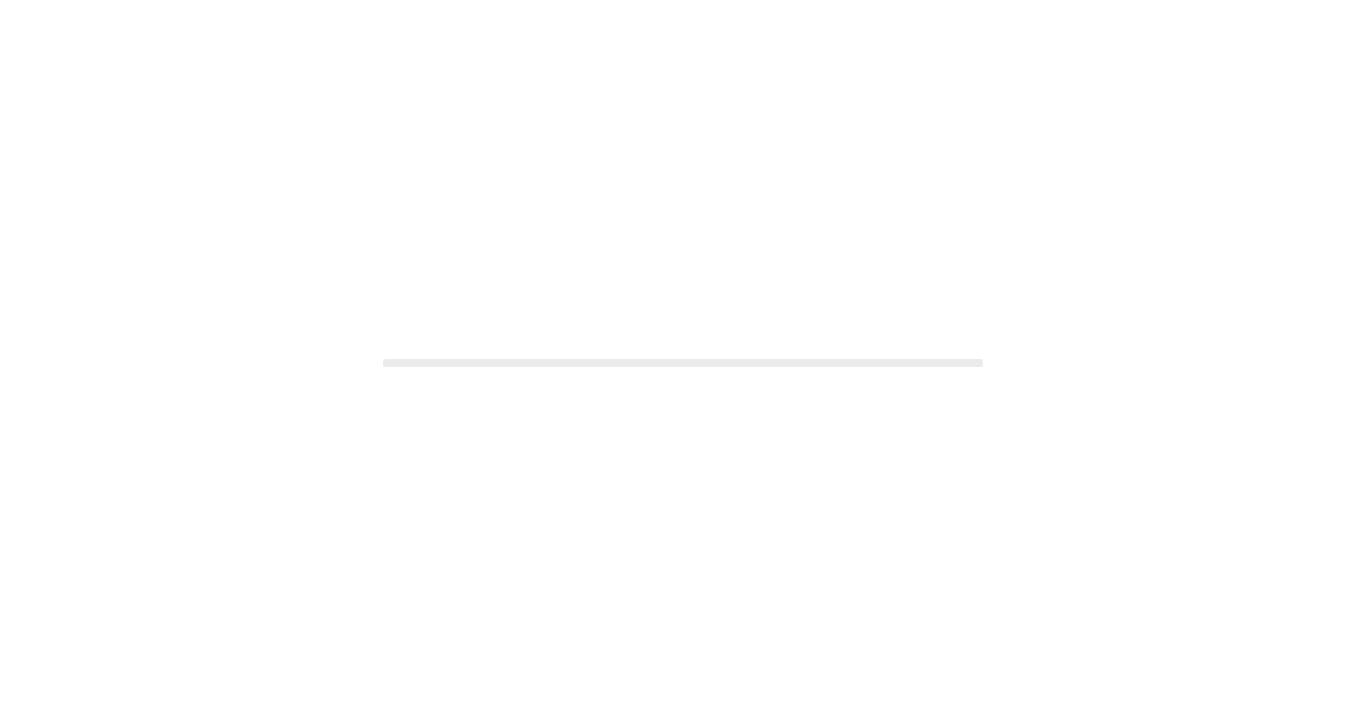 scroll, scrollTop: 0, scrollLeft: 0, axis: both 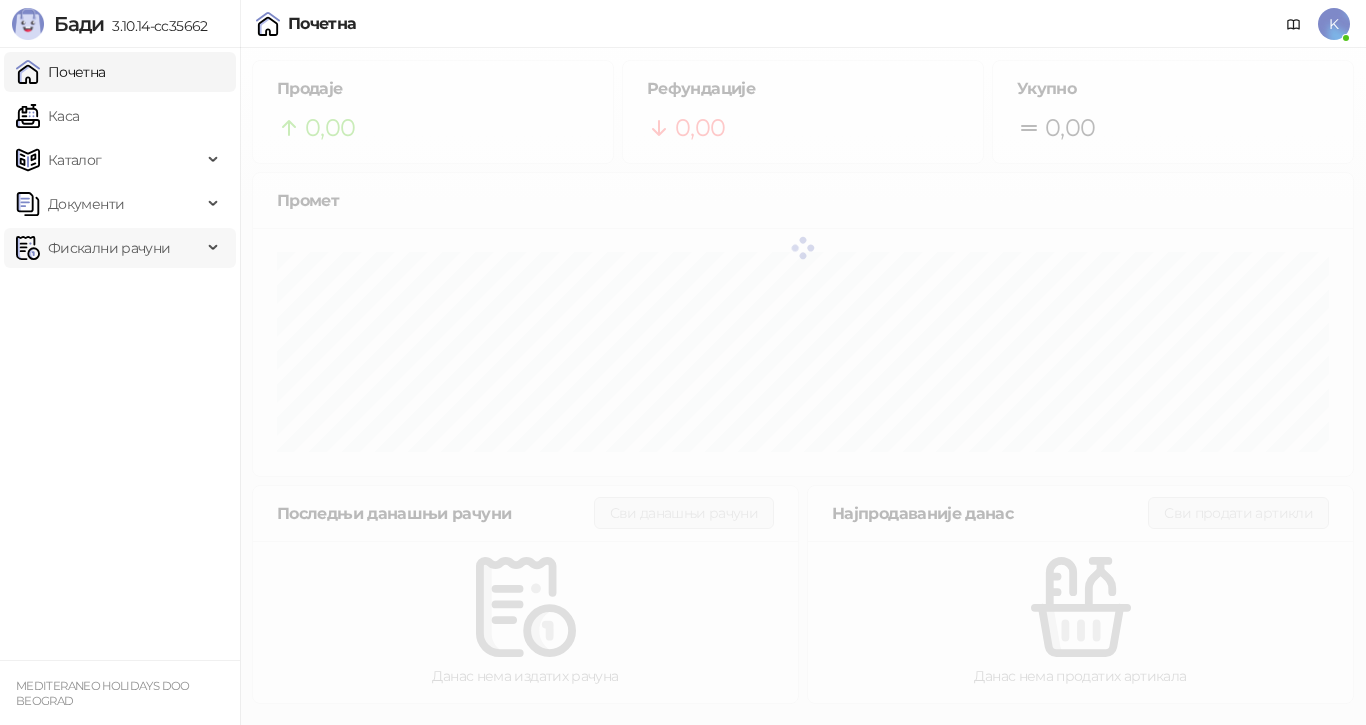 click on "Фискални рачуни" at bounding box center [109, 248] 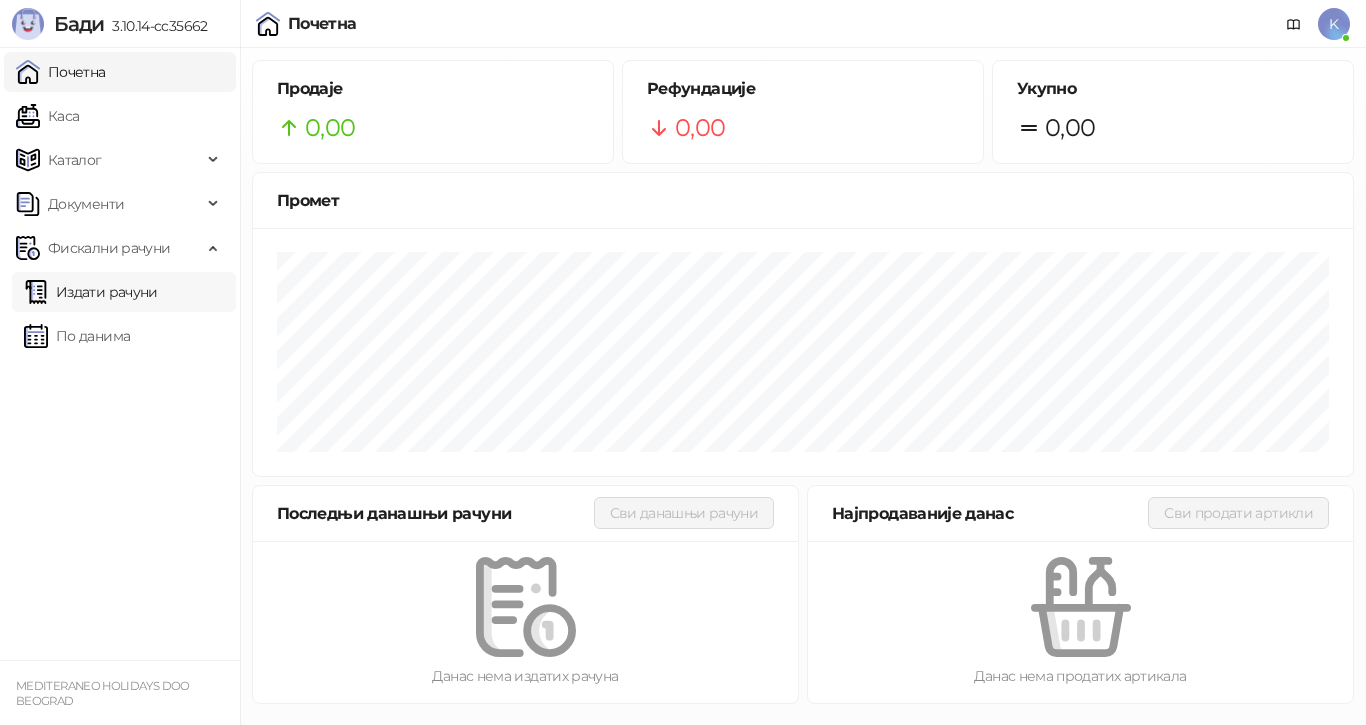 click on "Издати рачуни" at bounding box center (91, 292) 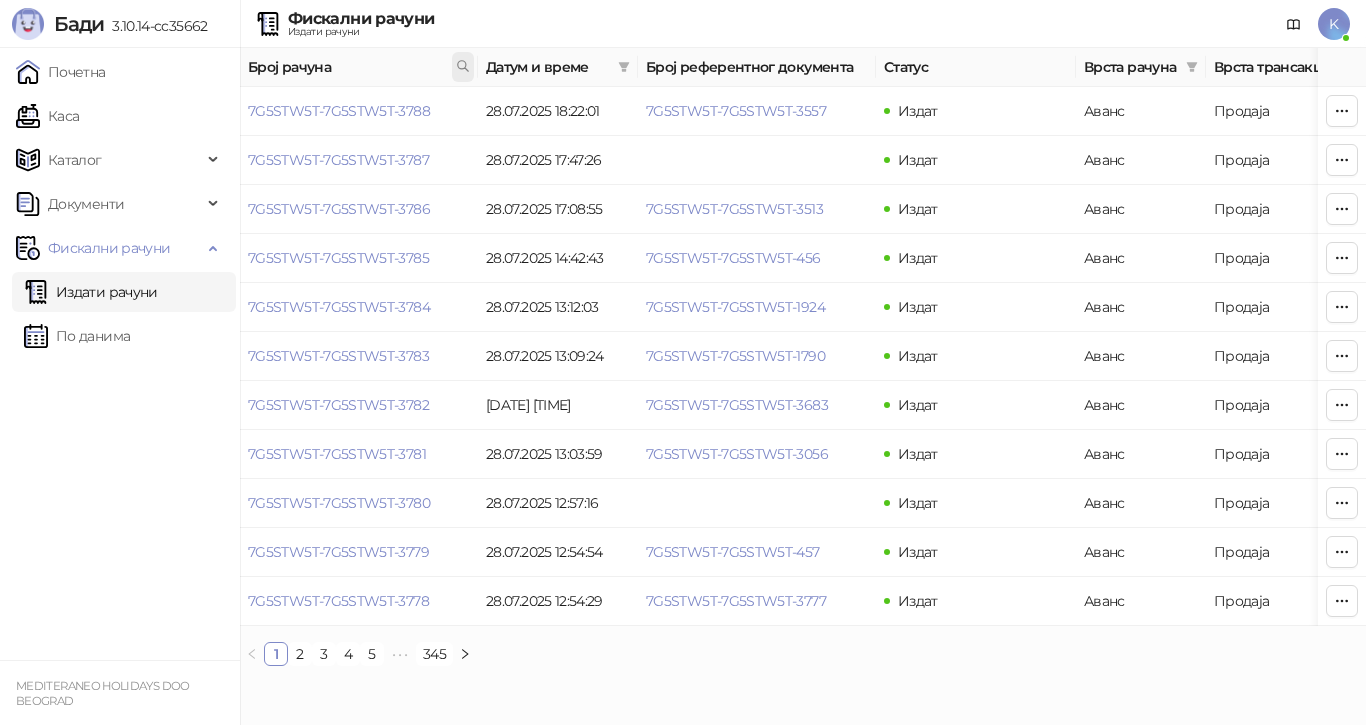 click 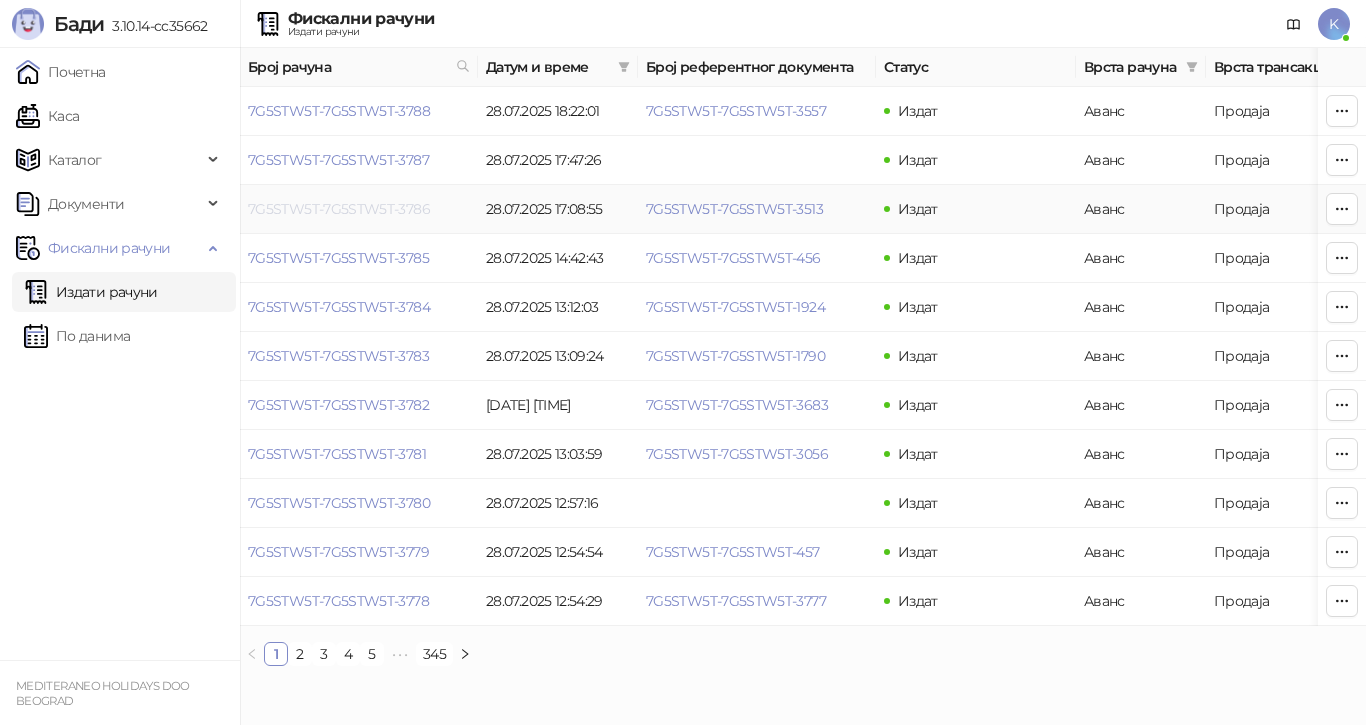 drag, startPoint x: 244, startPoint y: 209, endPoint x: 339, endPoint y: 217, distance: 95.33625 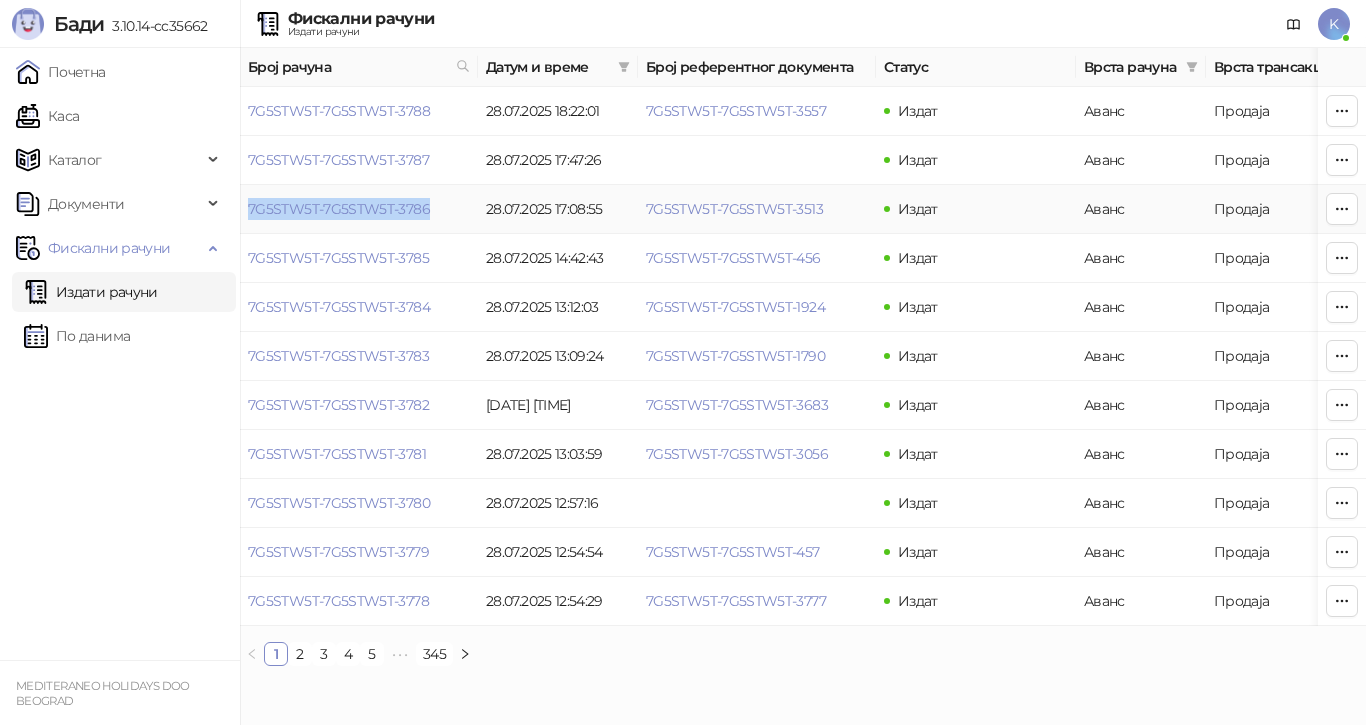 drag, startPoint x: 245, startPoint y: 205, endPoint x: 440, endPoint y: 209, distance: 195.04102 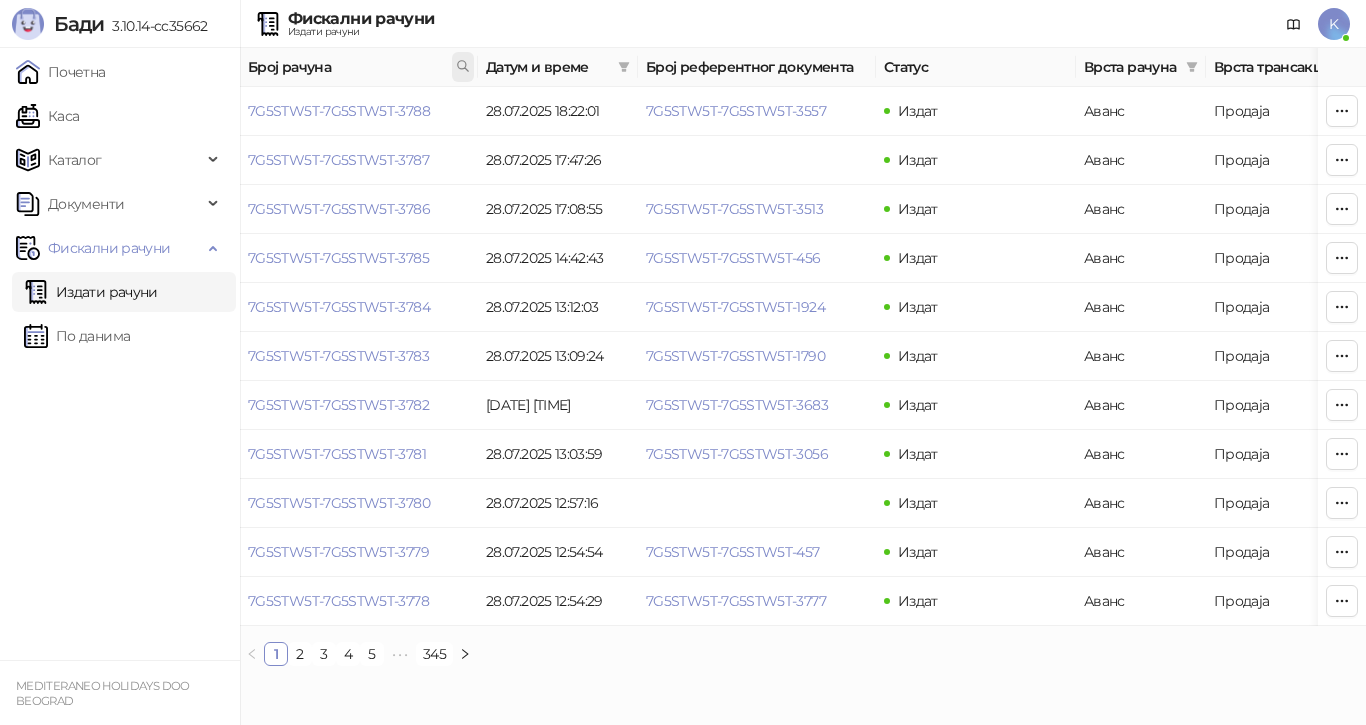 click 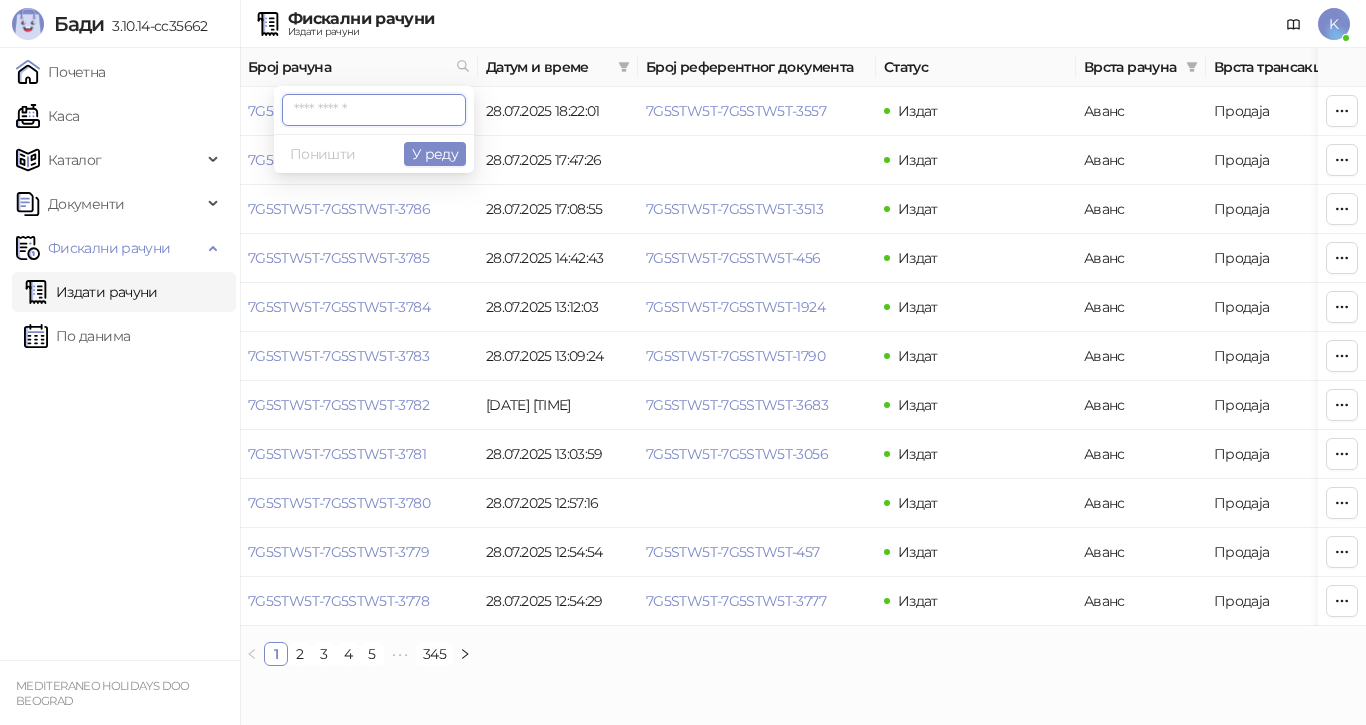 paste on "**********" 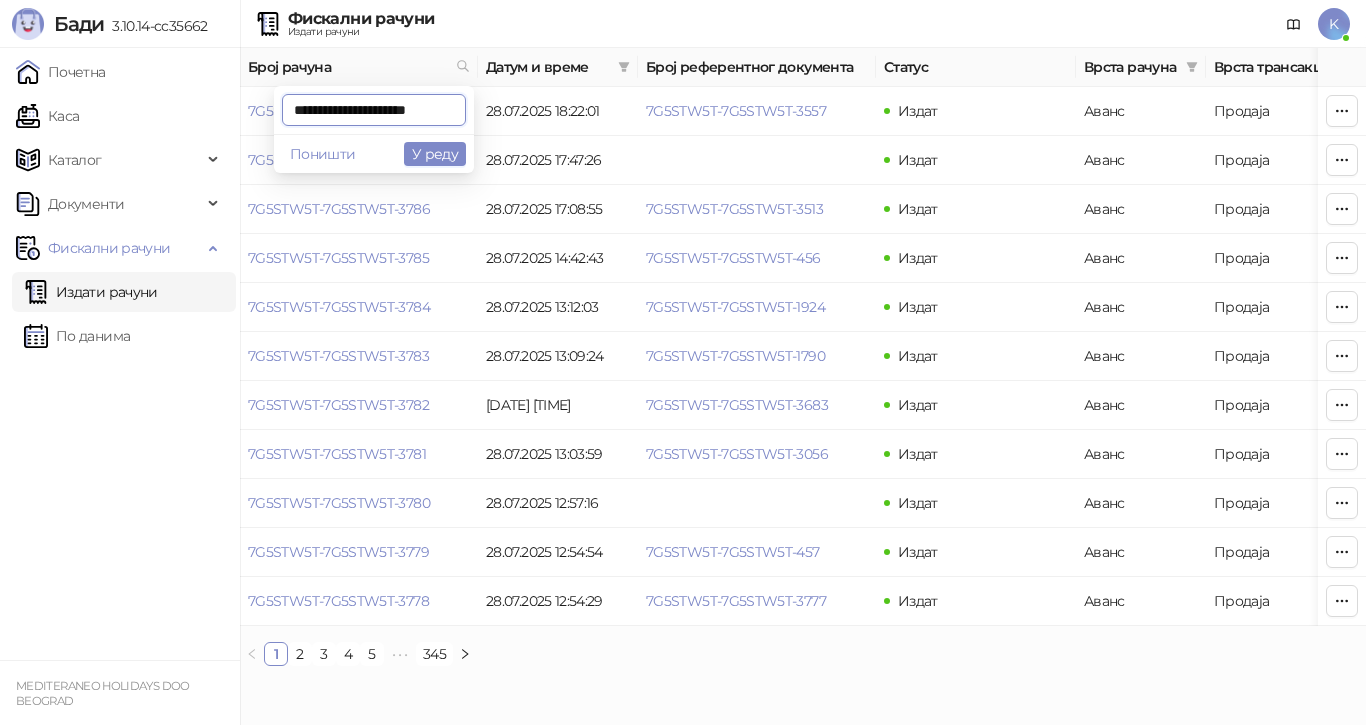 scroll, scrollTop: 0, scrollLeft: 9, axis: horizontal 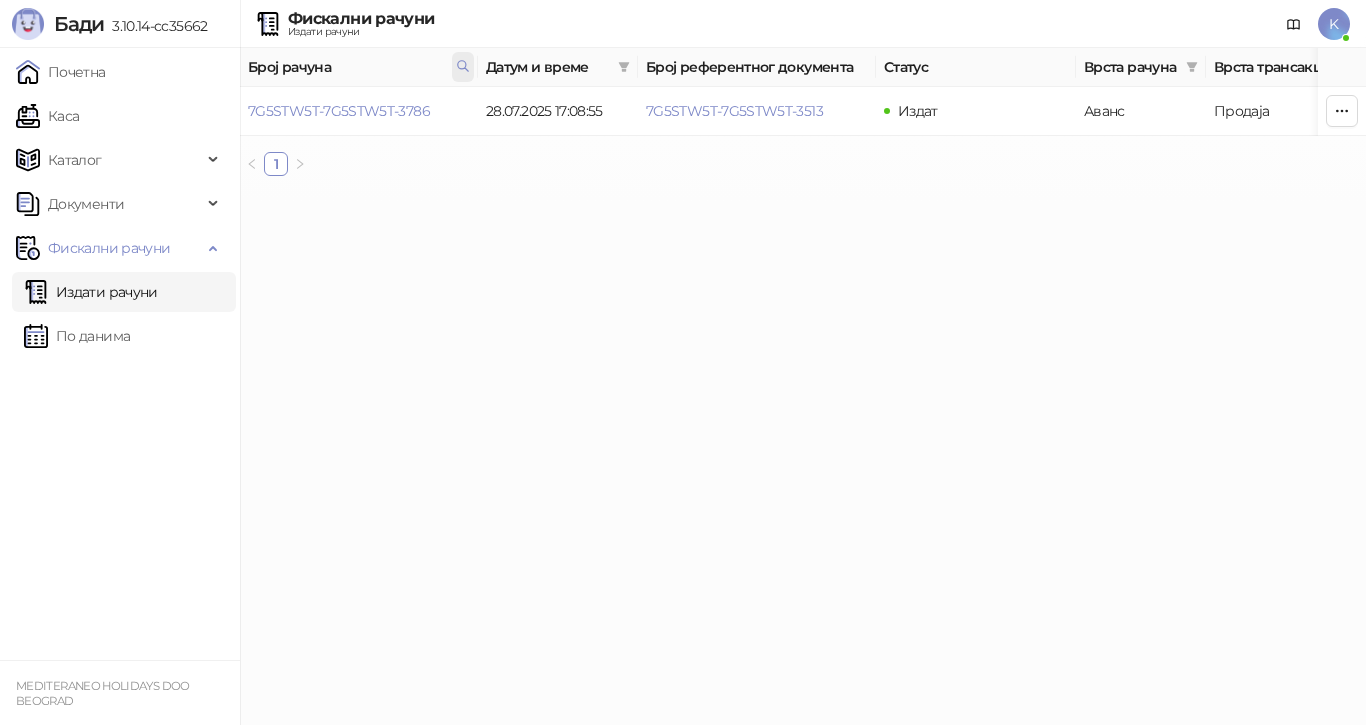 click at bounding box center [463, 67] 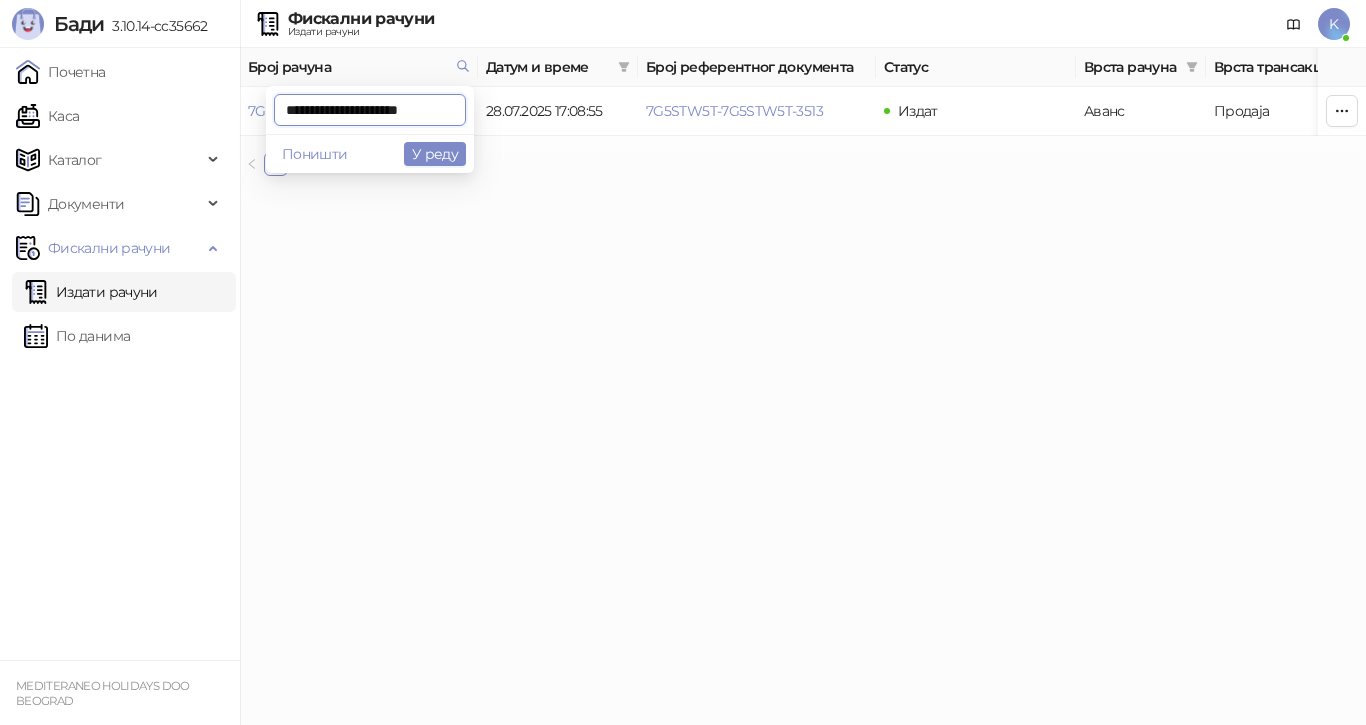 scroll, scrollTop: 0, scrollLeft: 8, axis: horizontal 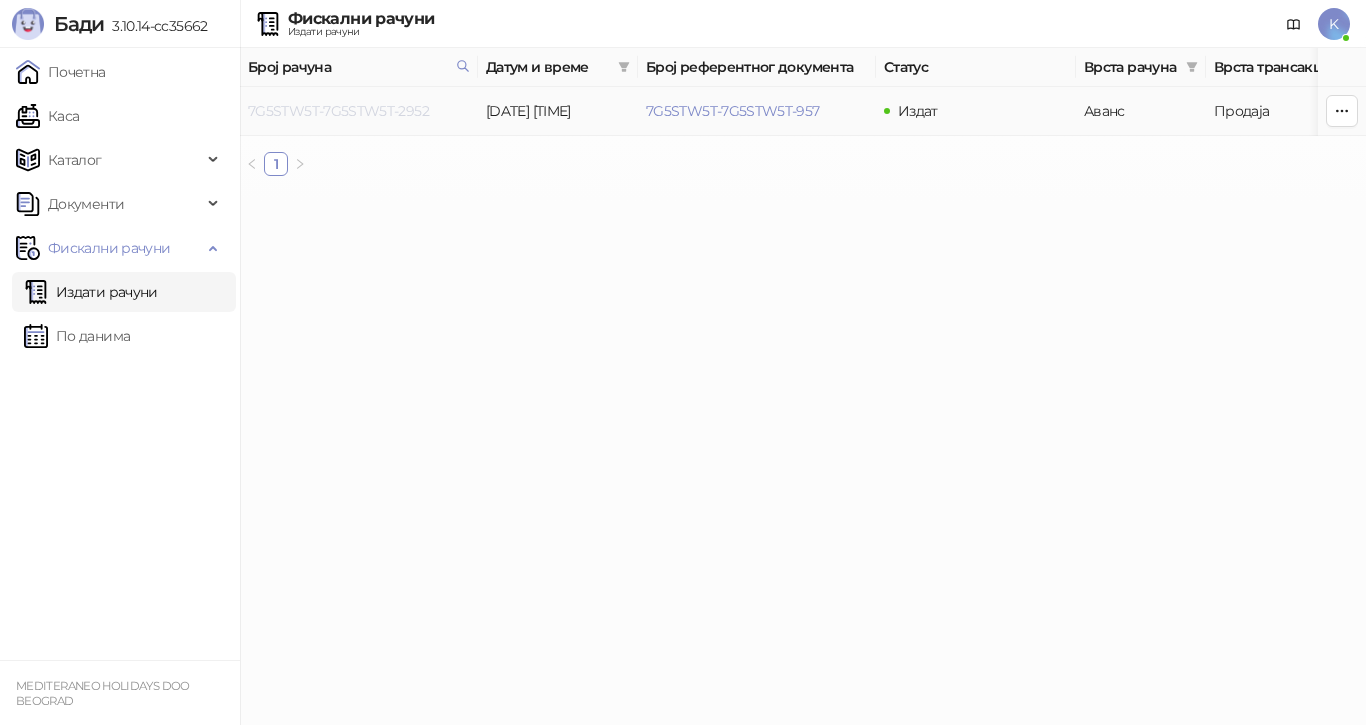 click on "7G5STW5T-7G5STW5T-2952" at bounding box center [338, 111] 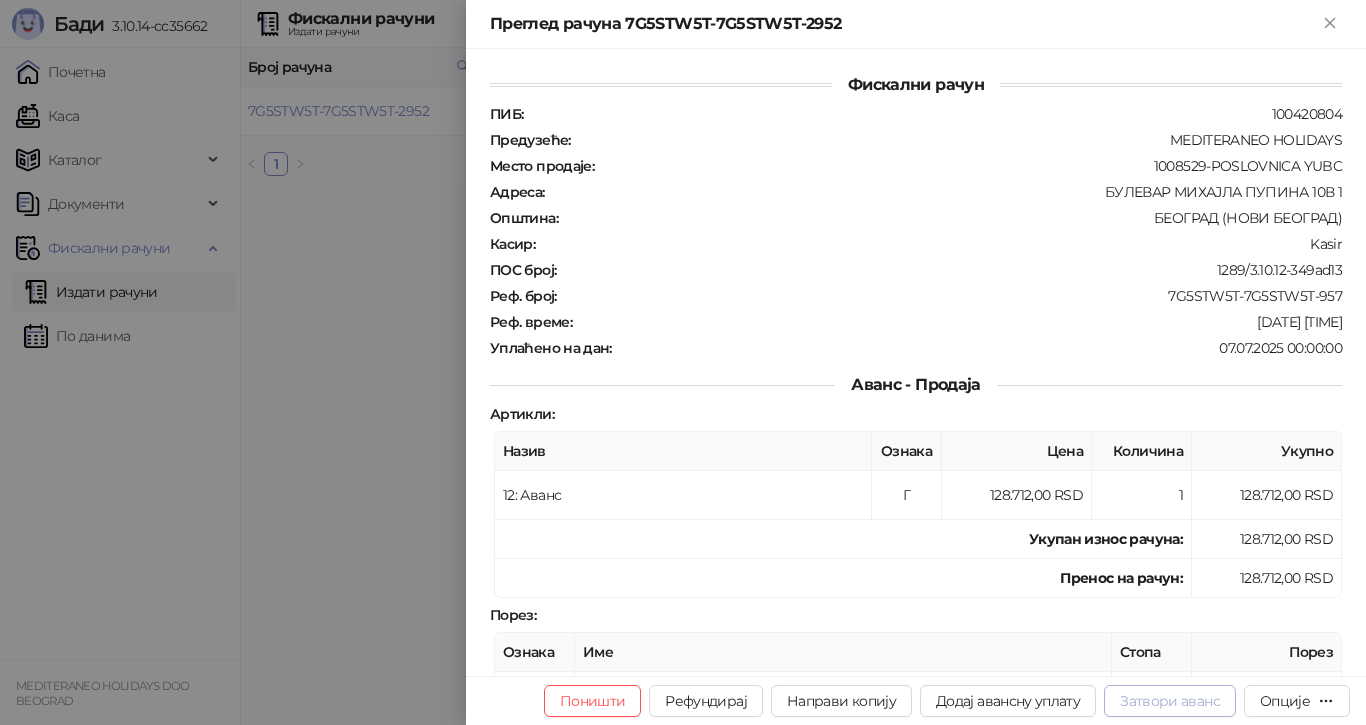 click on "Затвори аванс" at bounding box center (1170, 701) 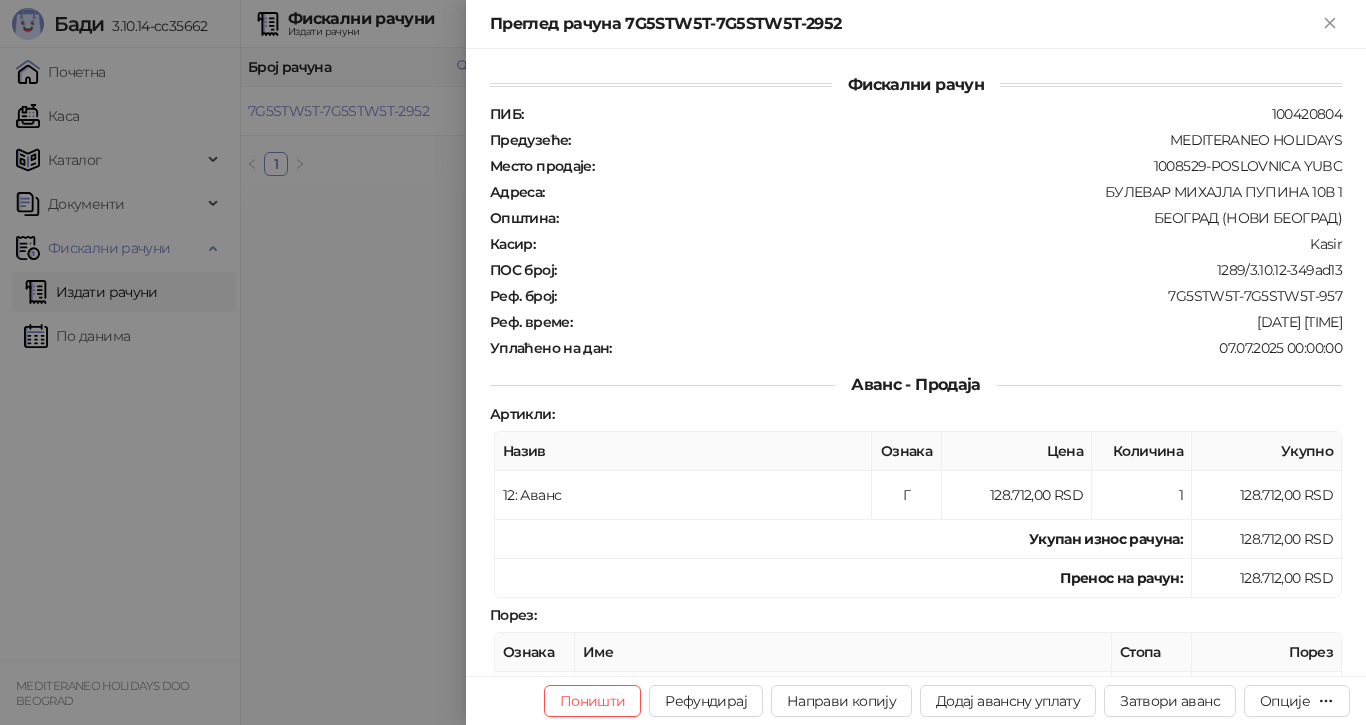type on "**********" 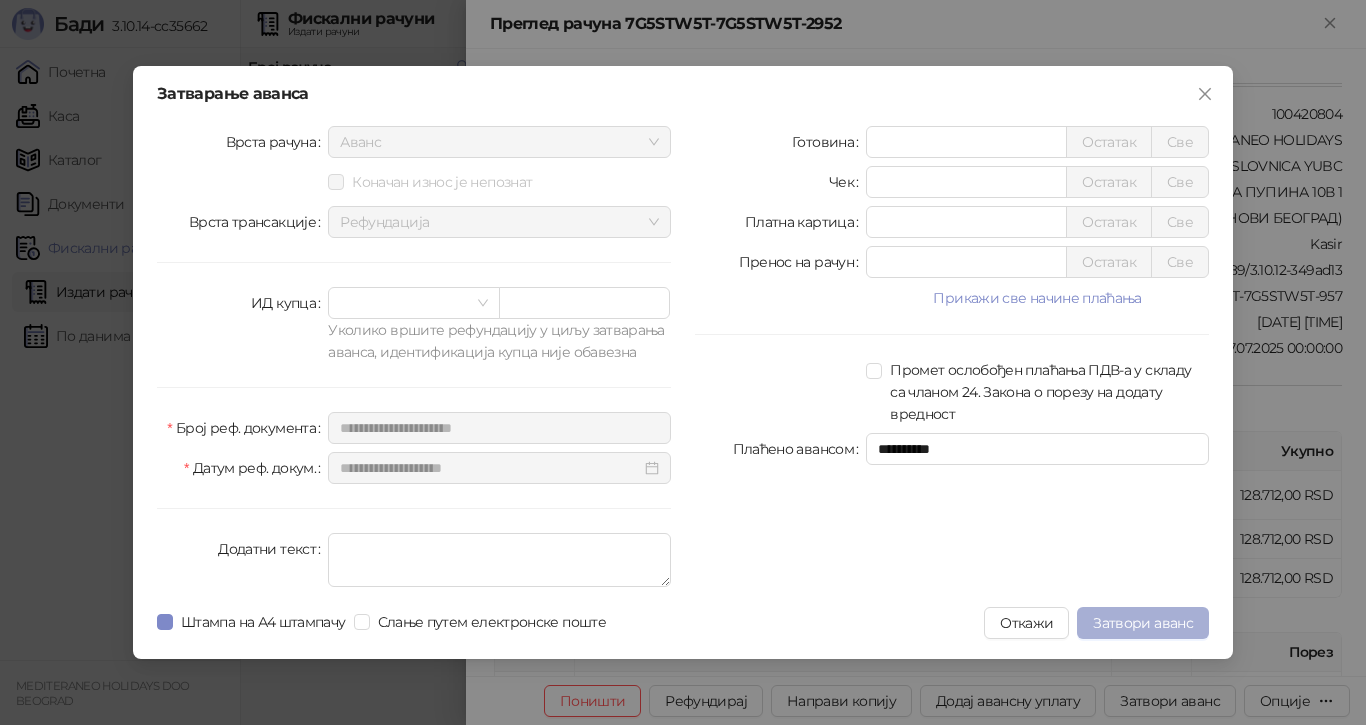 click on "Затвори аванс" at bounding box center (1143, 623) 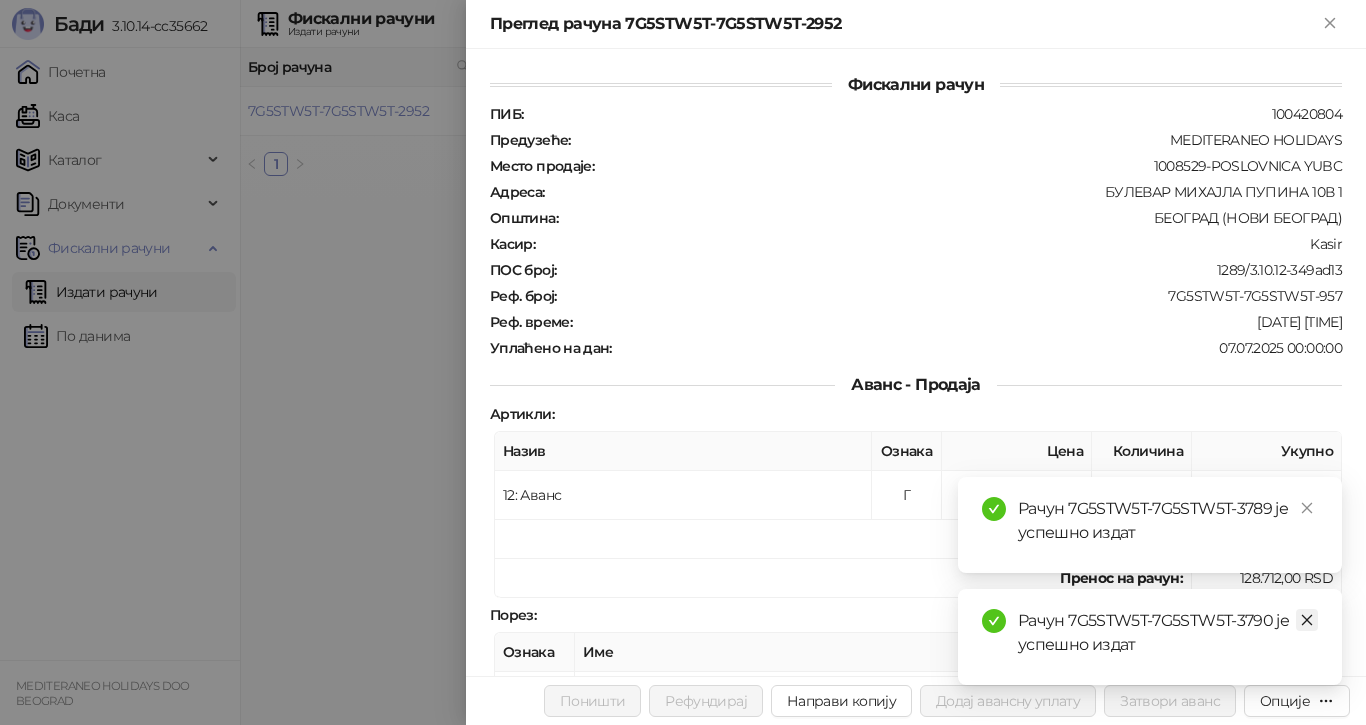 click 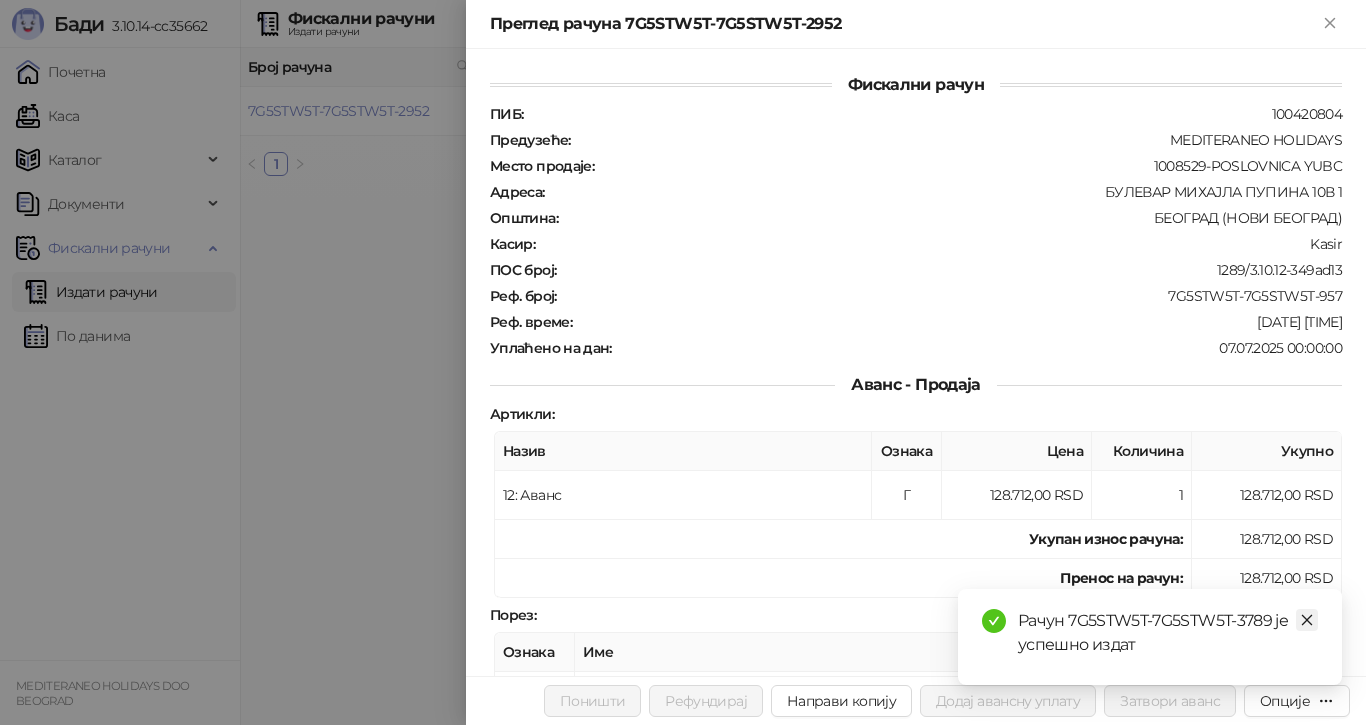 click 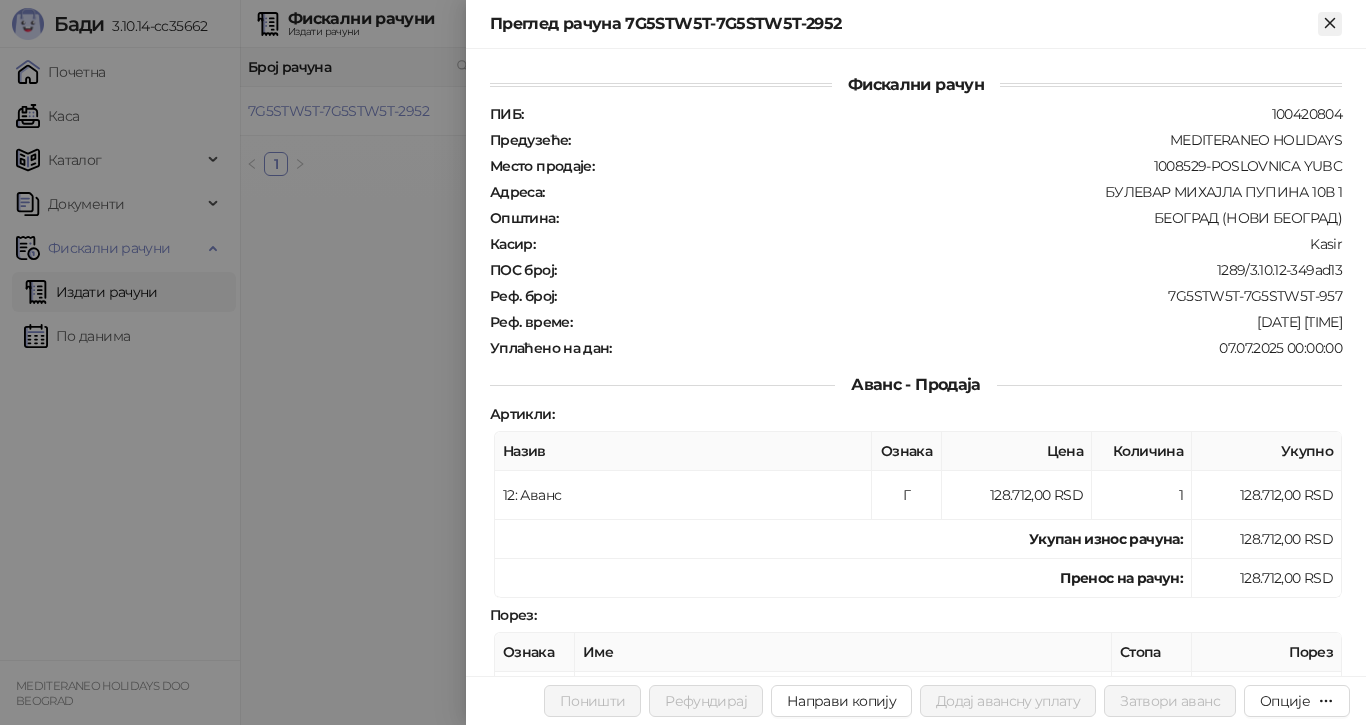 click 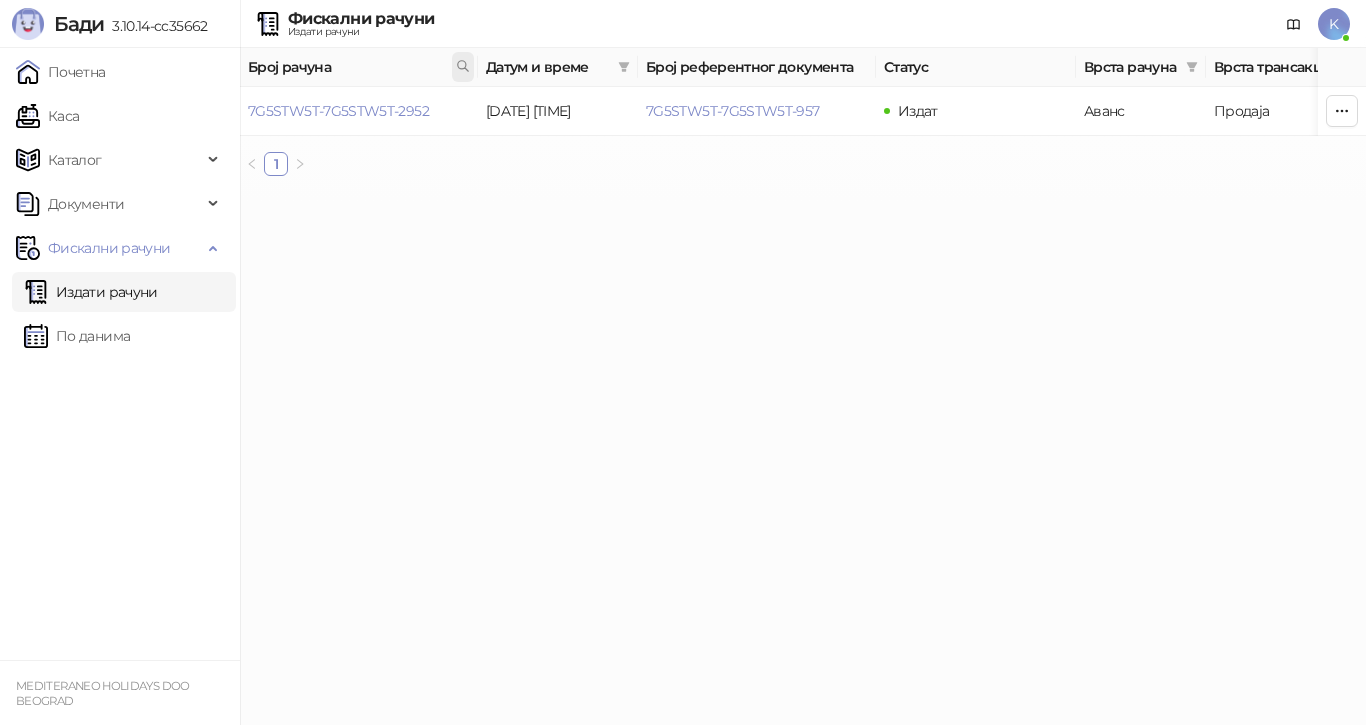 click 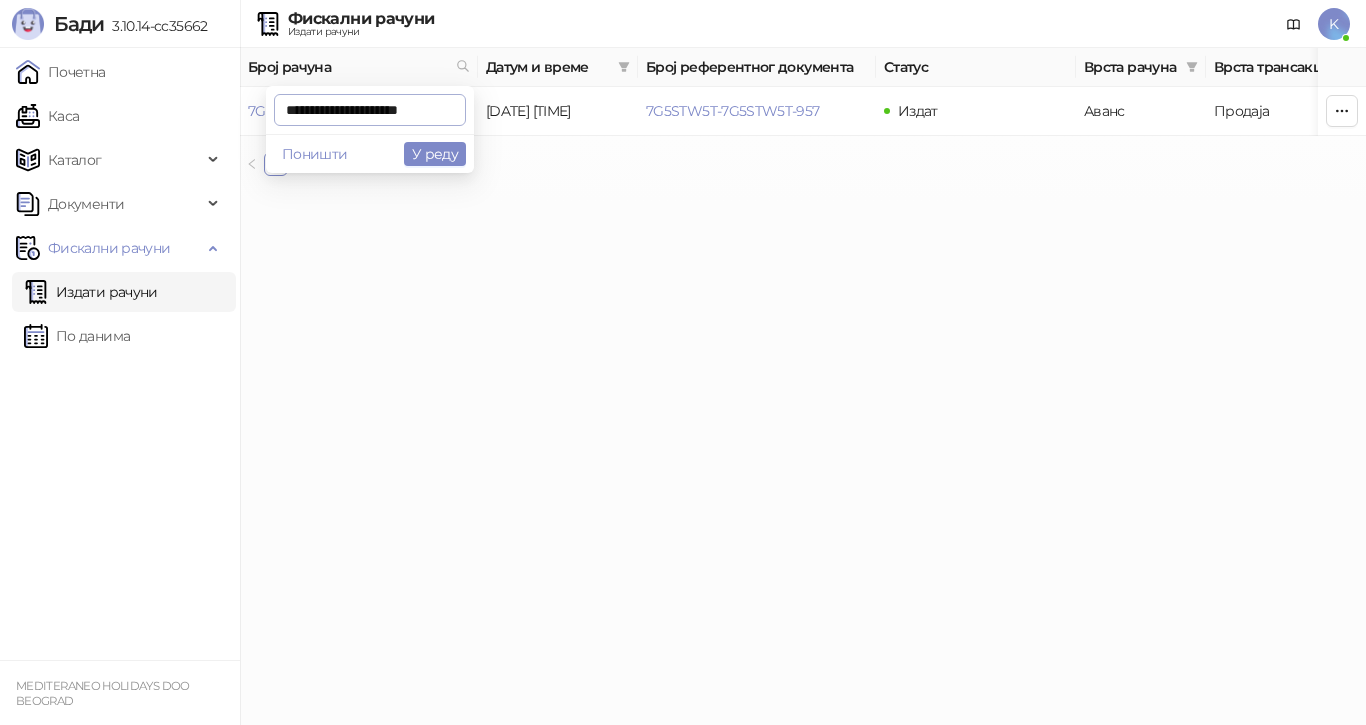 scroll, scrollTop: 0, scrollLeft: 9, axis: horizontal 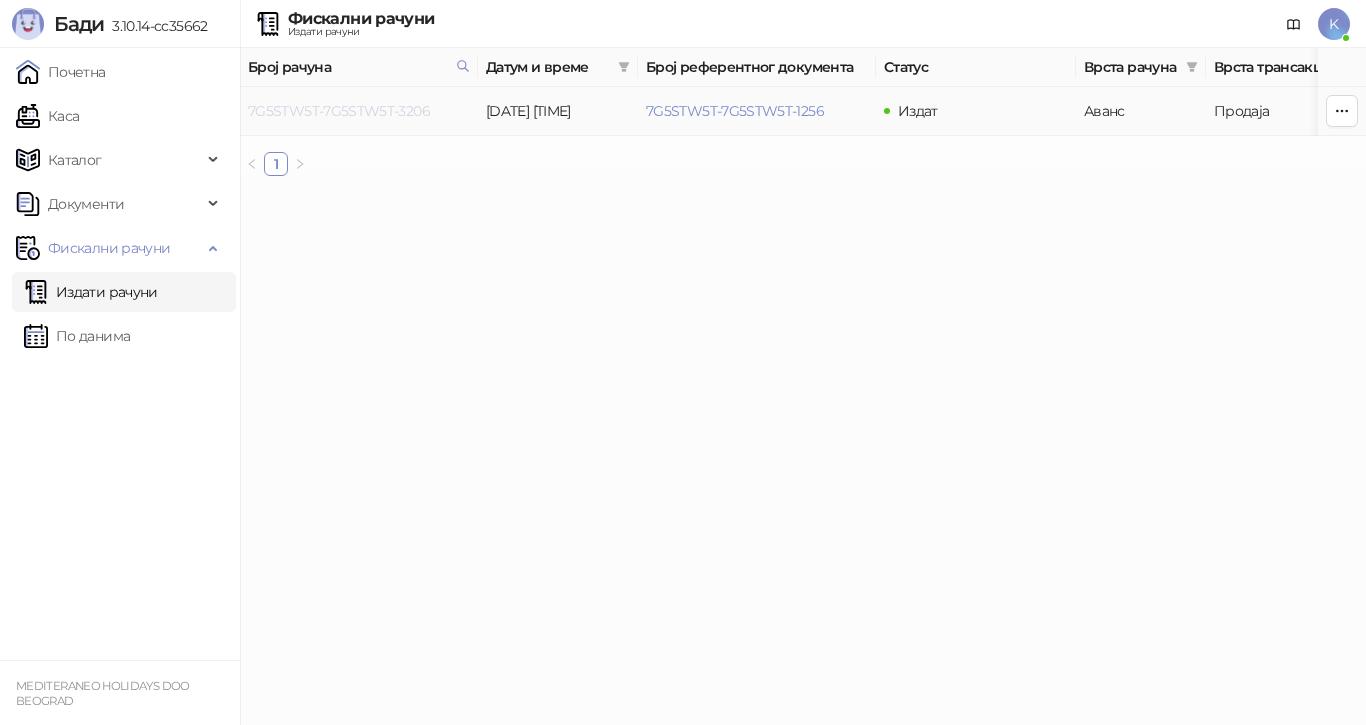 click on "7G5STW5T-7G5STW5T-3206" at bounding box center (339, 111) 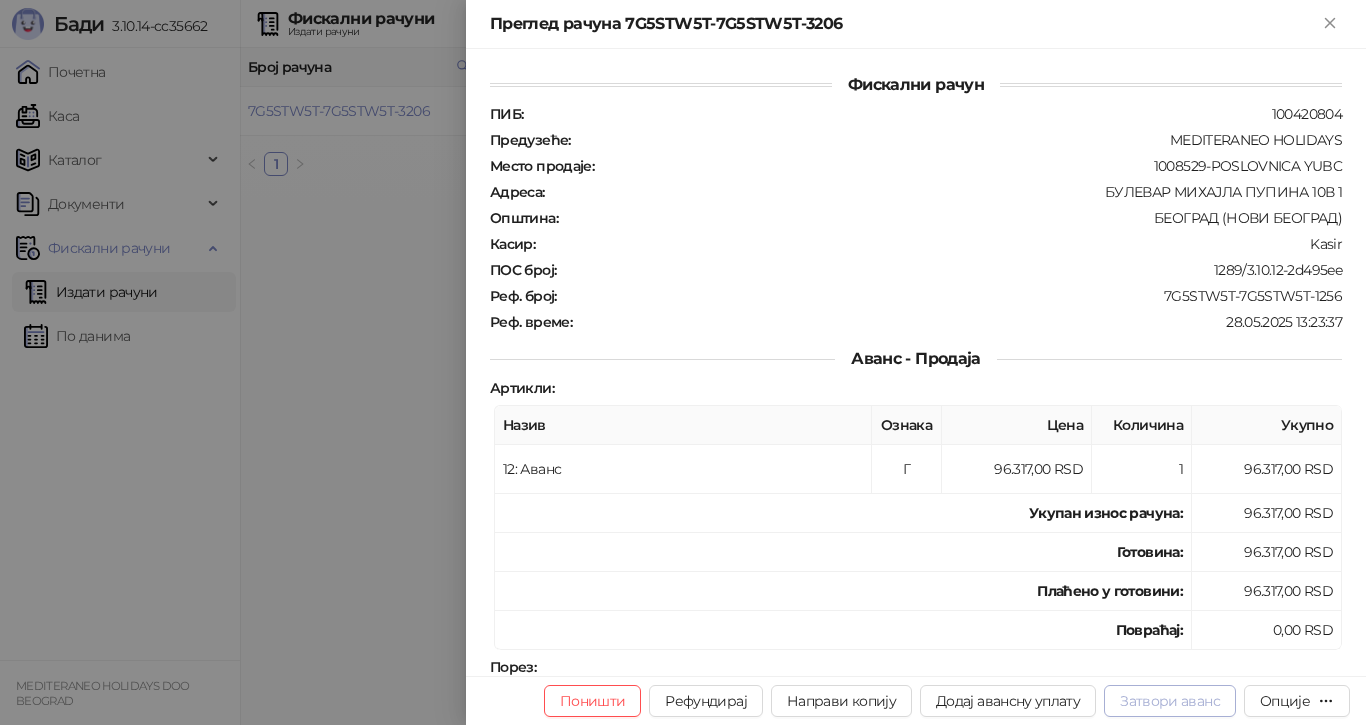 click on "Затвори аванс" at bounding box center (1170, 701) 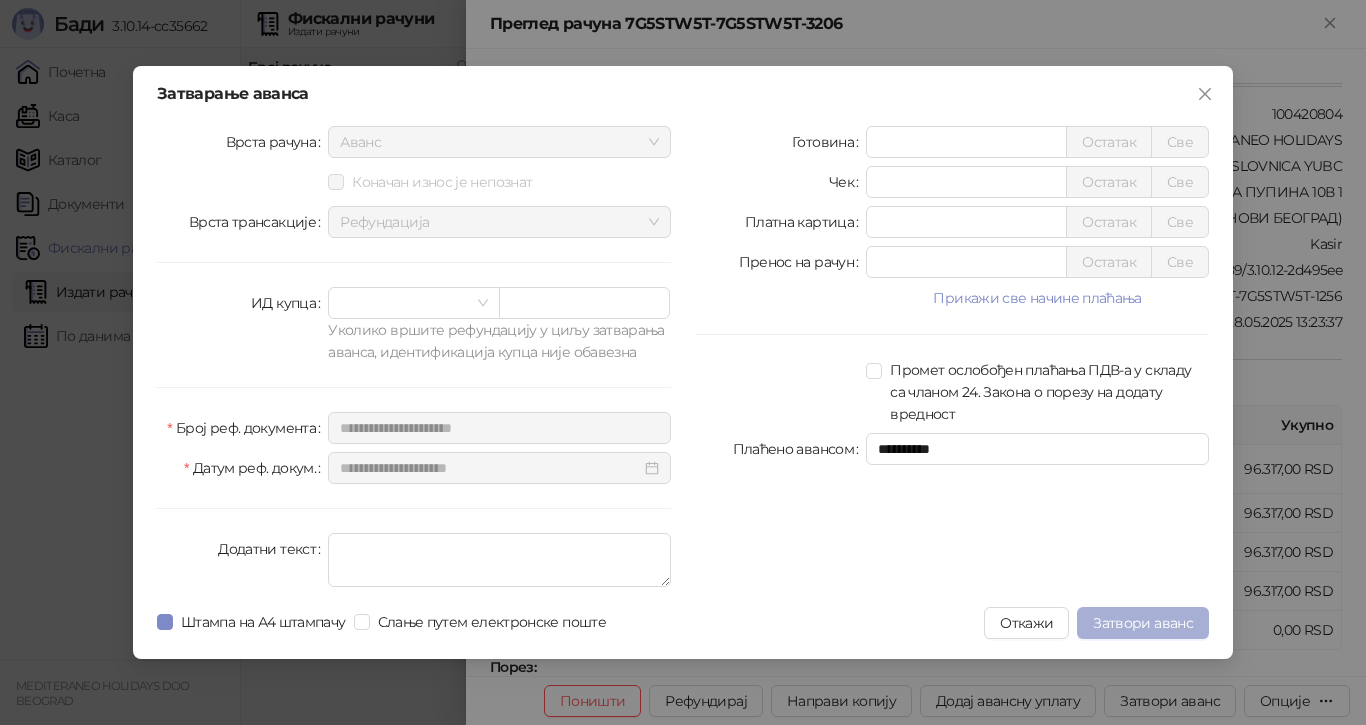 click on "Затвори аванс" at bounding box center [1143, 623] 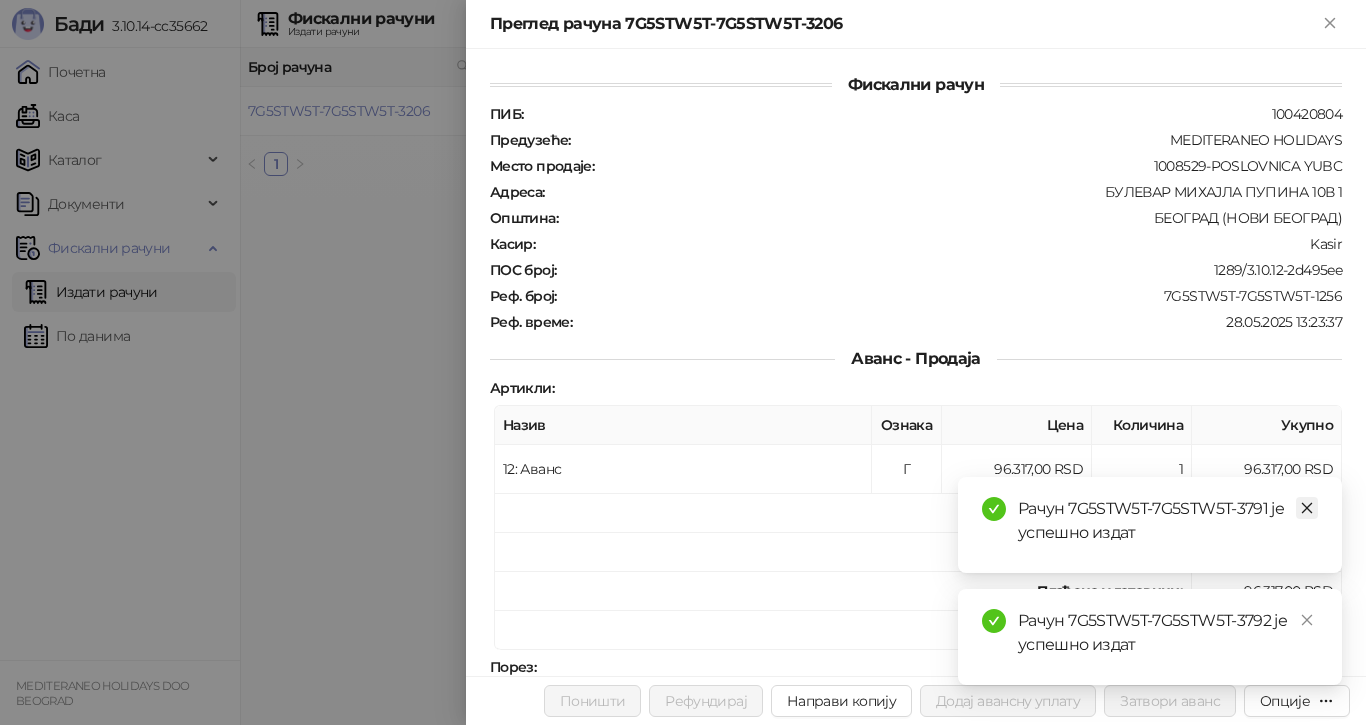 click 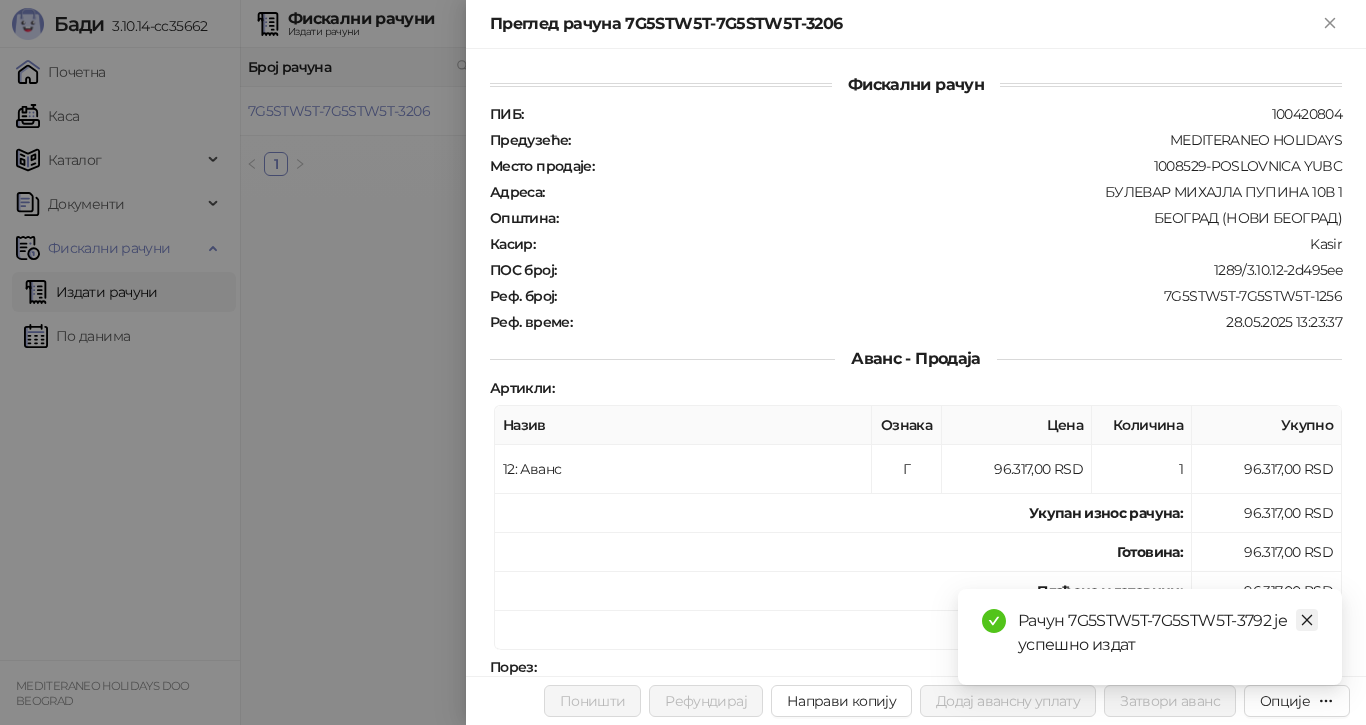 click 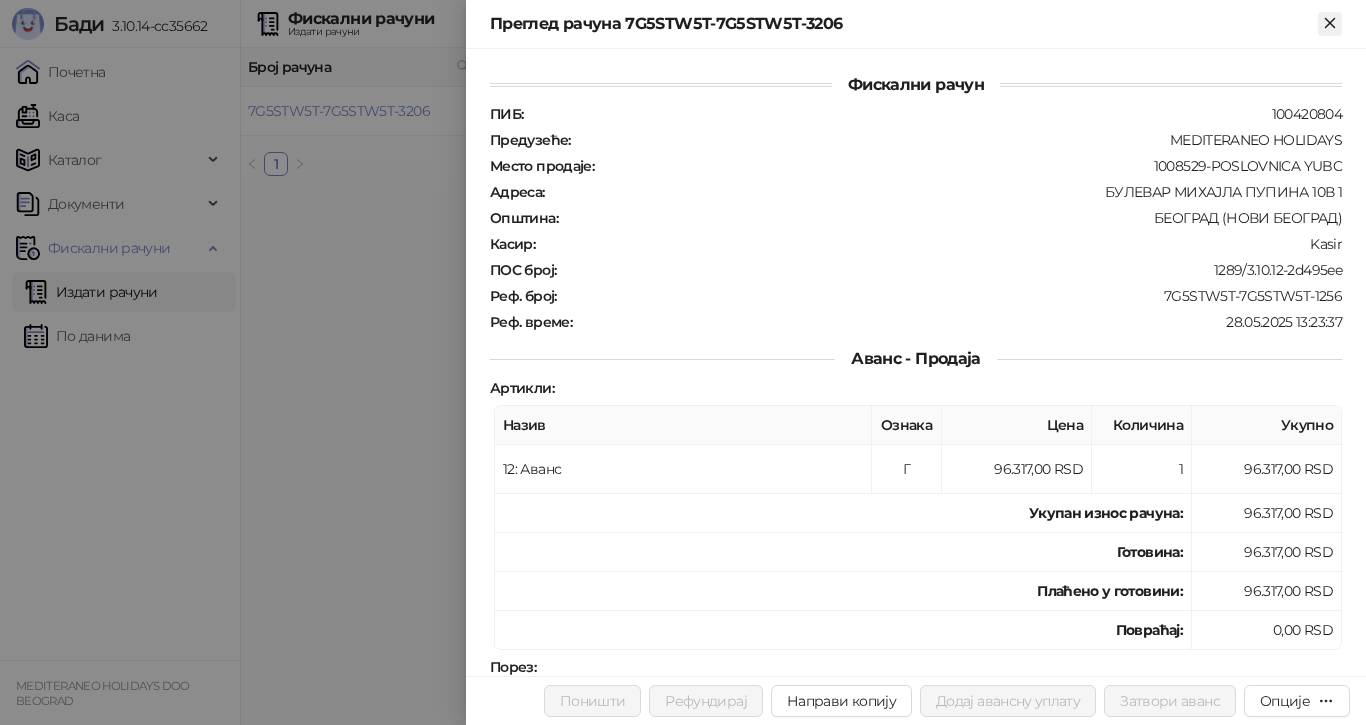 click 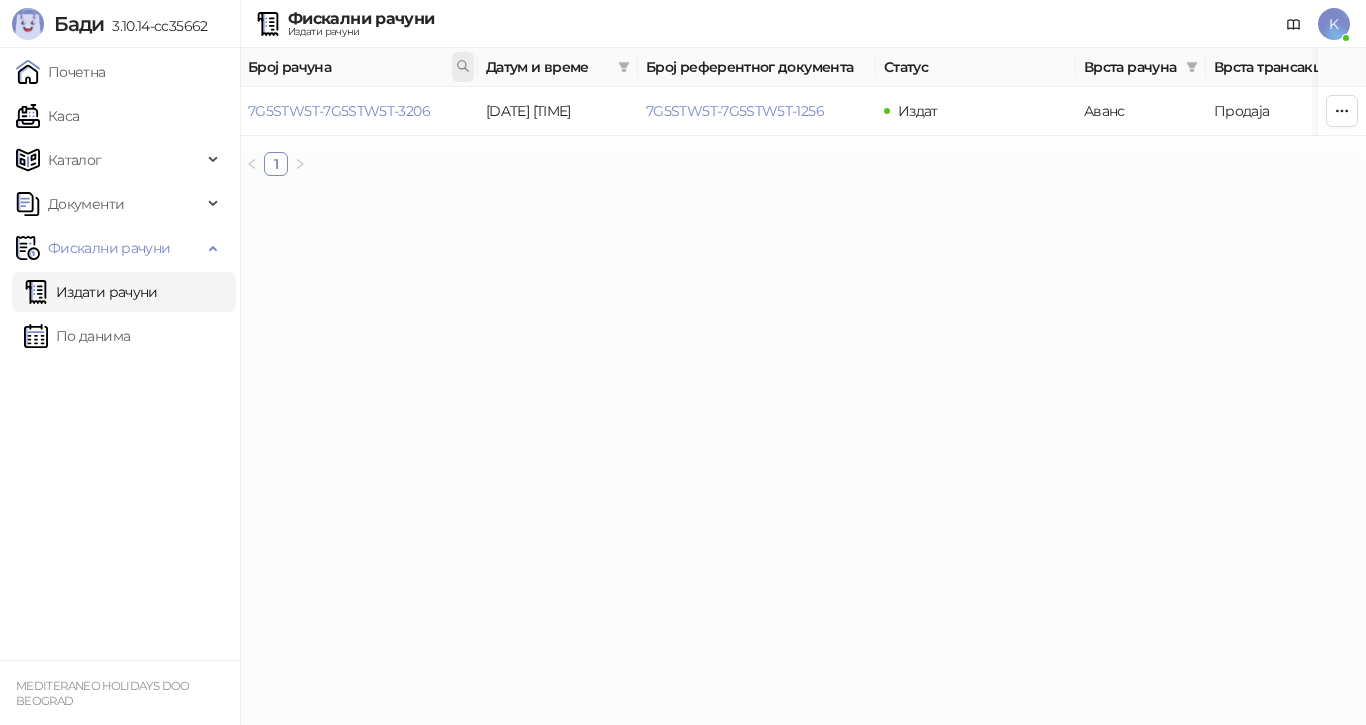 click 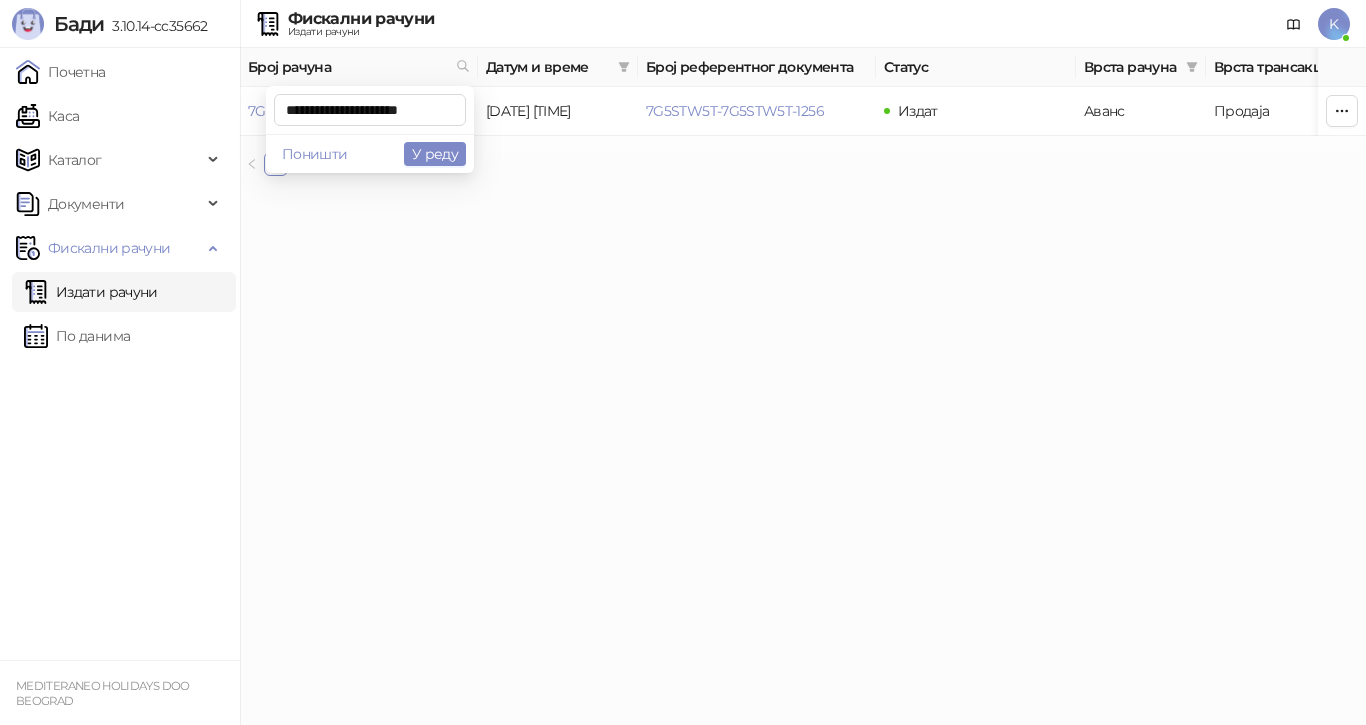 scroll, scrollTop: 0, scrollLeft: 10, axis: horizontal 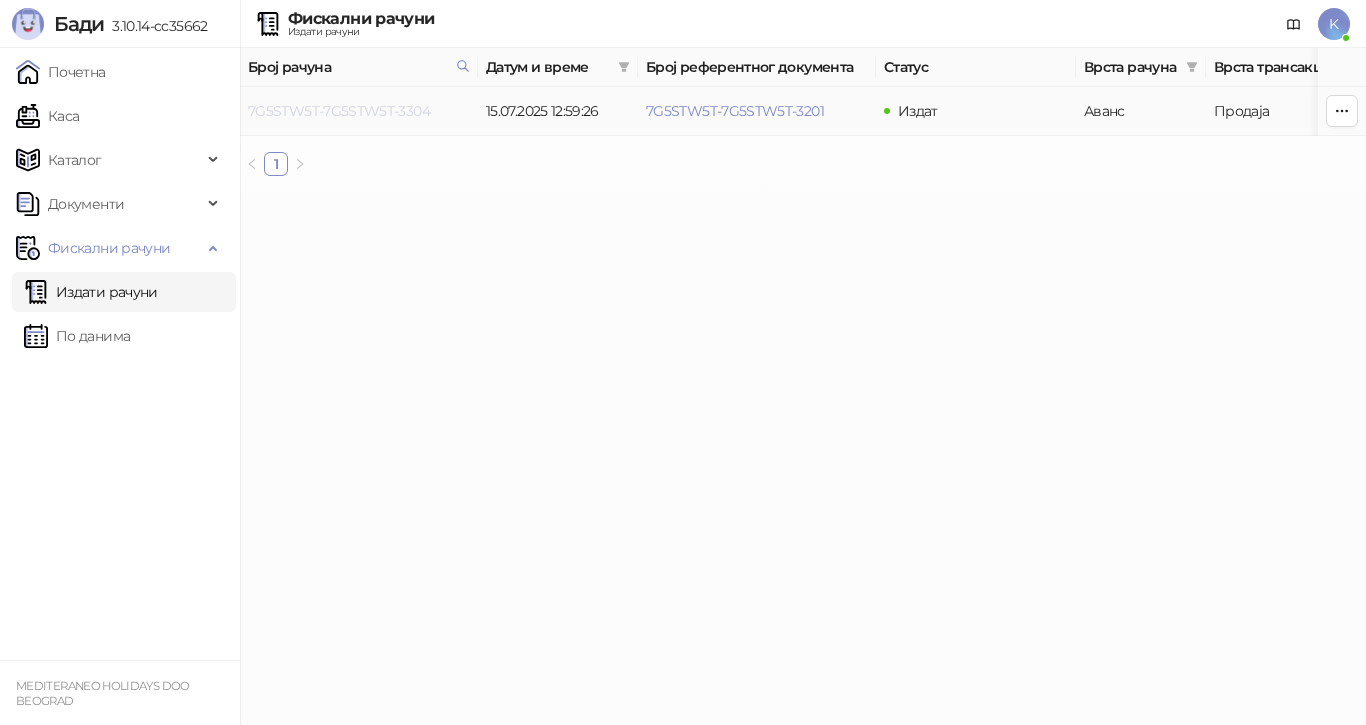click on "7G5STW5T-7G5STW5T-3304" at bounding box center (339, 111) 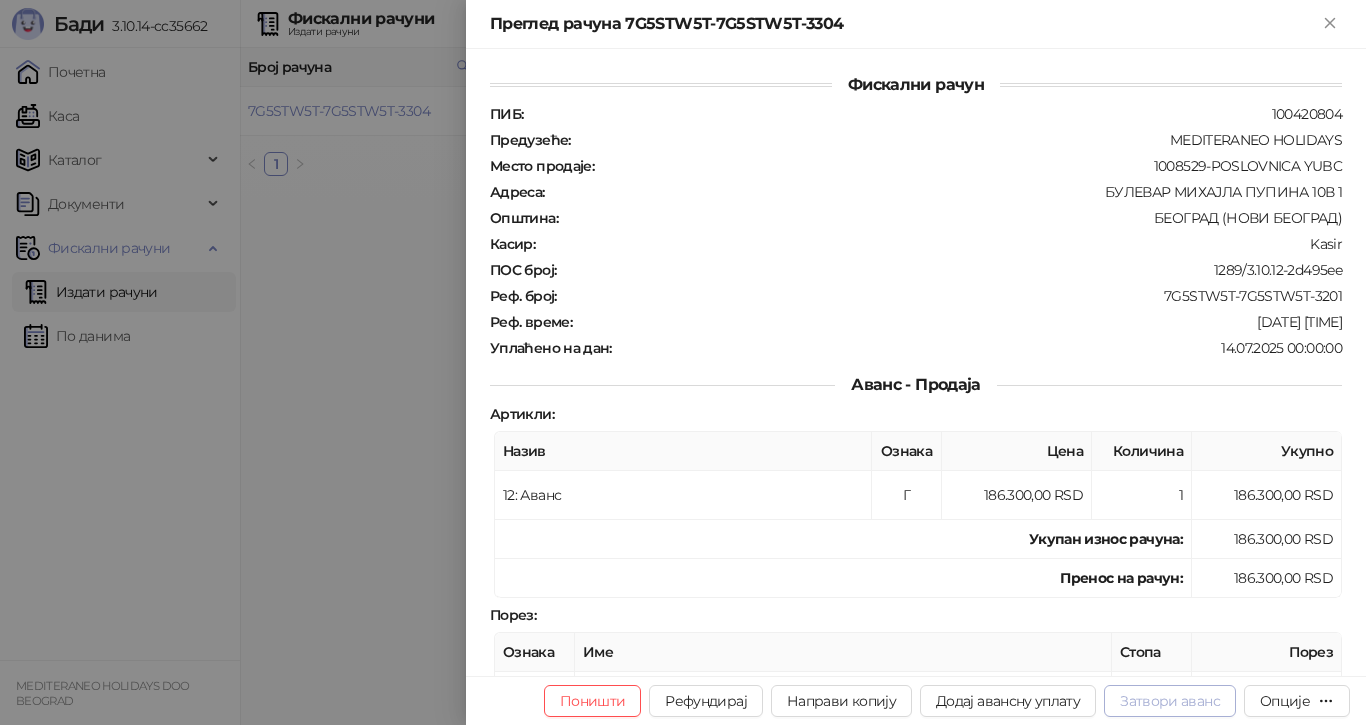 click on "Затвори аванс" at bounding box center (1170, 701) 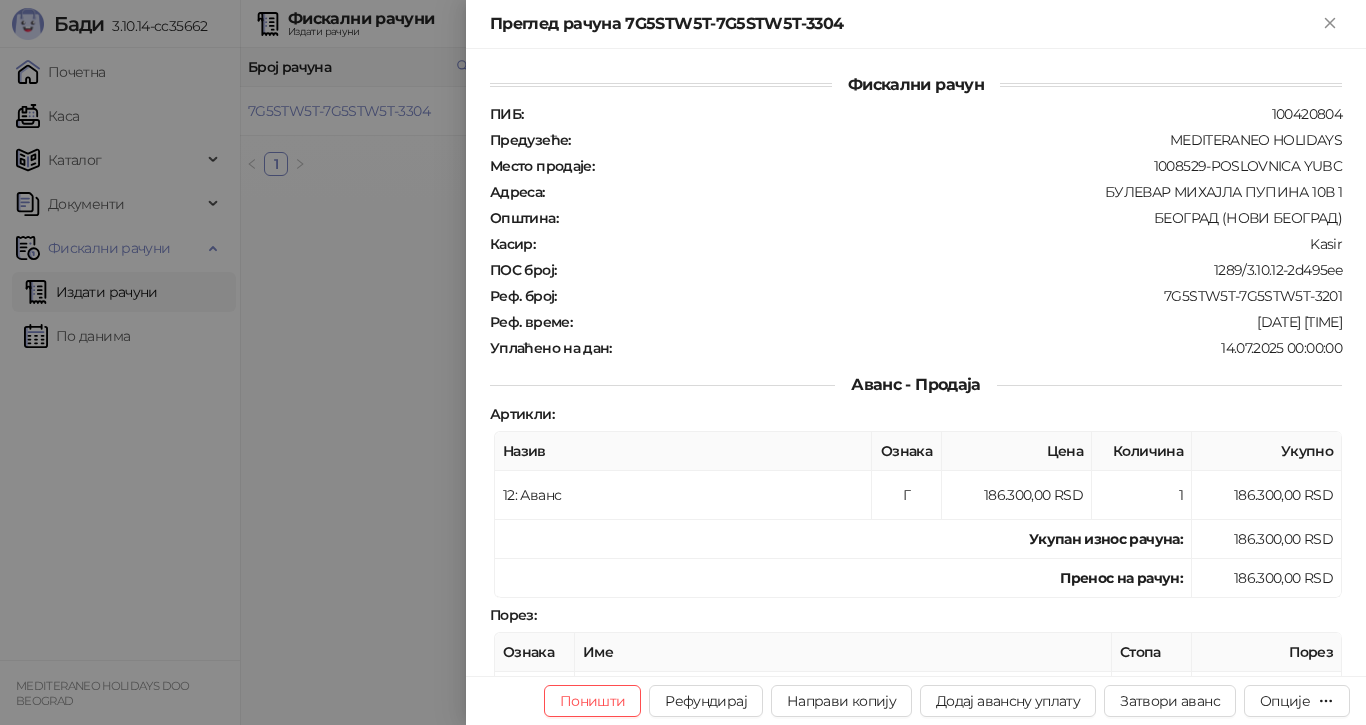type on "**********" 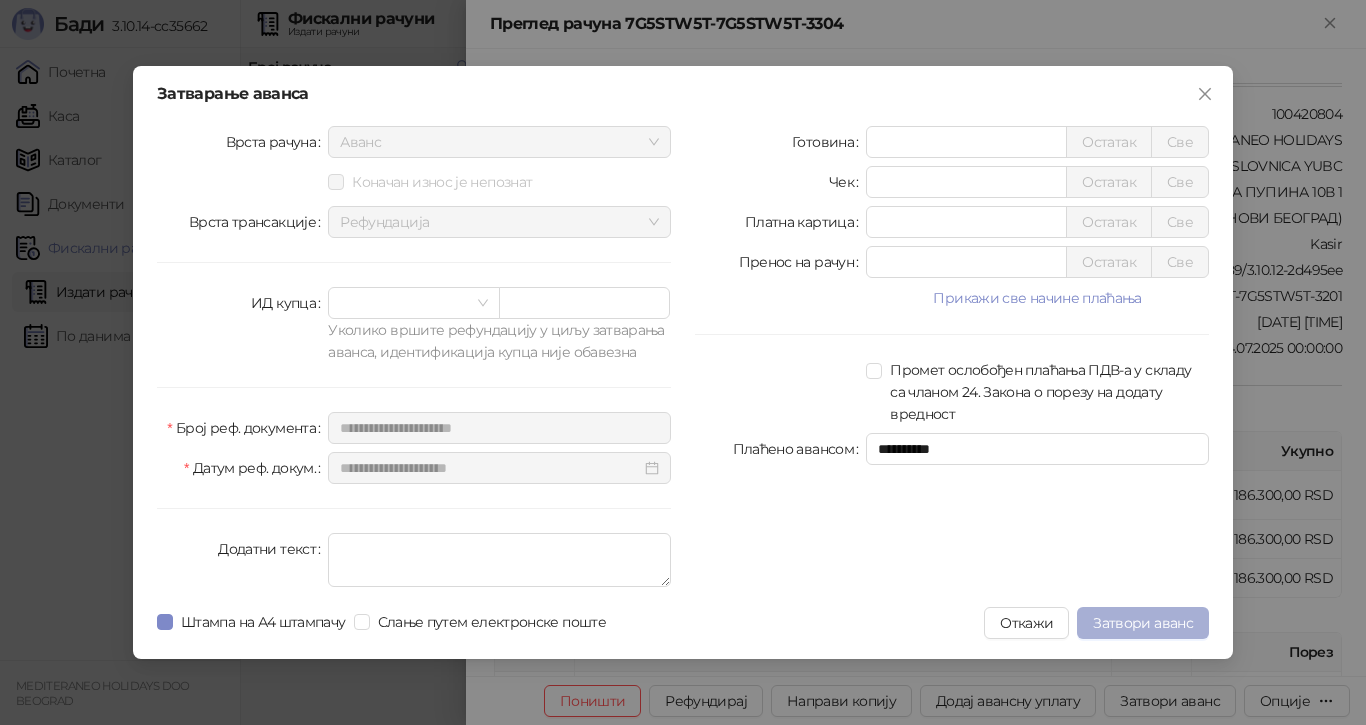 click on "Затвори аванс" at bounding box center (1143, 623) 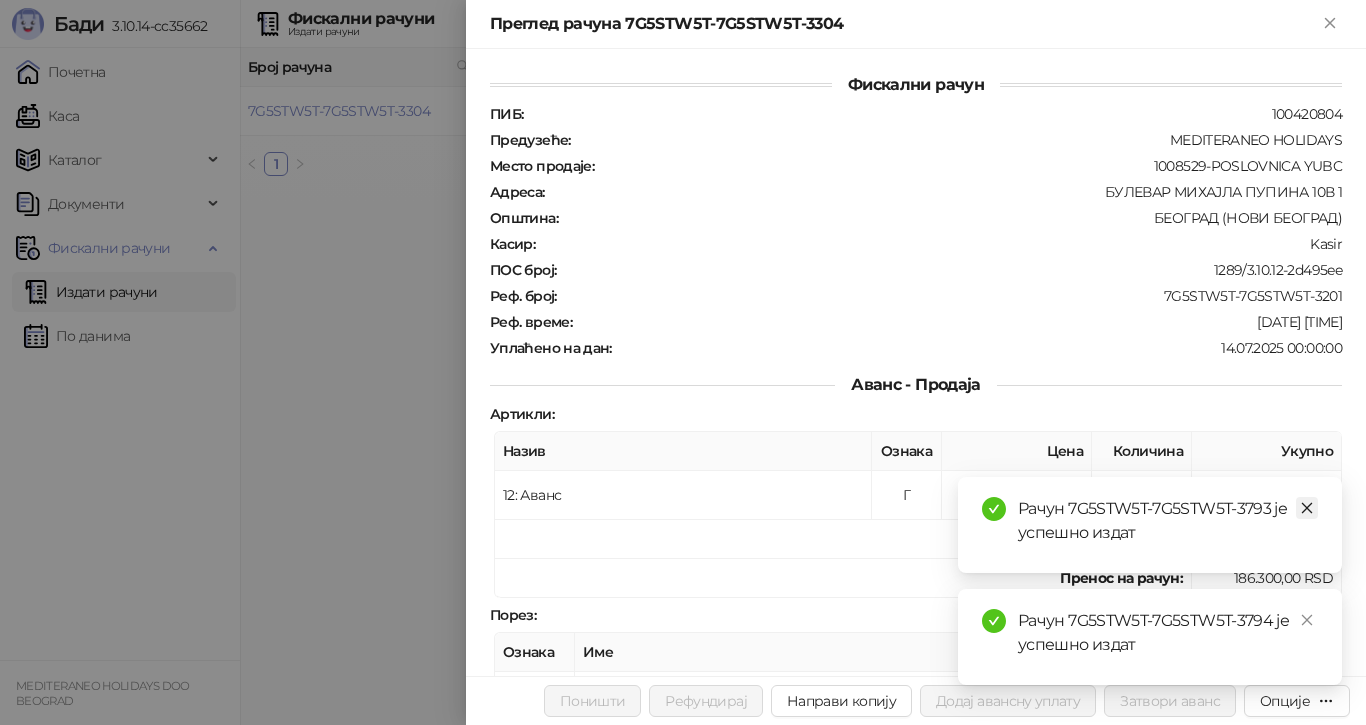 click 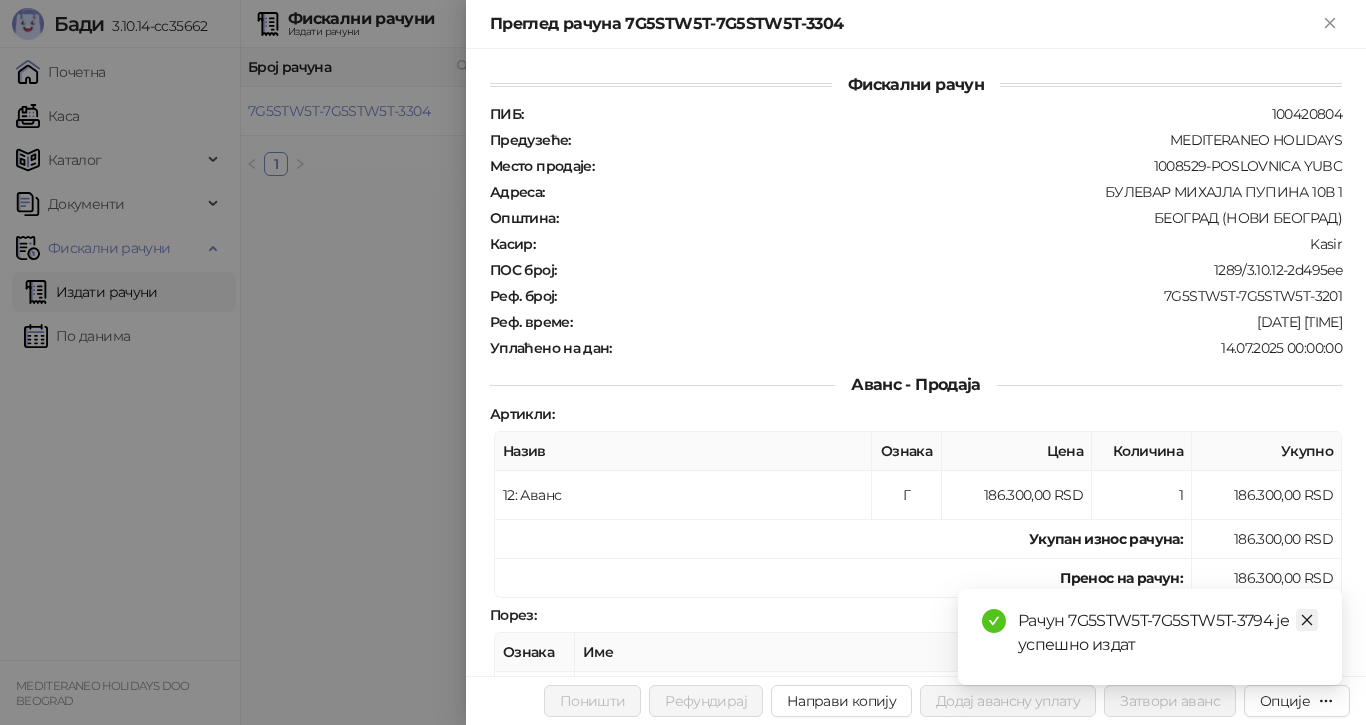 click 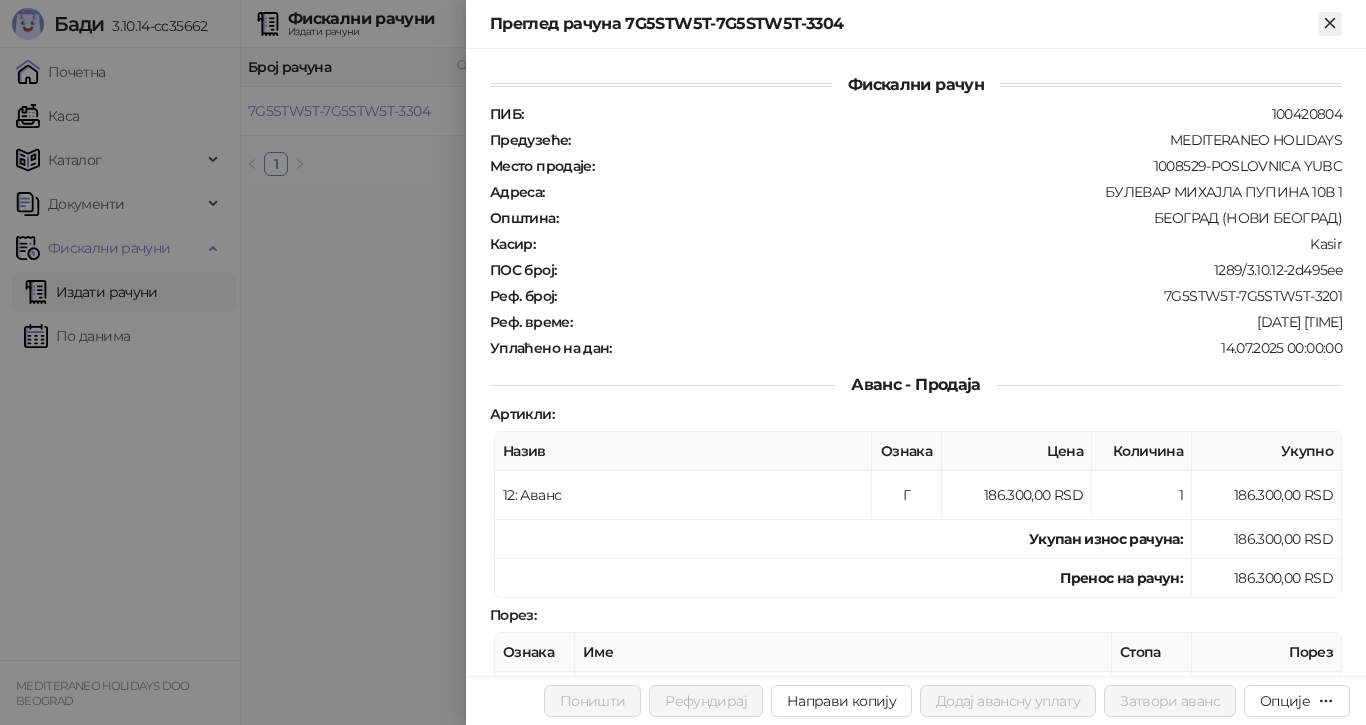 click 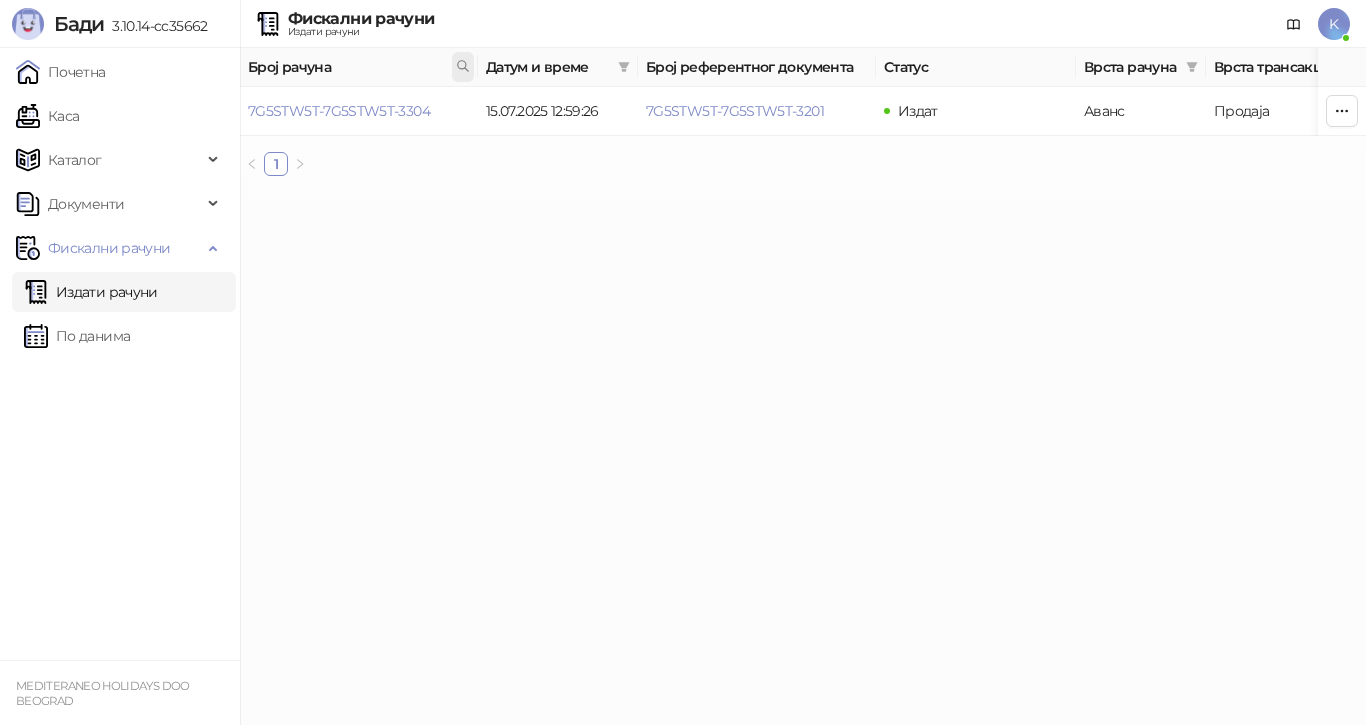 click 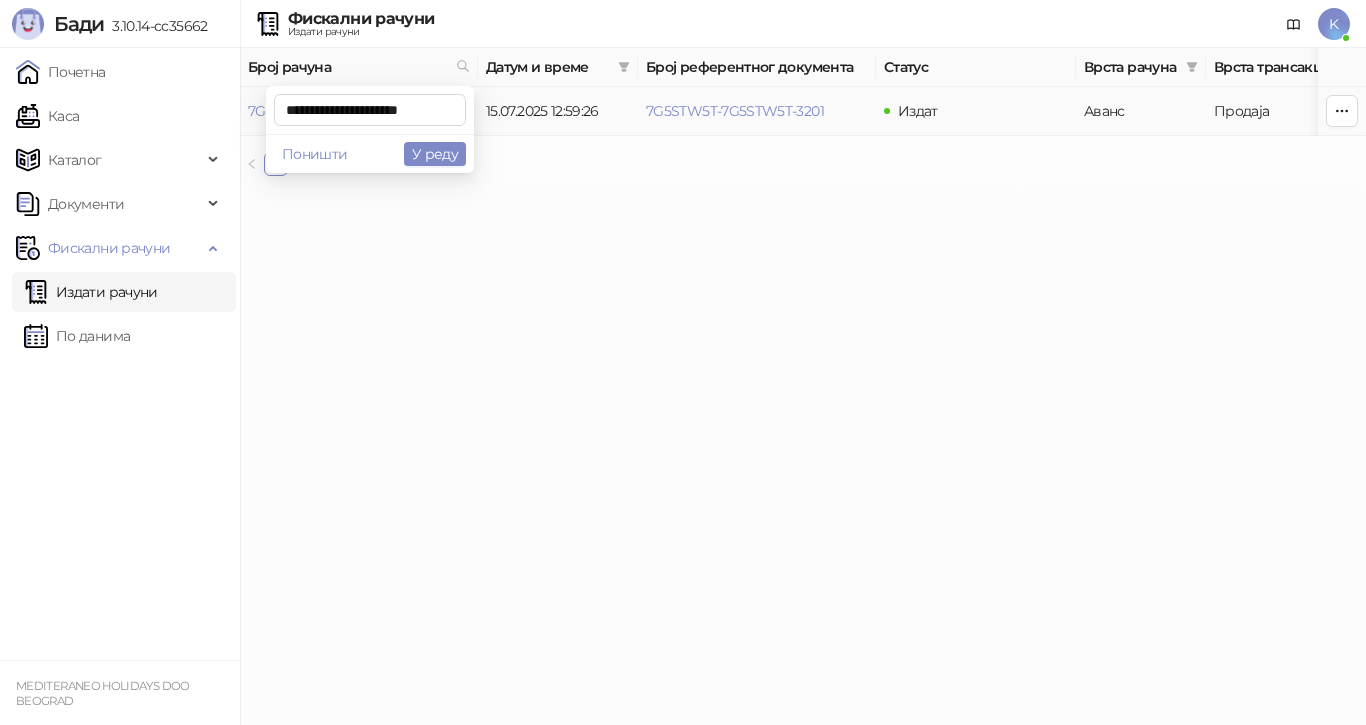 scroll, scrollTop: 0, scrollLeft: 10, axis: horizontal 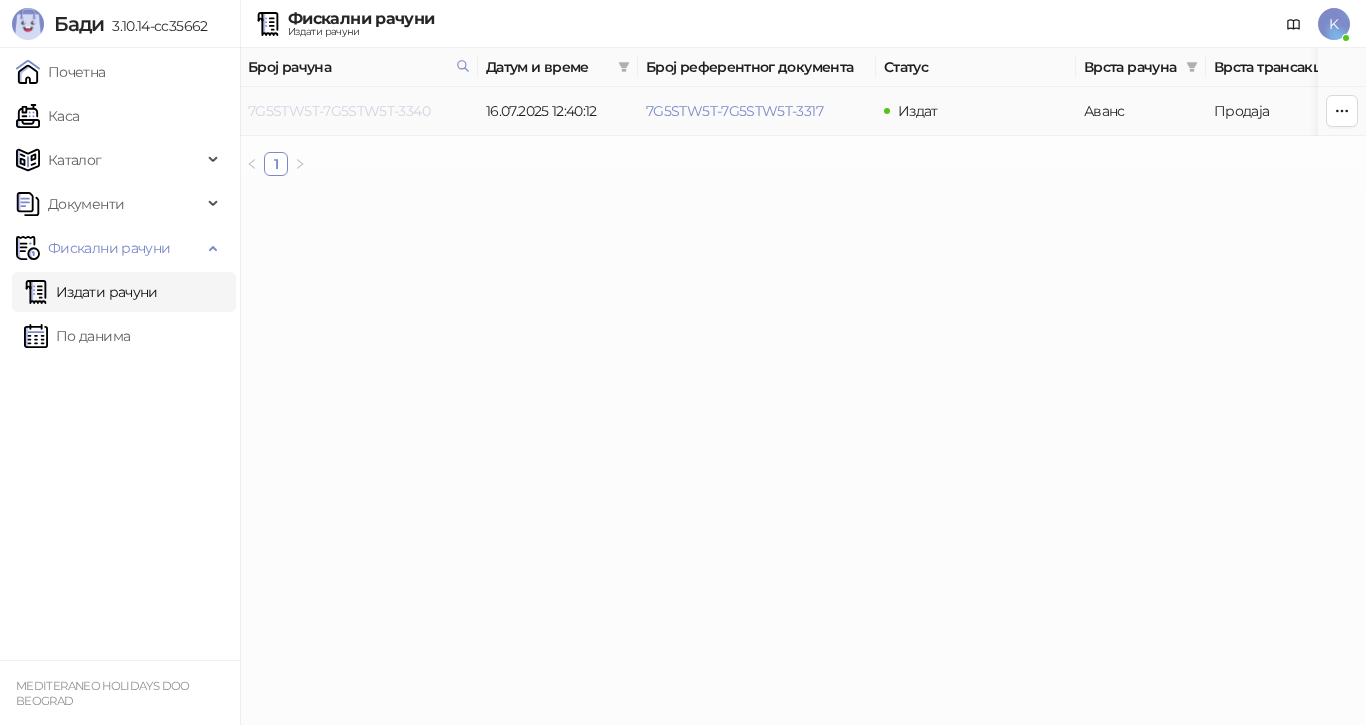 click on "7G5STW5T-7G5STW5T-3340" at bounding box center (339, 111) 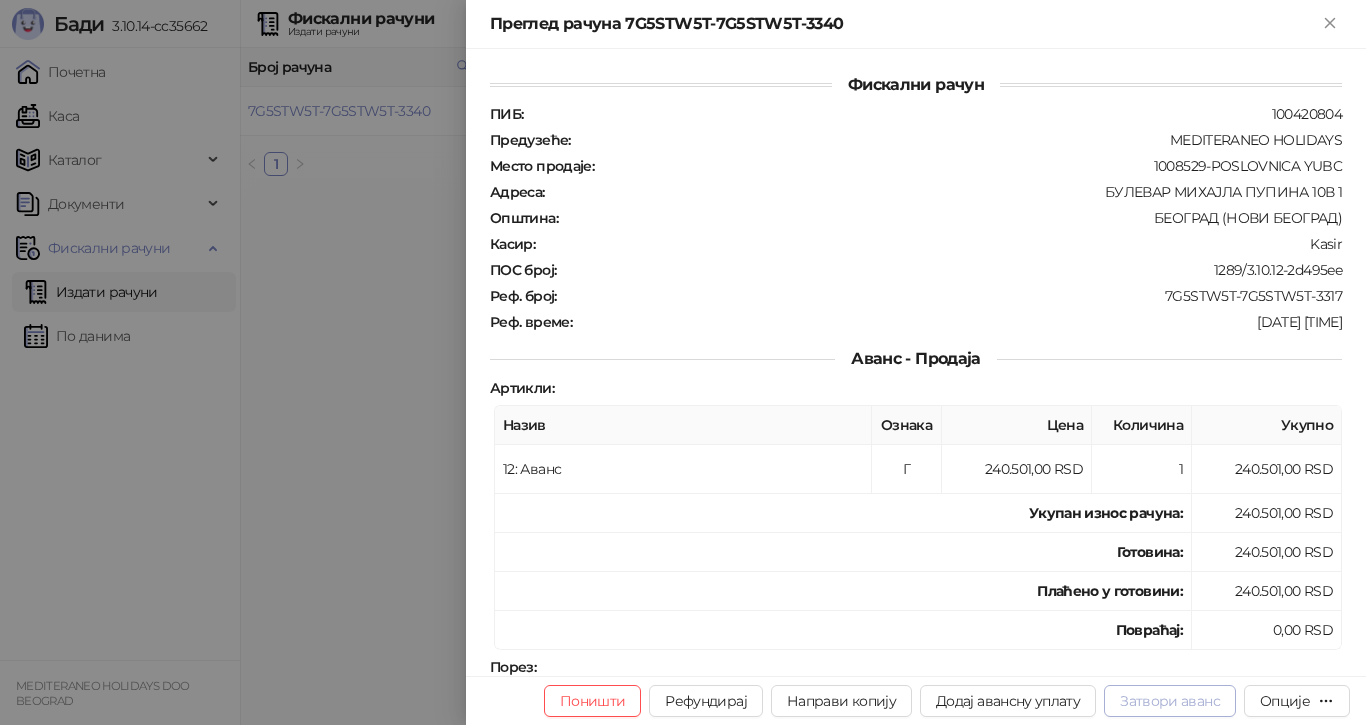click on "Затвори аванс" at bounding box center (1170, 701) 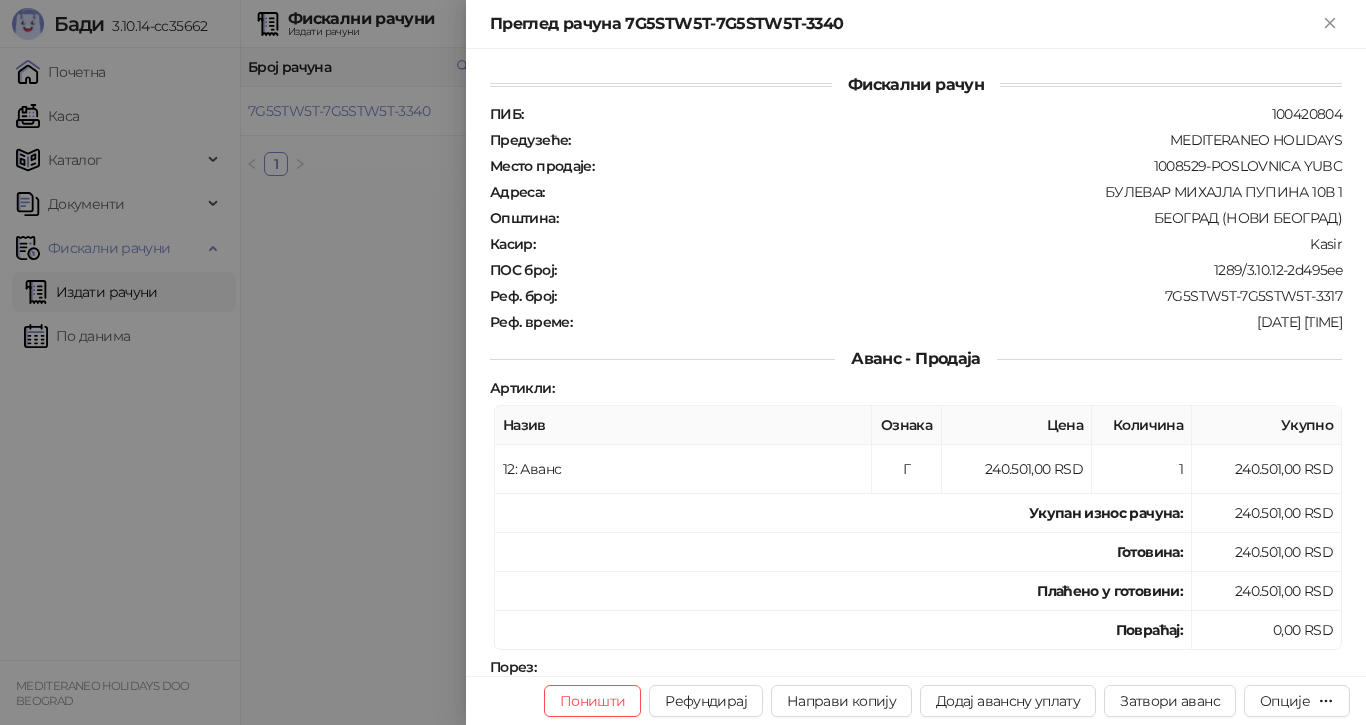 type on "**********" 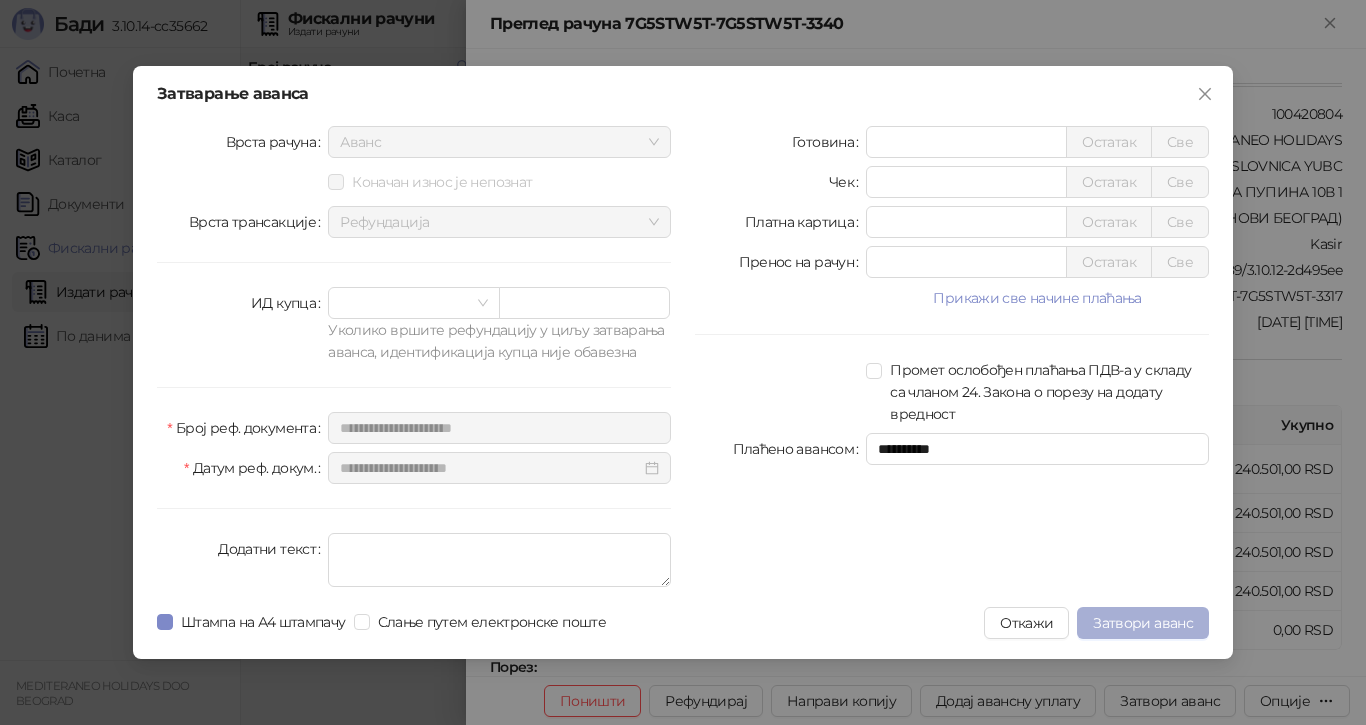 click on "Затвори аванс" at bounding box center (1143, 623) 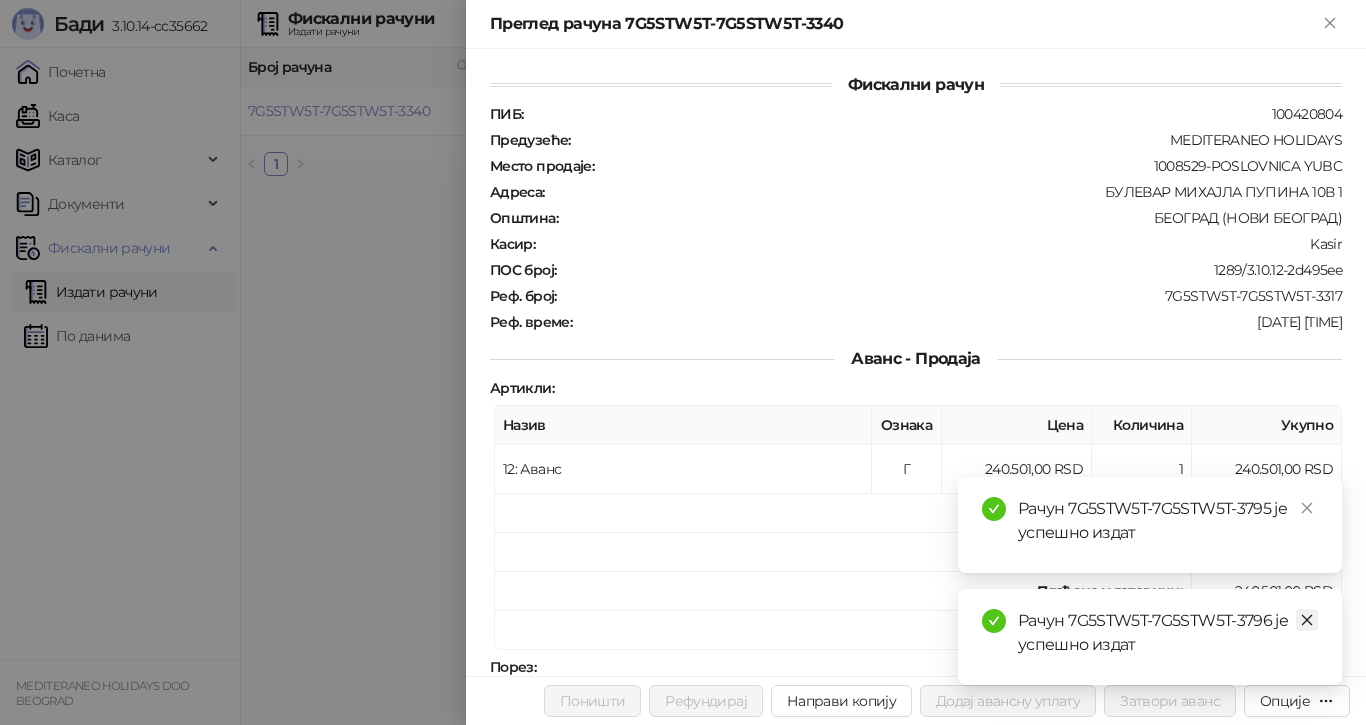 click 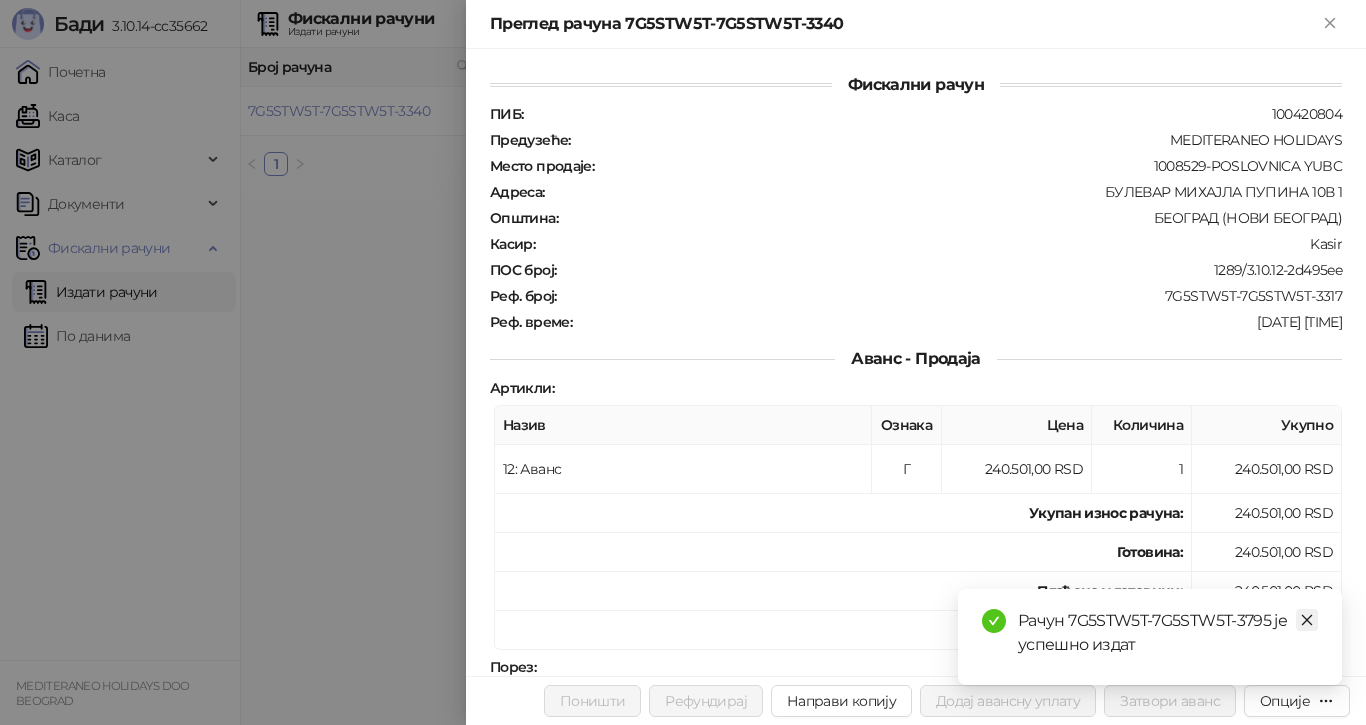 click 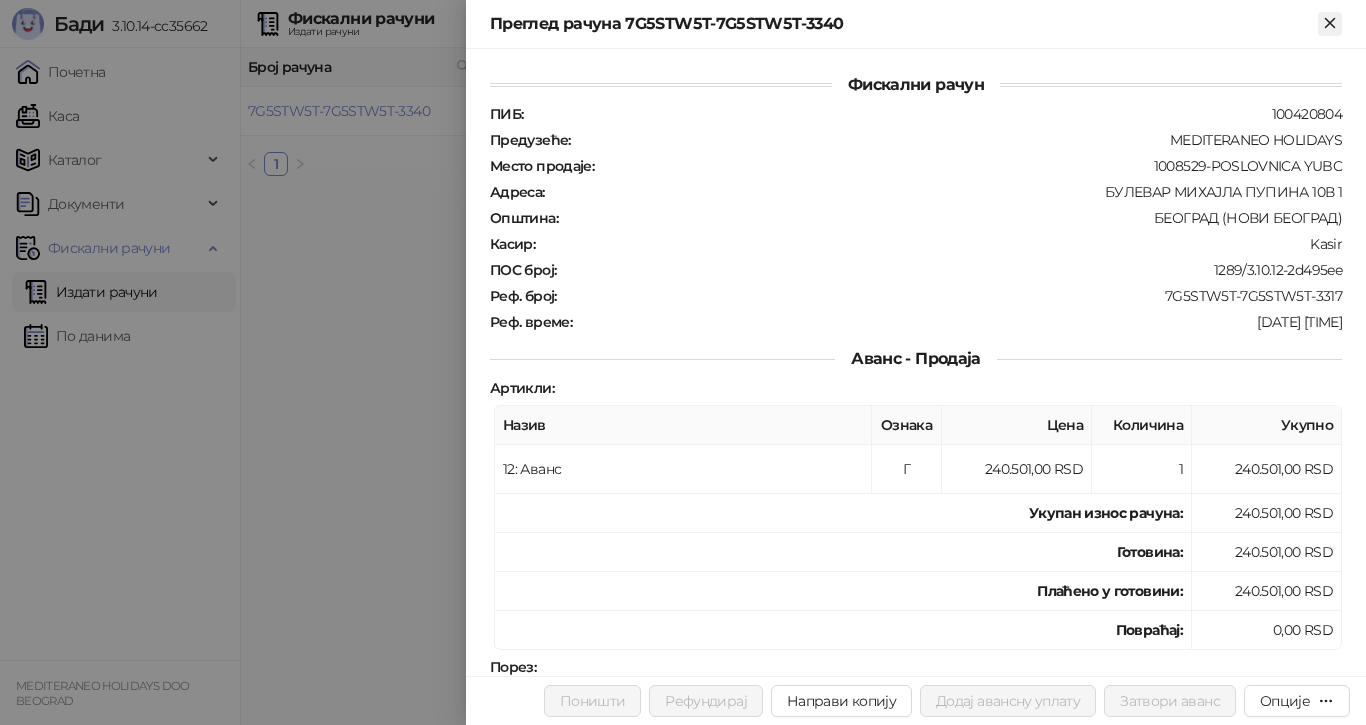 drag, startPoint x: 1330, startPoint y: 15, endPoint x: 1329, endPoint y: 28, distance: 13.038404 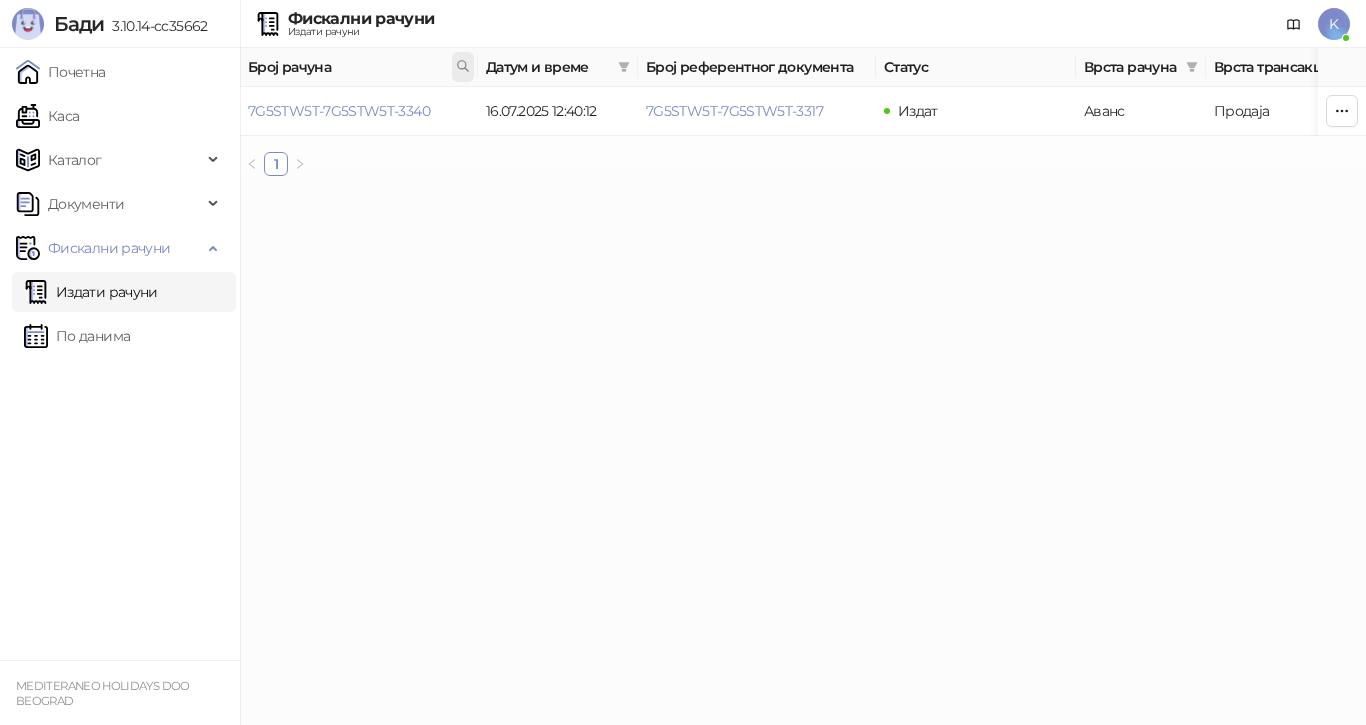 click 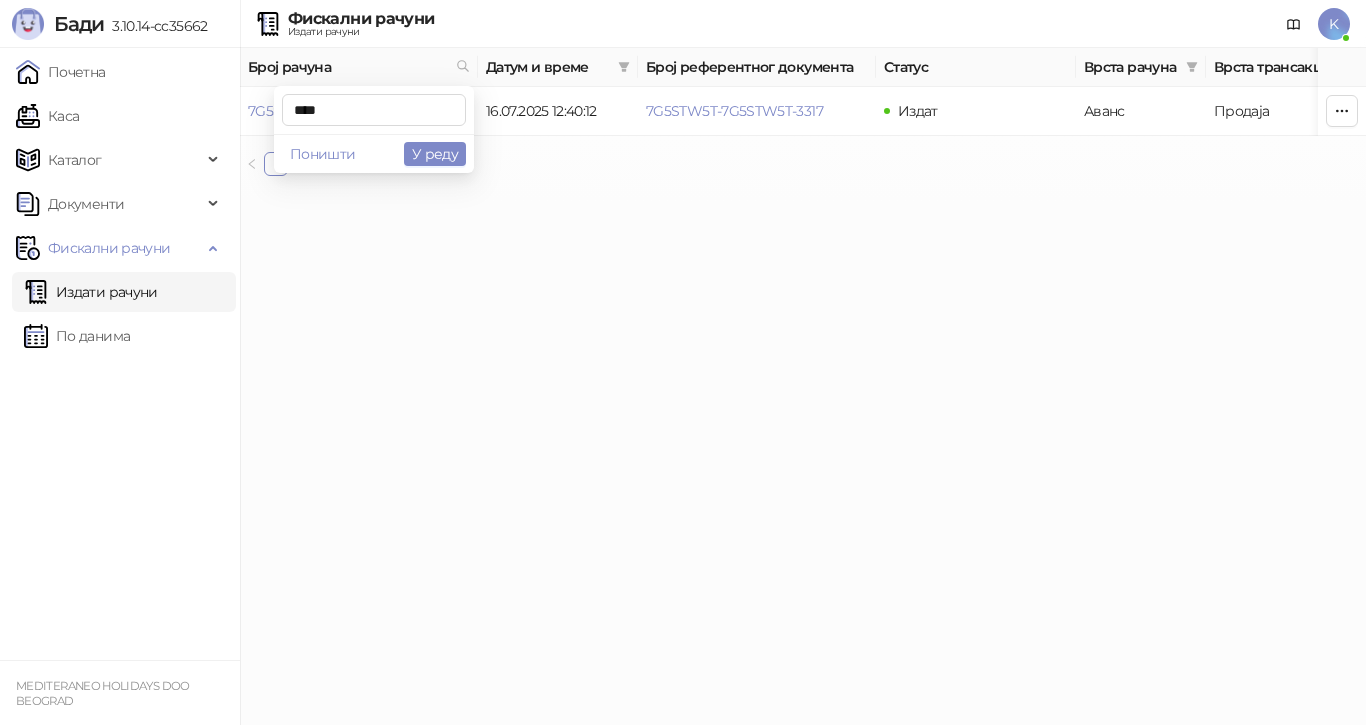 type on "****" 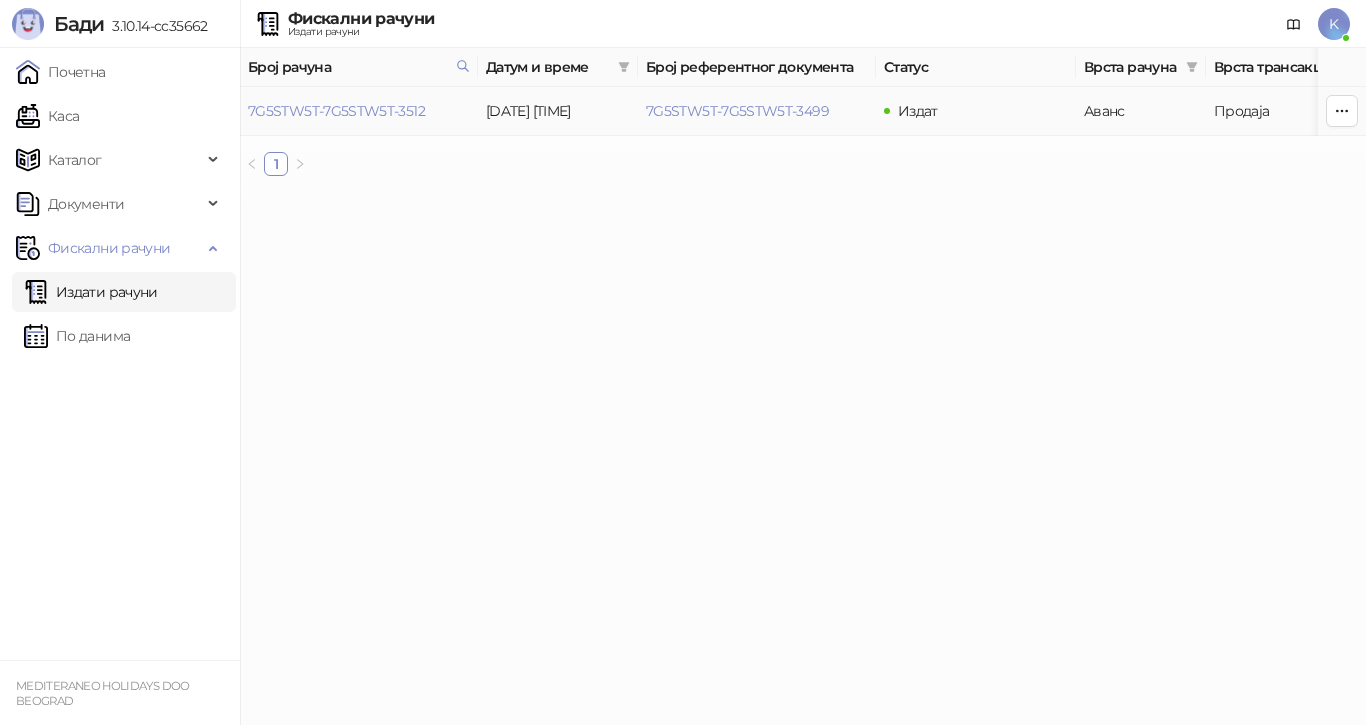 click on "7G5STW5T-7G5STW5T-3512" at bounding box center [336, 111] 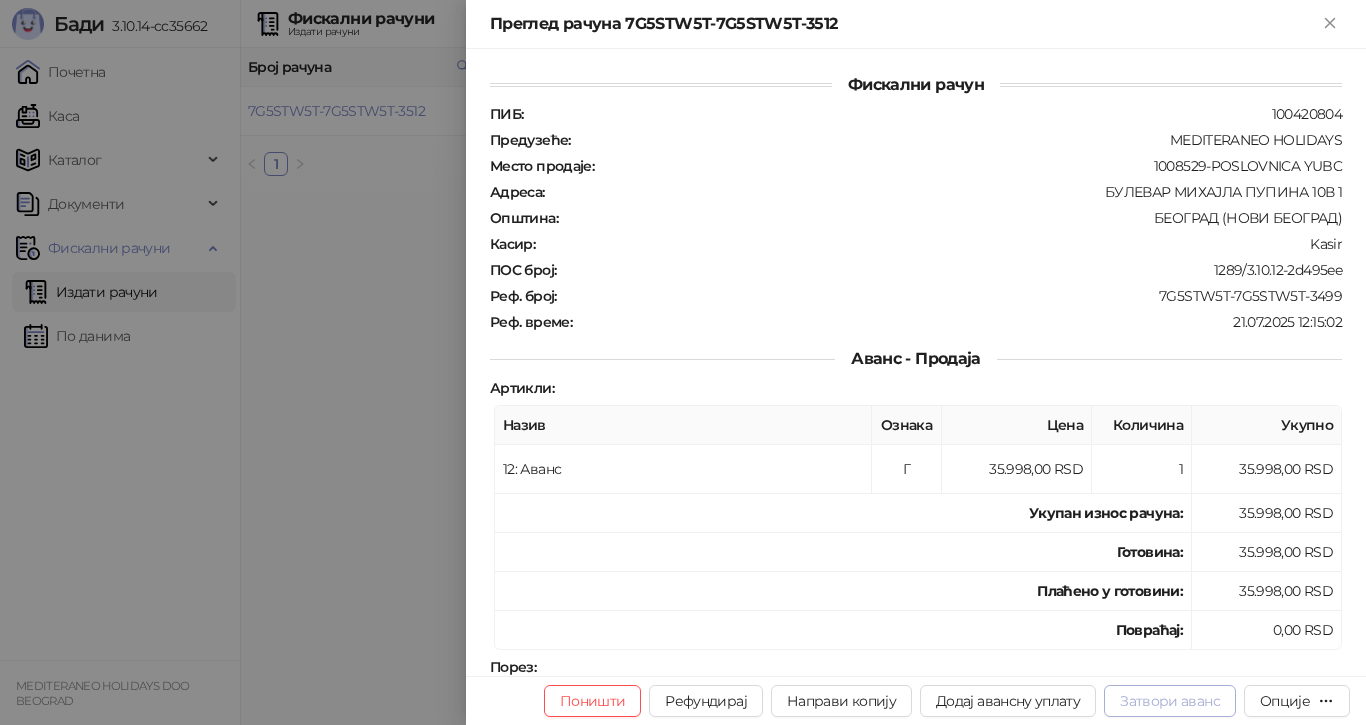 click on "Затвори аванс" at bounding box center (1170, 701) 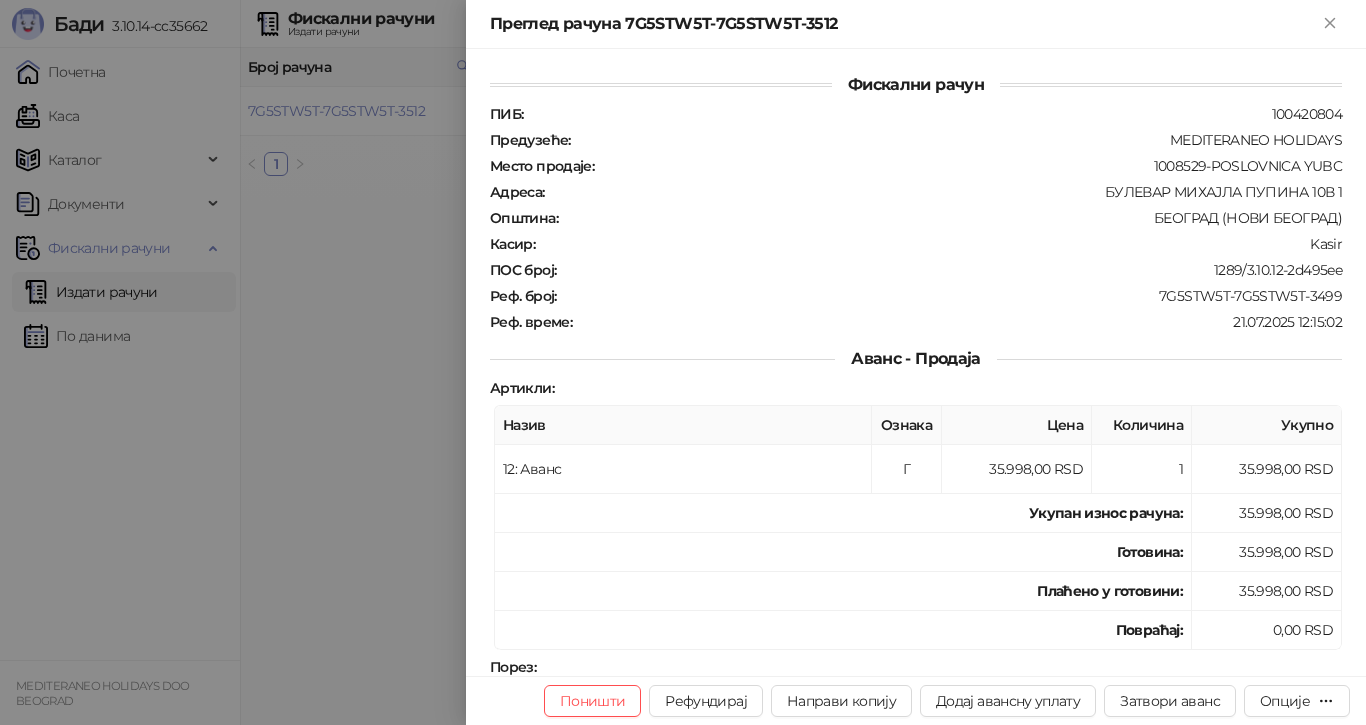 type on "**********" 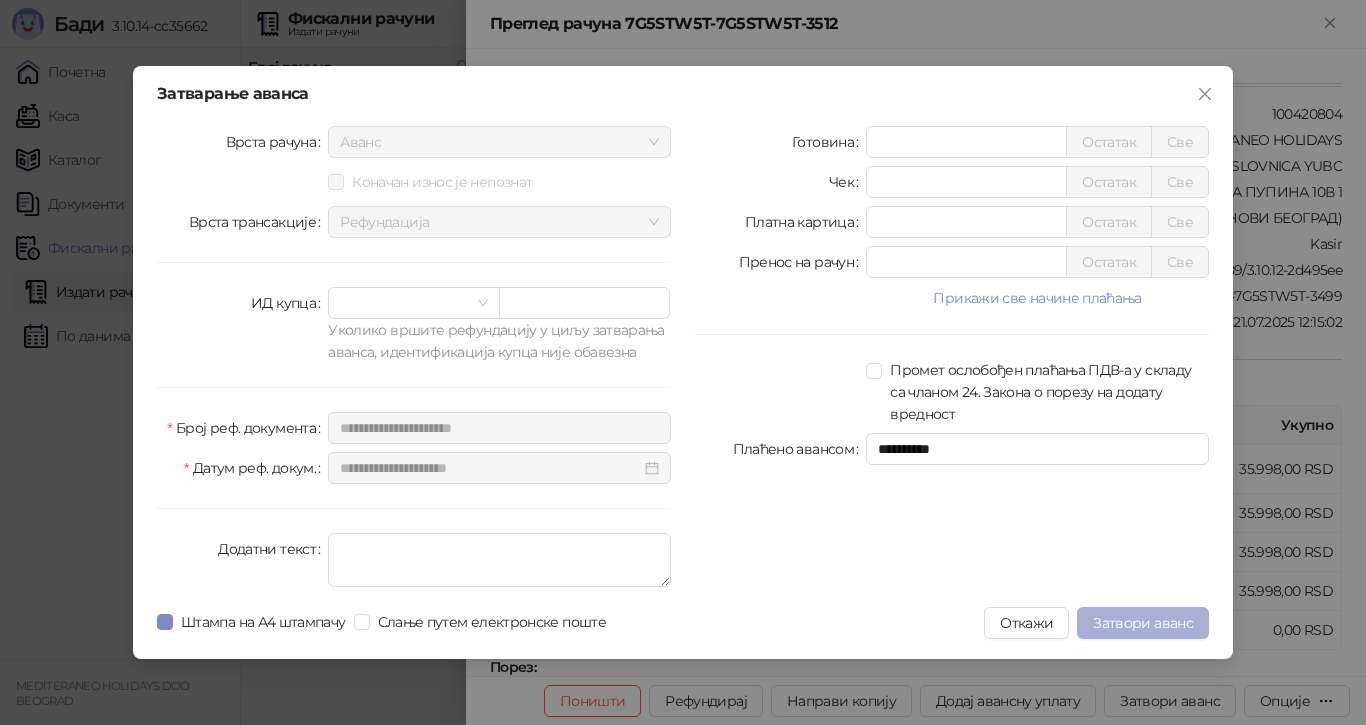 click on "Затвори аванс" at bounding box center [1143, 623] 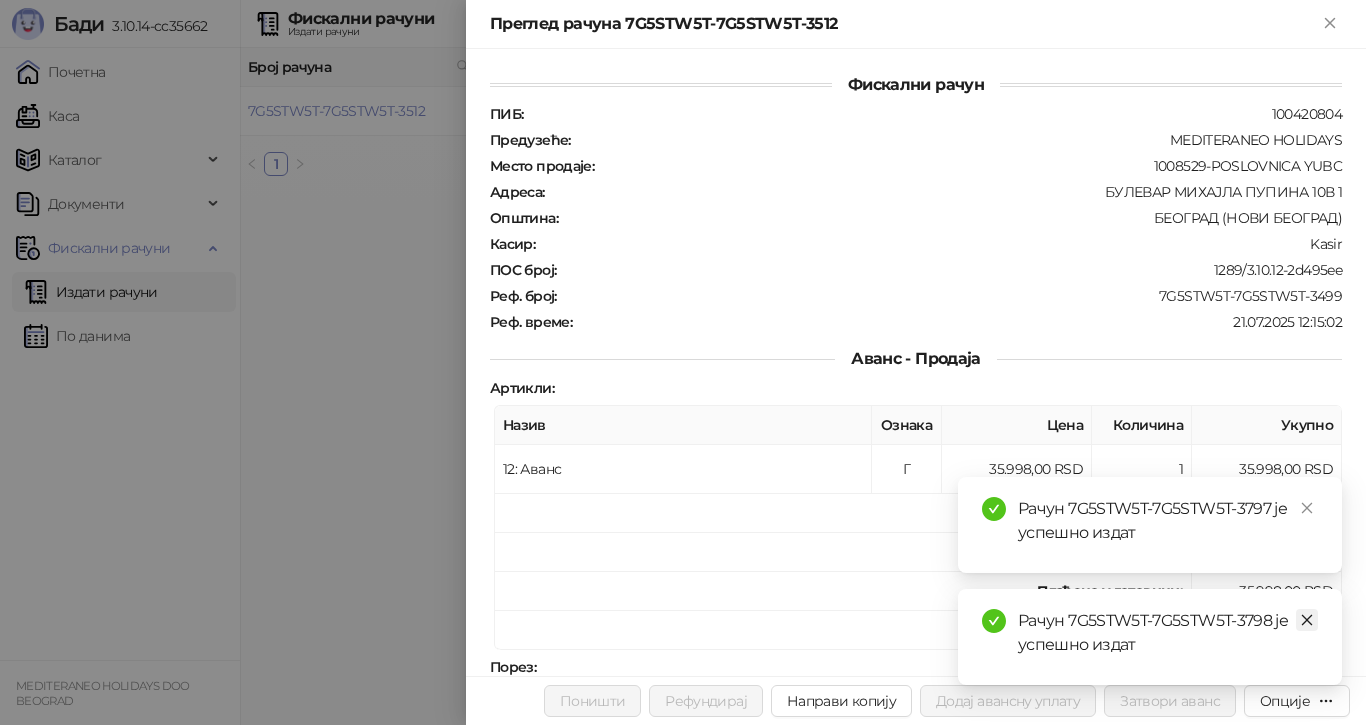 click 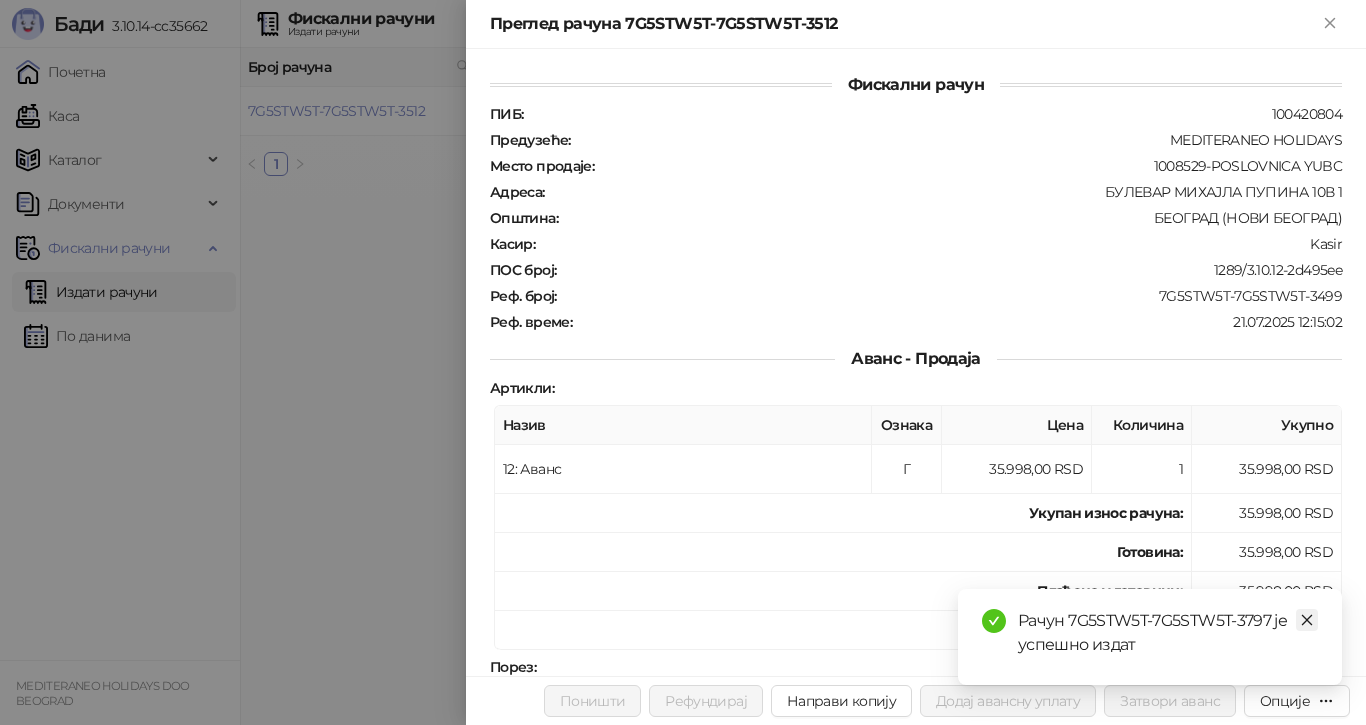 click 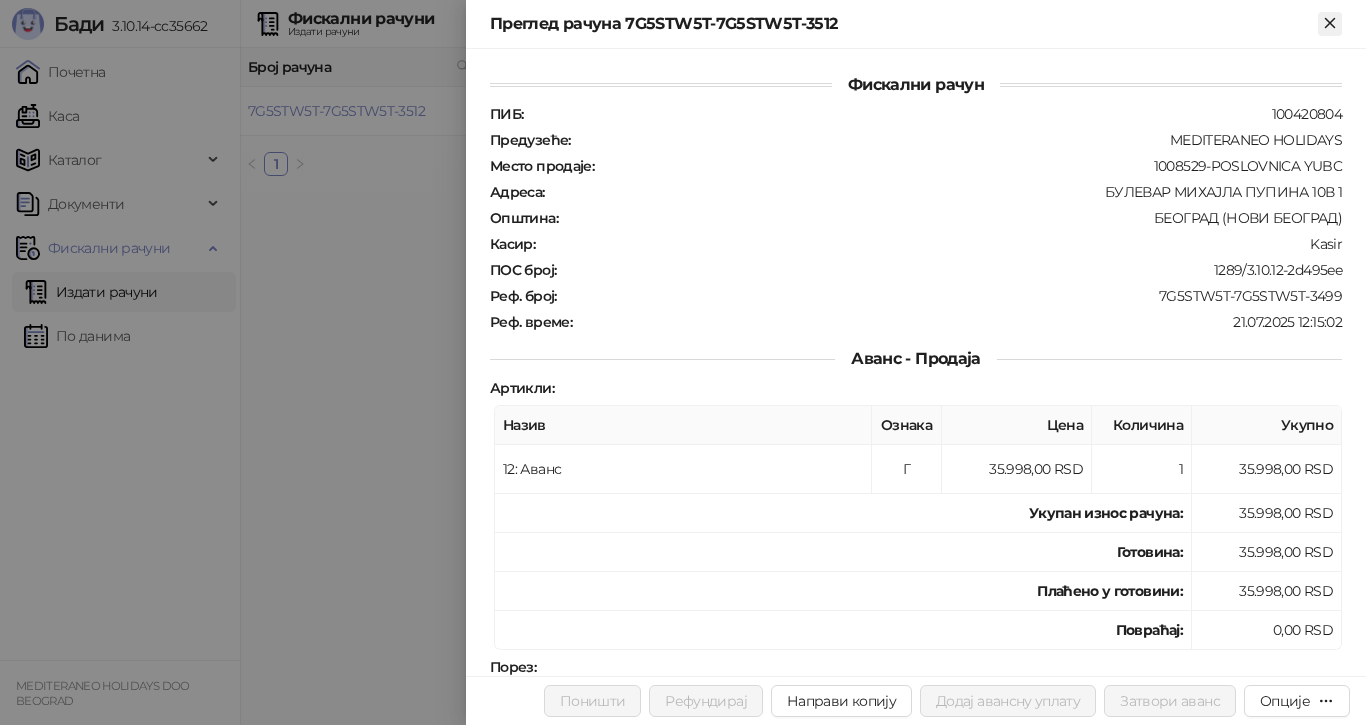 click 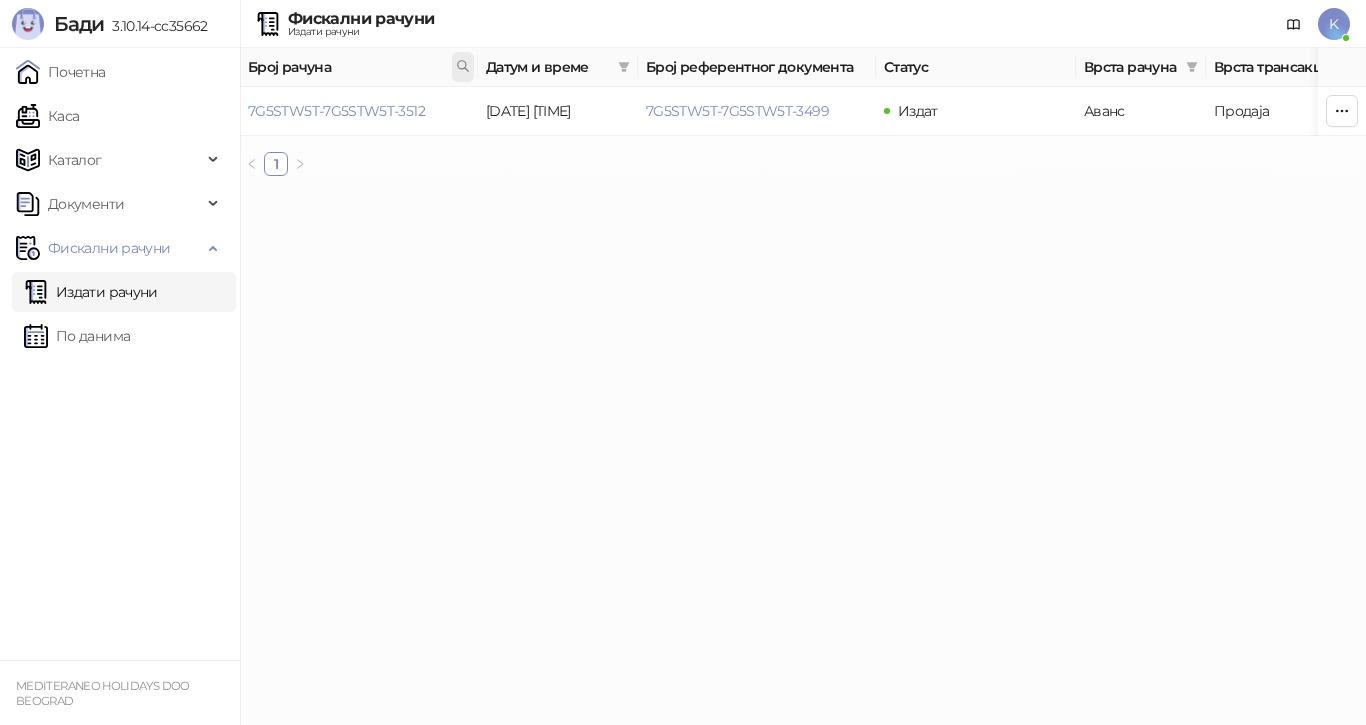 click 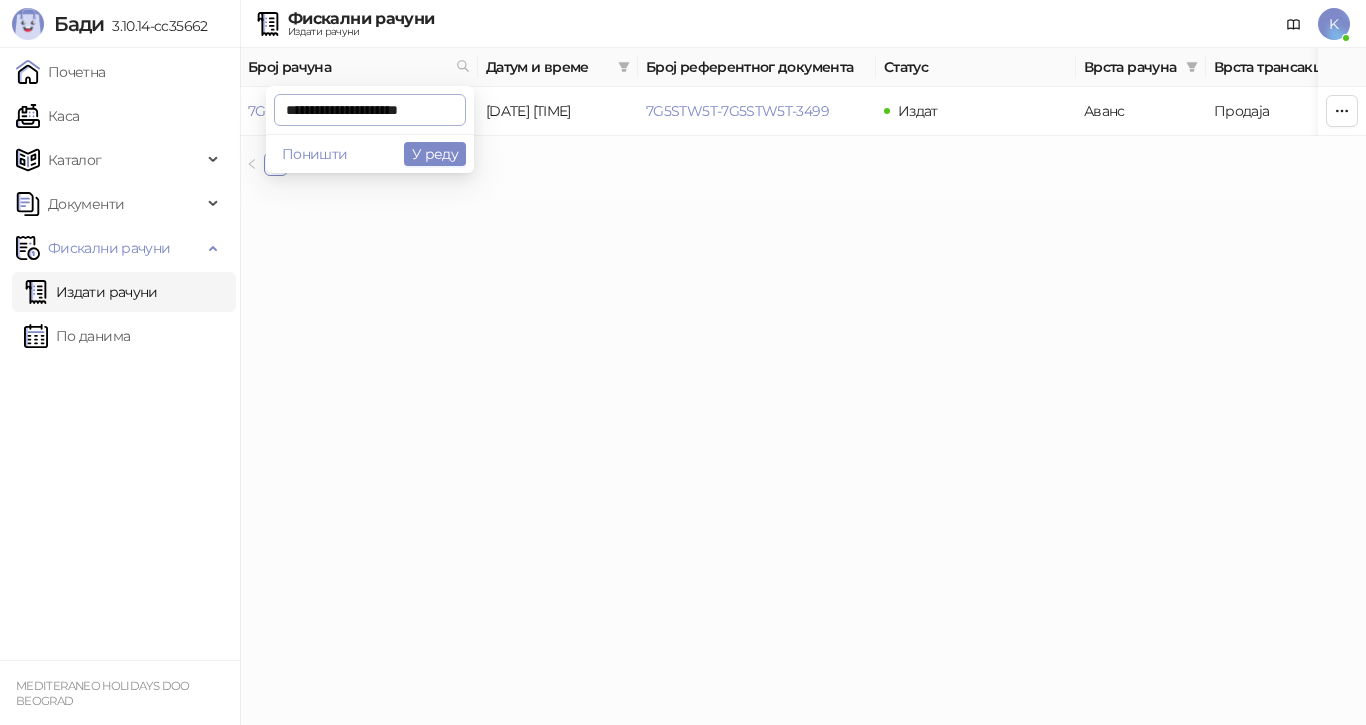 scroll, scrollTop: 0, scrollLeft: 9, axis: horizontal 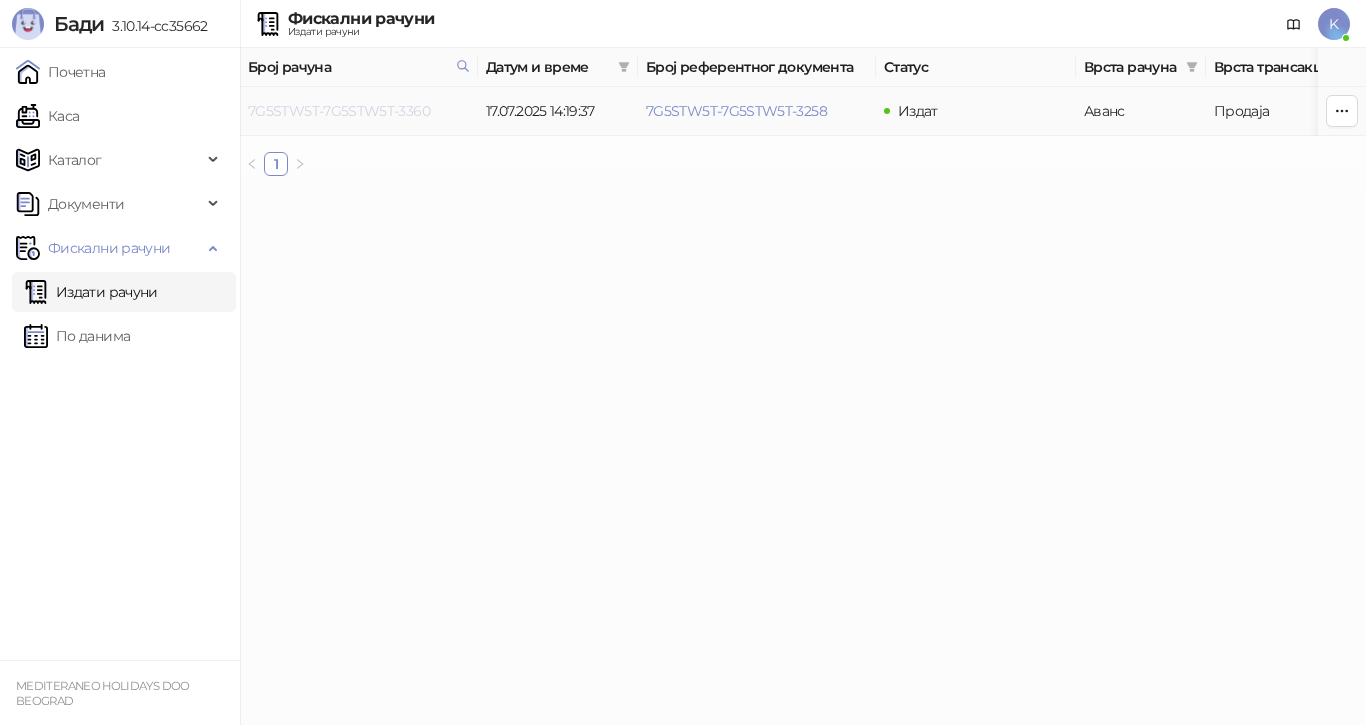 click on "7G5STW5T-7G5STW5T-3360" at bounding box center (339, 111) 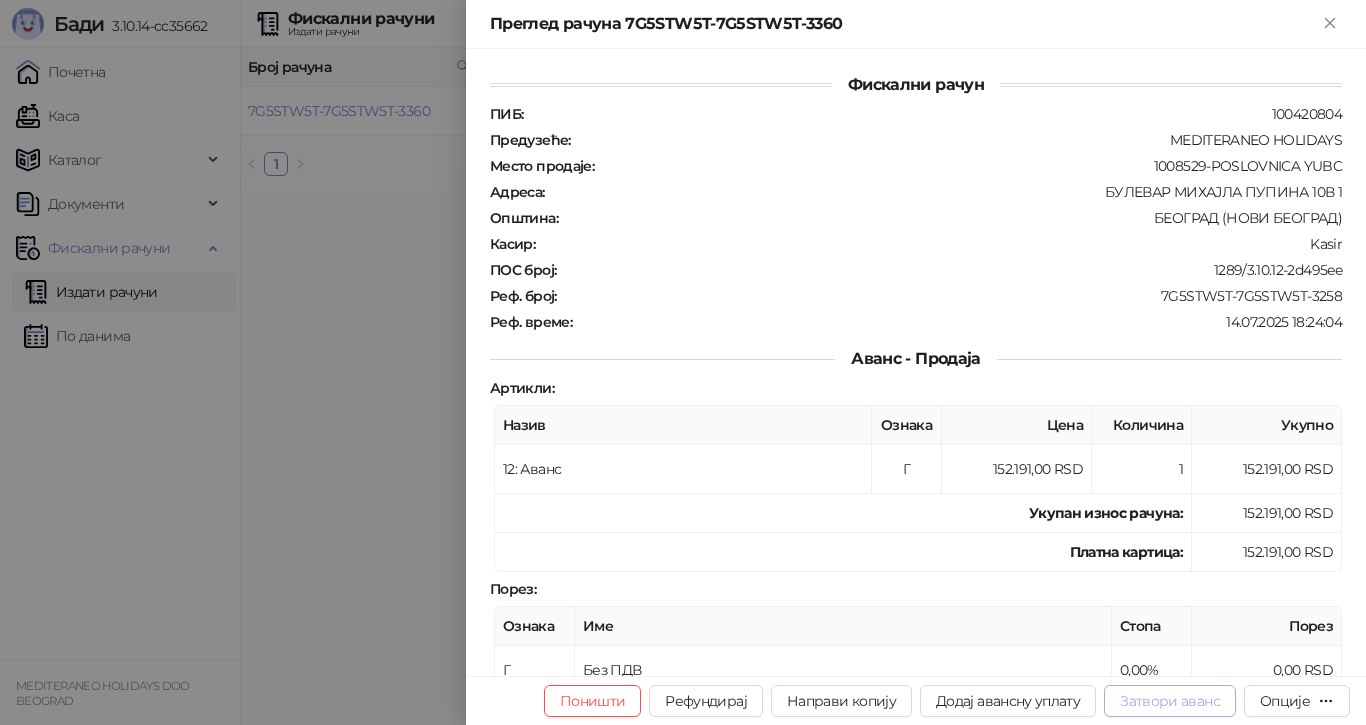 click on "Затвори аванс" at bounding box center [1170, 701] 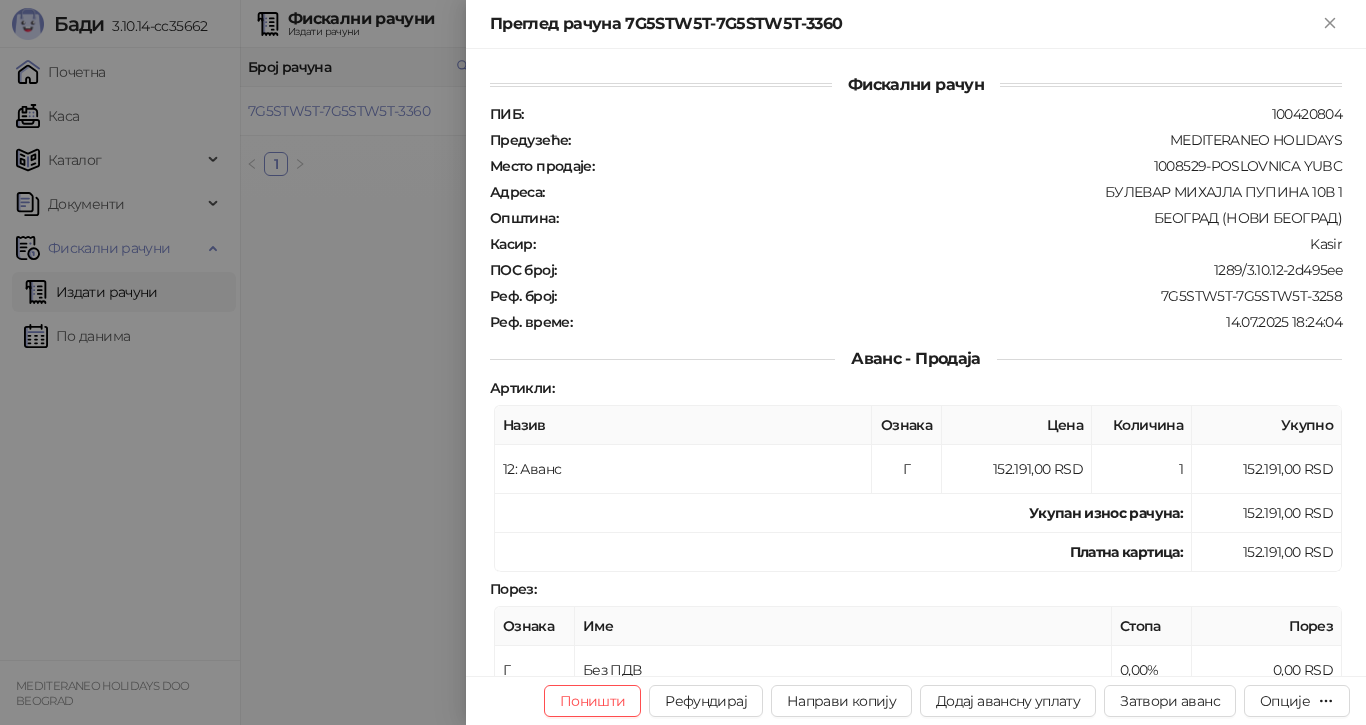 type on "**********" 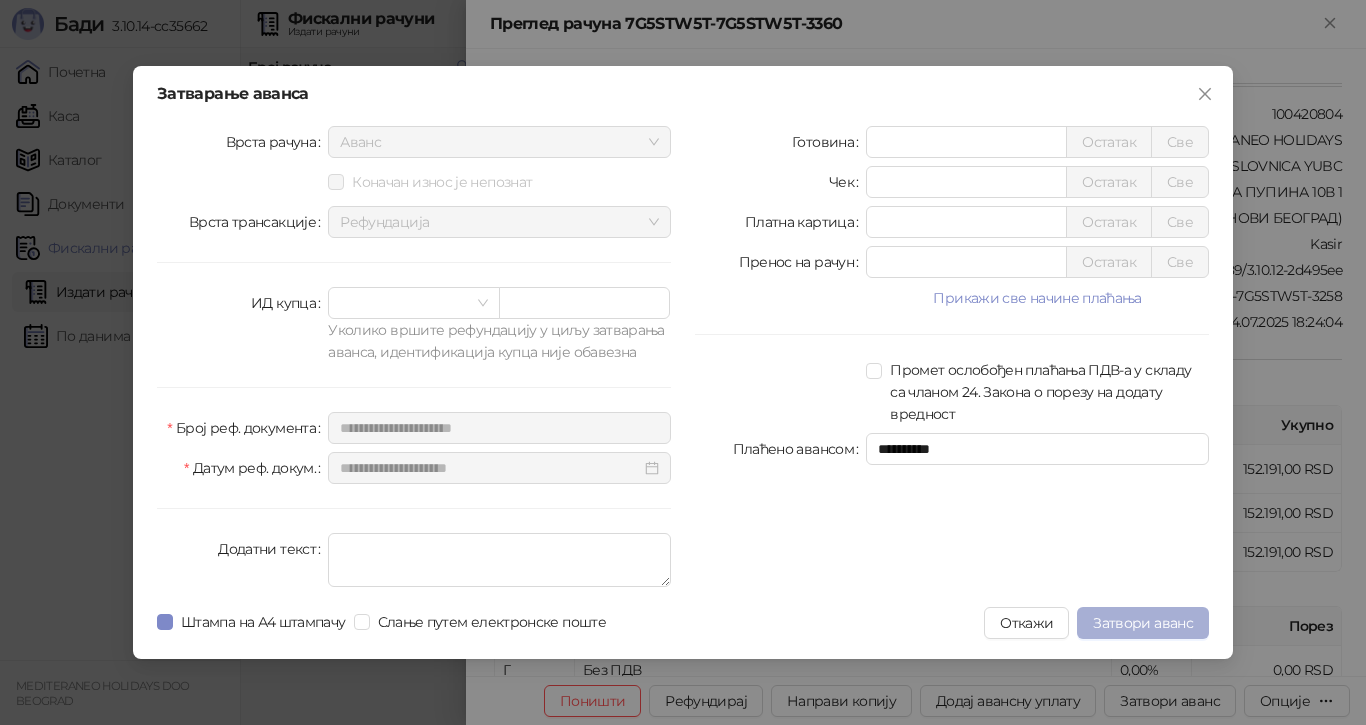 click on "Затвори аванс" at bounding box center [1143, 623] 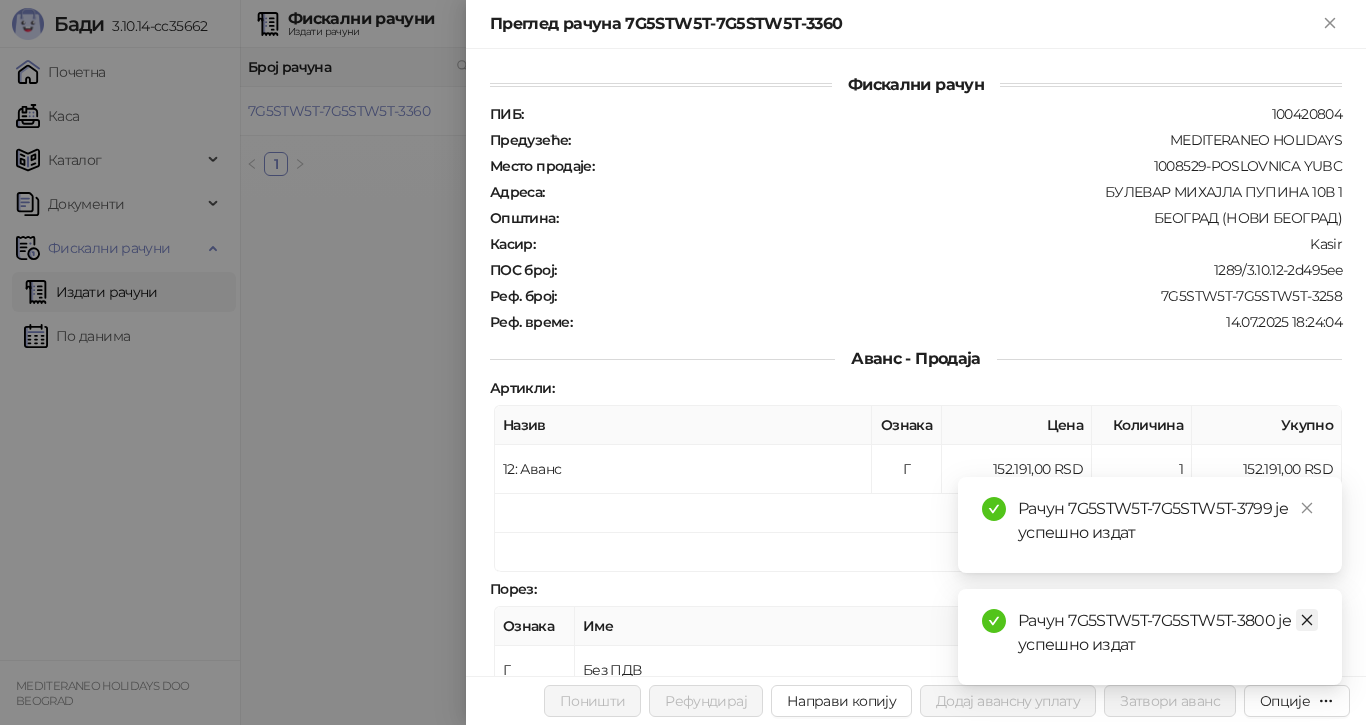 click 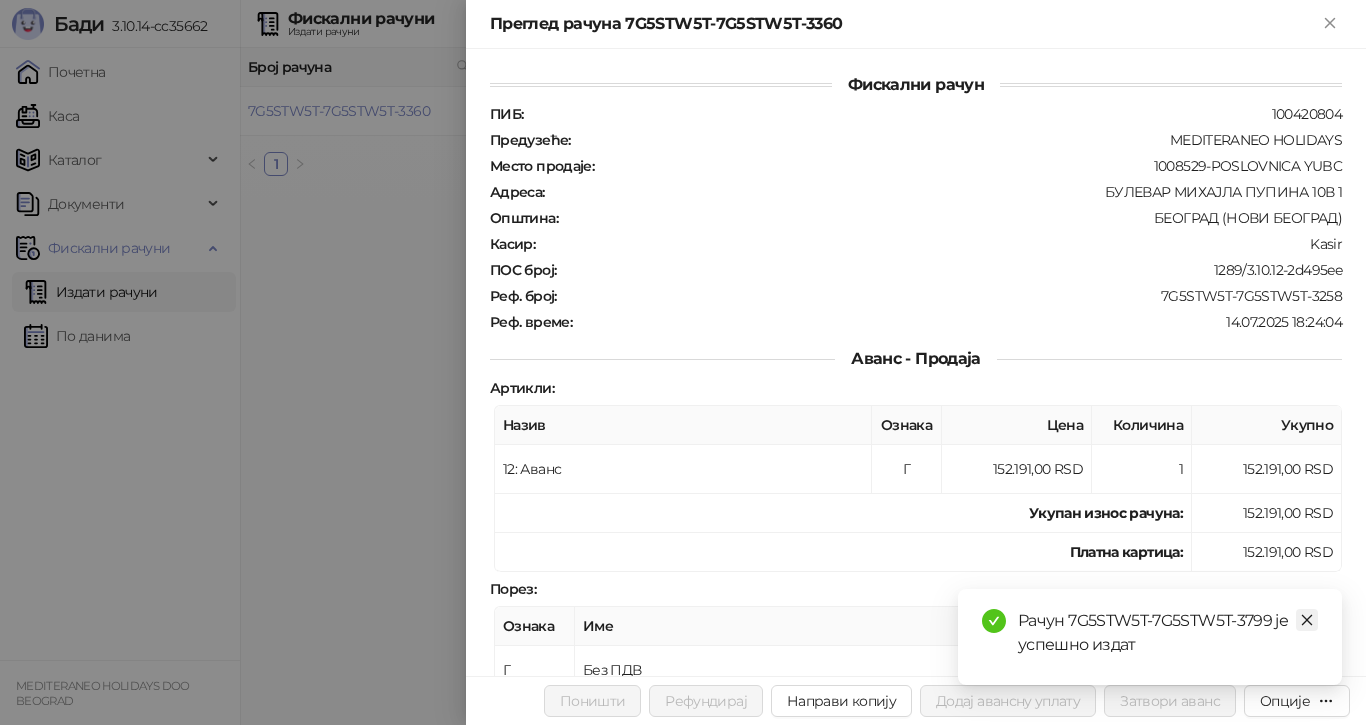 drag, startPoint x: 1311, startPoint y: 615, endPoint x: 1302, endPoint y: 557, distance: 58.694122 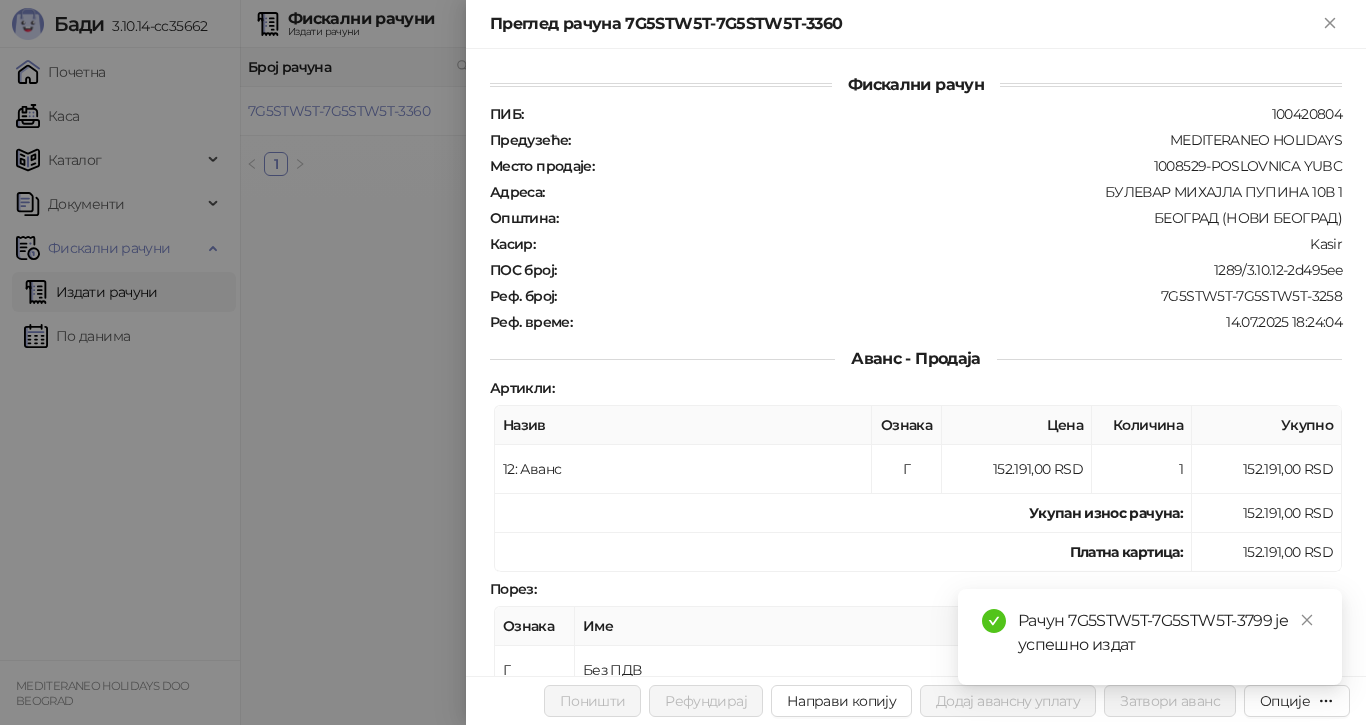 click at bounding box center (1307, 620) 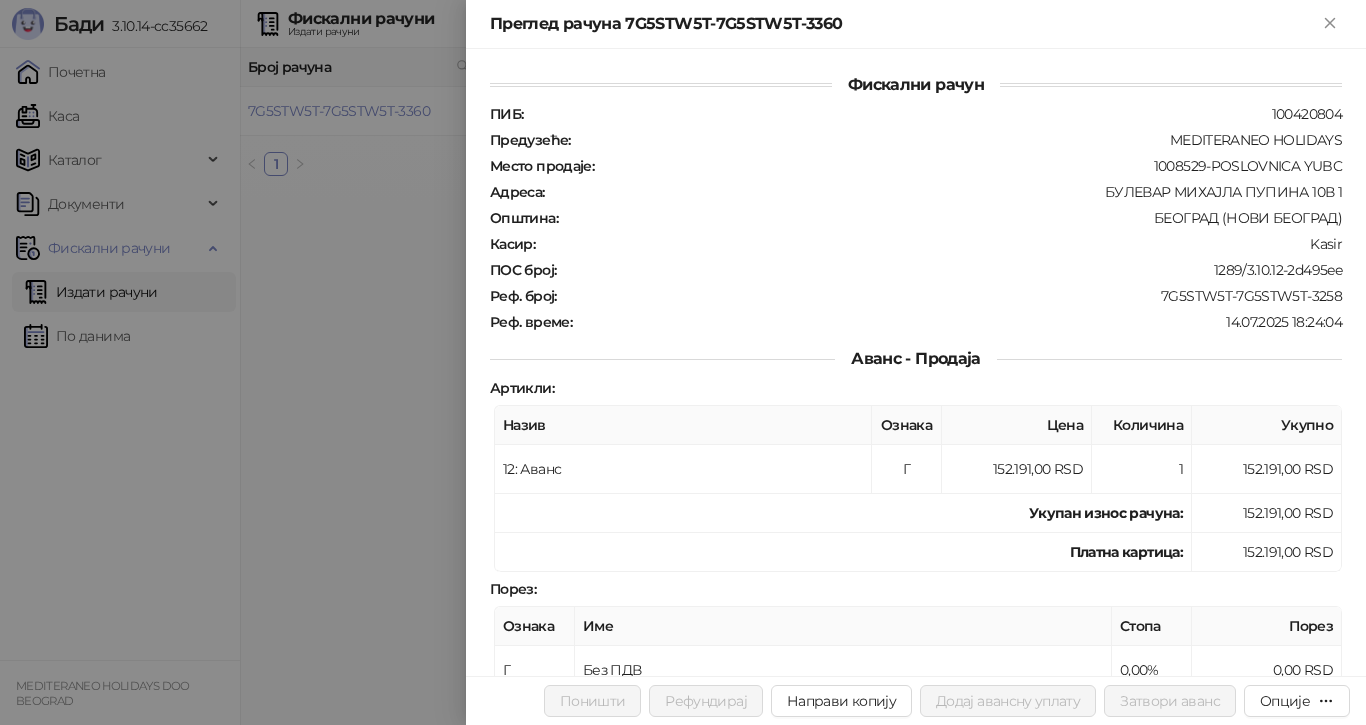 drag, startPoint x: 1335, startPoint y: 21, endPoint x: 1076, endPoint y: 127, distance: 279.85175 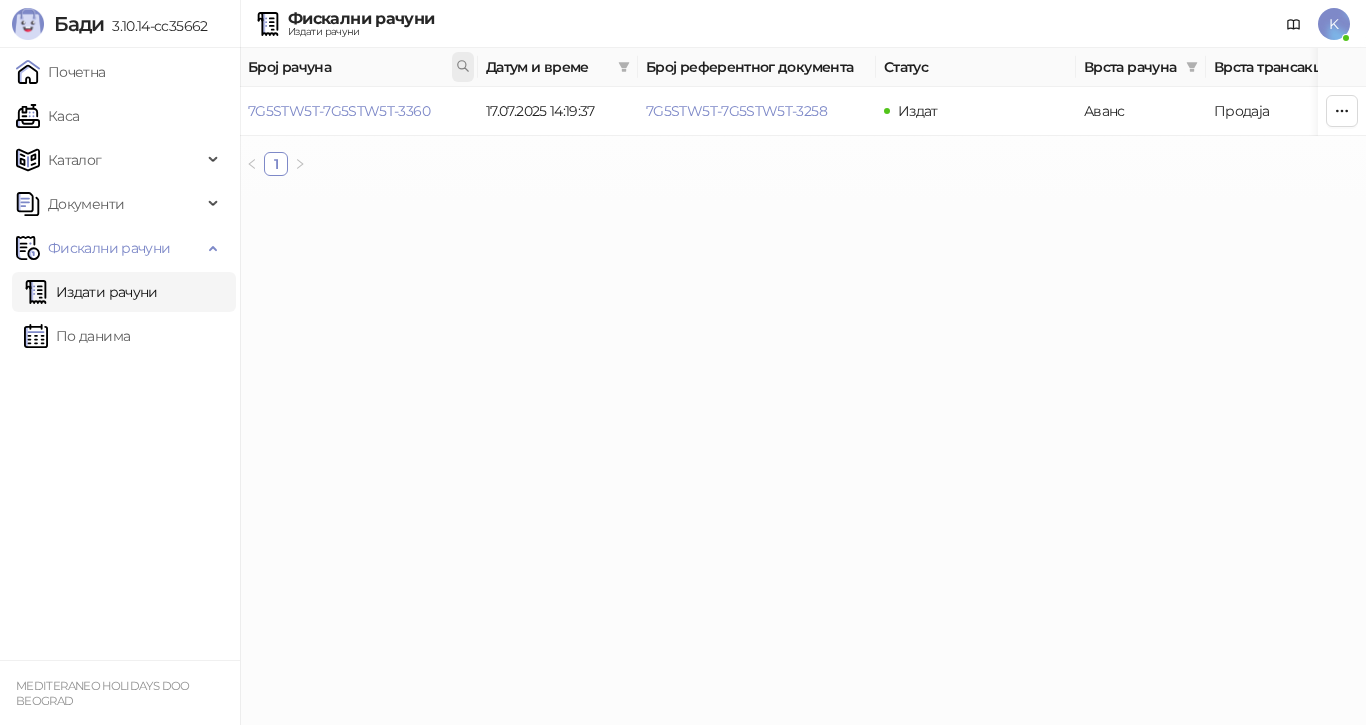 click 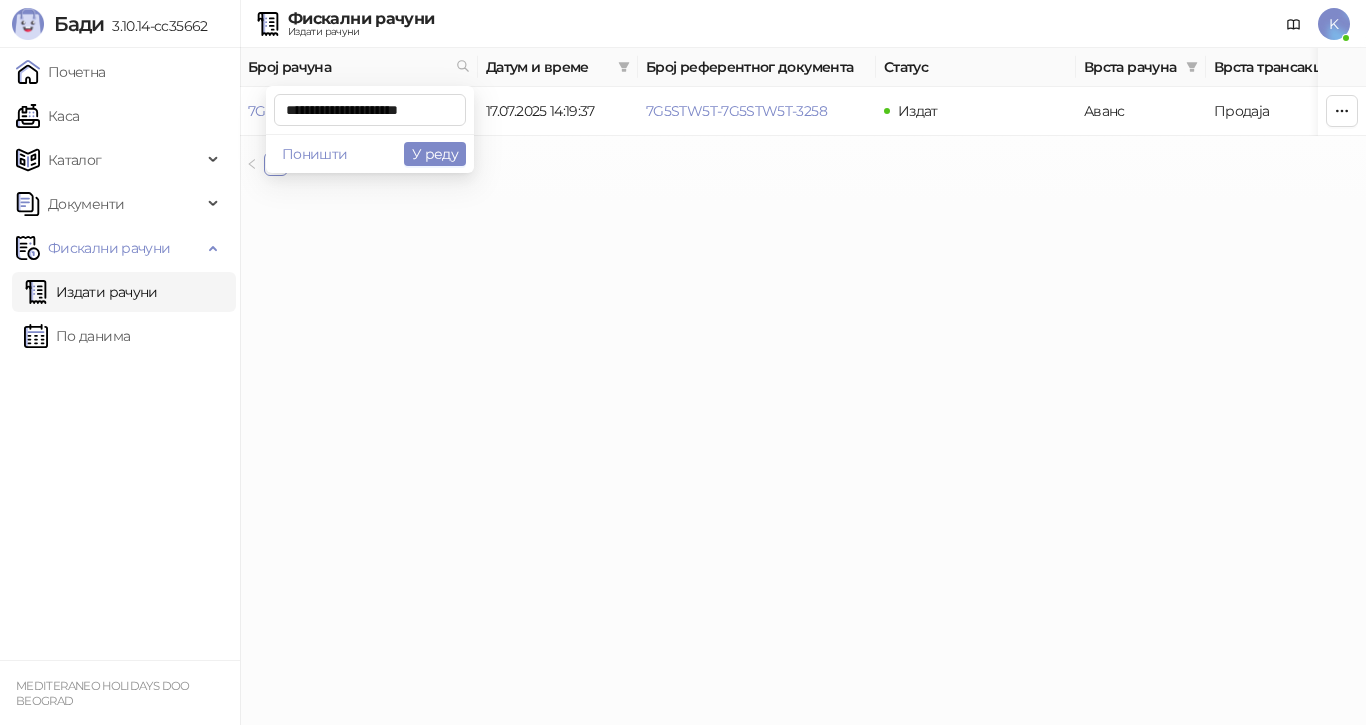 scroll, scrollTop: 0, scrollLeft: 9, axis: horizontal 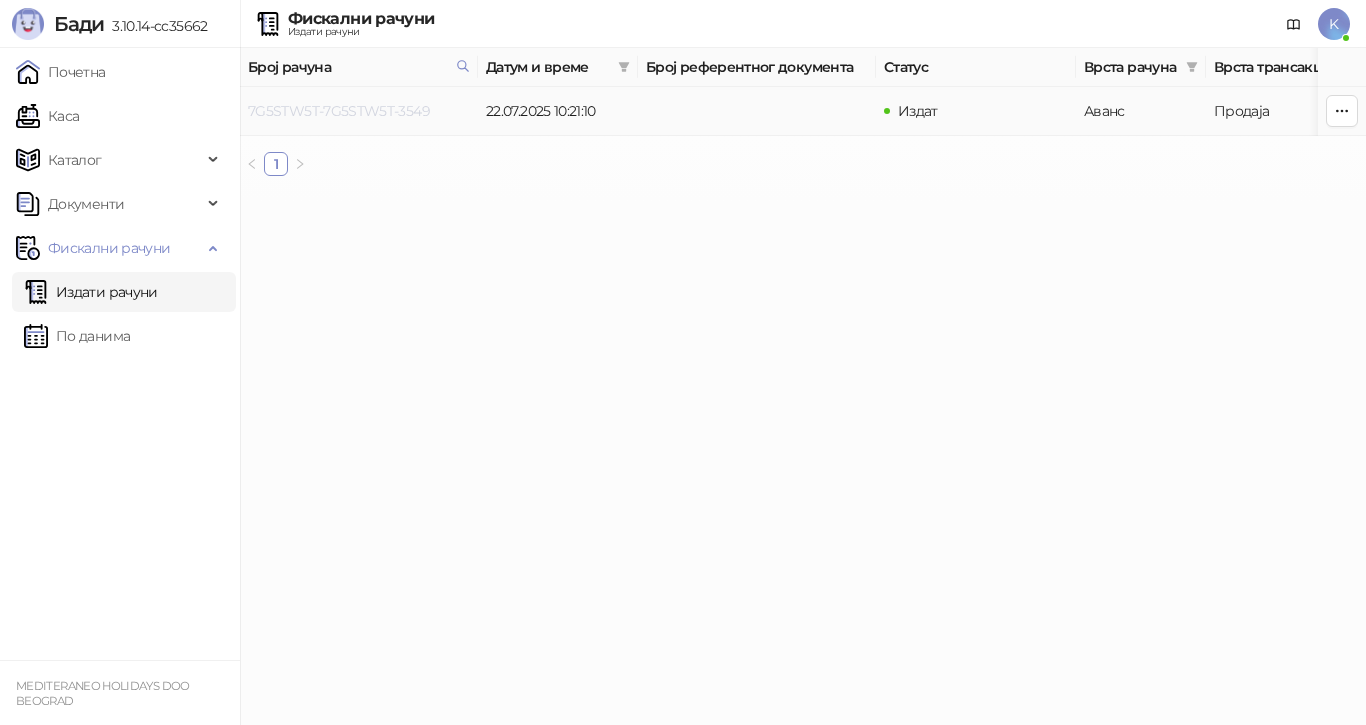 click on "7G5STW5T-7G5STW5T-3549" at bounding box center [339, 111] 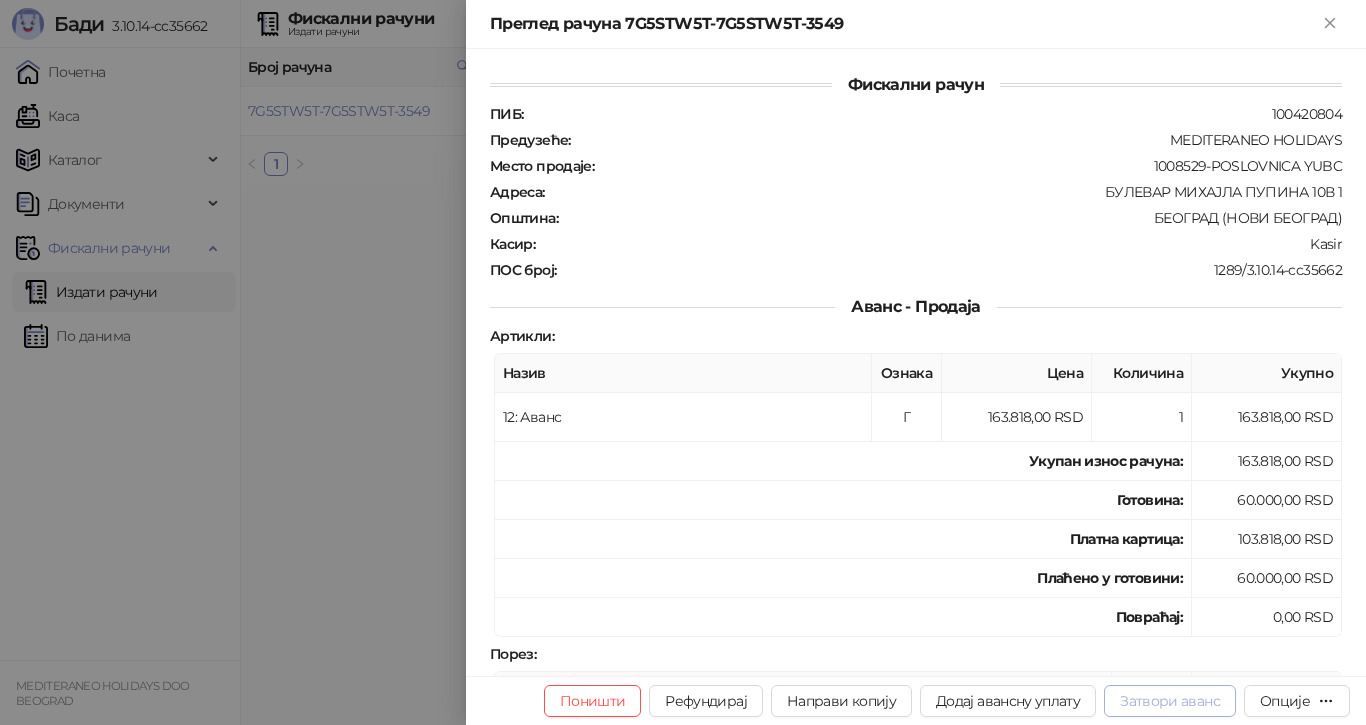 click on "Затвори аванс" at bounding box center [1170, 701] 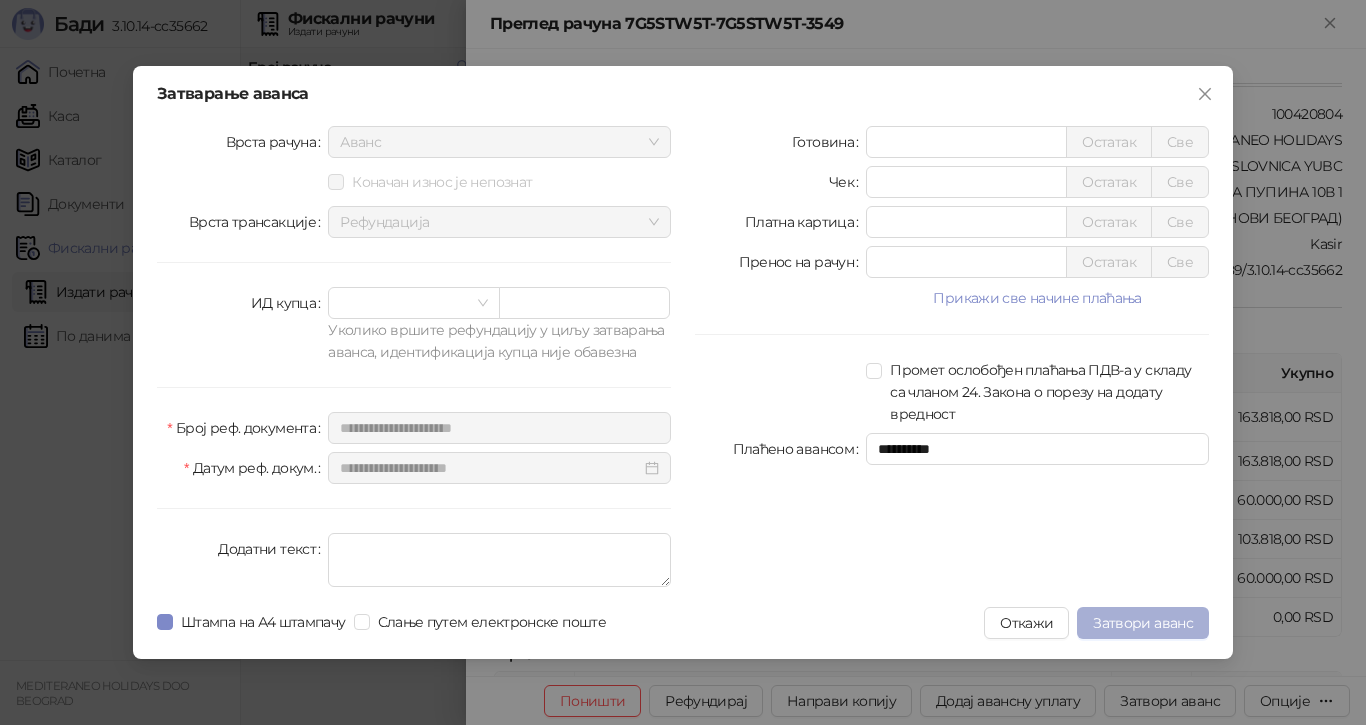 click on "Затвори аванс" at bounding box center [1143, 623] 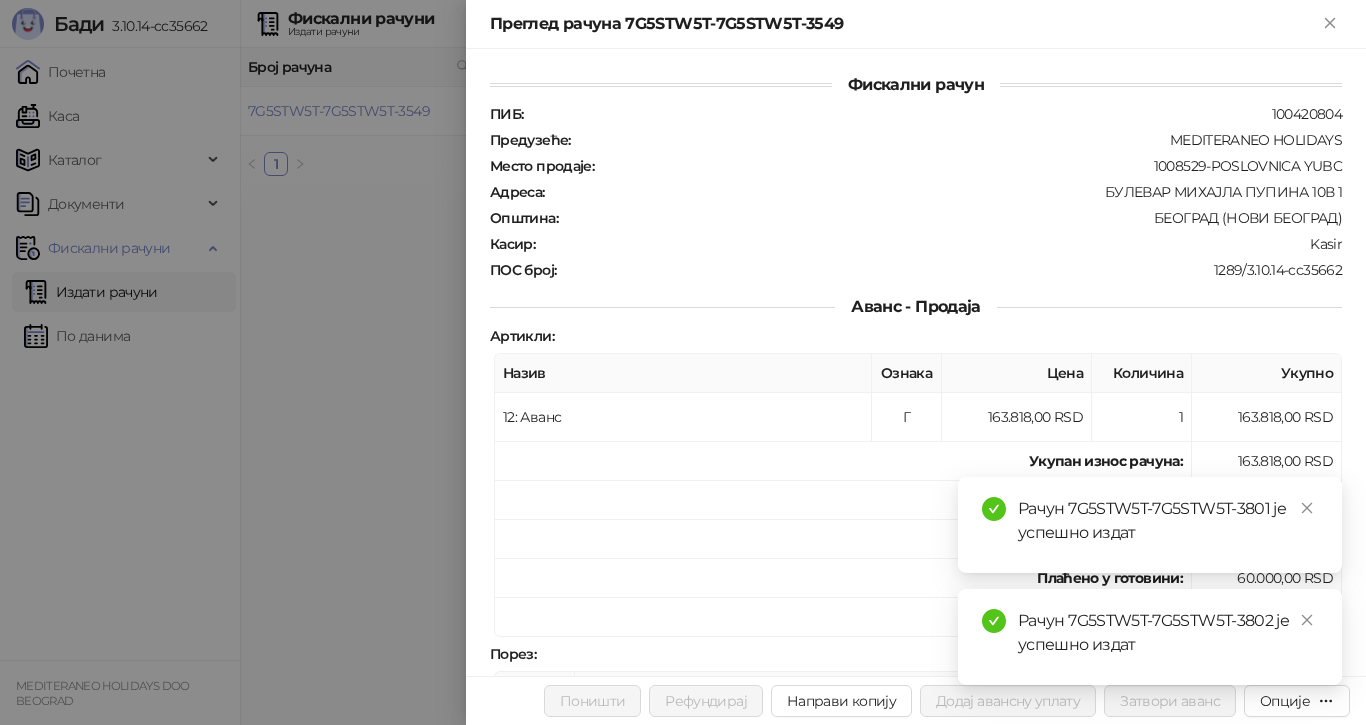 drag, startPoint x: 1307, startPoint y: 618, endPoint x: 1322, endPoint y: 601, distance: 22.671568 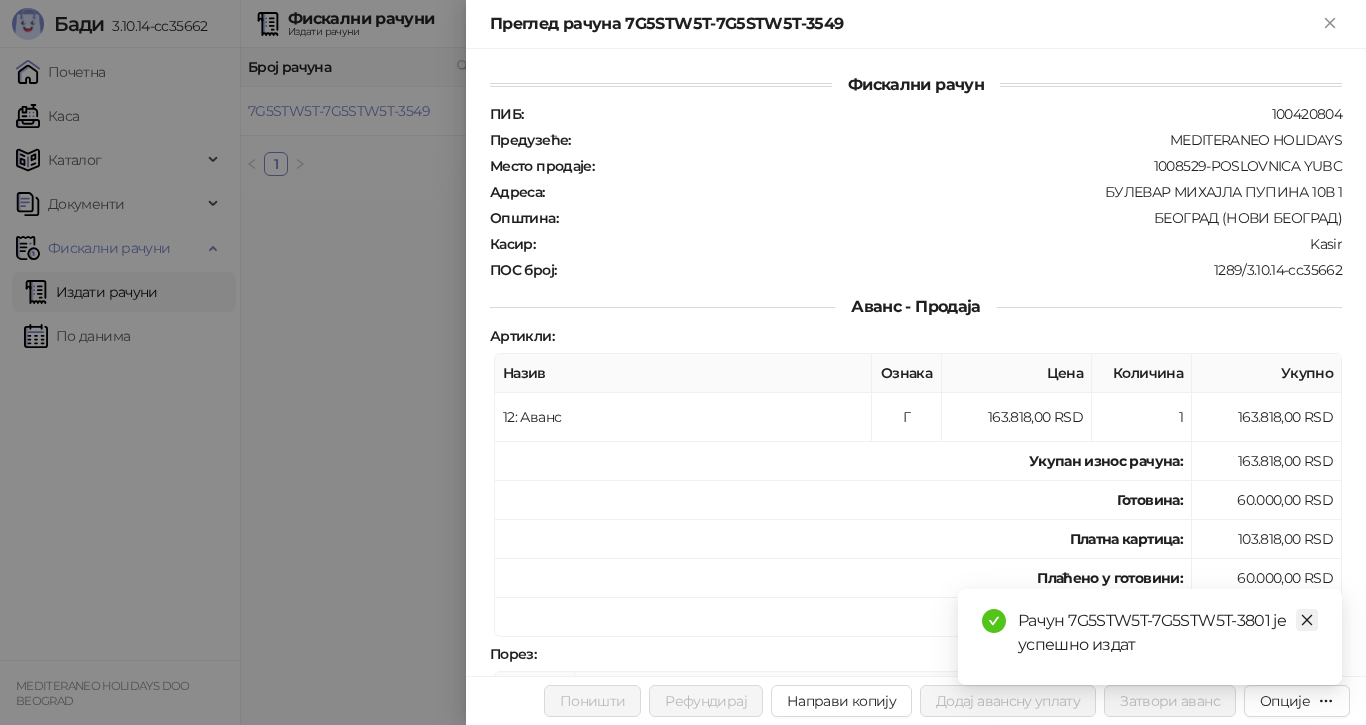 click 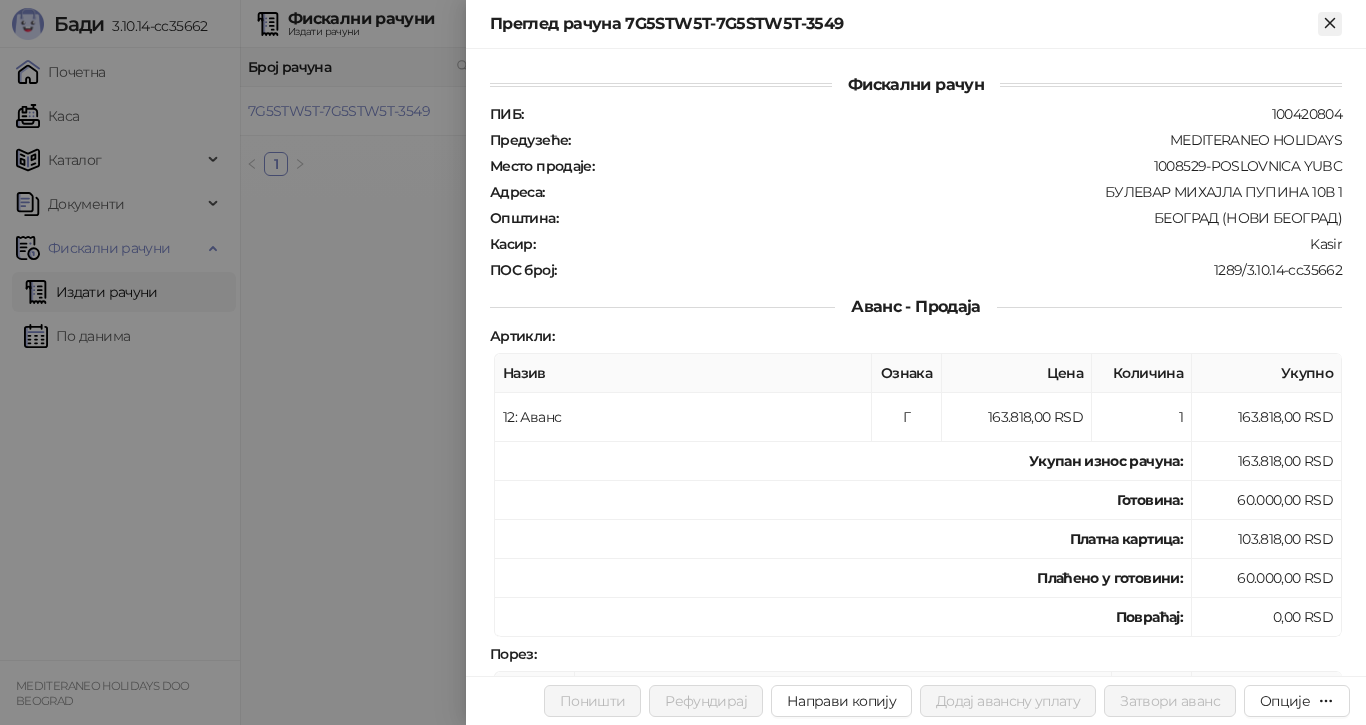 click 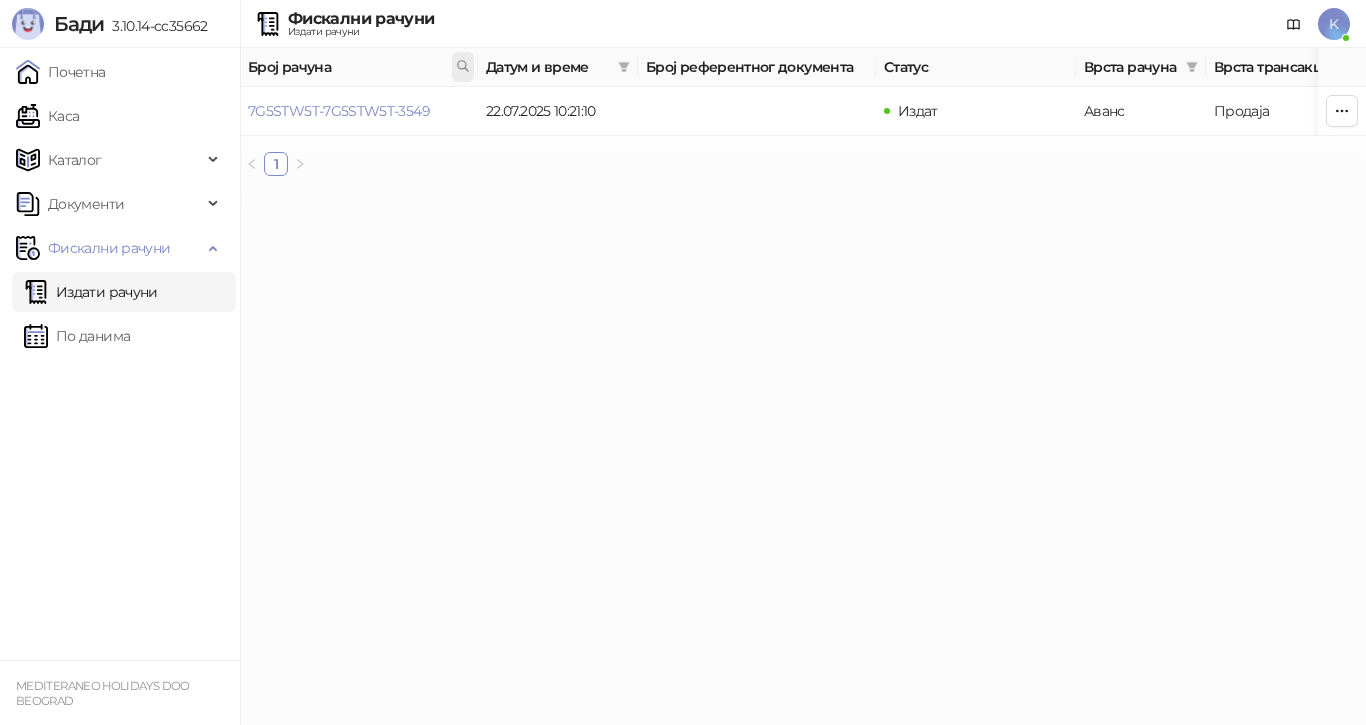 click 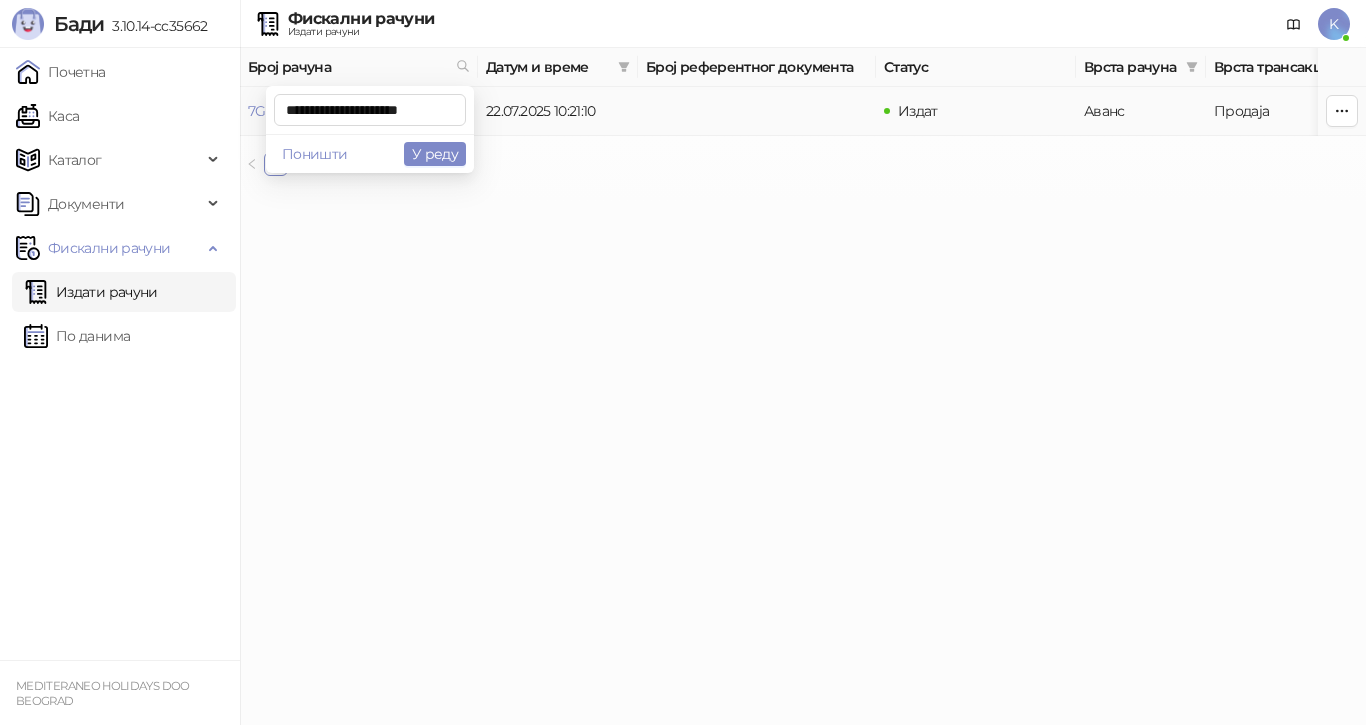 scroll, scrollTop: 0, scrollLeft: 8, axis: horizontal 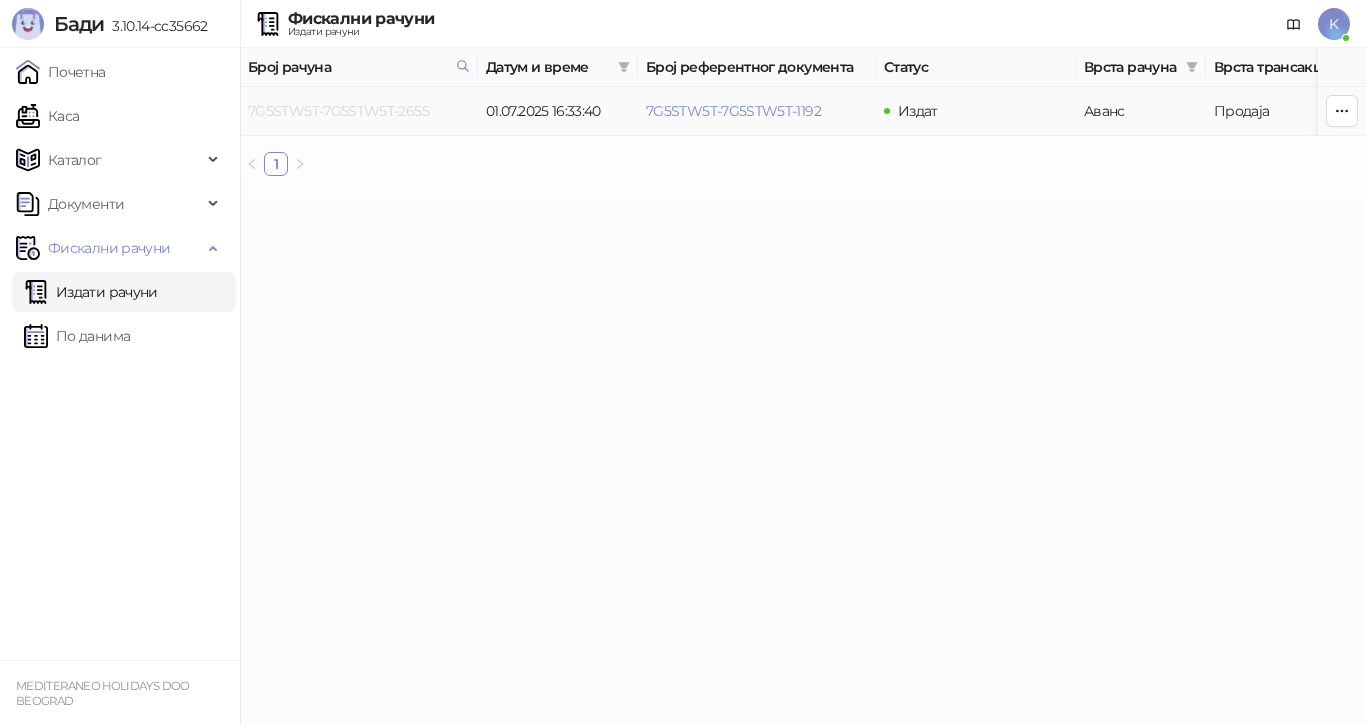 click on "7G5STW5T-7G5STW5T-2655" at bounding box center [338, 111] 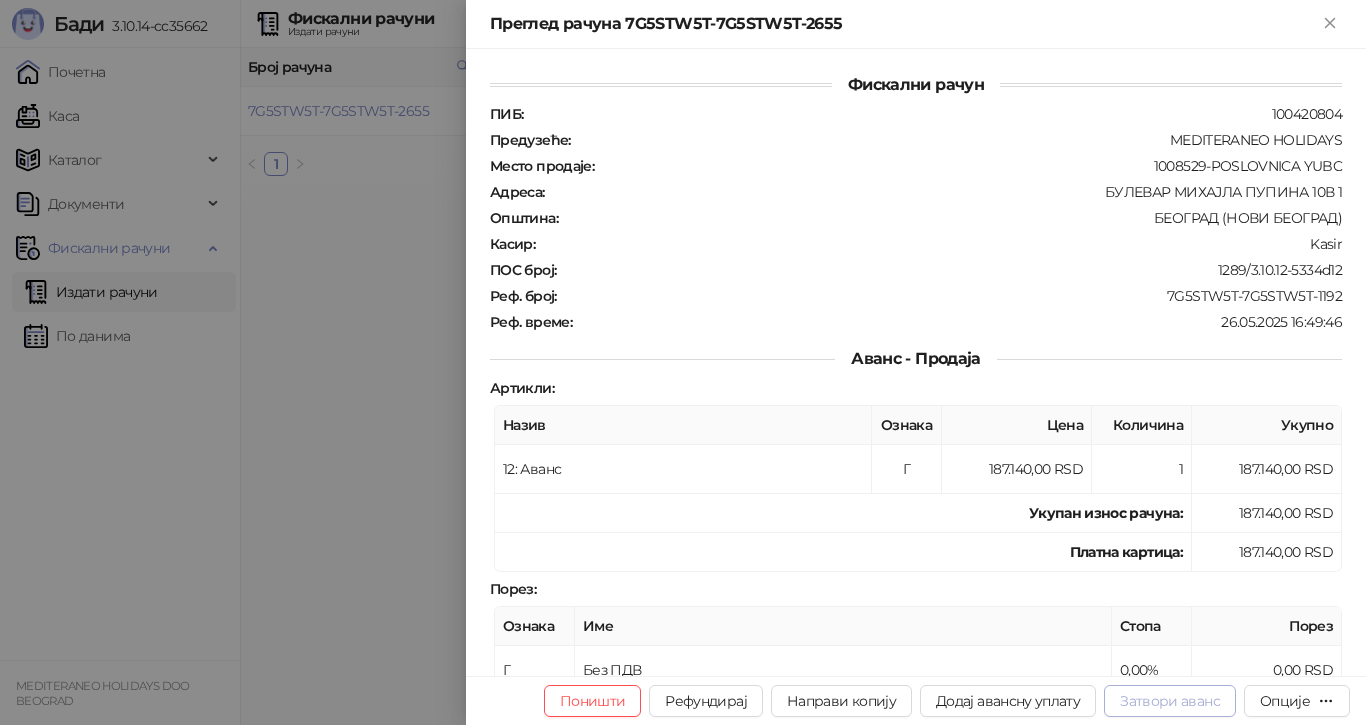 click on "Затвори аванс" at bounding box center (1170, 701) 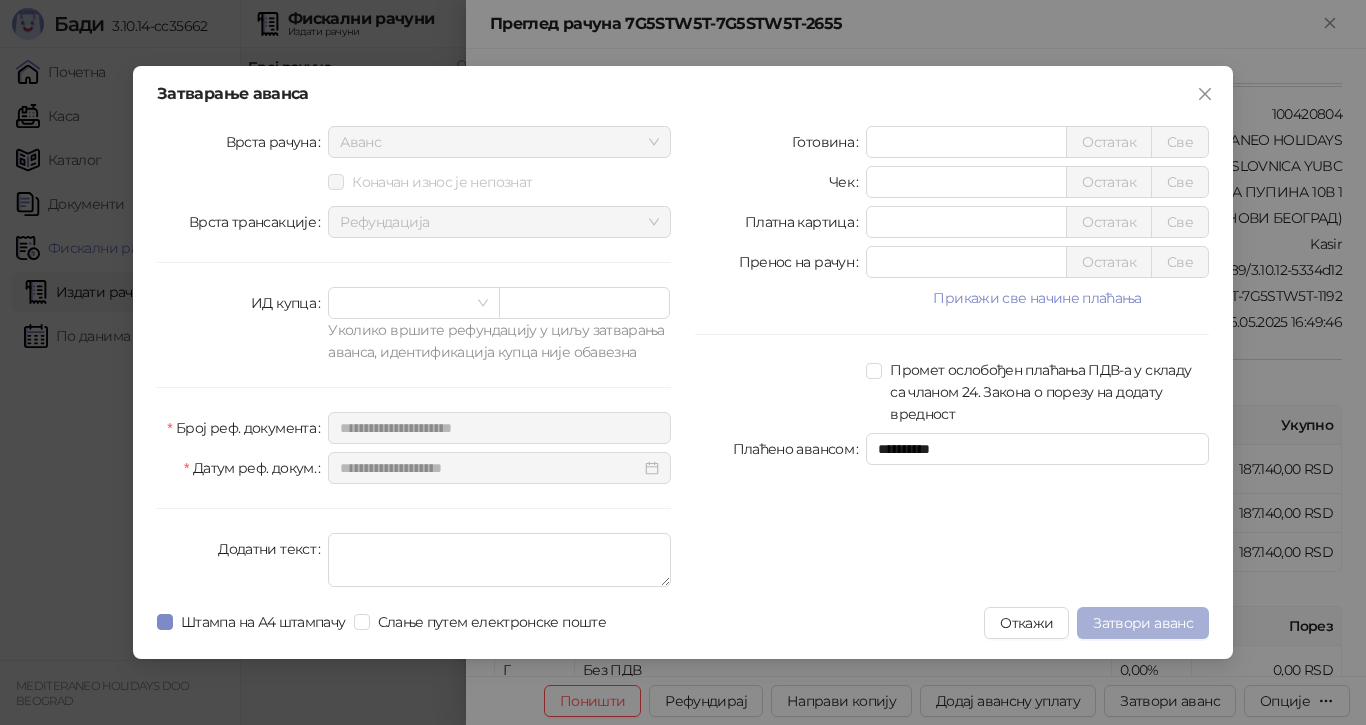 click on "Затвори аванс" at bounding box center (1143, 623) 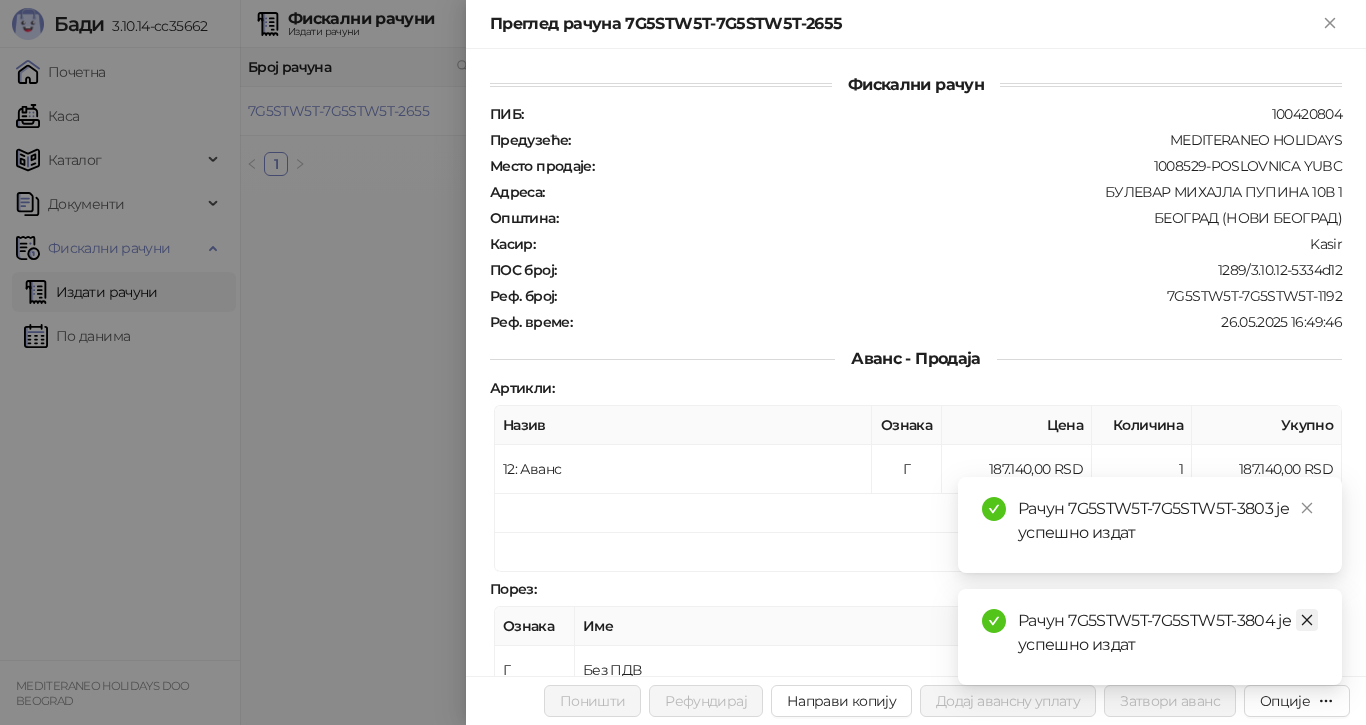 click 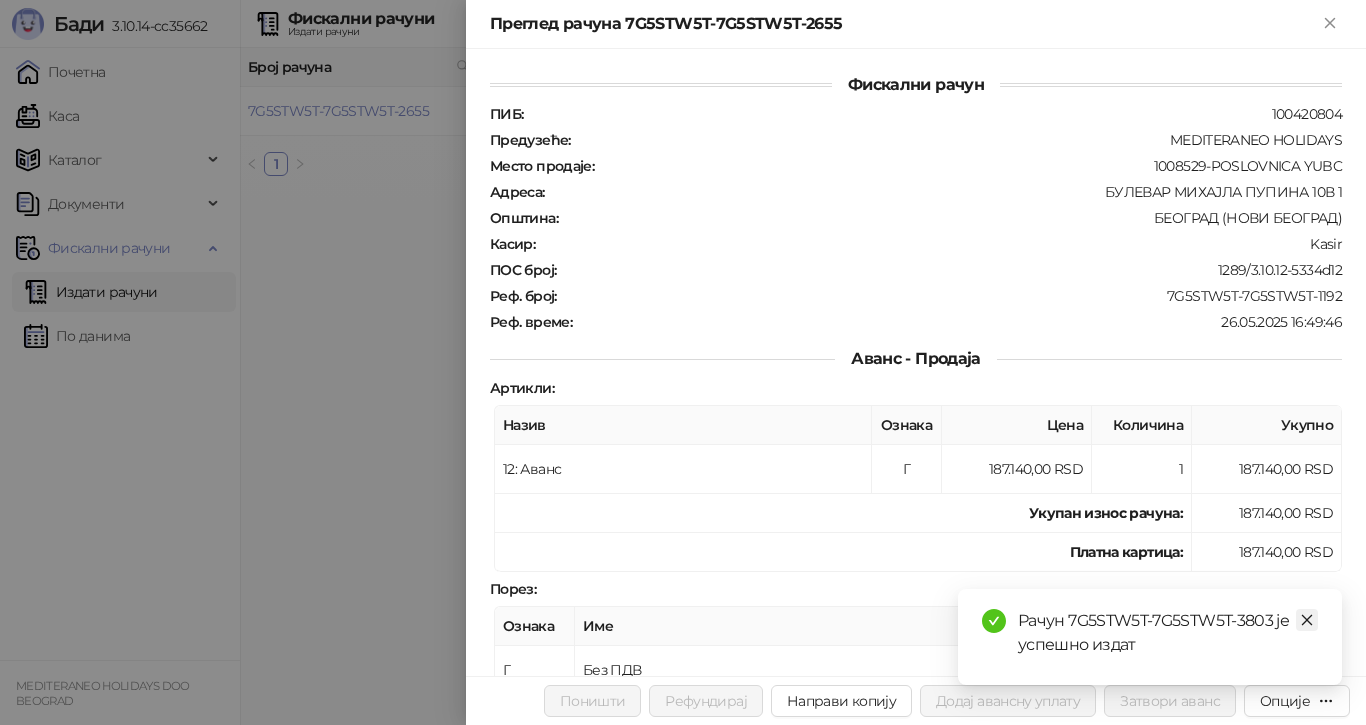 click 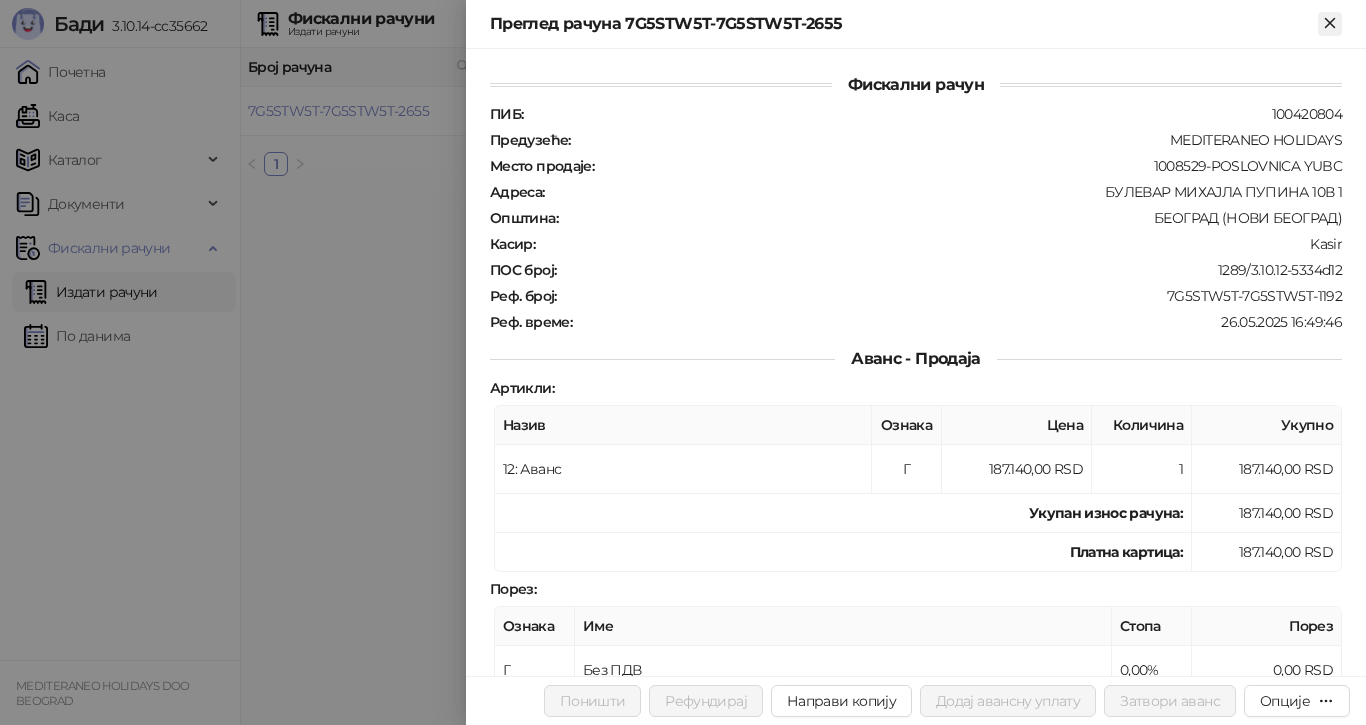 click 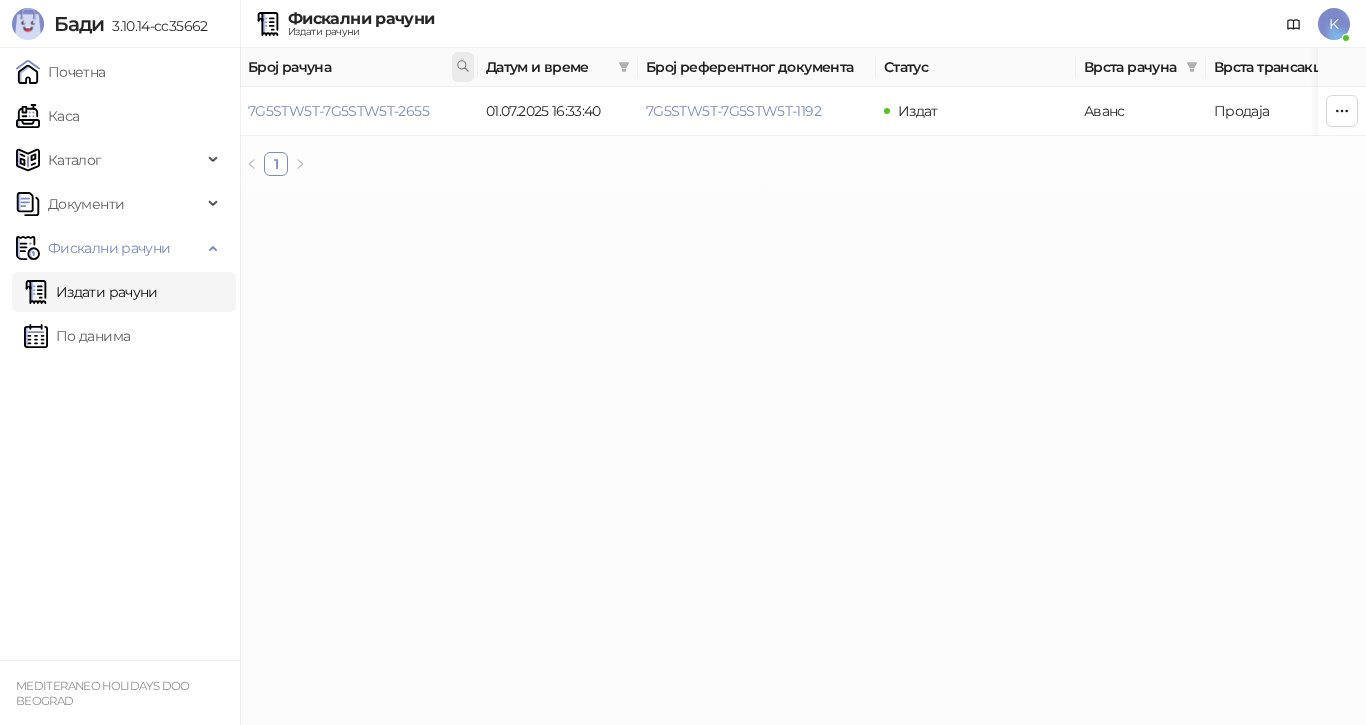 click at bounding box center (463, 67) 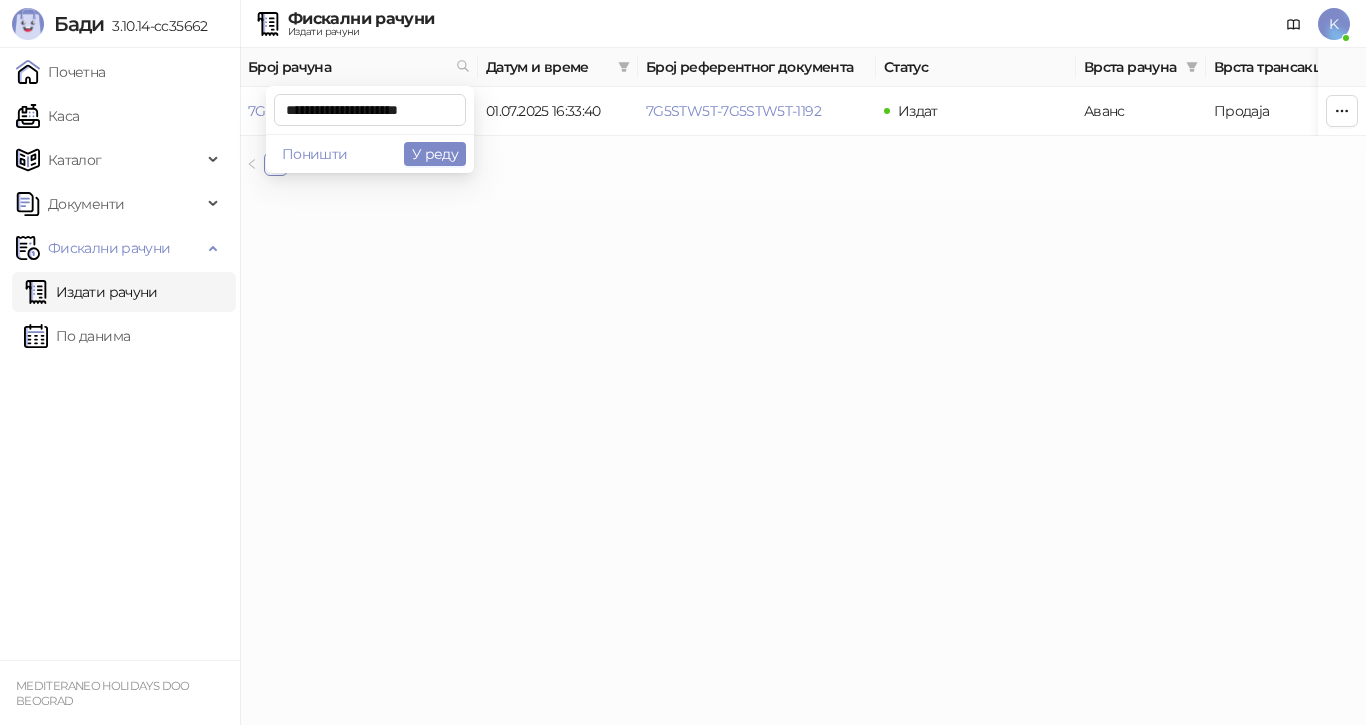 scroll, scrollTop: 0, scrollLeft: 8, axis: horizontal 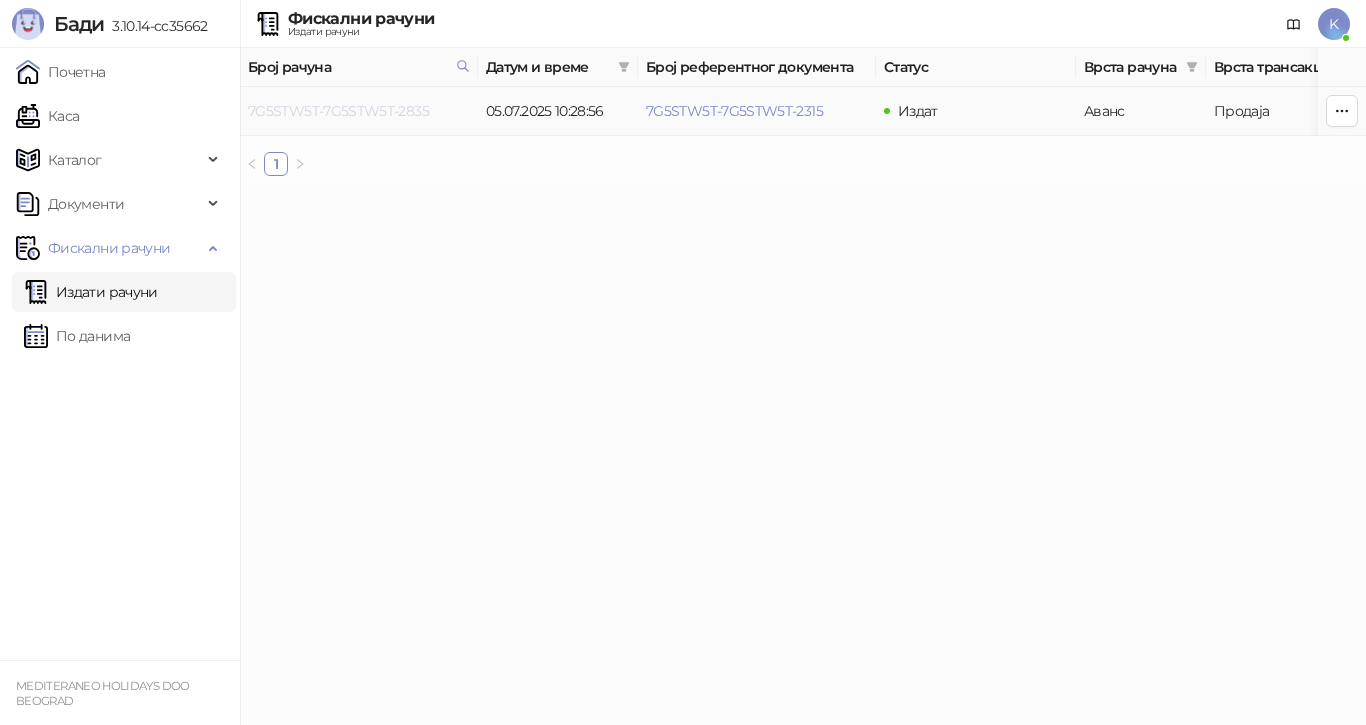 click on "7G5STW5T-7G5STW5T-2835" at bounding box center [338, 111] 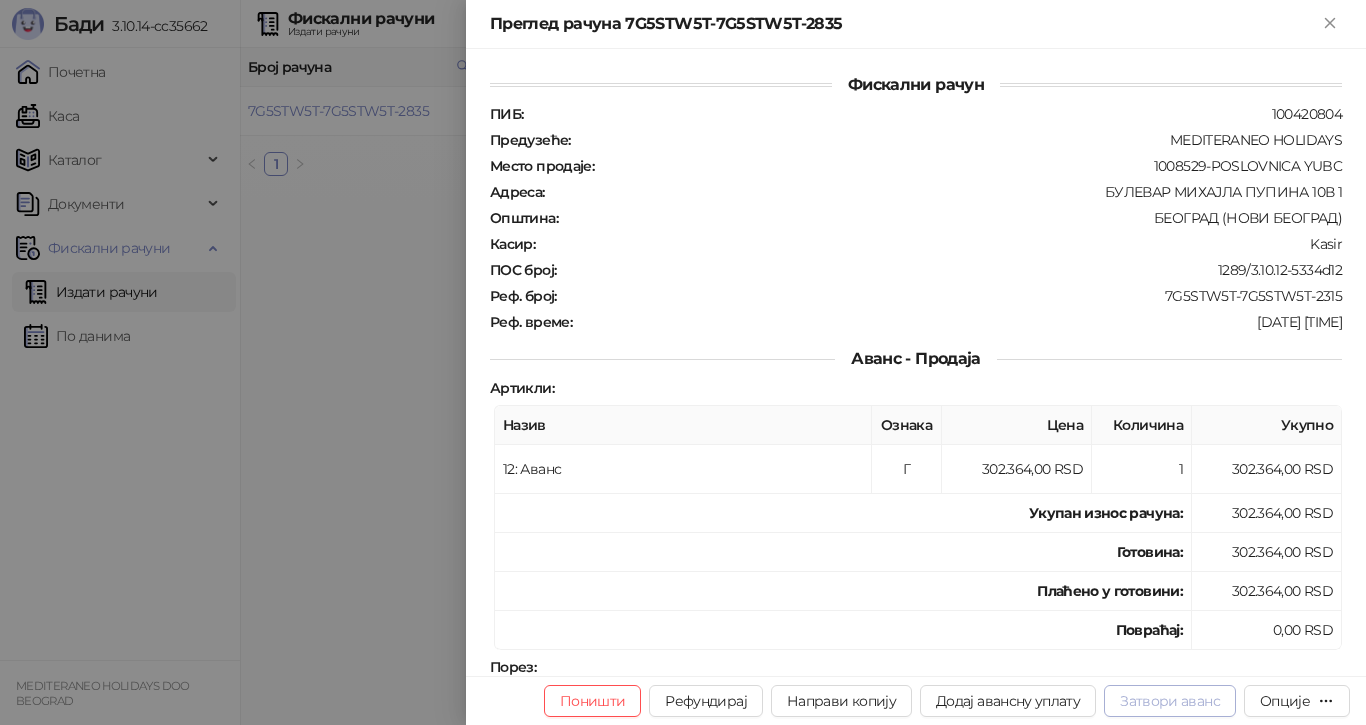 click on "Затвори аванс" at bounding box center [1170, 701] 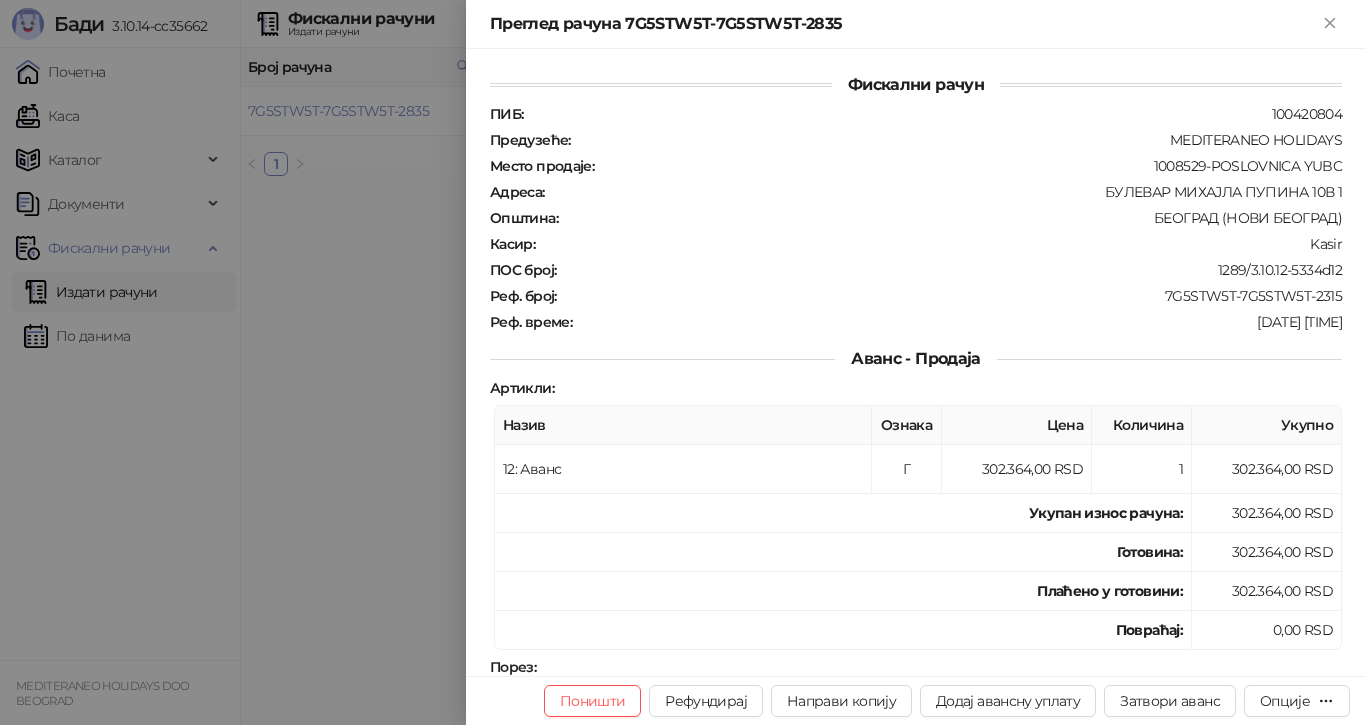 type on "**********" 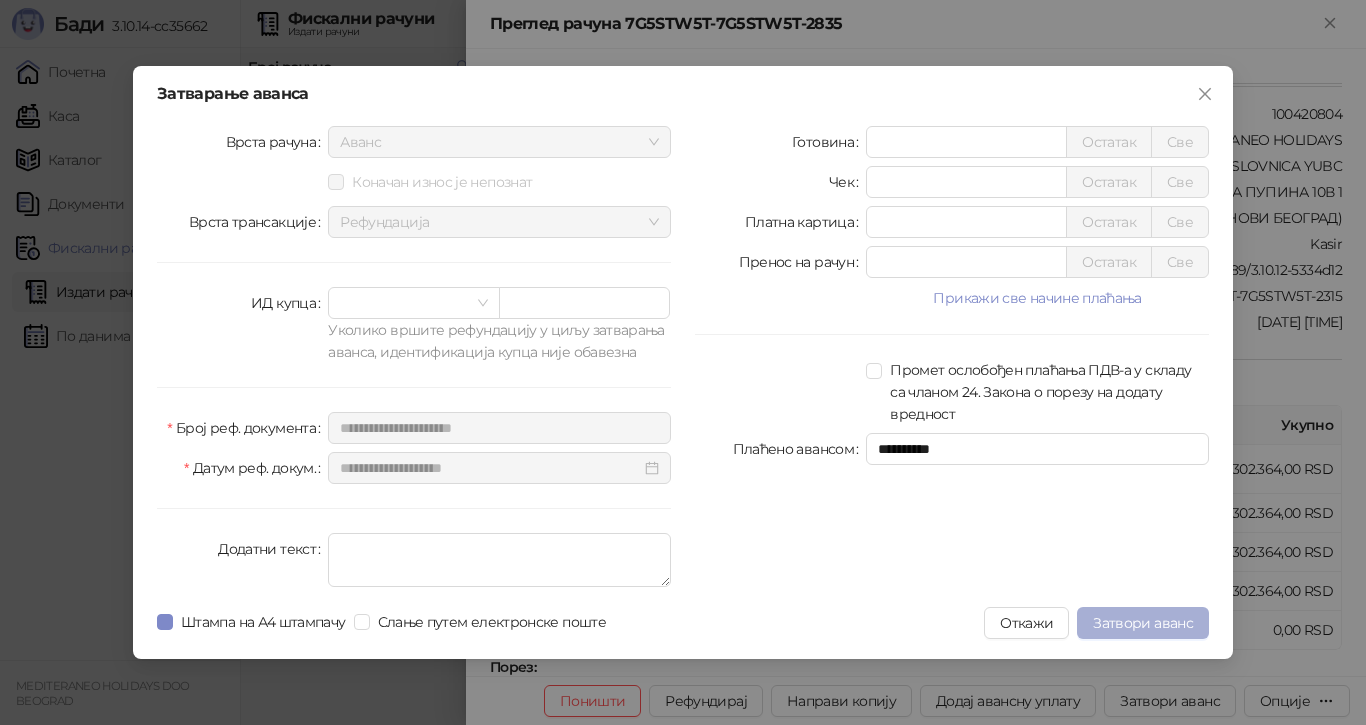 click on "Затвори аванс" at bounding box center [1143, 623] 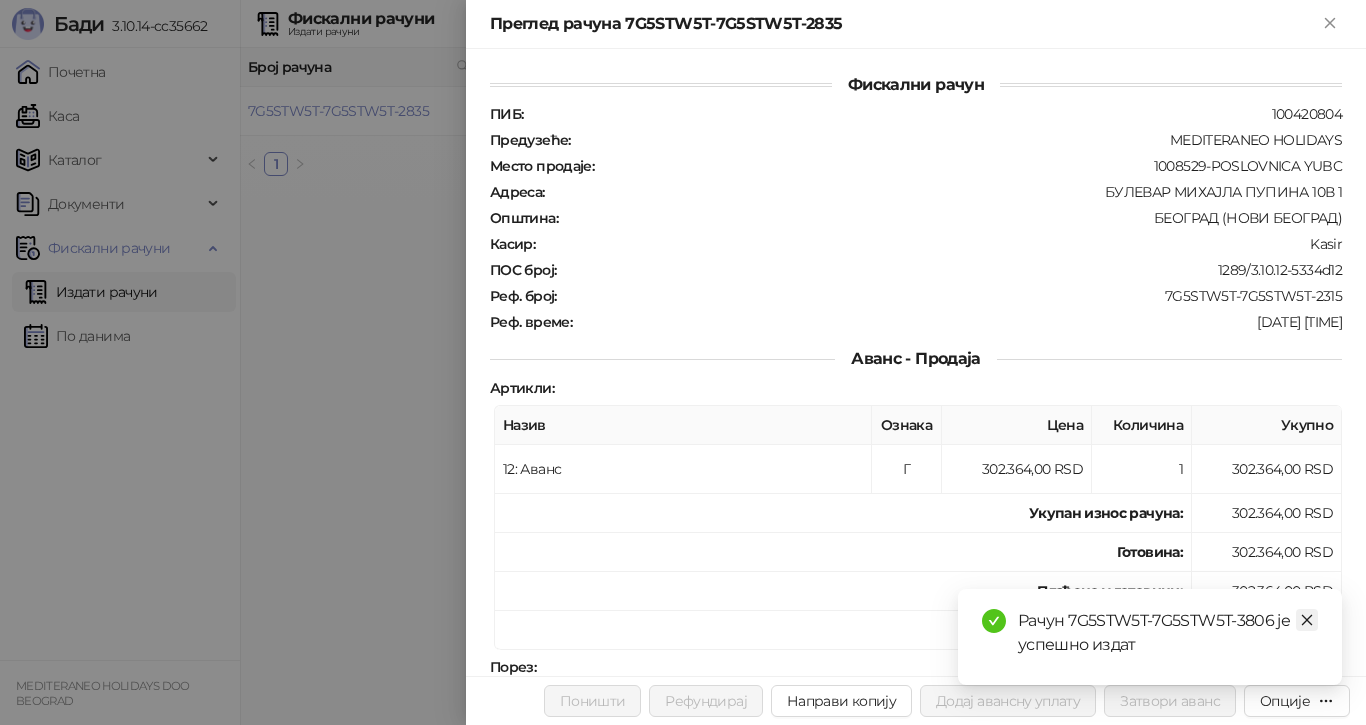 click 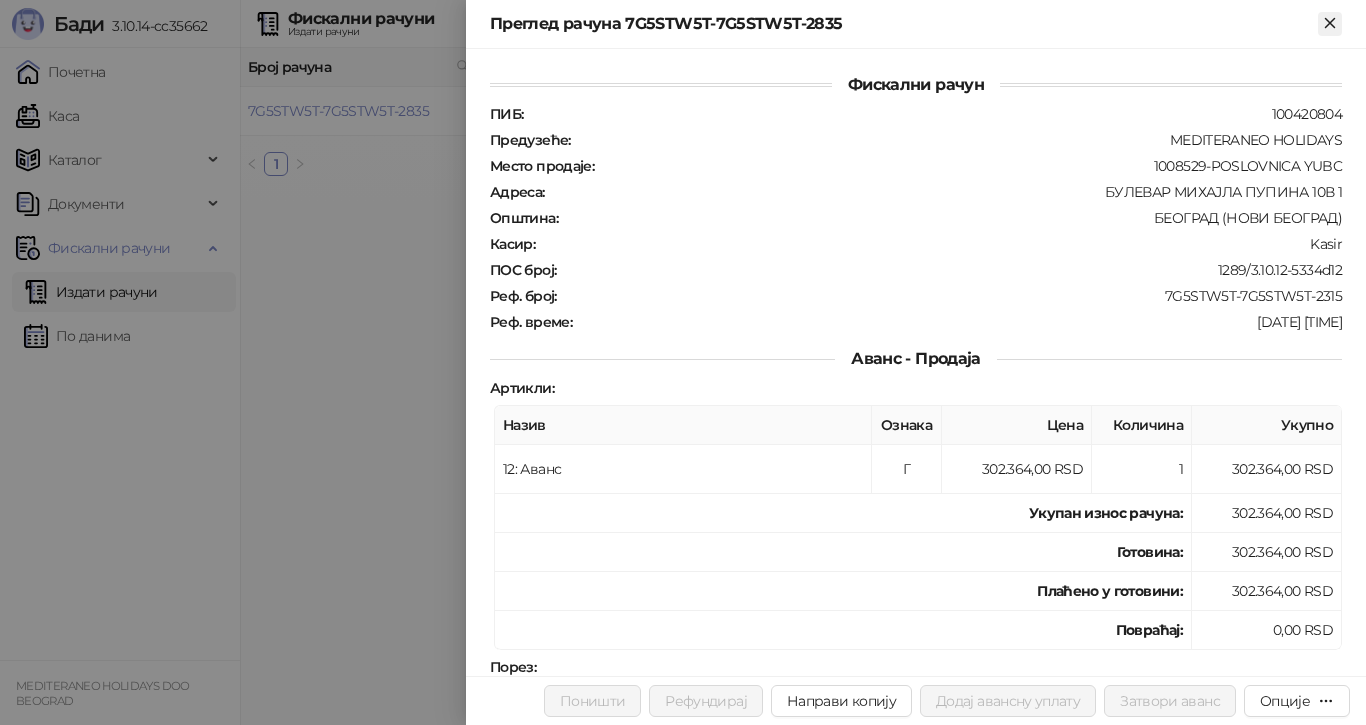 click 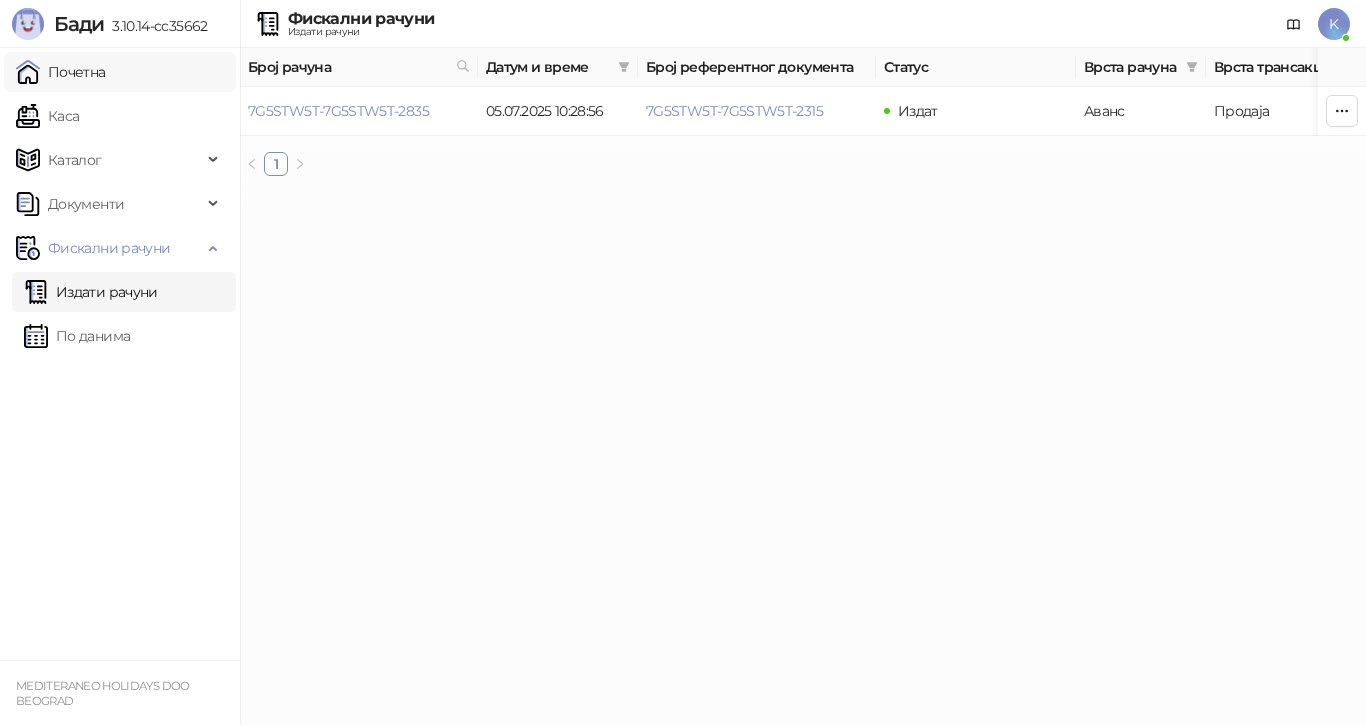 click on "Почетна" at bounding box center [61, 72] 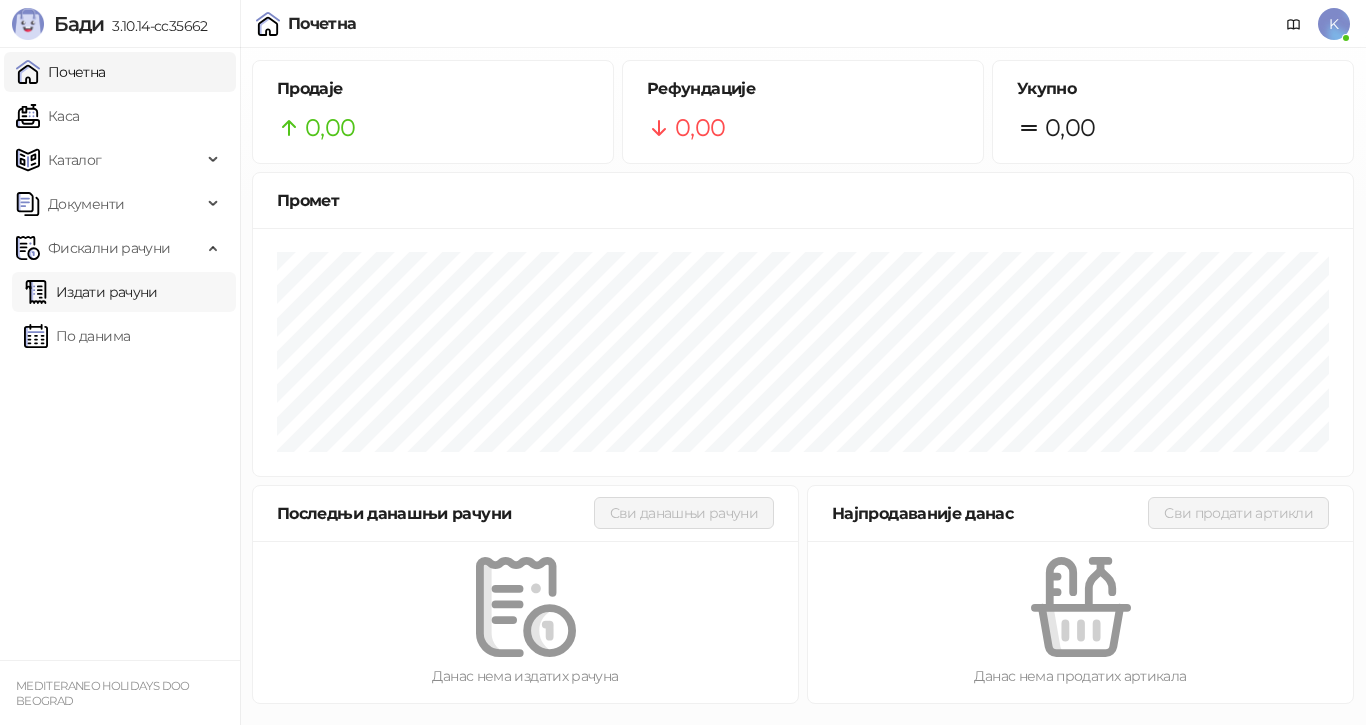 click on "Издати рачуни" at bounding box center (91, 292) 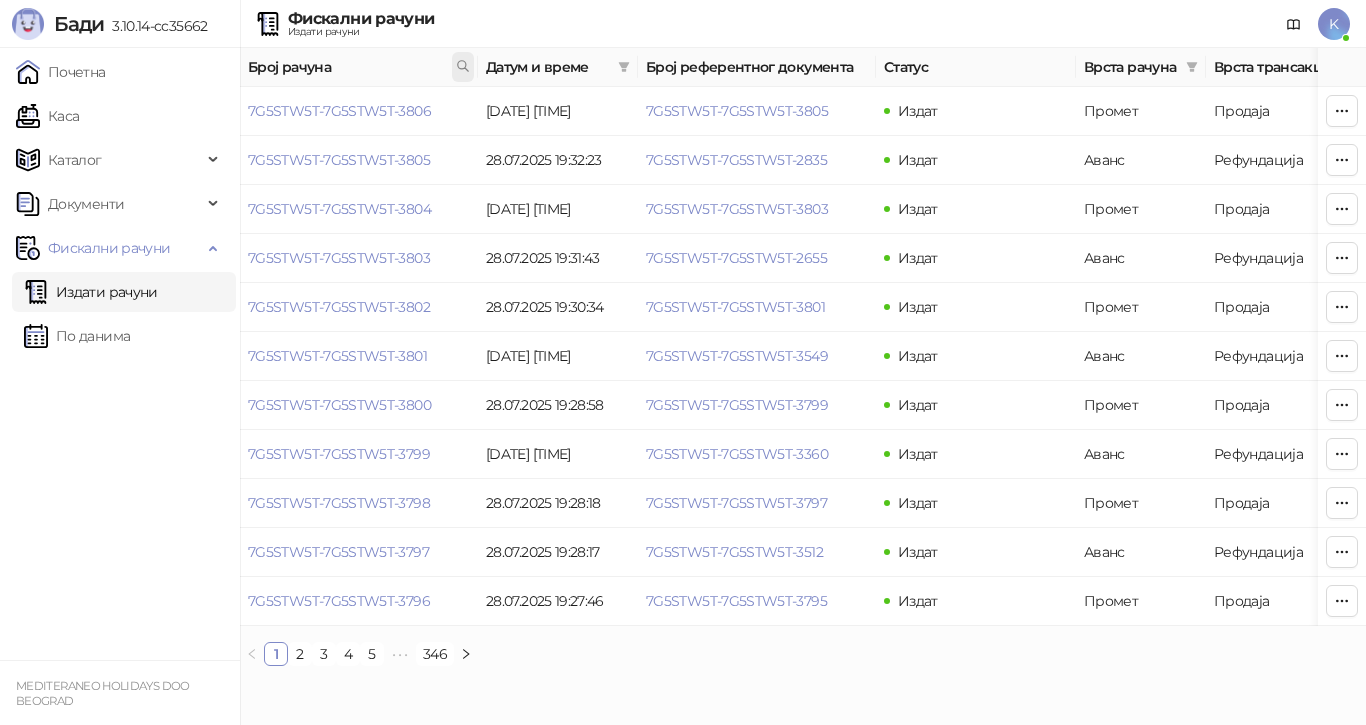 click 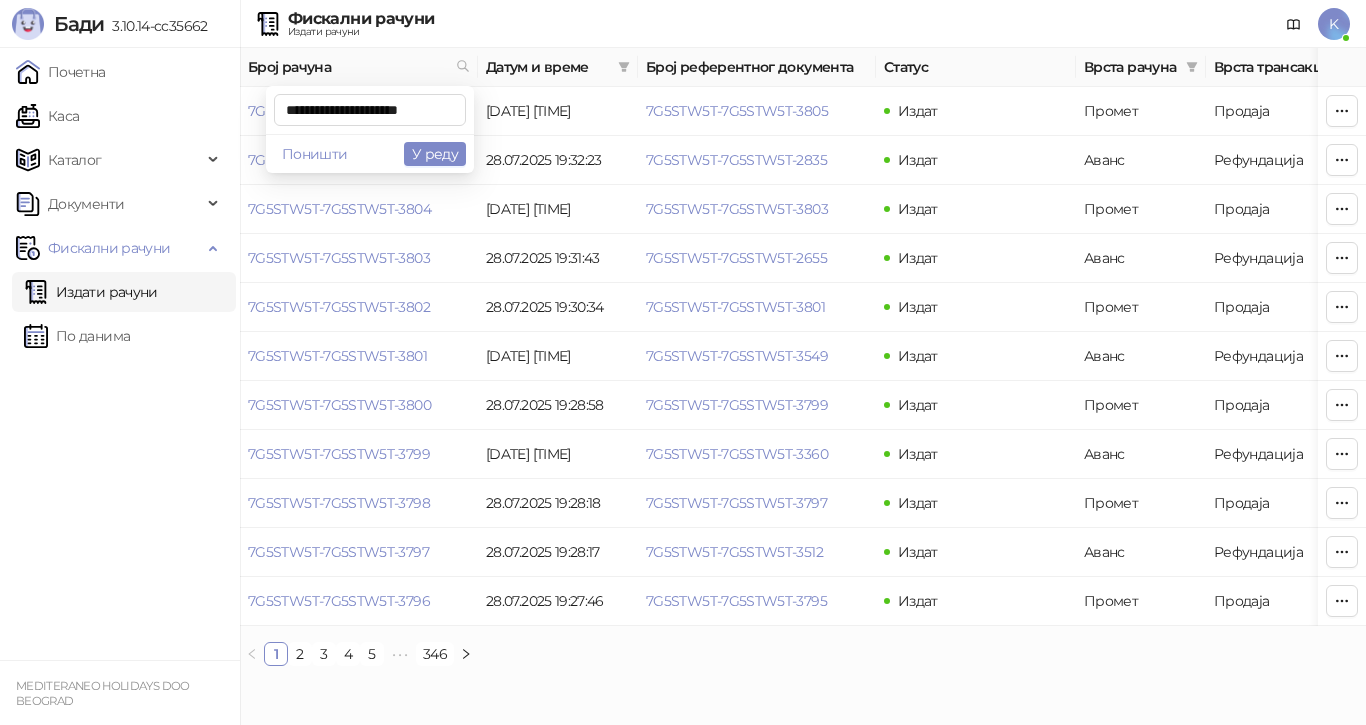 scroll, scrollTop: 0, scrollLeft: 6, axis: horizontal 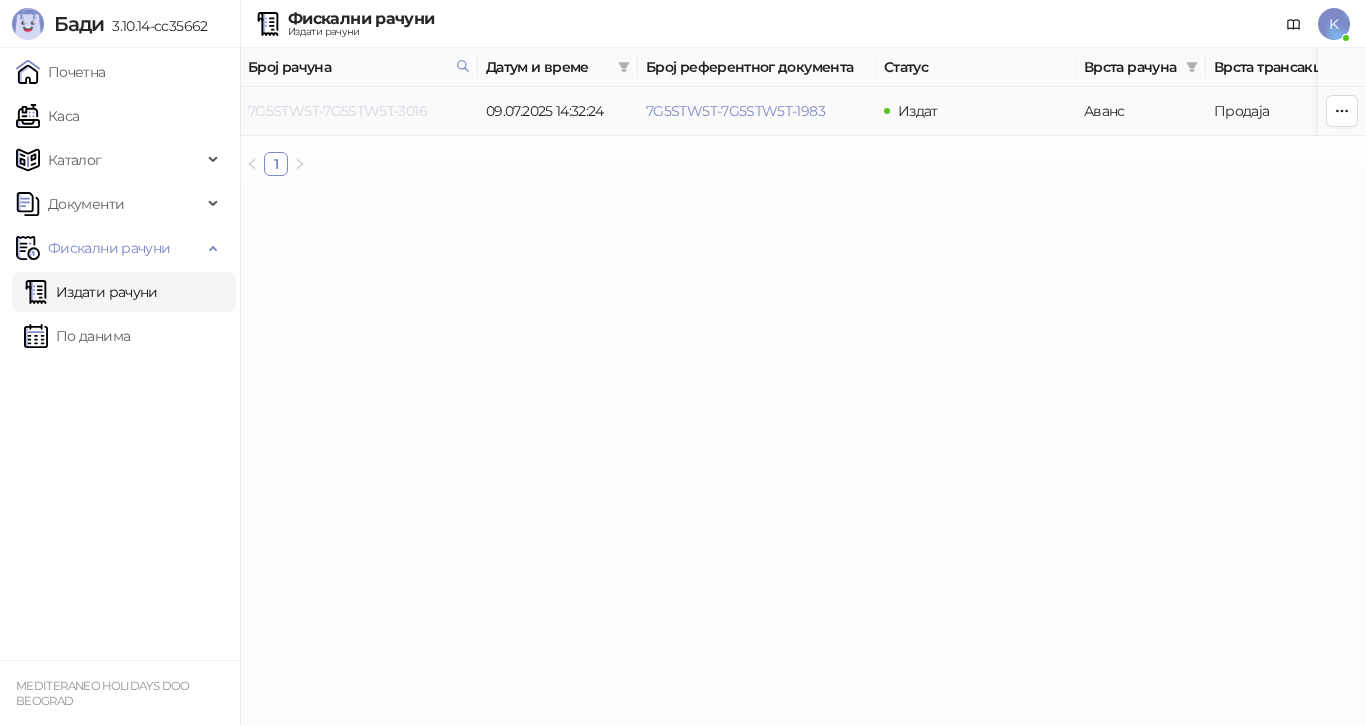 click on "7G5STW5T-7G5STW5T-3016" at bounding box center [337, 111] 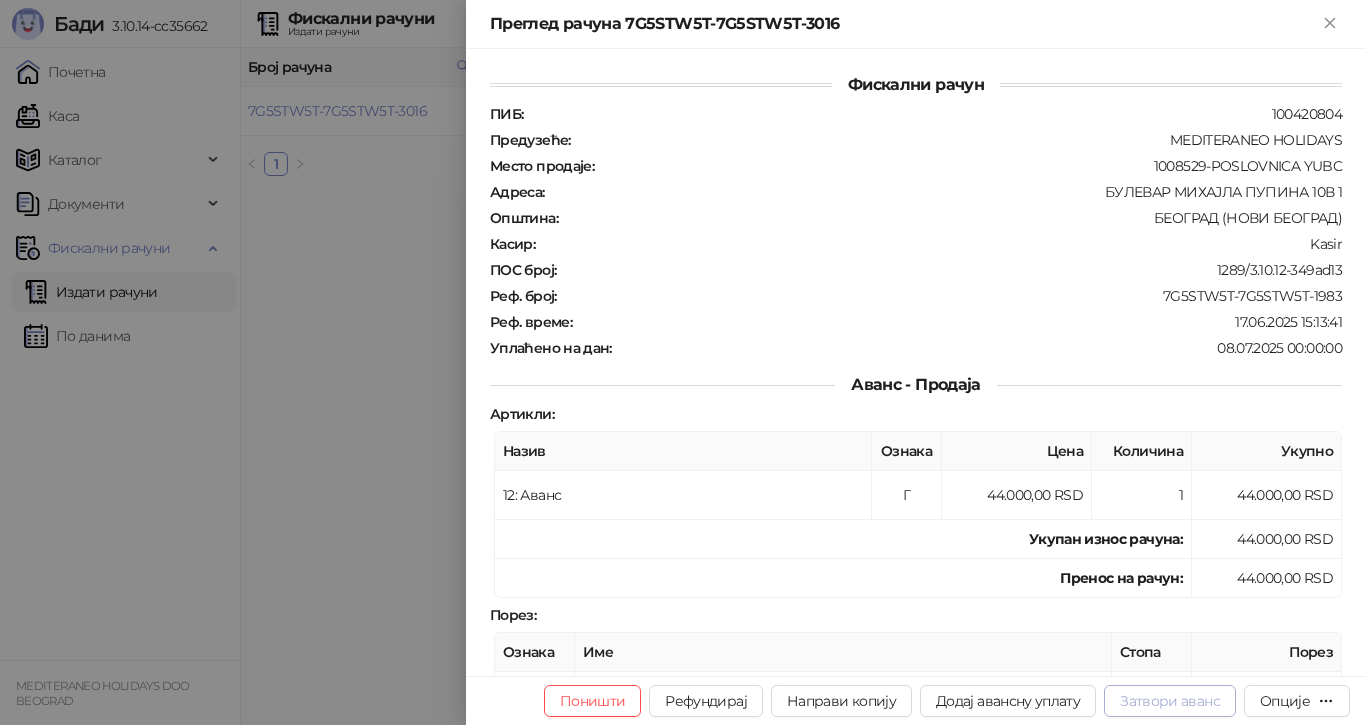 click on "Затвори аванс" at bounding box center [1170, 701] 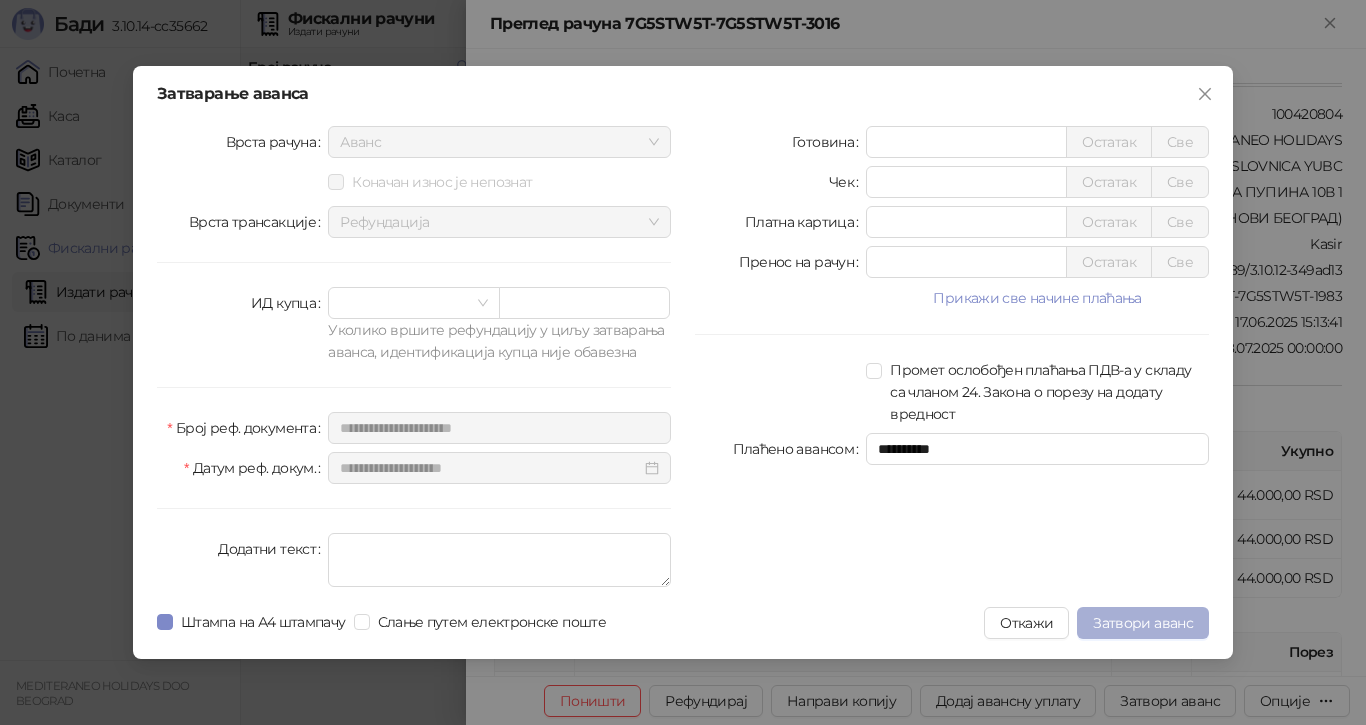 click on "Затвори аванс" at bounding box center (1143, 623) 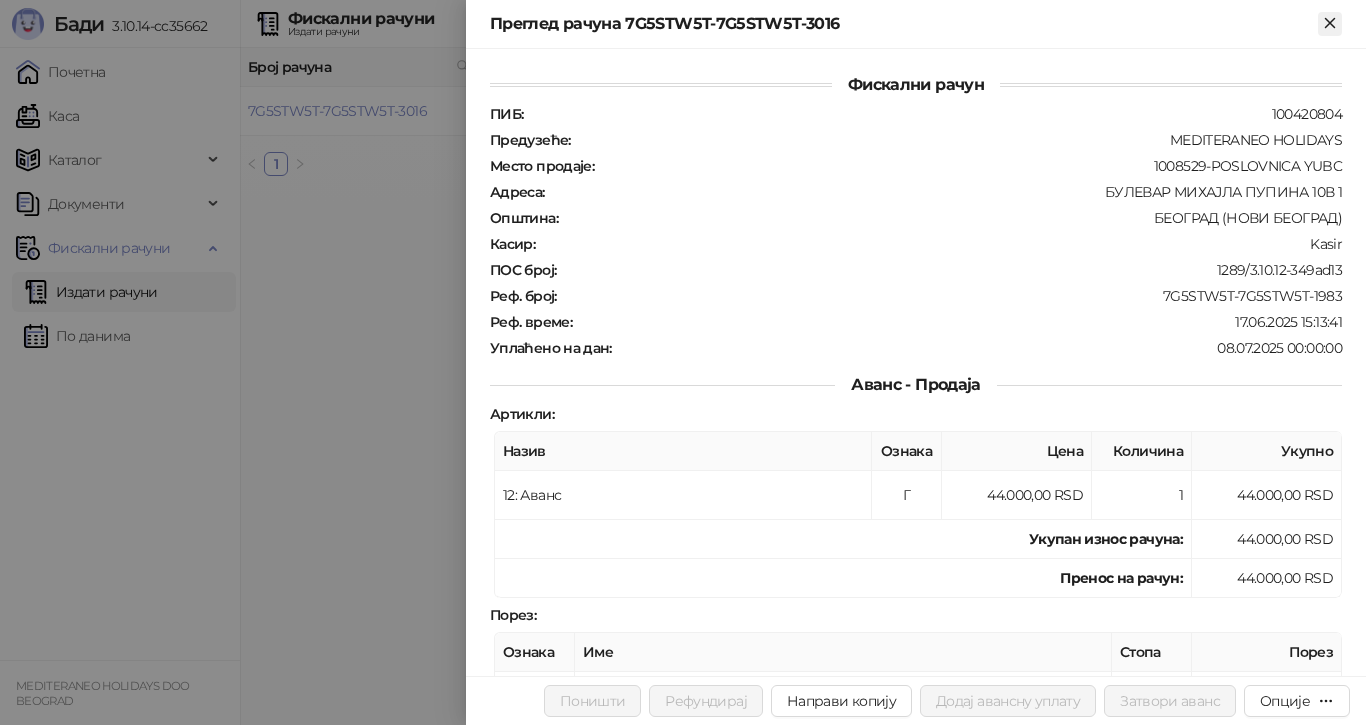 click 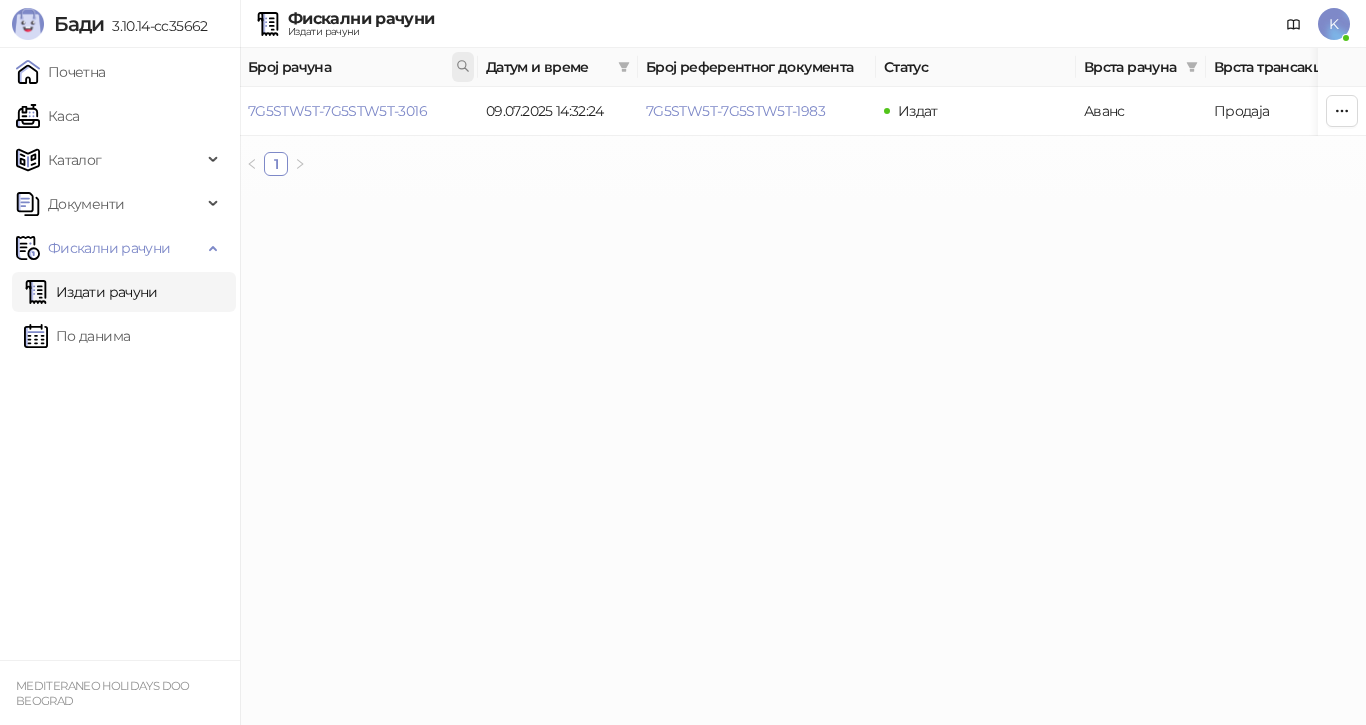 drag, startPoint x: 461, startPoint y: 61, endPoint x: 462, endPoint y: 78, distance: 17.029387 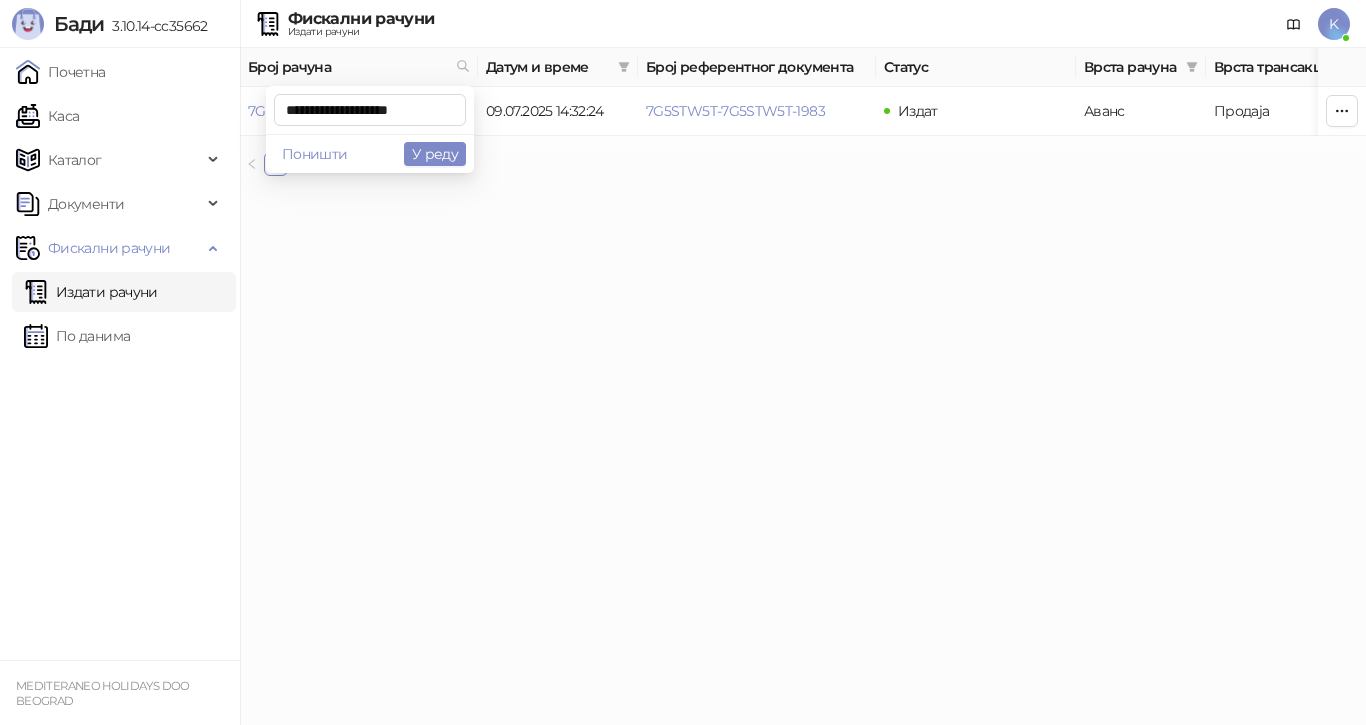 scroll, scrollTop: 0, scrollLeft: 0, axis: both 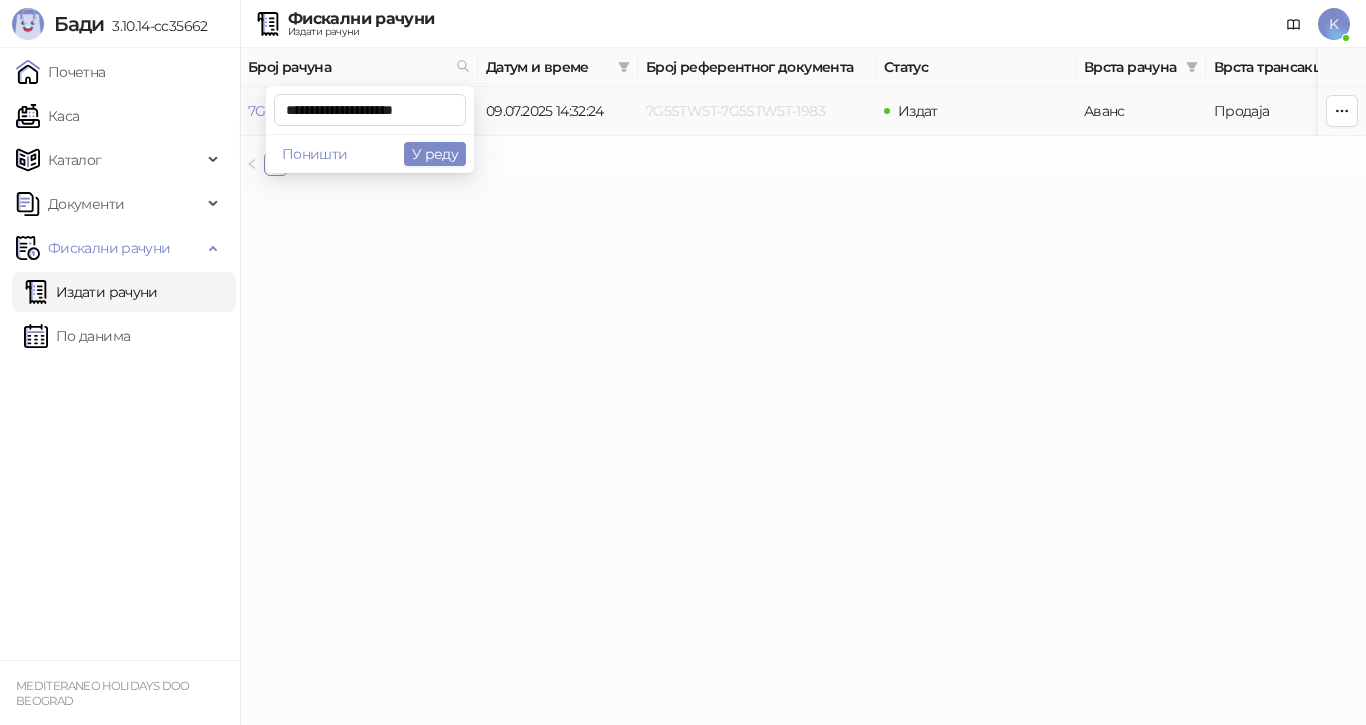 type on "**********" 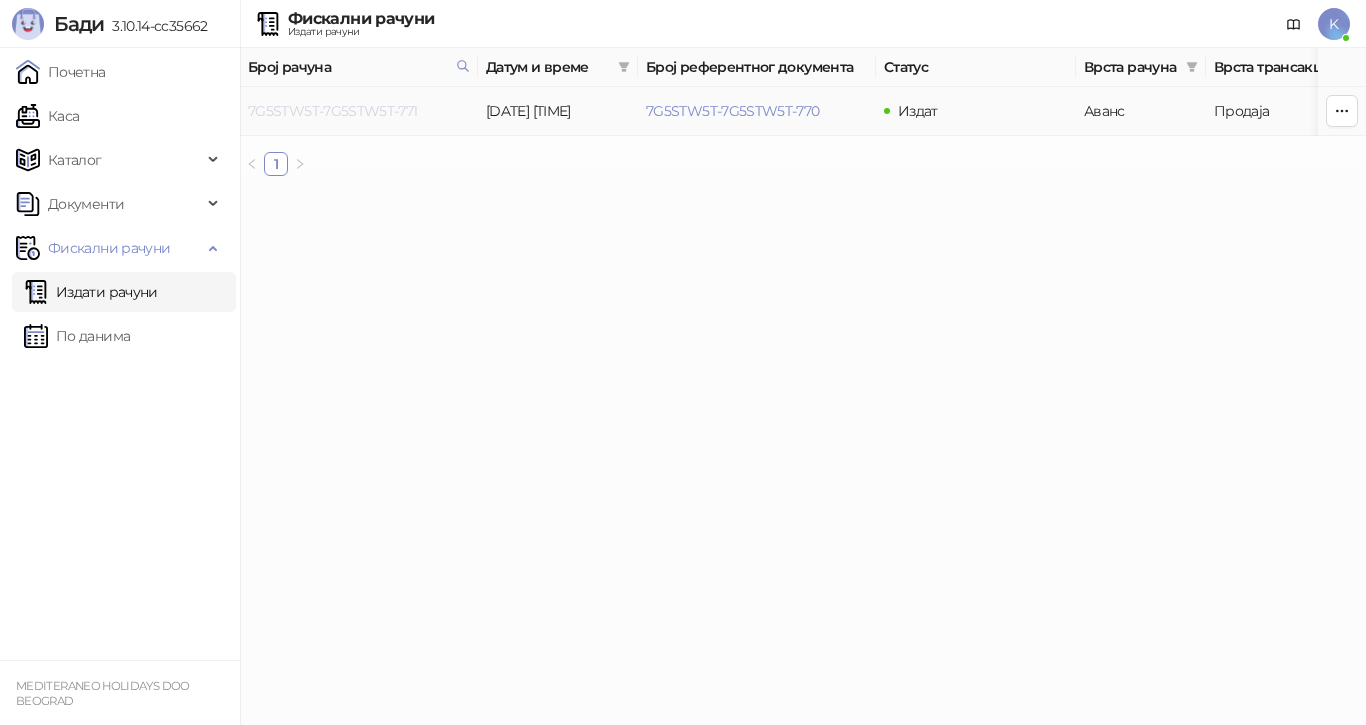 click on "7G5STW5T-7G5STW5T-771" at bounding box center (333, 111) 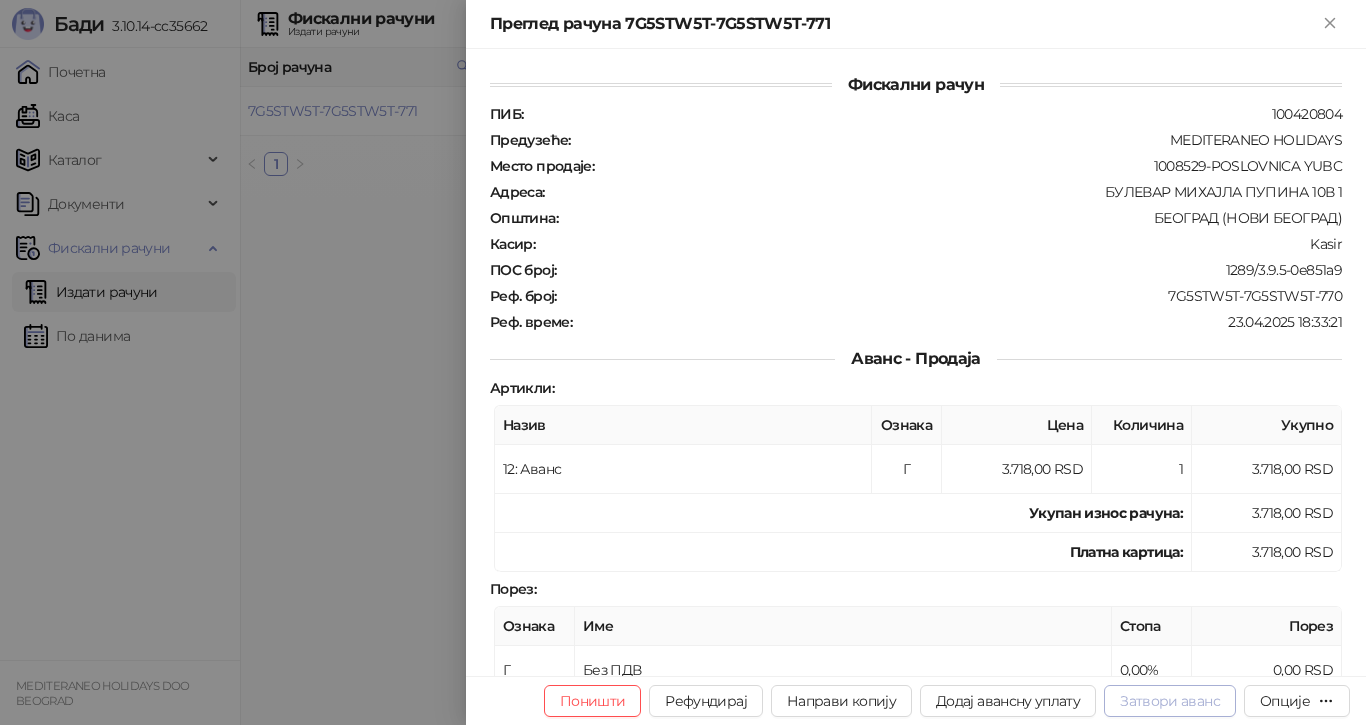 click on "Затвори аванс" at bounding box center [1170, 701] 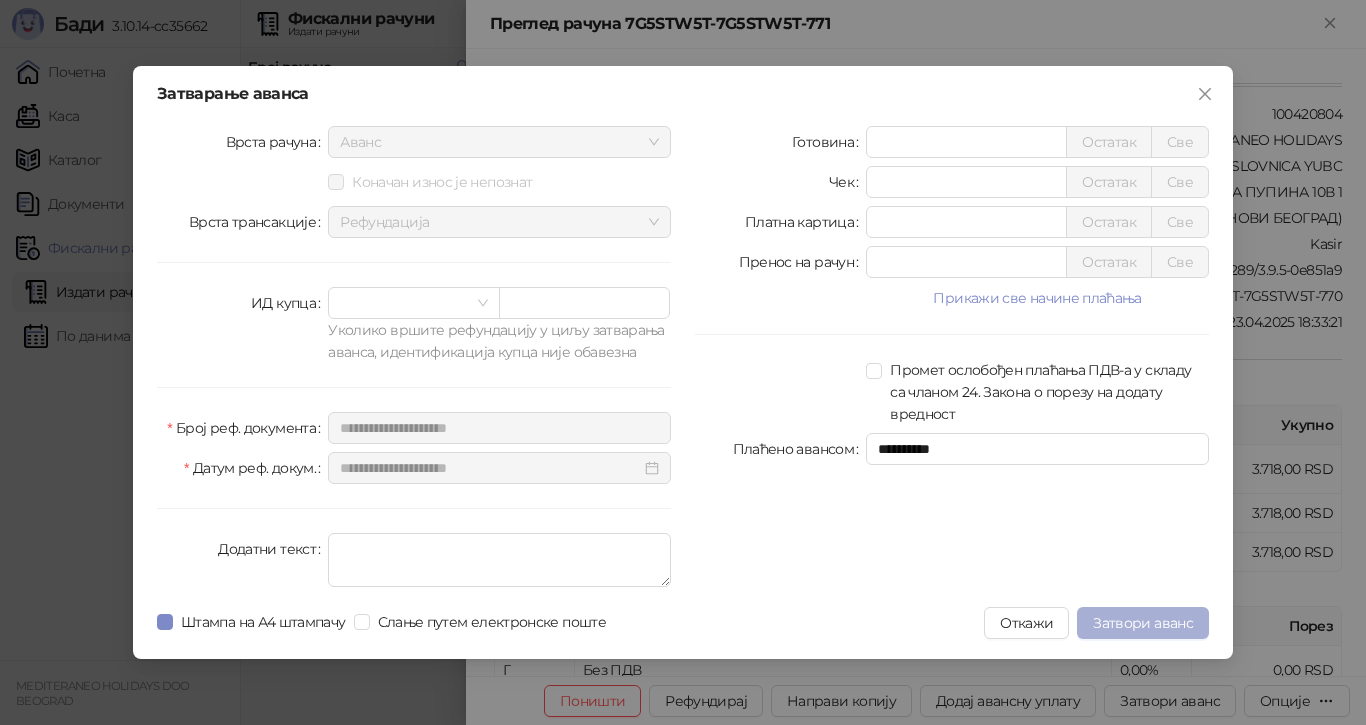 click on "Затвори аванс" at bounding box center (1143, 623) 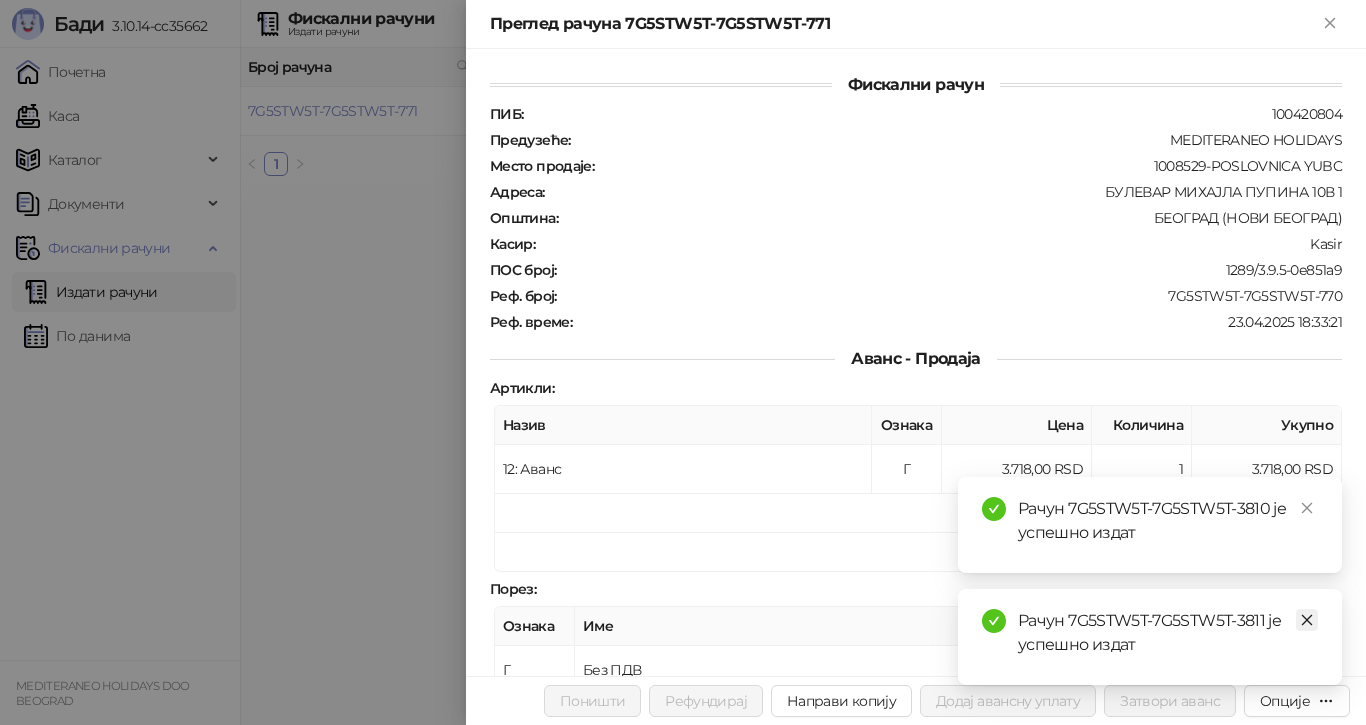 click 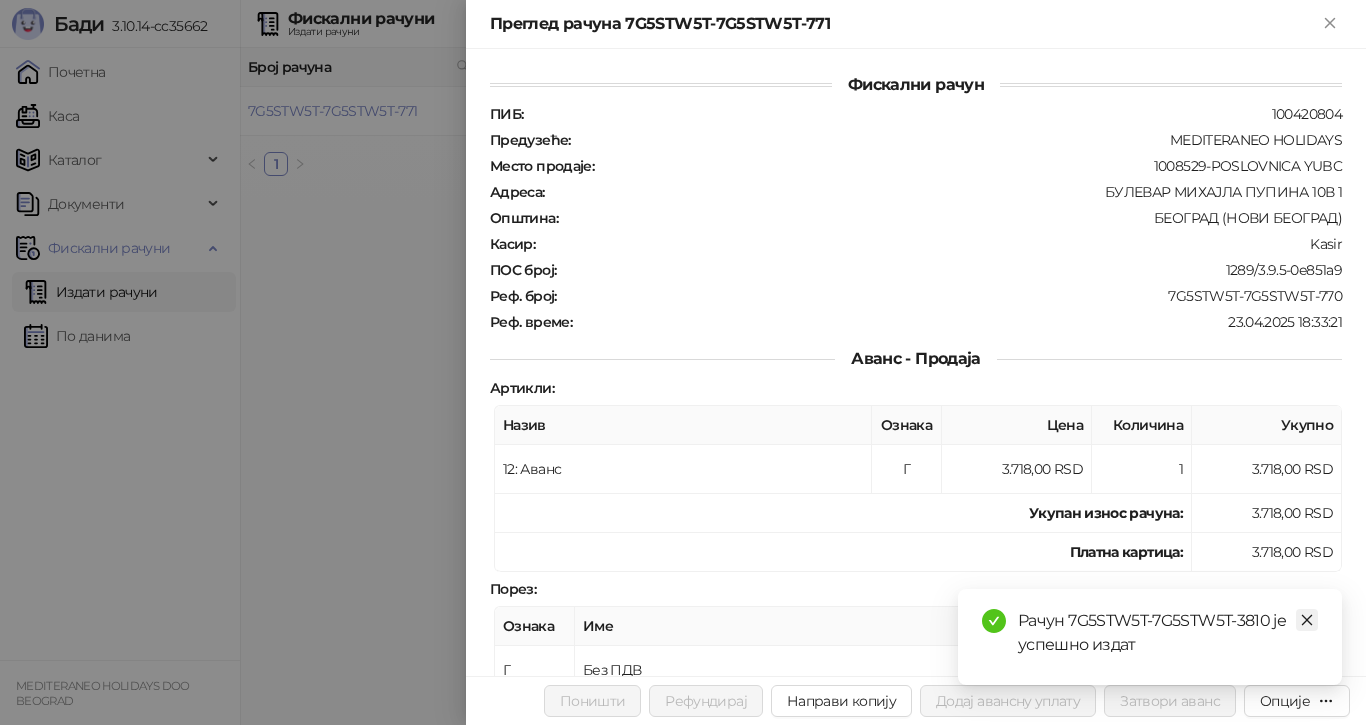 click 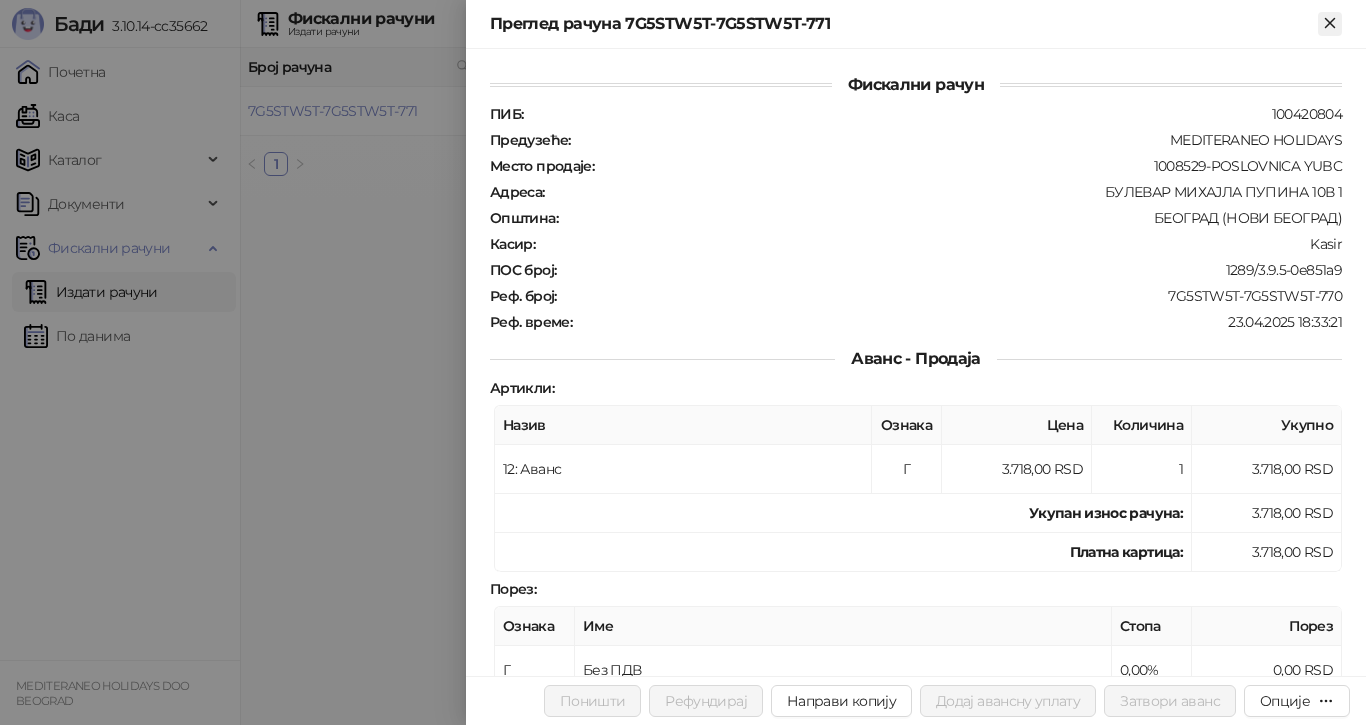 click 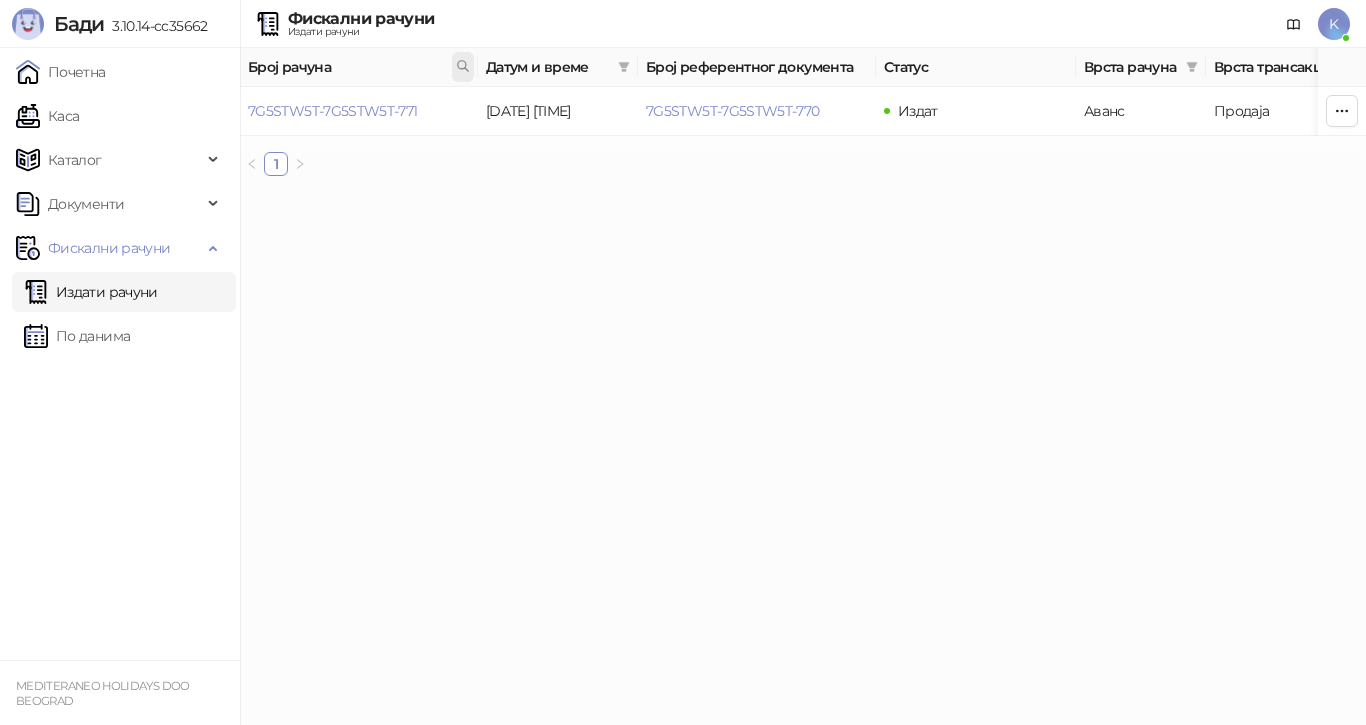 click 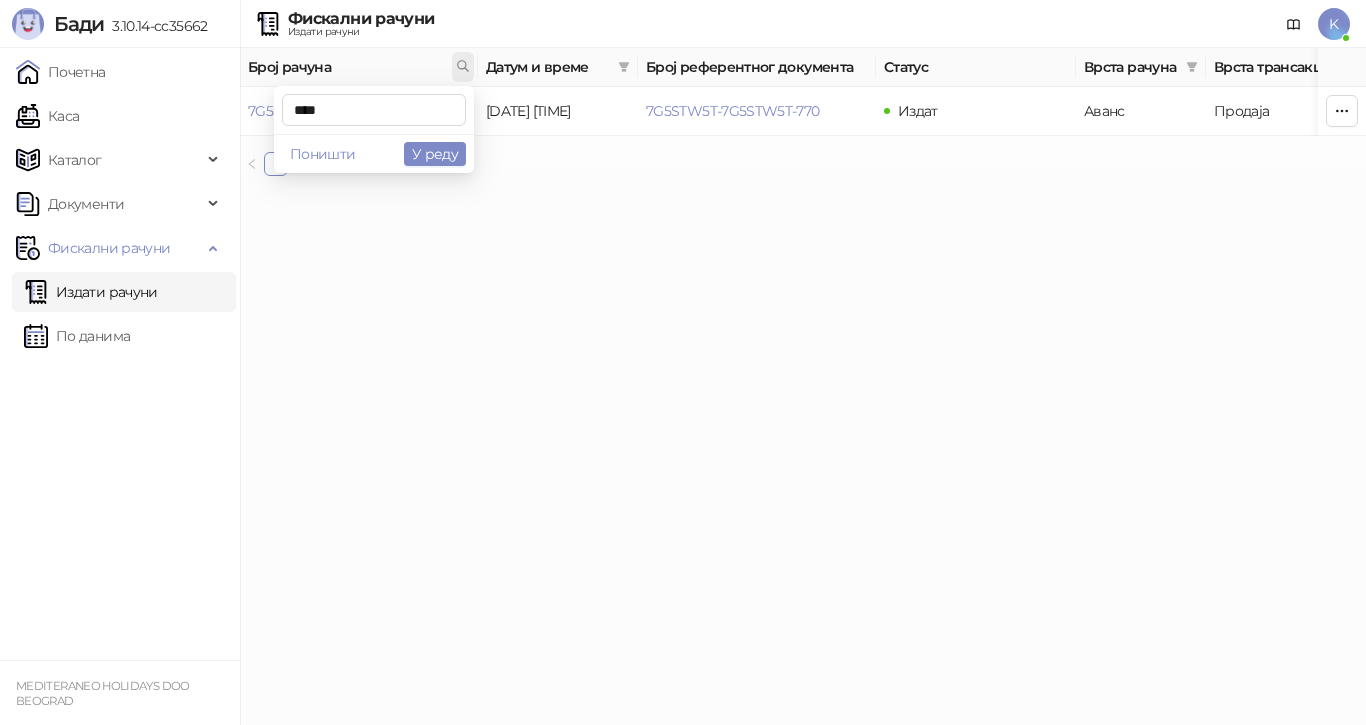 type on "****" 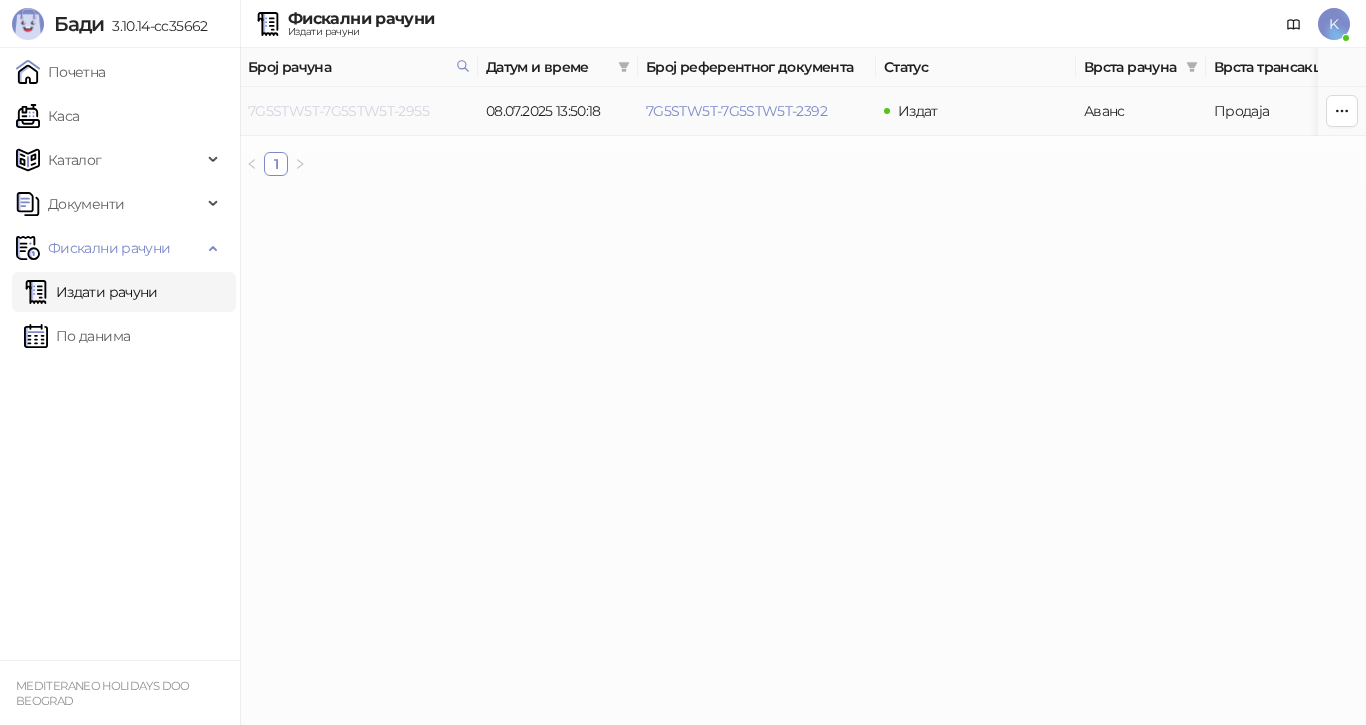 click on "7G5STW5T-7G5STW5T-2955" at bounding box center [338, 111] 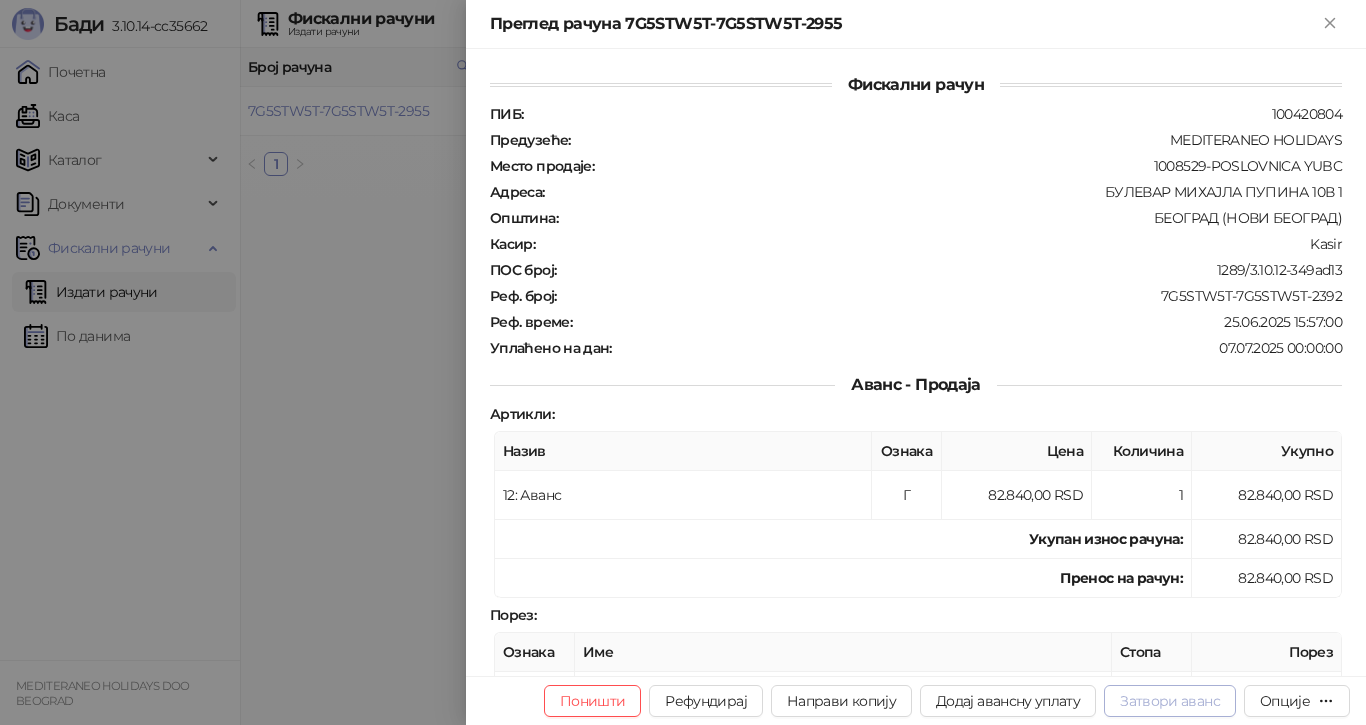 click on "Затвори аванс" at bounding box center [1170, 701] 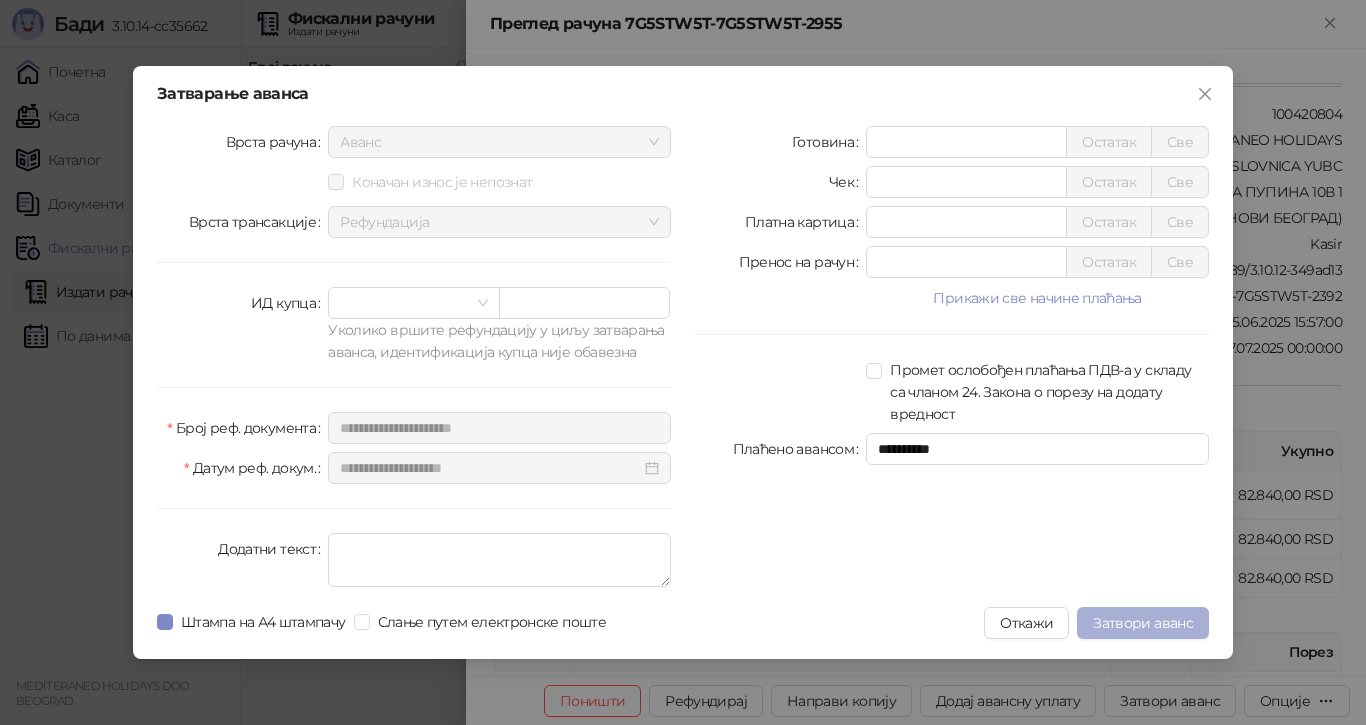 click on "Затвори аванс" at bounding box center (1143, 623) 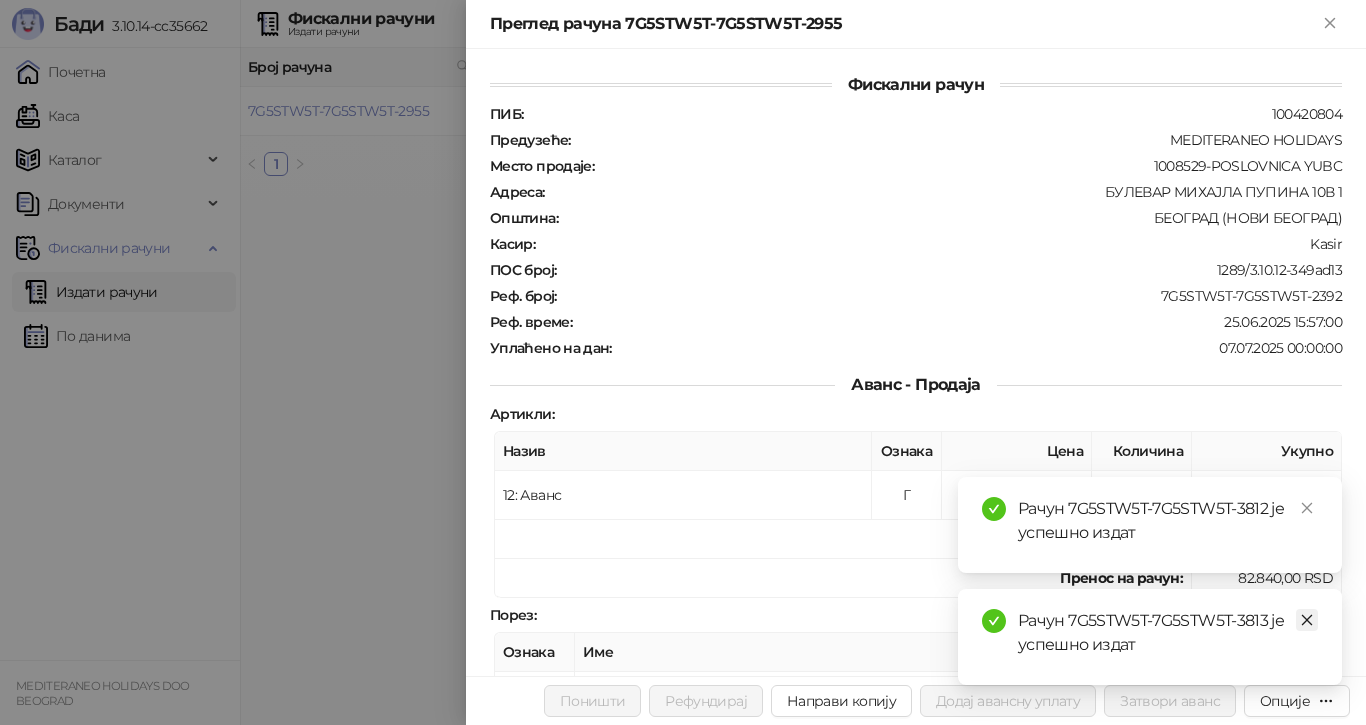 click 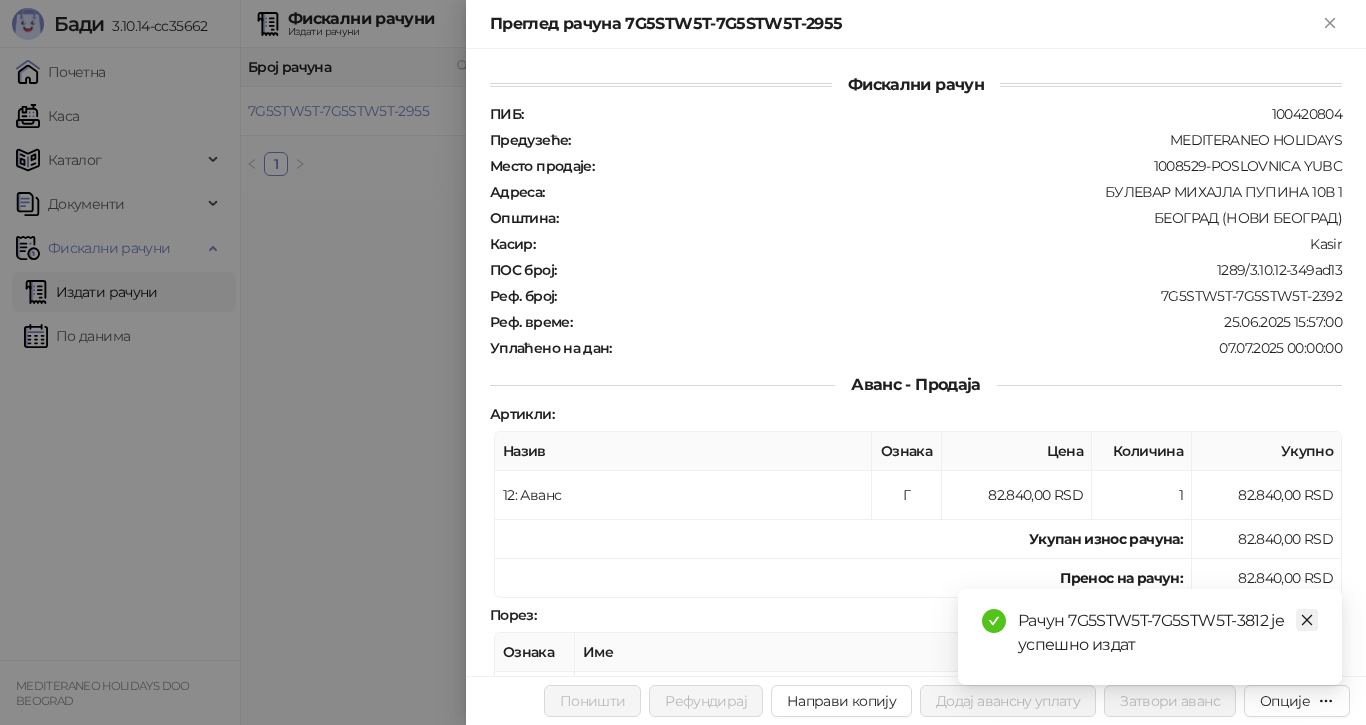 click 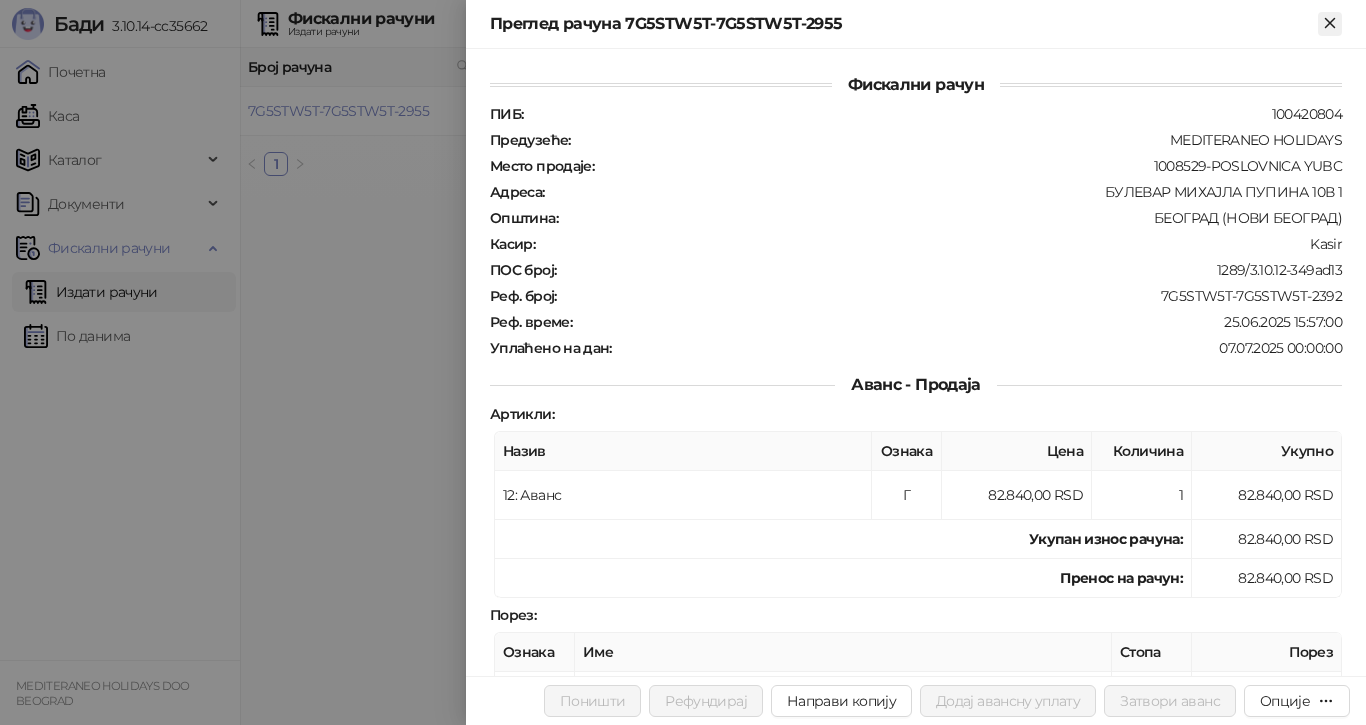 click 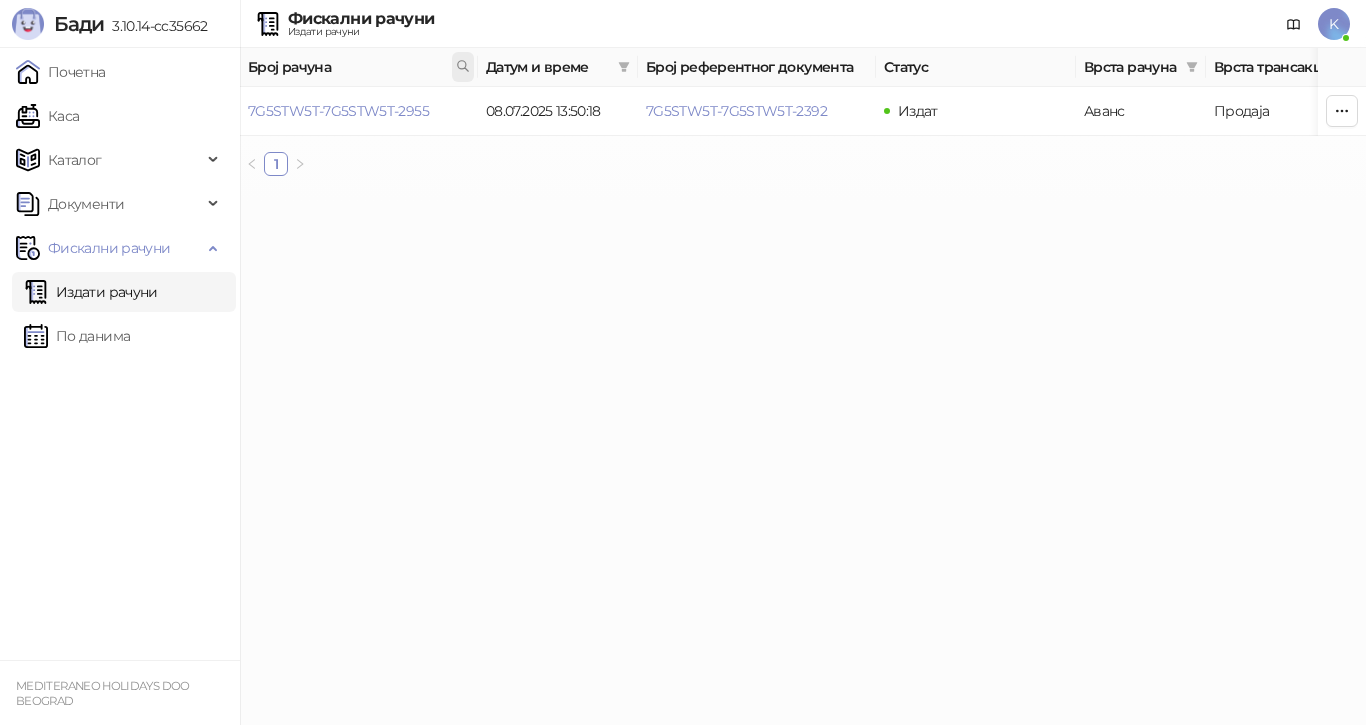 click 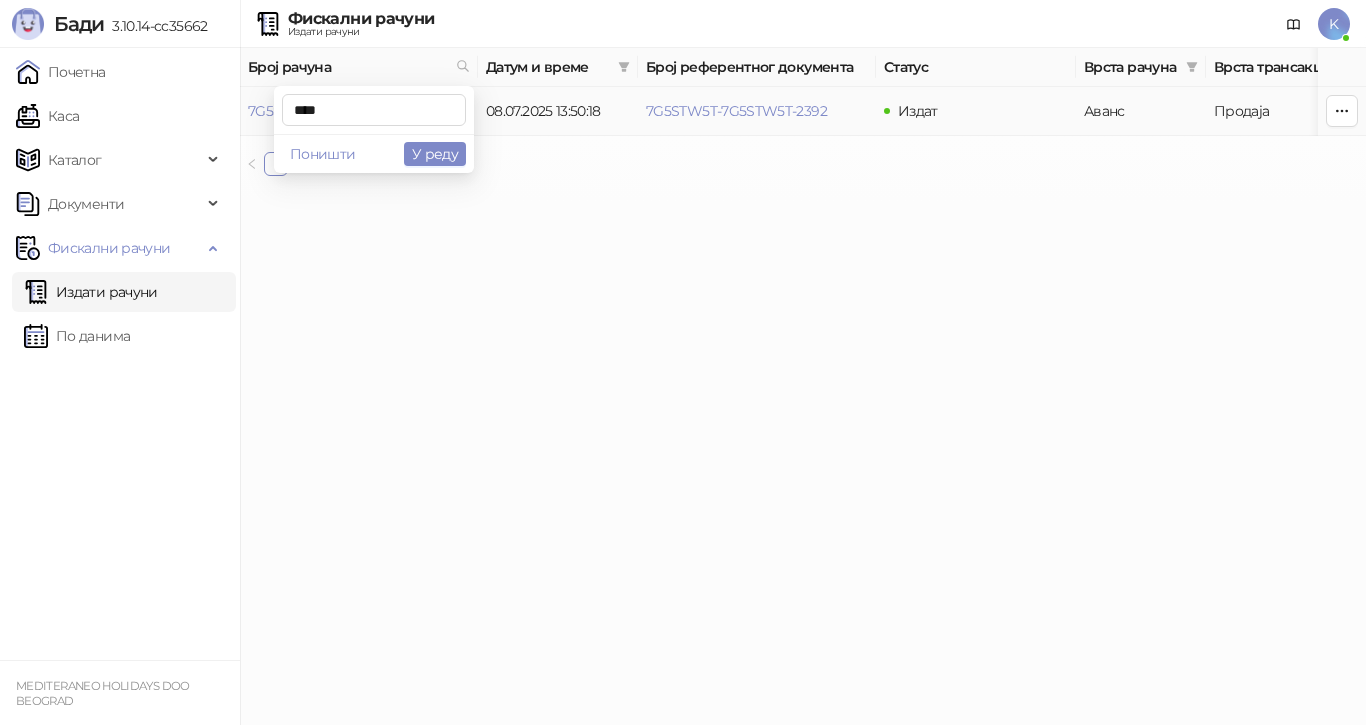 type on "****" 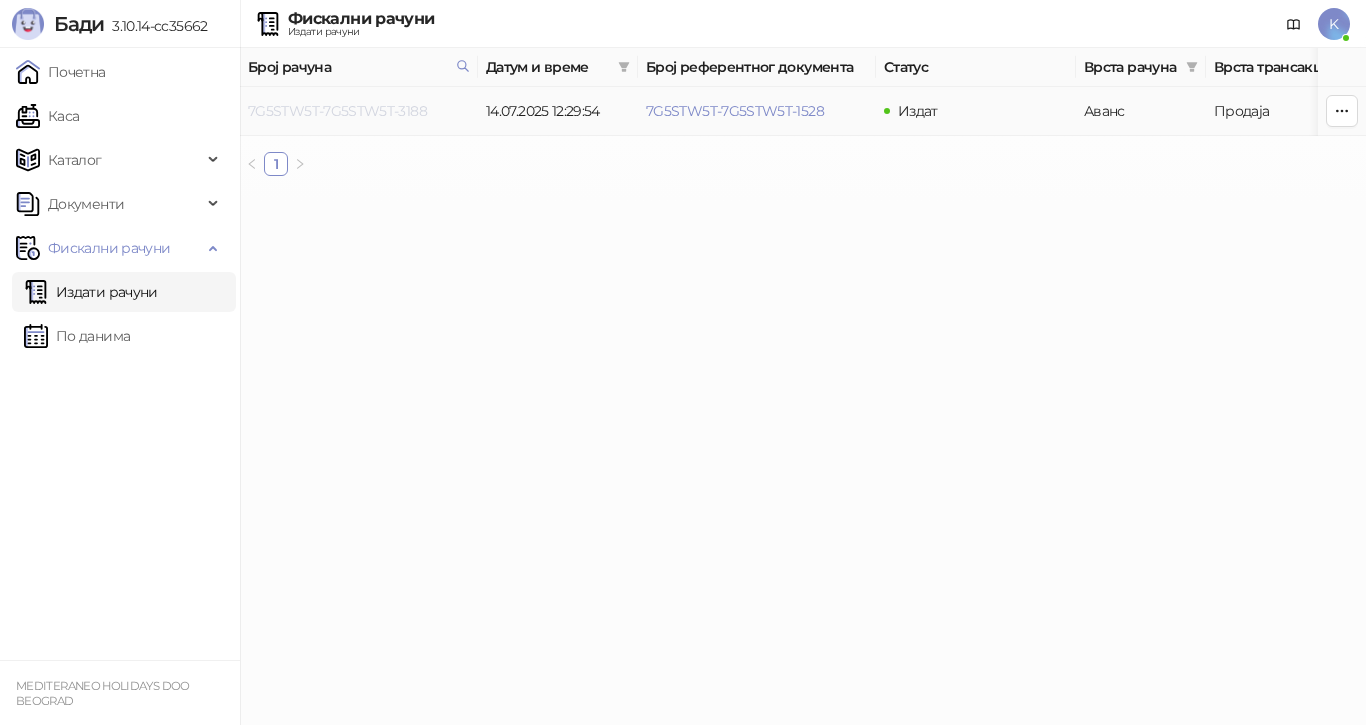 click on "7G5STW5T-7G5STW5T-3188" at bounding box center (337, 111) 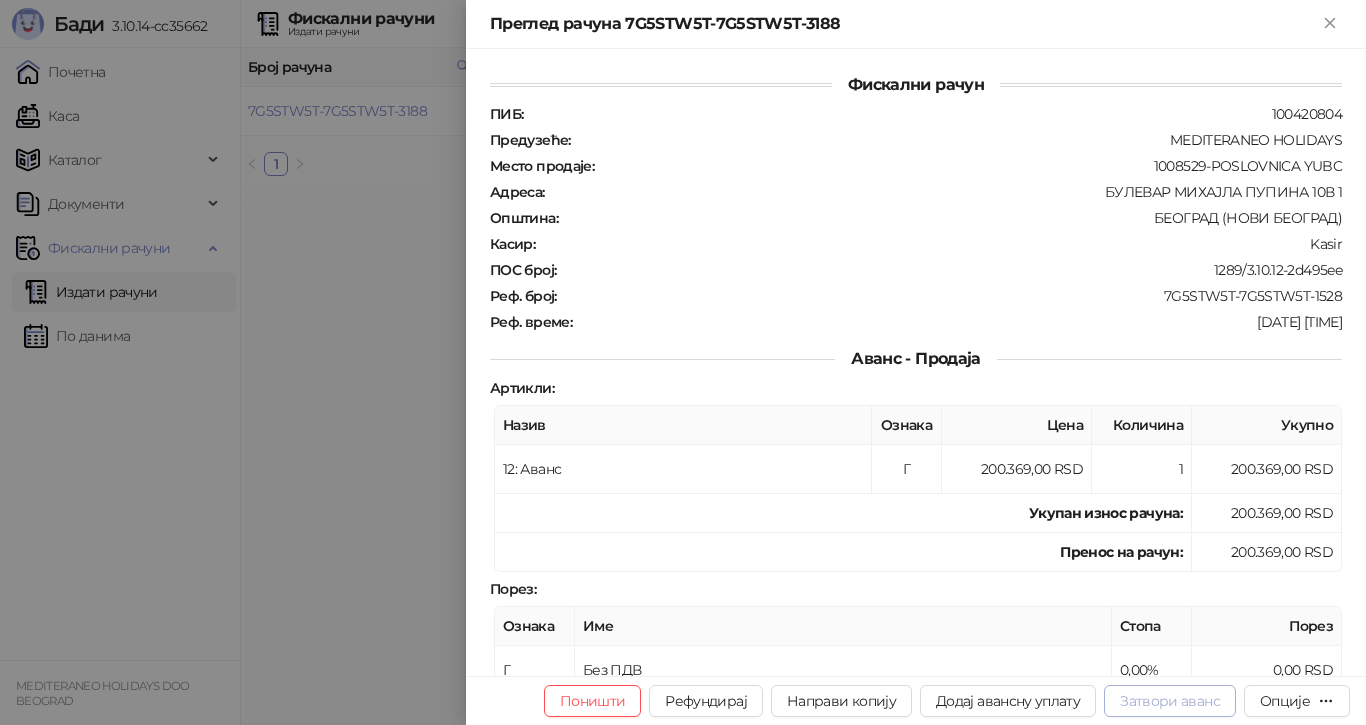 click on "Затвори аванс" at bounding box center (1170, 701) 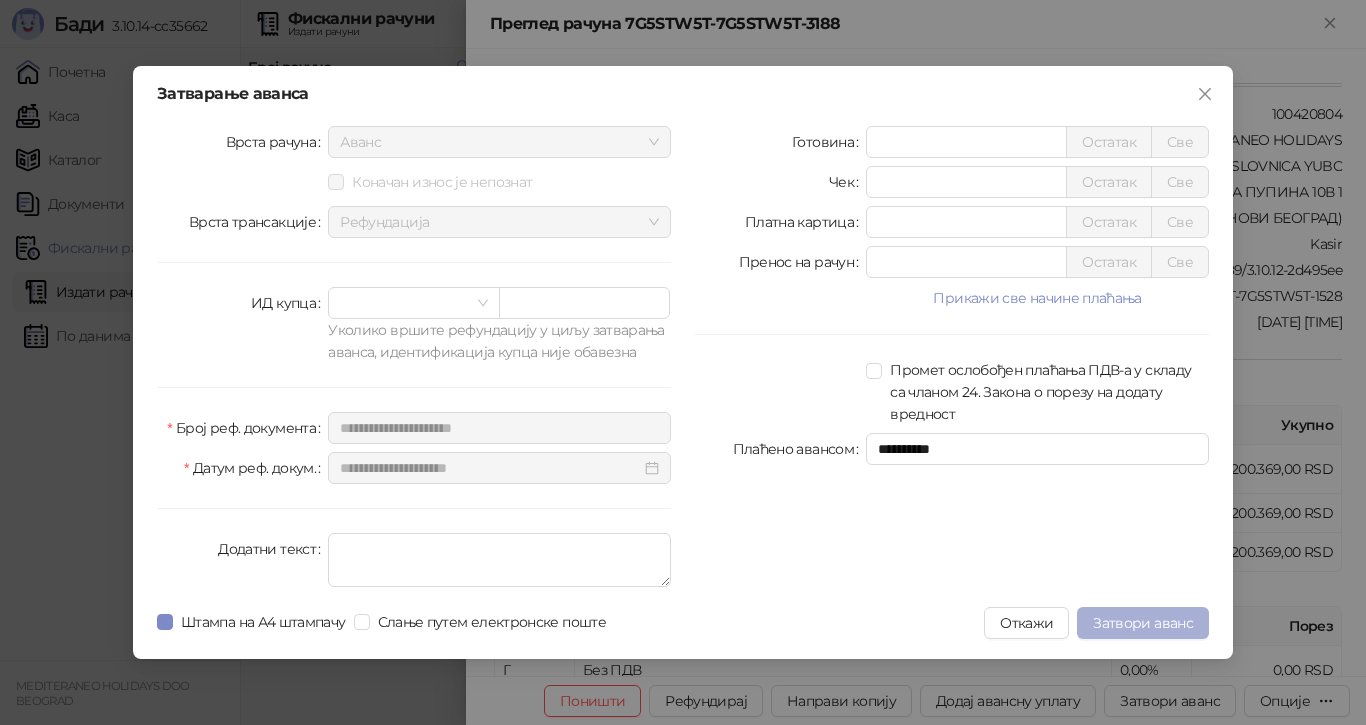 click on "Затвори аванс" at bounding box center (1143, 623) 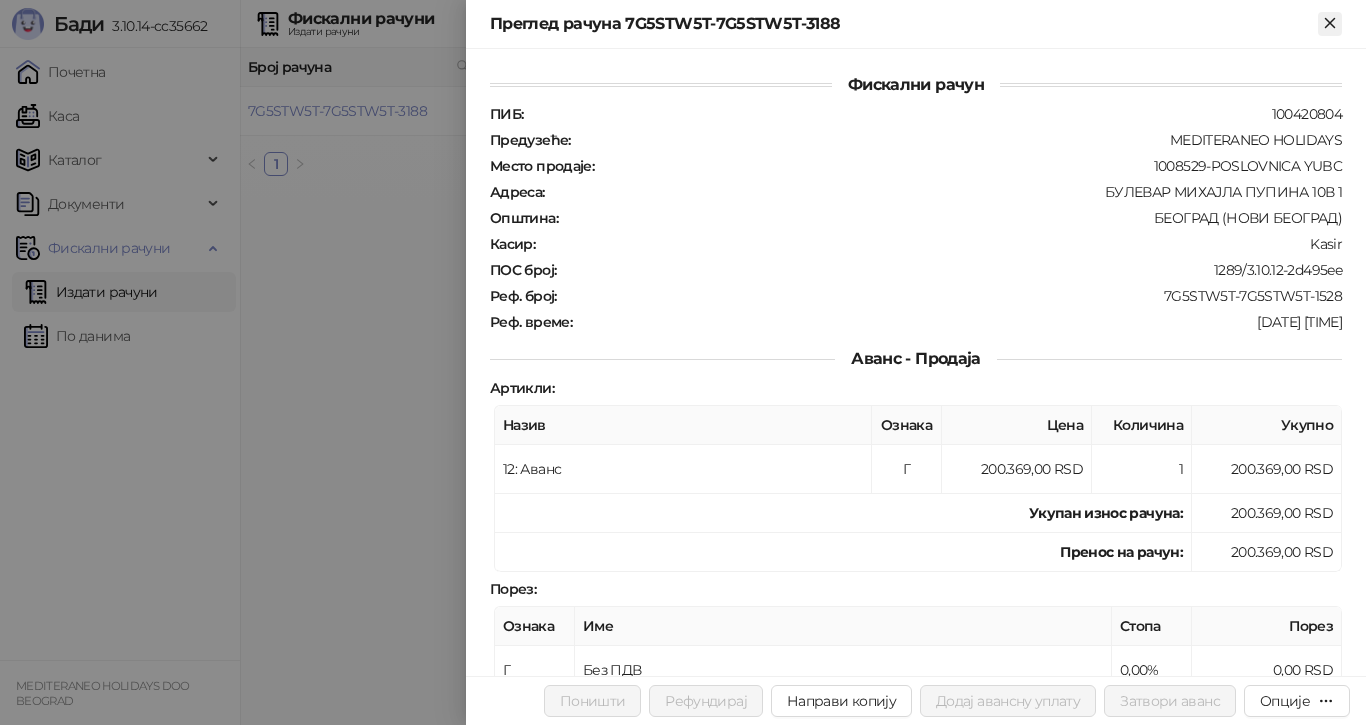 click 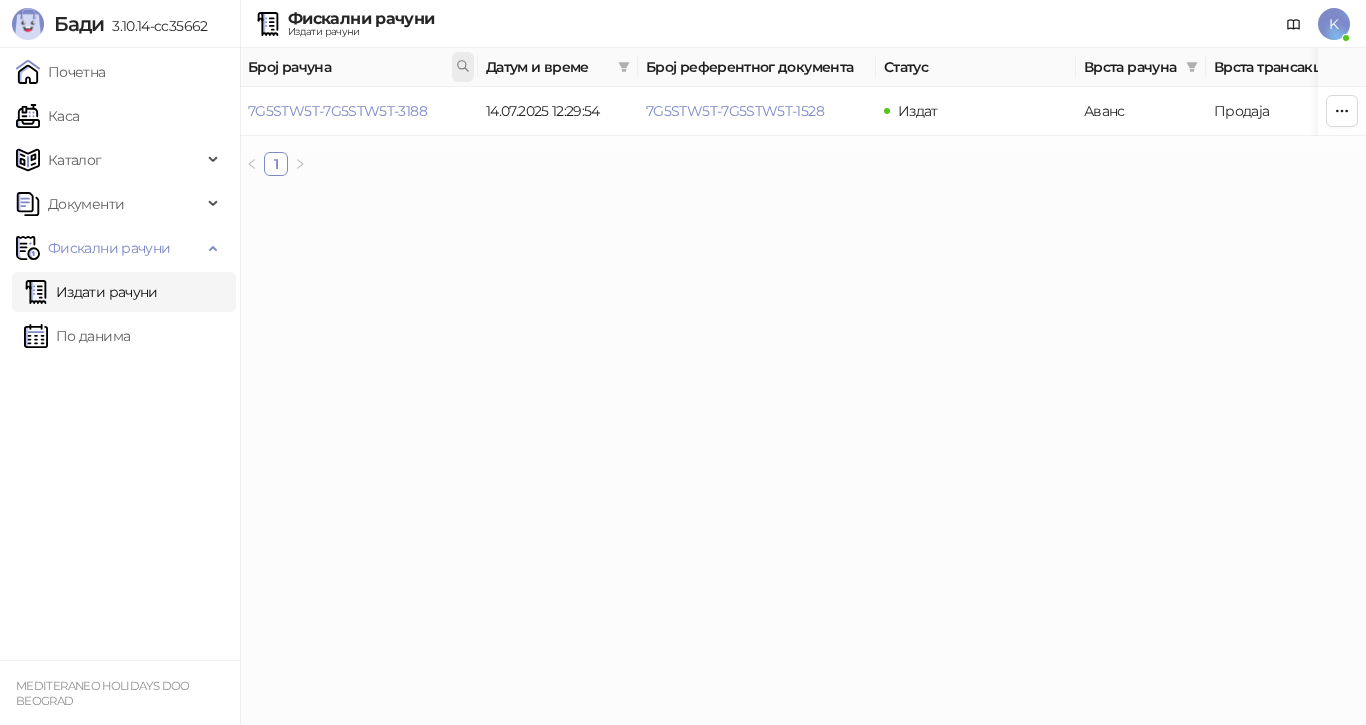 click 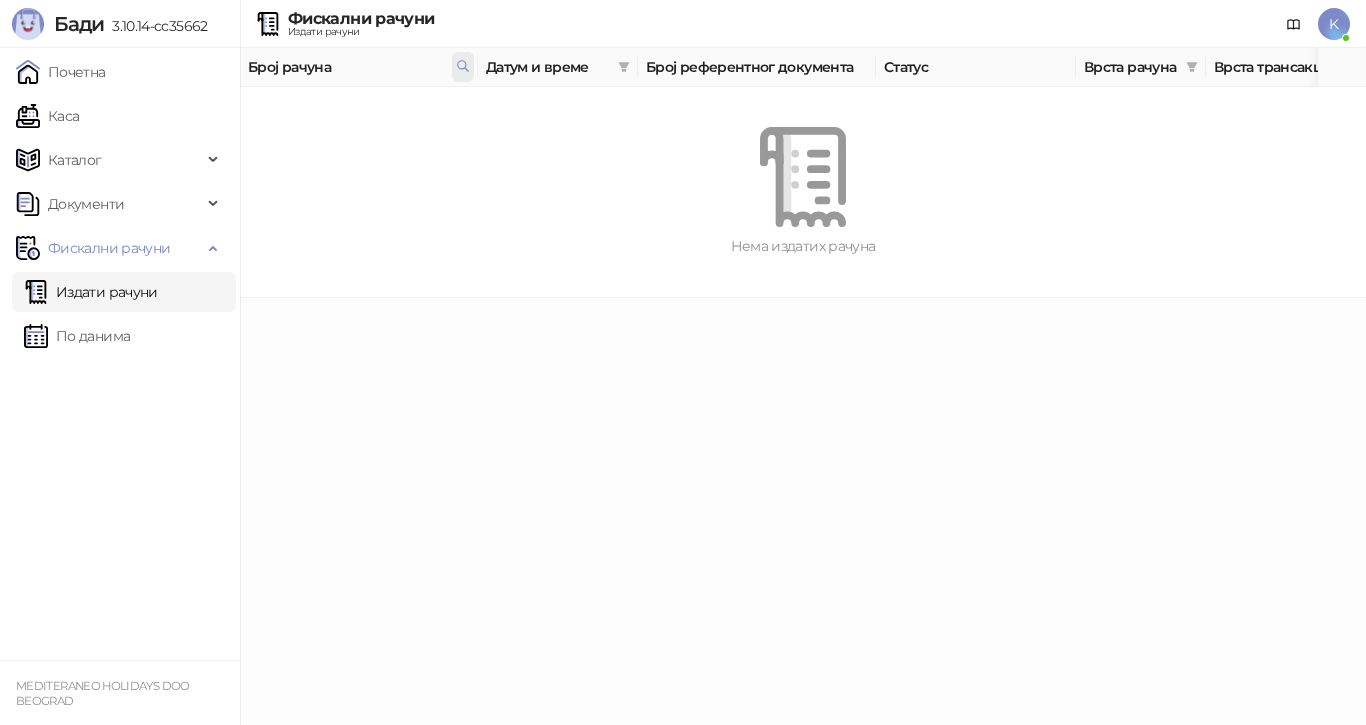 click 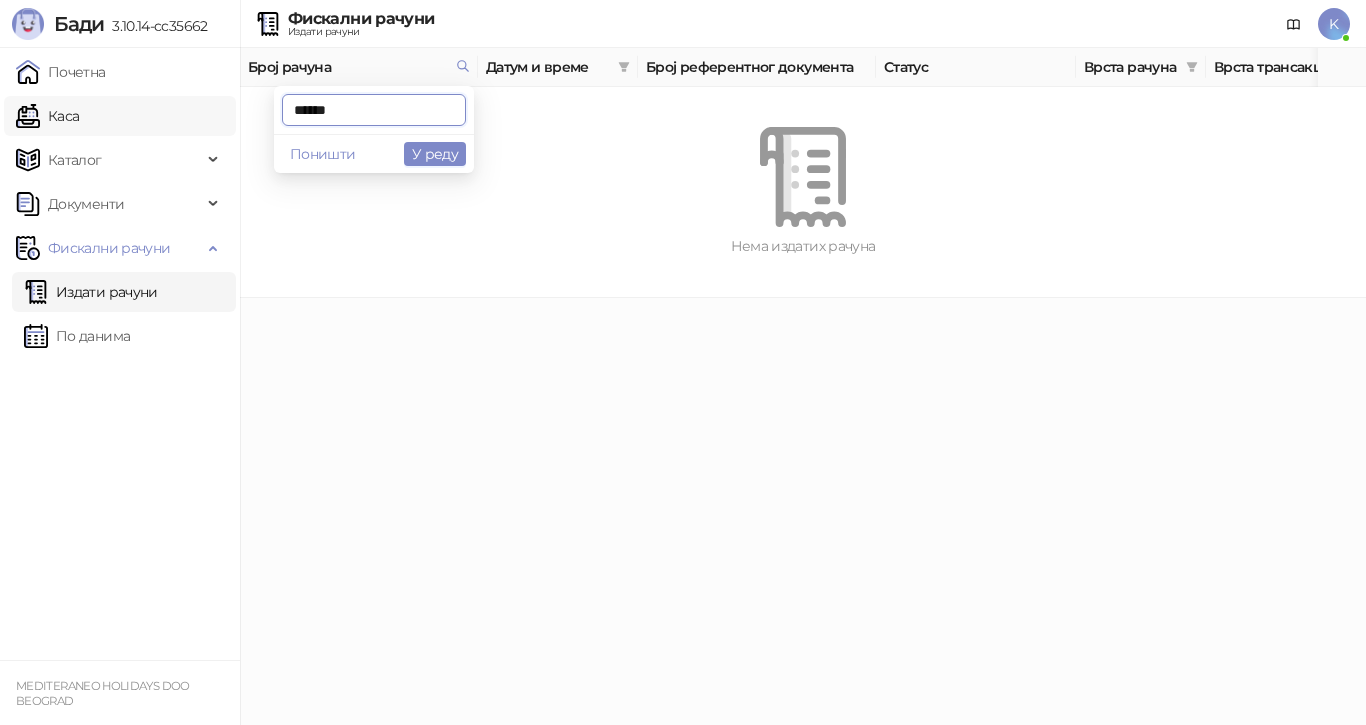 drag, startPoint x: 313, startPoint y: 118, endPoint x: 94, endPoint y: 115, distance: 219.02055 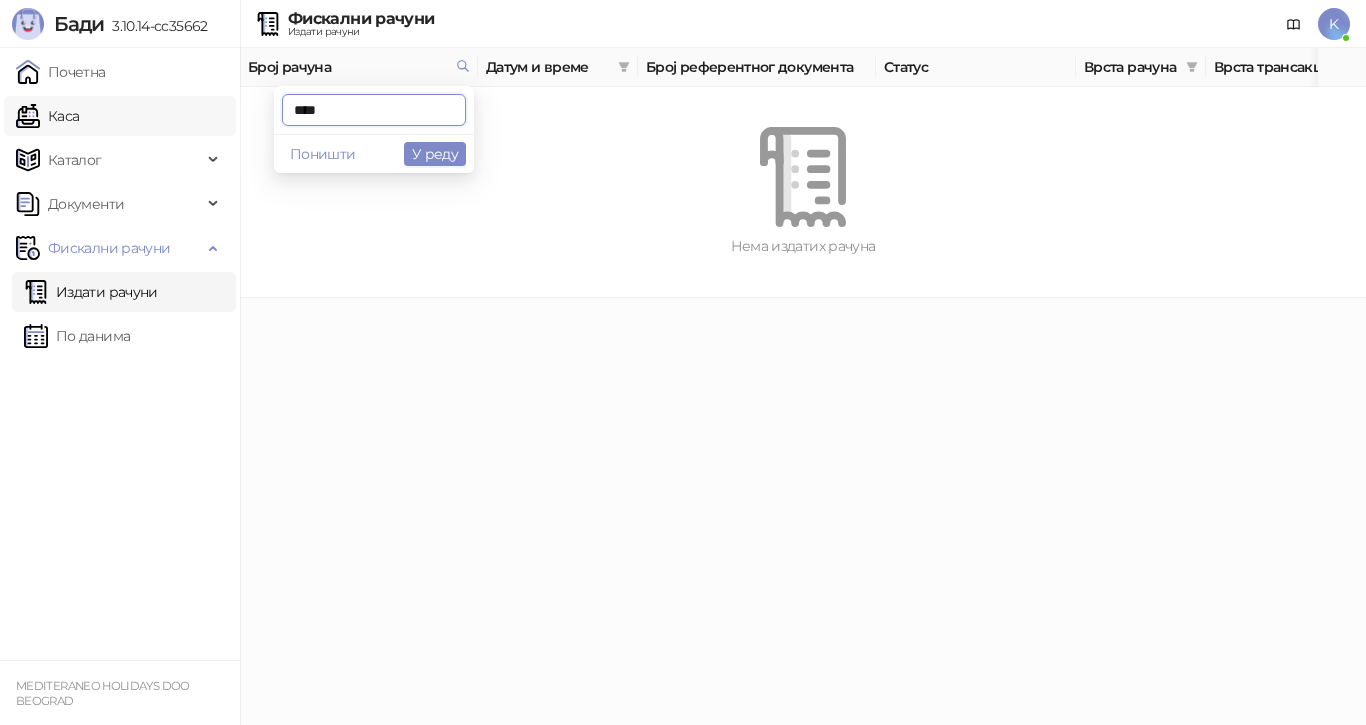type on "****" 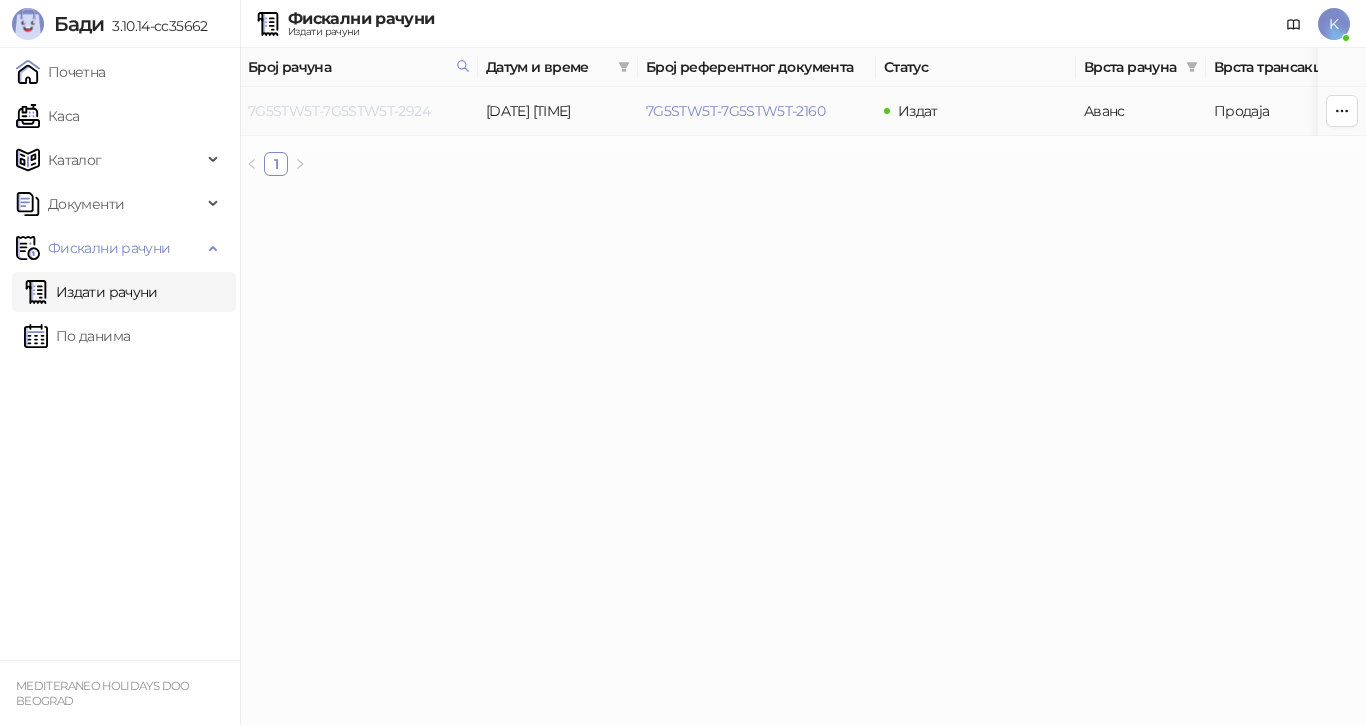 click on "7G5STW5T-7G5STW5T-2924" at bounding box center (339, 111) 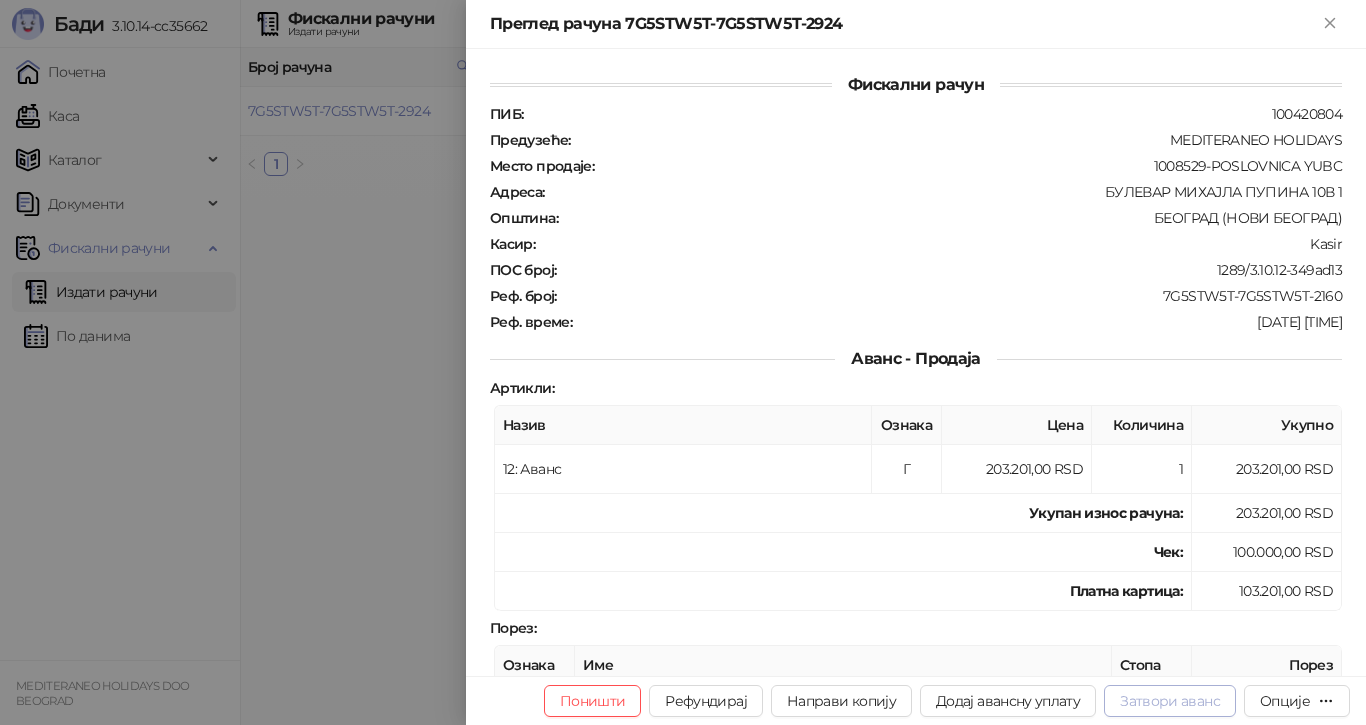 click on "Затвори аванс" at bounding box center (1170, 701) 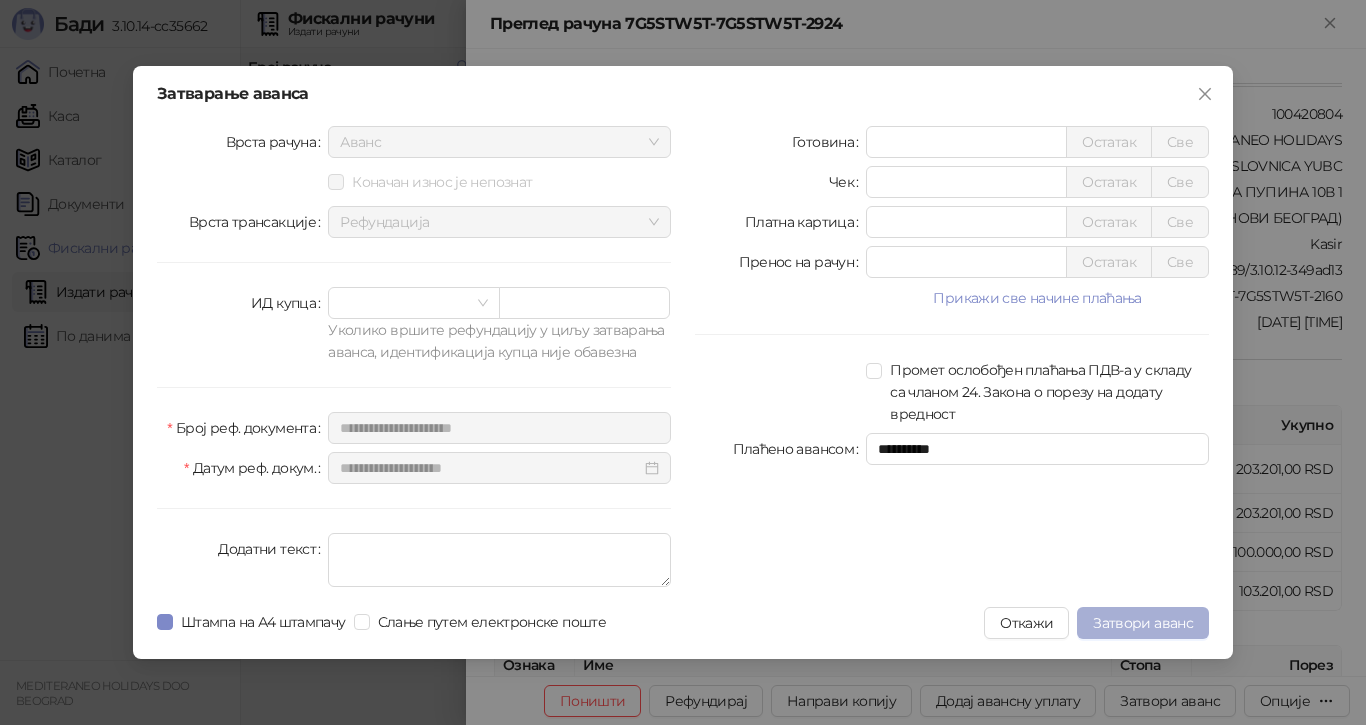 click on "Затвори аванс" at bounding box center [1143, 623] 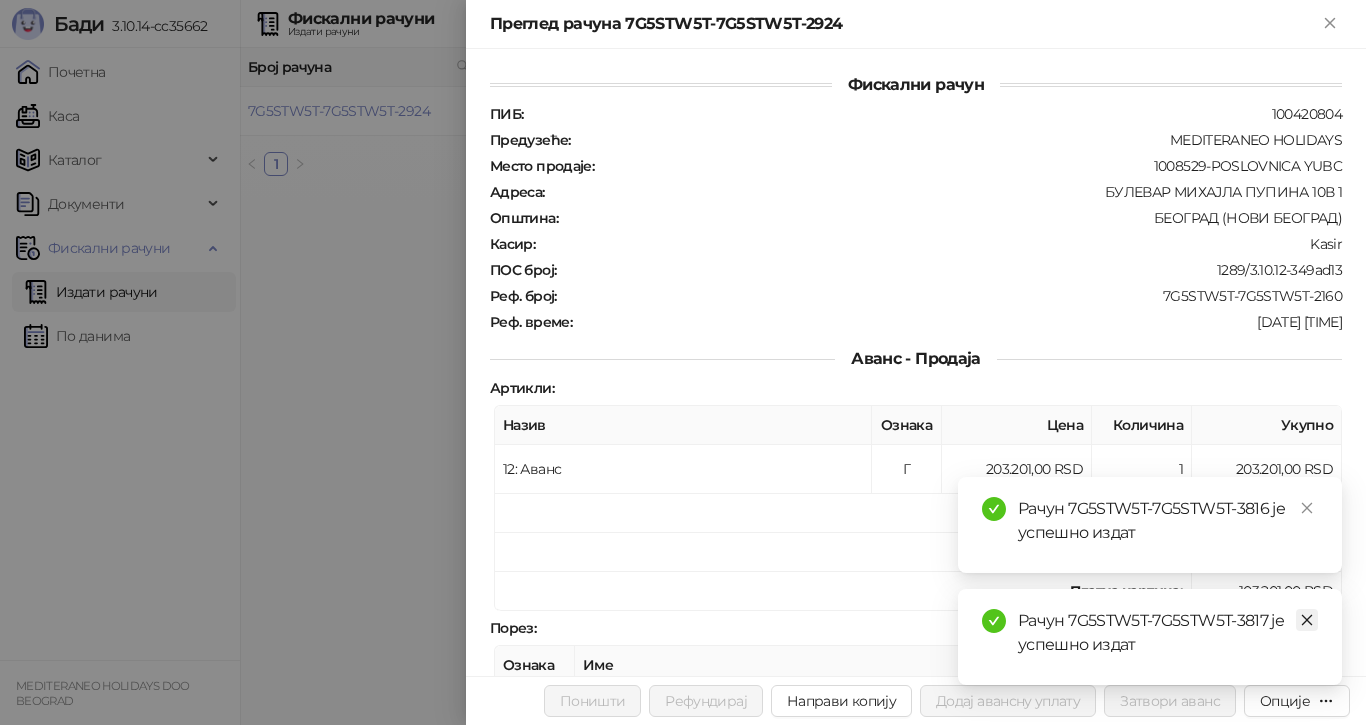 click 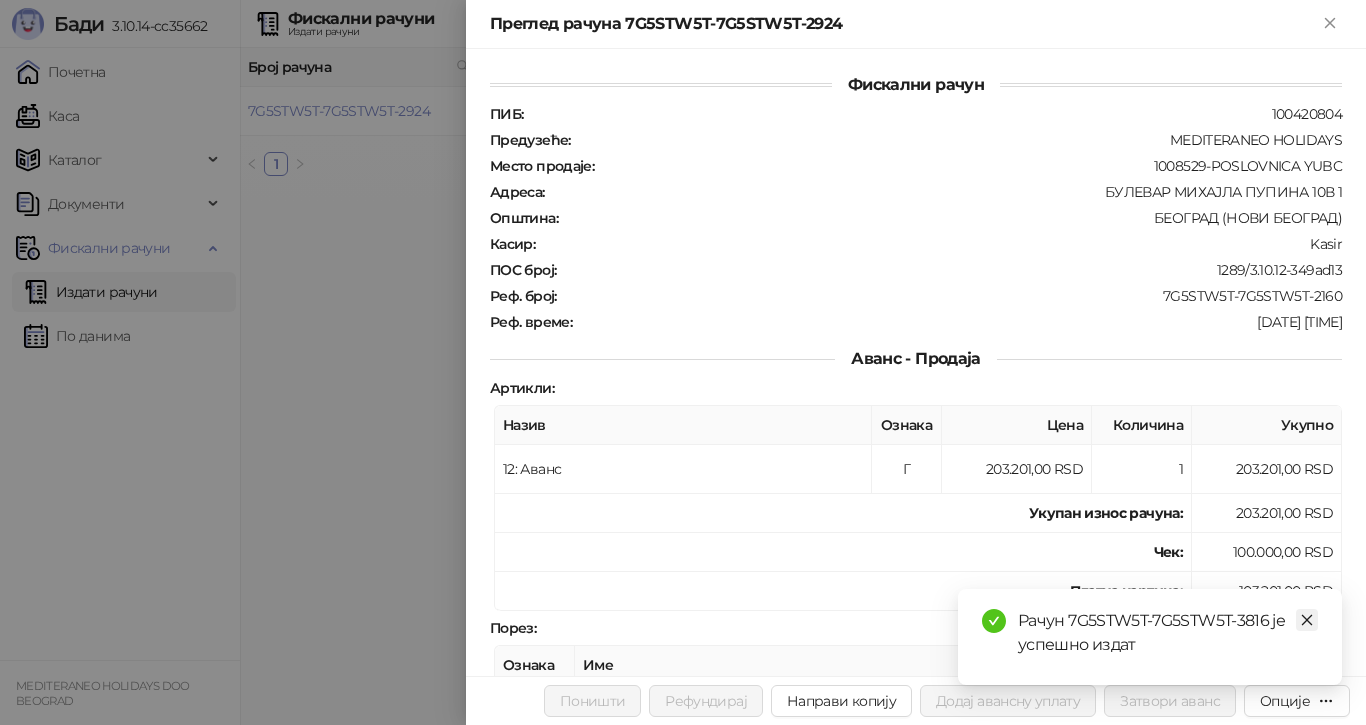 click 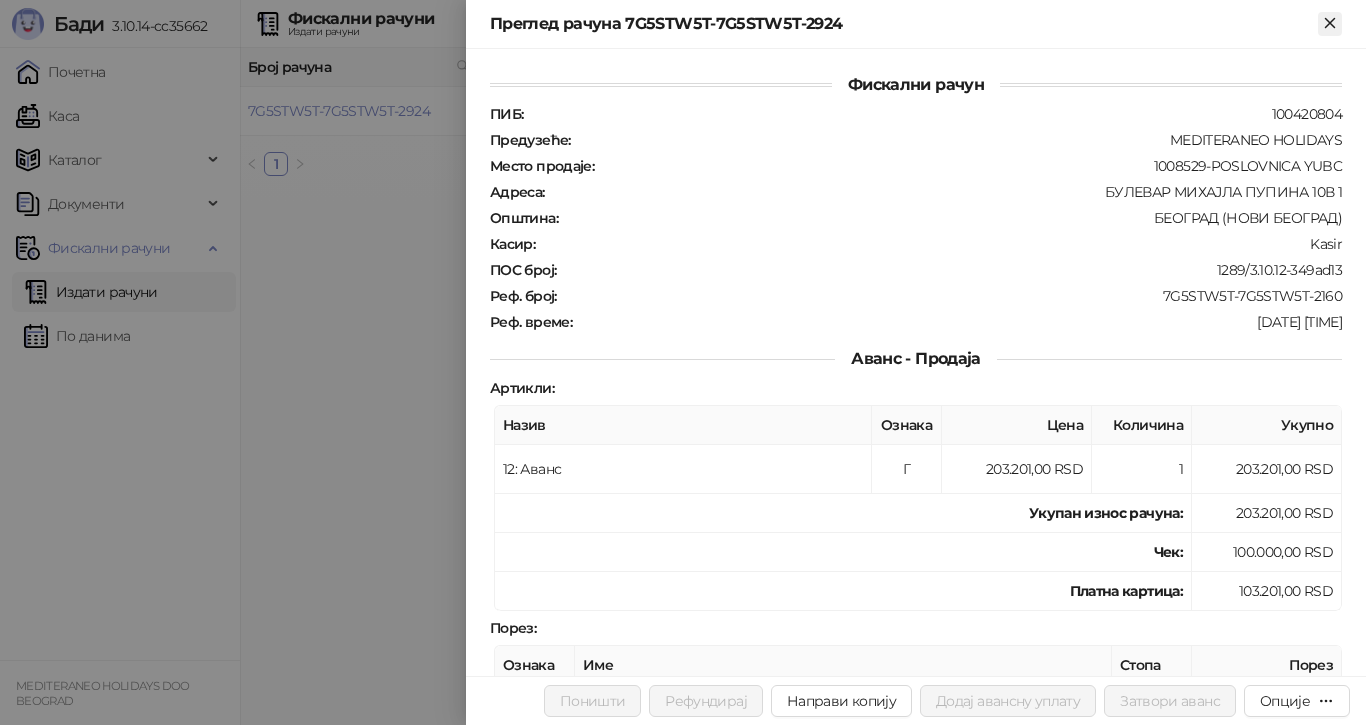 click 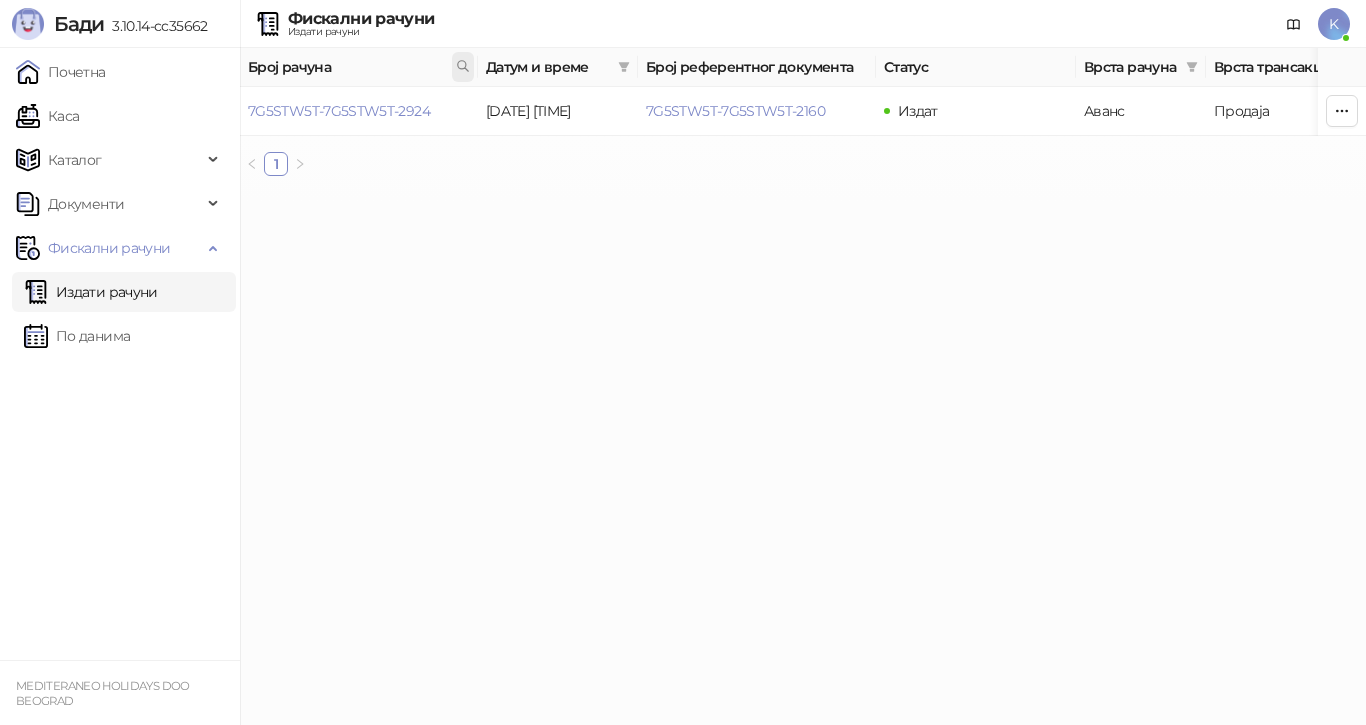 click 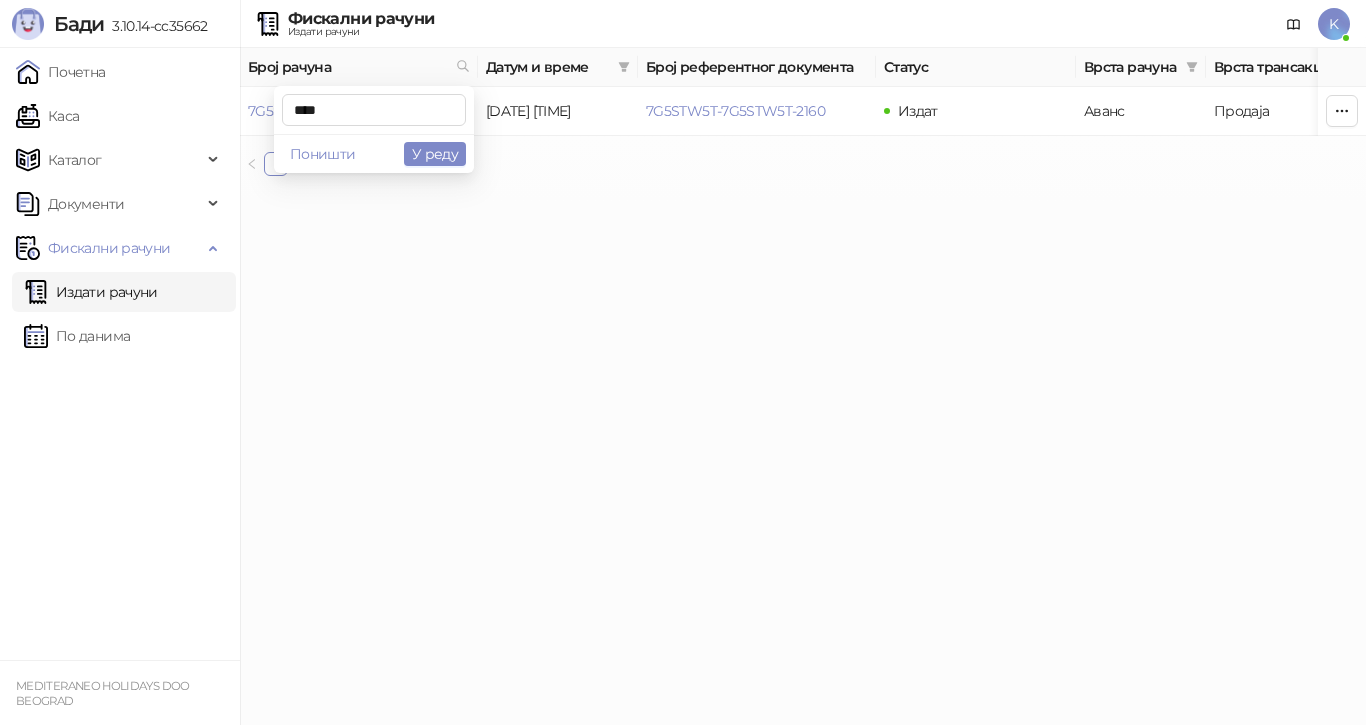 type on "****" 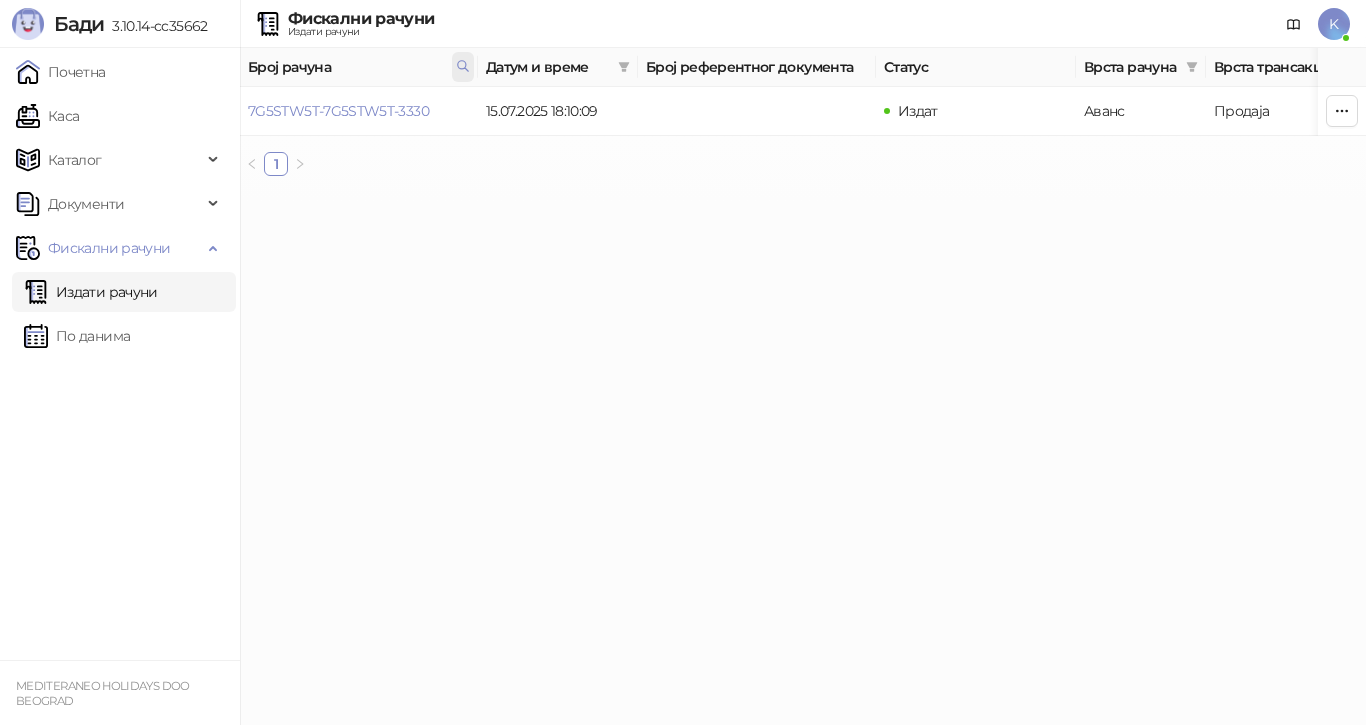 click 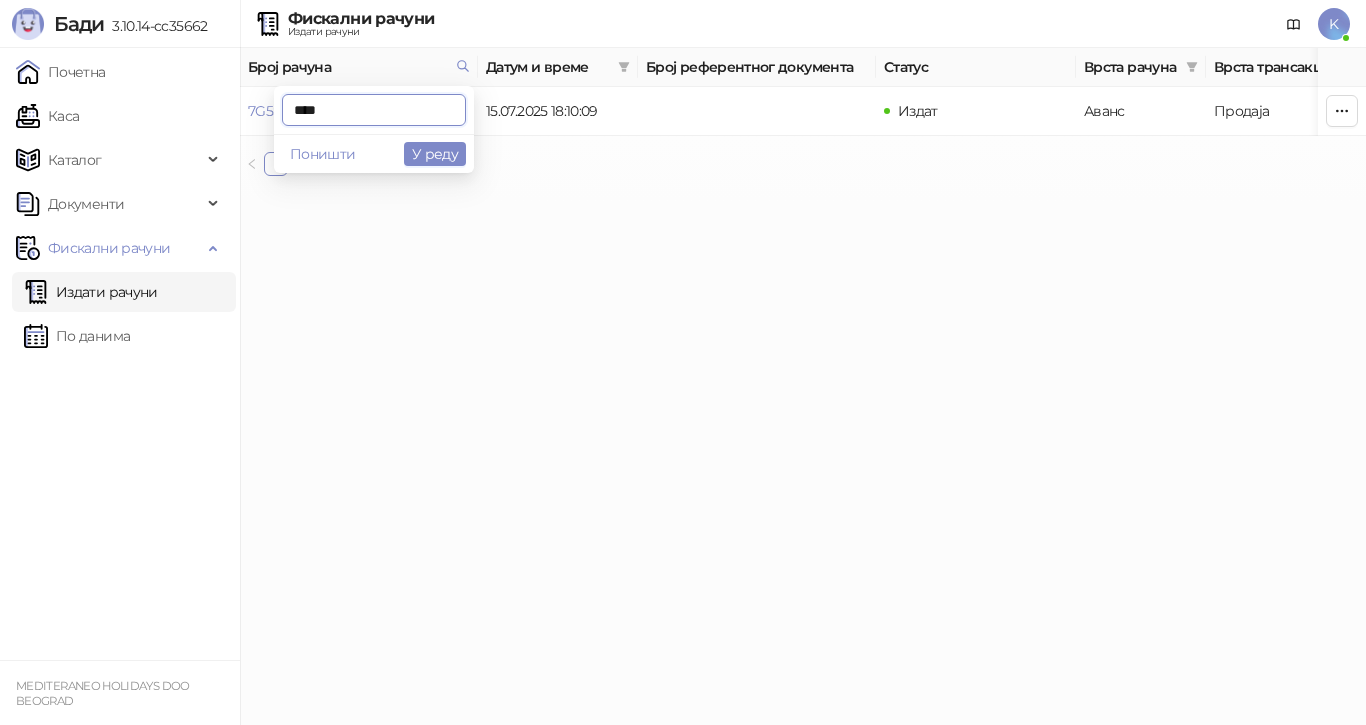 click on "Бади 3.10.14-cc35662 Почетна Каса Каталог Документи Фискални рачуни Издати рачуни По данима MEDITERANEO HOLIDAYS DOO BEOGRAD Фискални рачуни Издати рачуни K  Број рачуна Датум и време Број референтног документа Статус Врста рачуна Врста трансакције Износ Касир Продајно место                     7G5STW5T-7G5STW5T-3330 [DATE] [TIME] Издат Аванс Продаја 273.000,00 RSD Kasir   Poslovnica YBC 1 ФИСКАЛНИ РАЧУН ПИБ:  100420804 Предузеће:  MEDITERANEO HOLIDAYS Место продаје:  1008529-POSLOVNICA YUBC  Адреса:  БУЛЕВАР МИХАЈЛА ПУПИНА 10В 1   Општина:  [CITY] ([DISTRICT]) Касир:  Kasir   ЕСИР број:  1289/3.10.14-cc35662 Реф. број:  7G5STW5T-7G5STW5T-3816 Реф. време: Артикли" at bounding box center (683, 96) 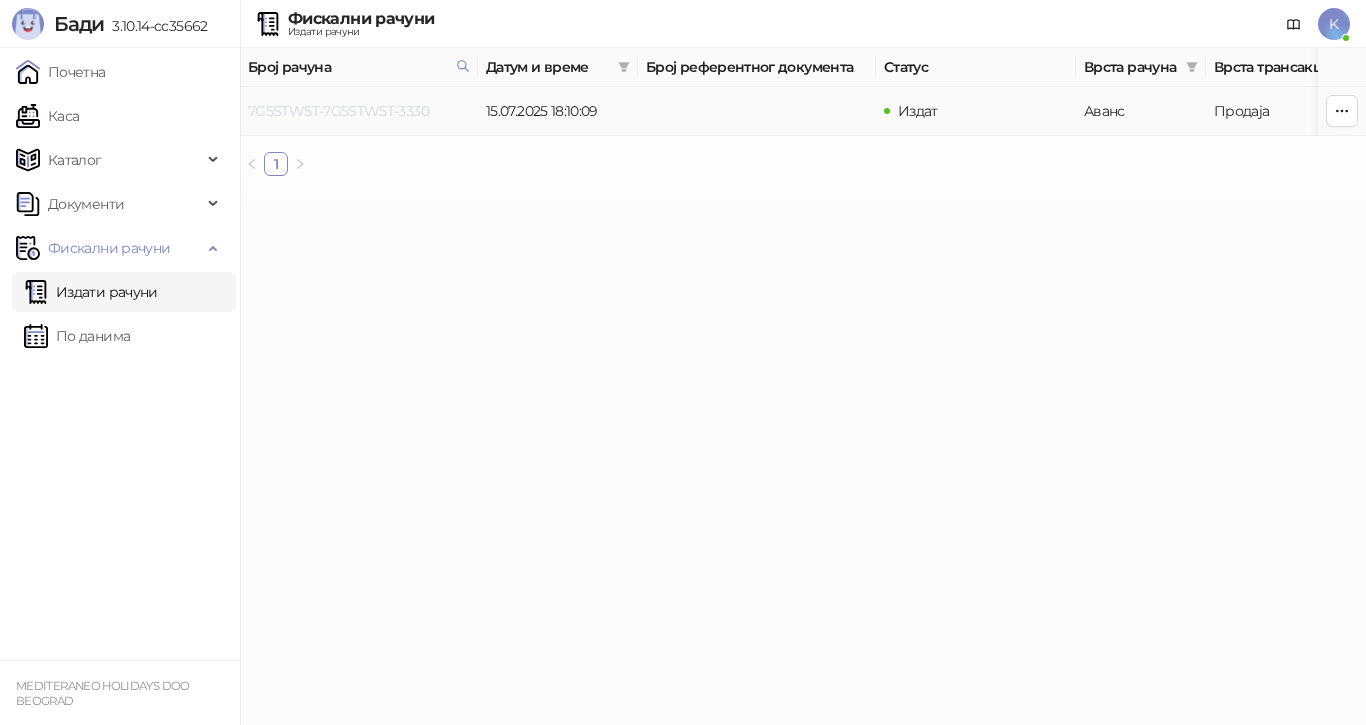 click on "7G5STW5T-7G5STW5T-3330" at bounding box center [338, 111] 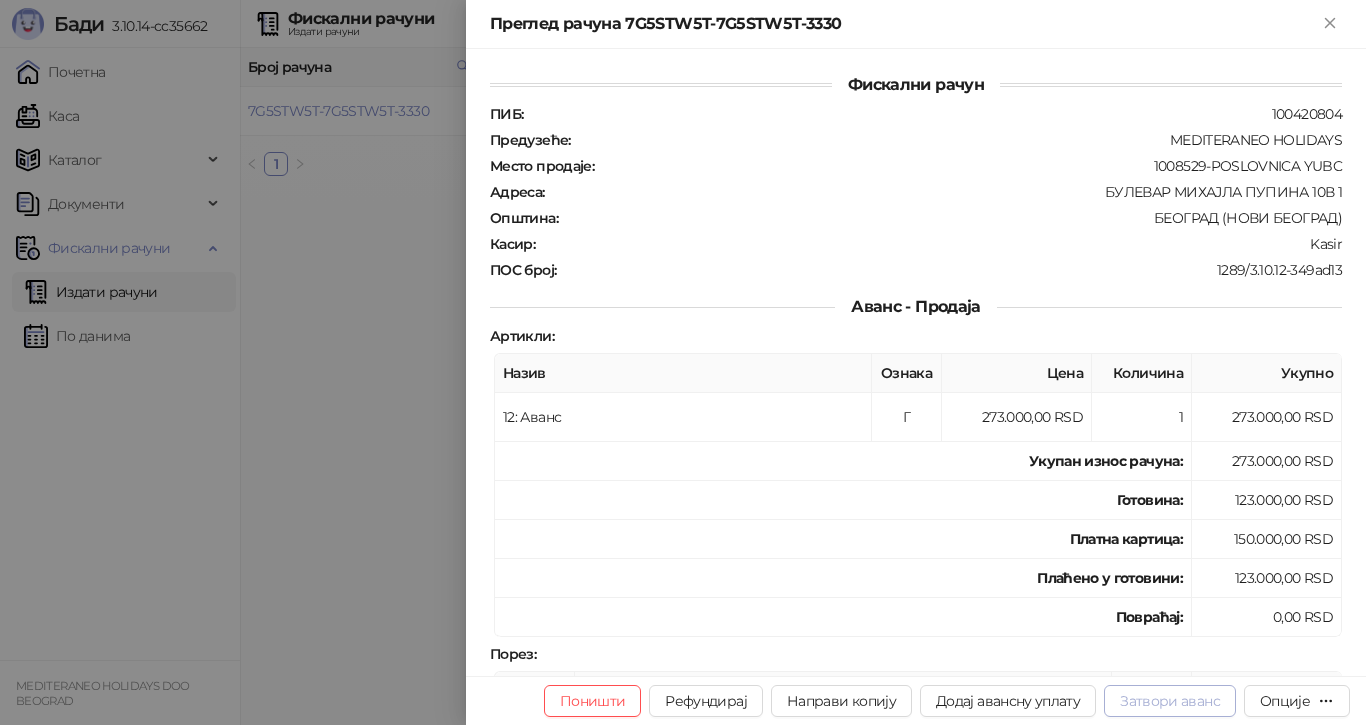 click on "Затвори аванс" at bounding box center [1170, 701] 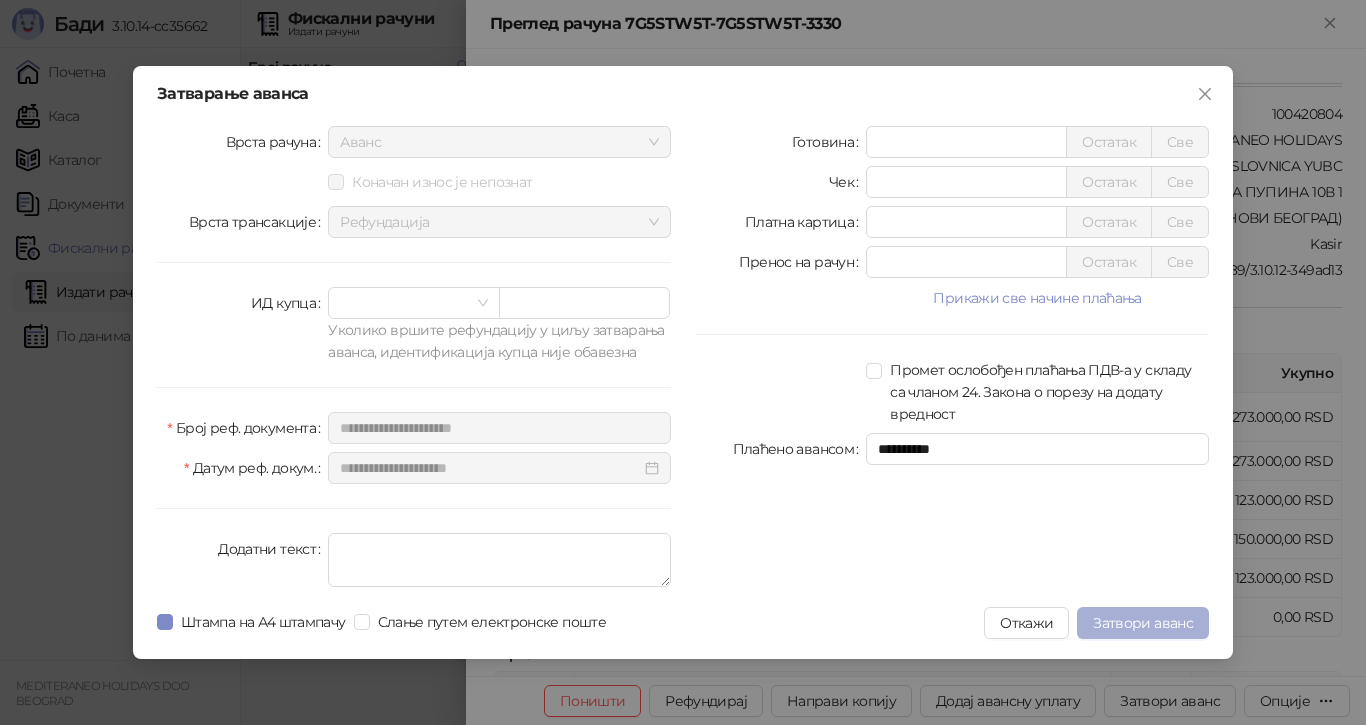 click on "Затвори аванс" at bounding box center (1143, 623) 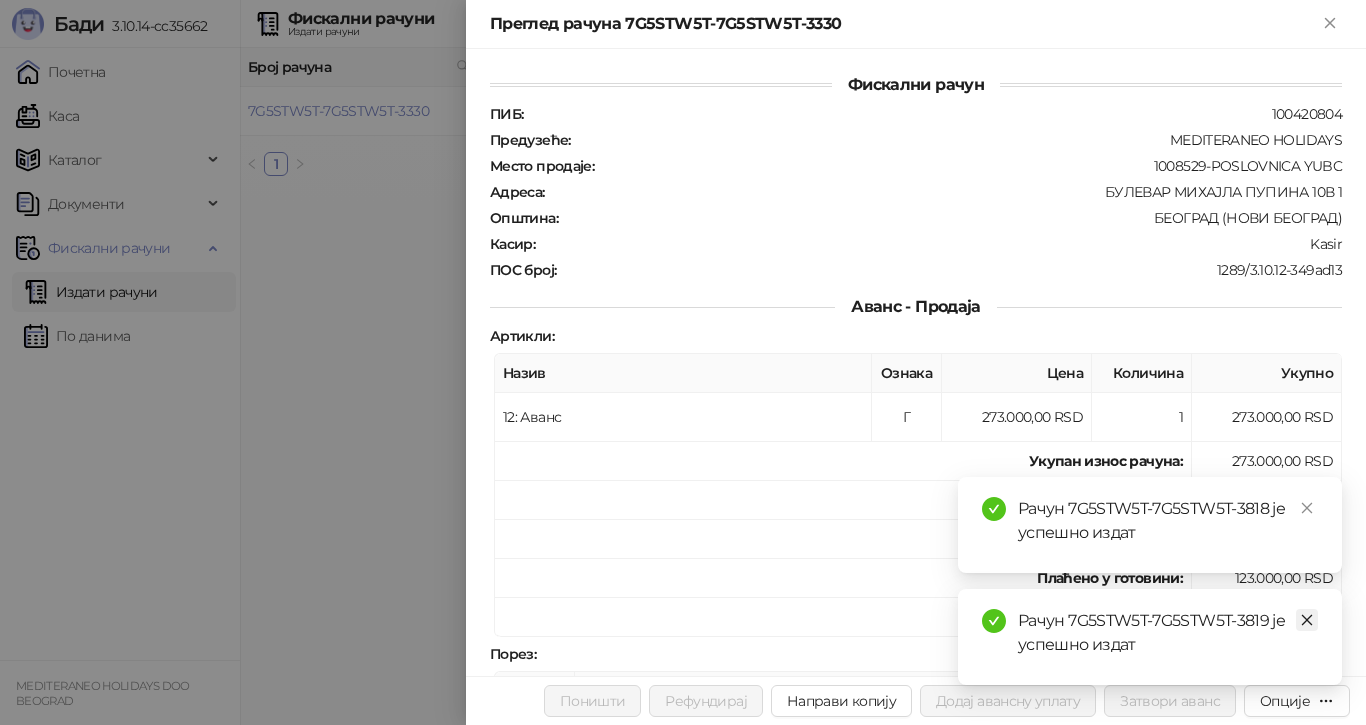 click 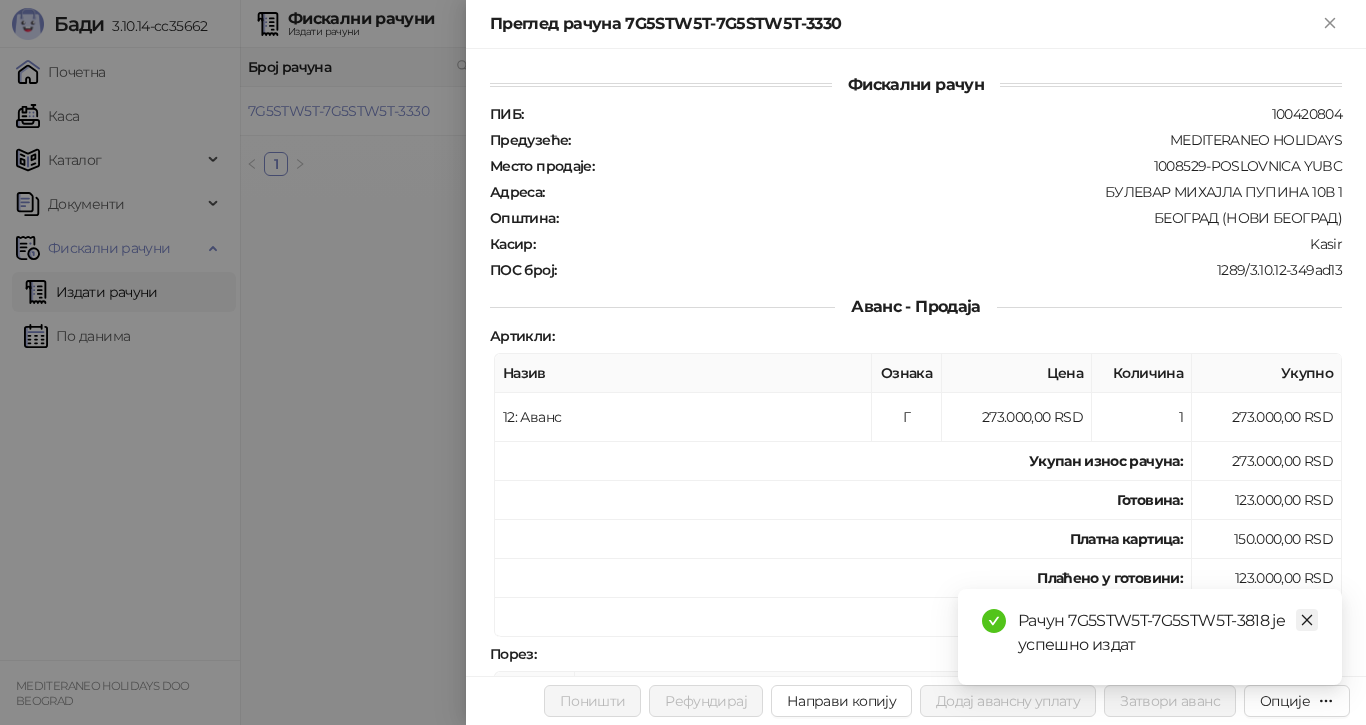 click 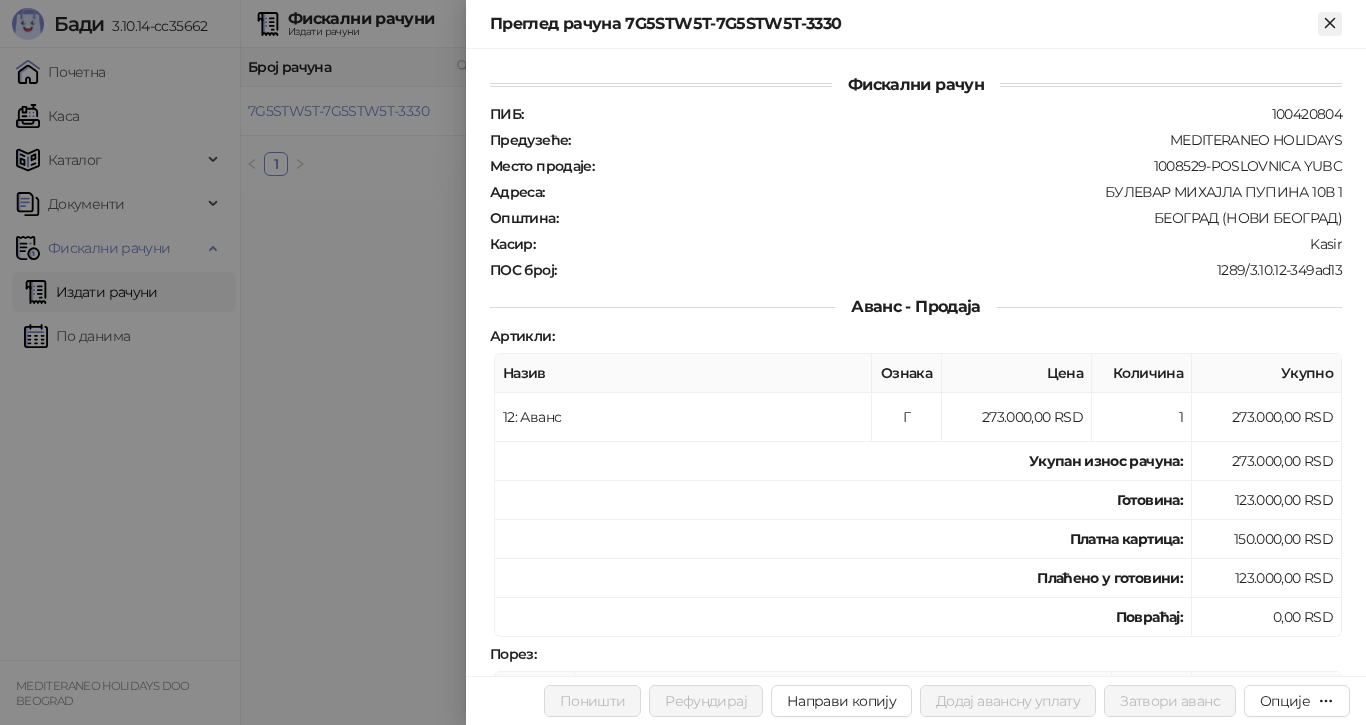 click 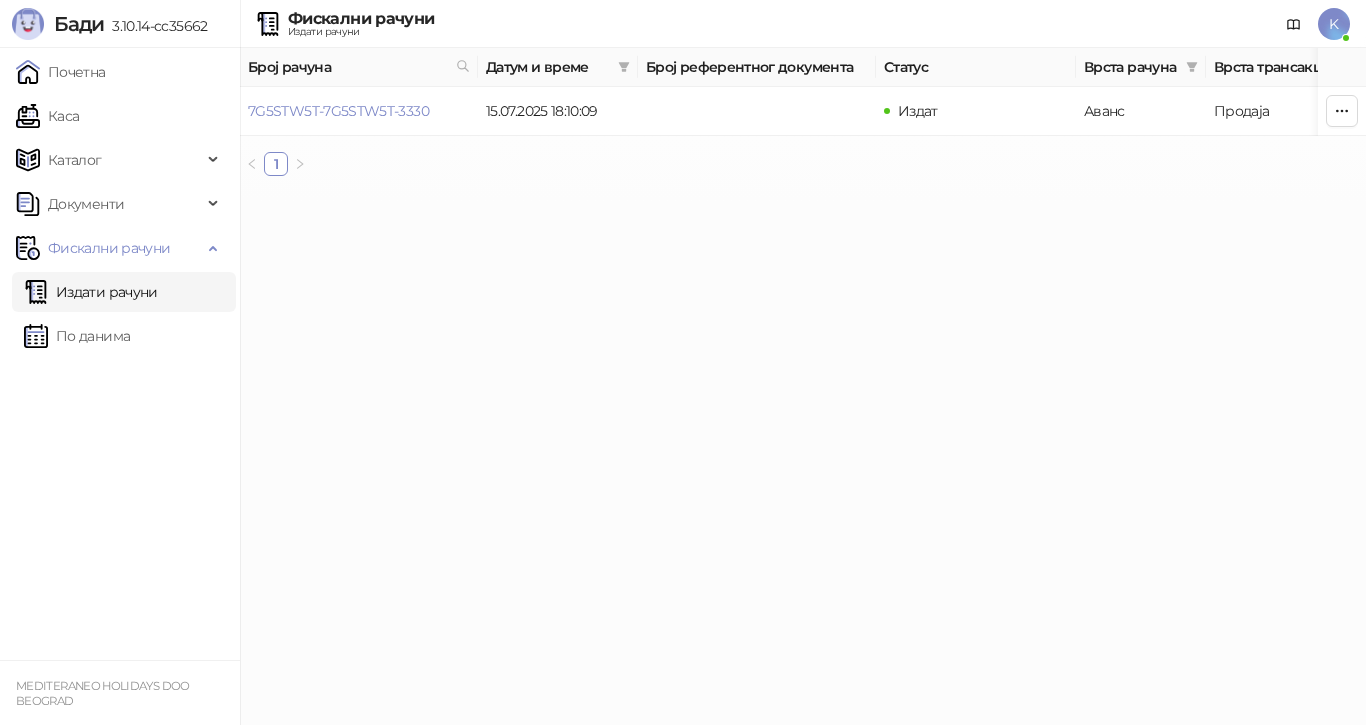 click on "Издати рачуни" at bounding box center (91, 292) 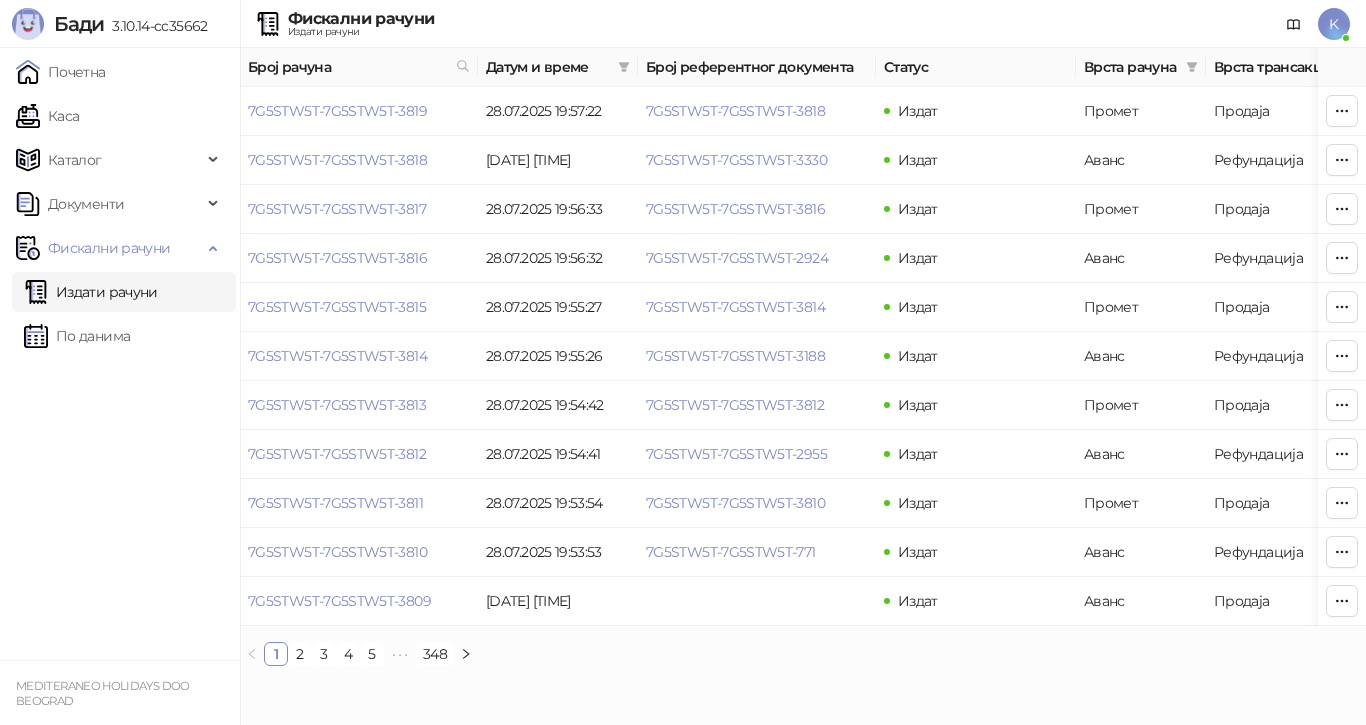 click on "2" at bounding box center [300, 654] 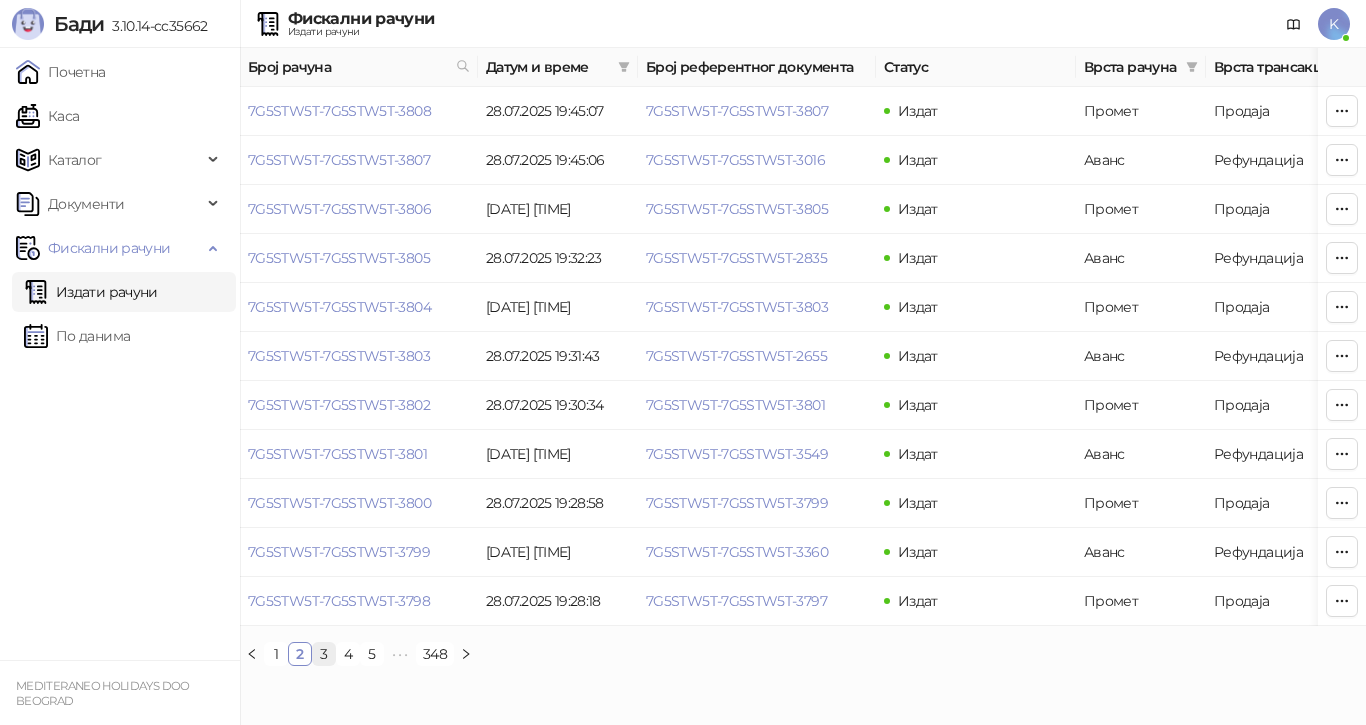 click on "3" at bounding box center [324, 654] 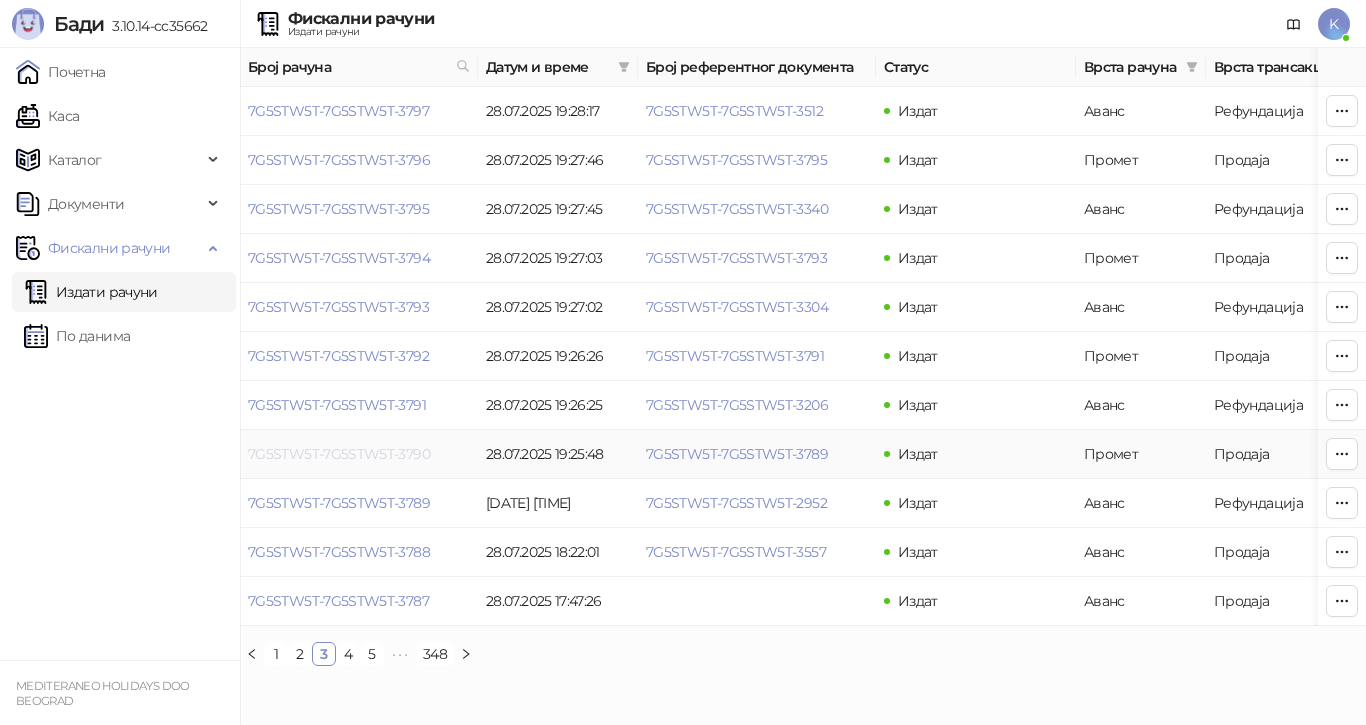 click on "7G5STW5T-7G5STW5T-3790" at bounding box center [339, 454] 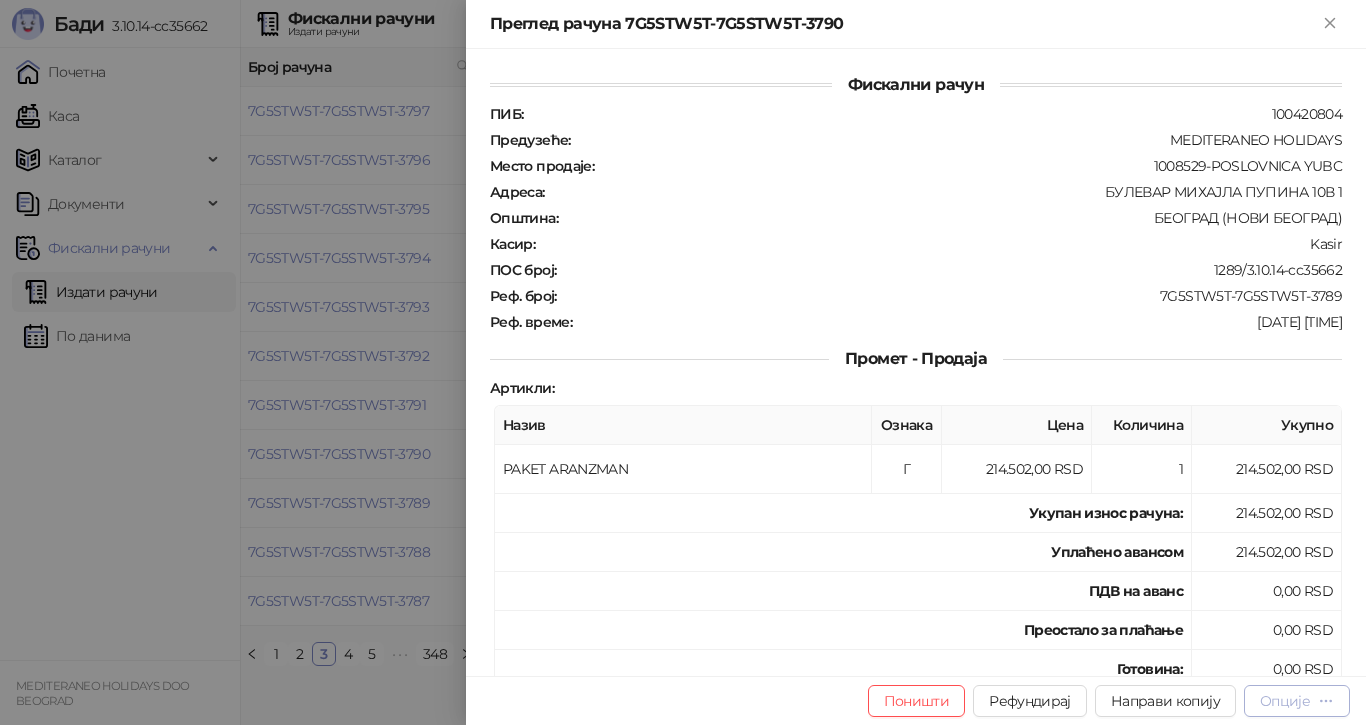 click on "Опције" at bounding box center [1285, 701] 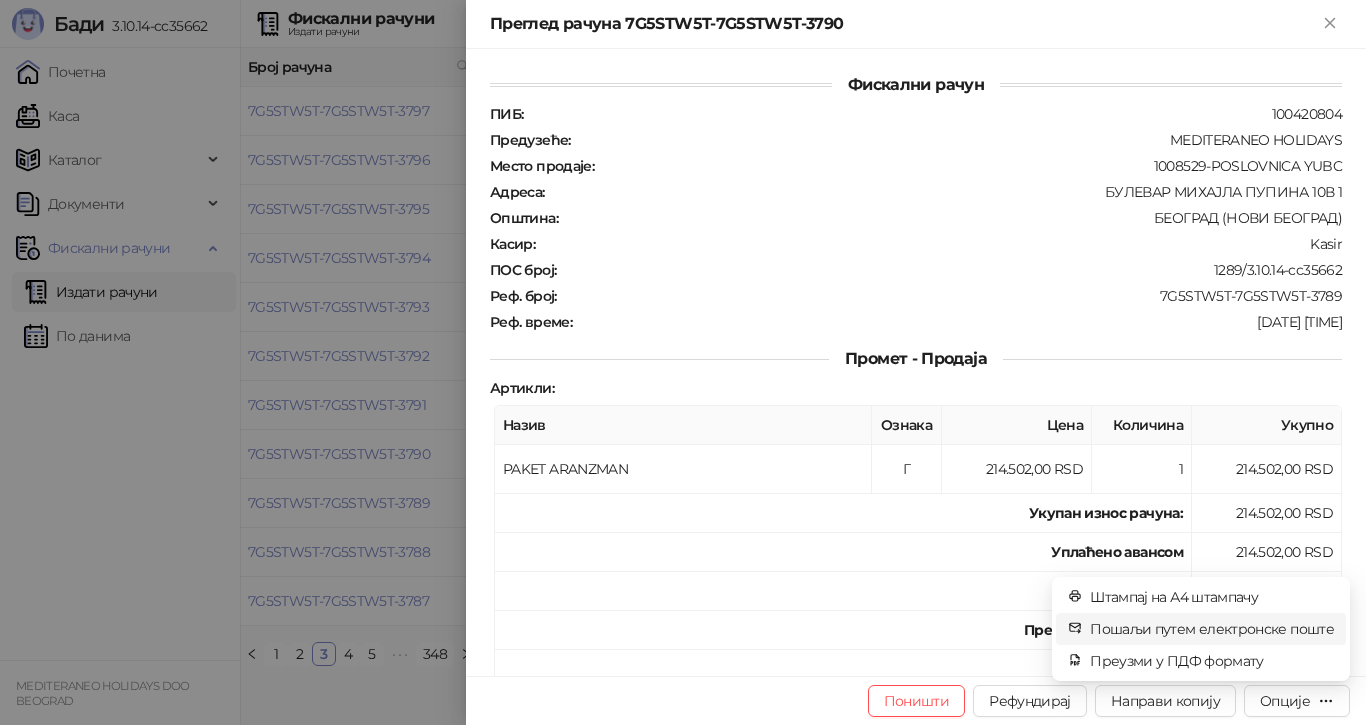click on "Пошаљи путем електронске поште" at bounding box center (1212, 629) 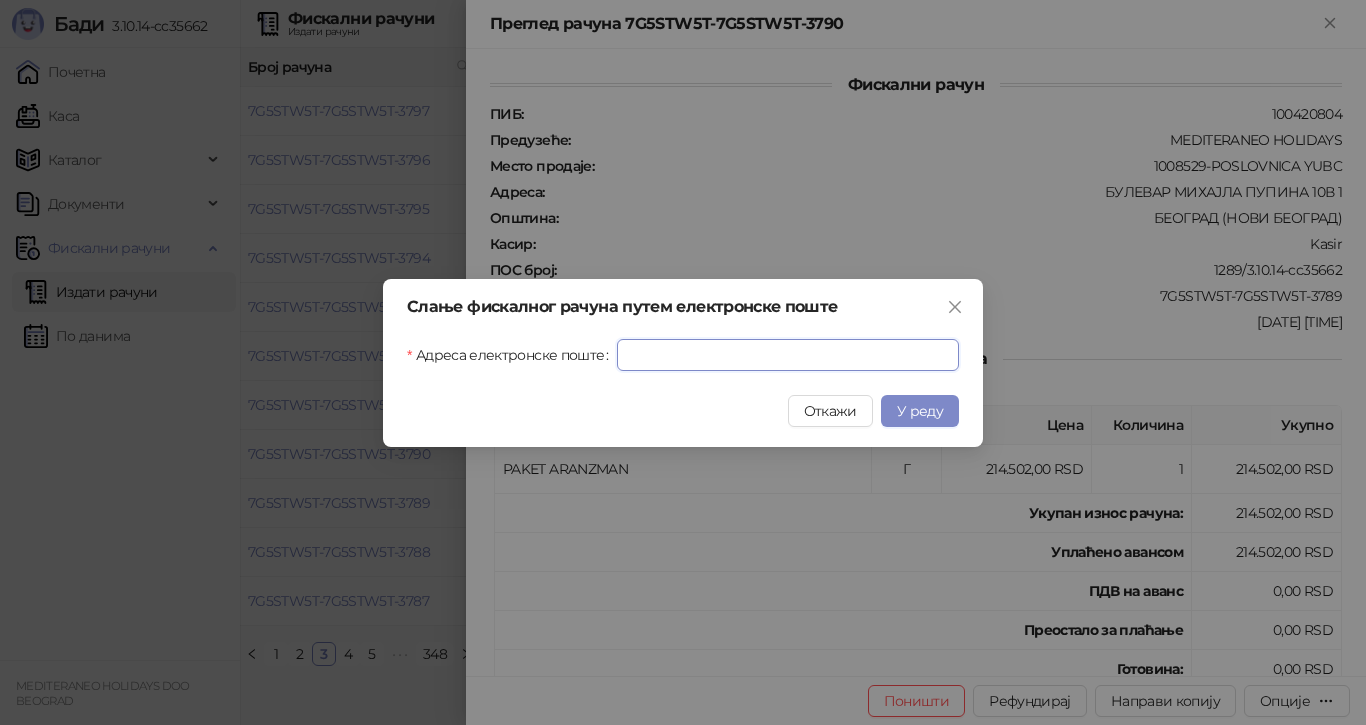 click on "Адреса електронске поште" at bounding box center [788, 355] 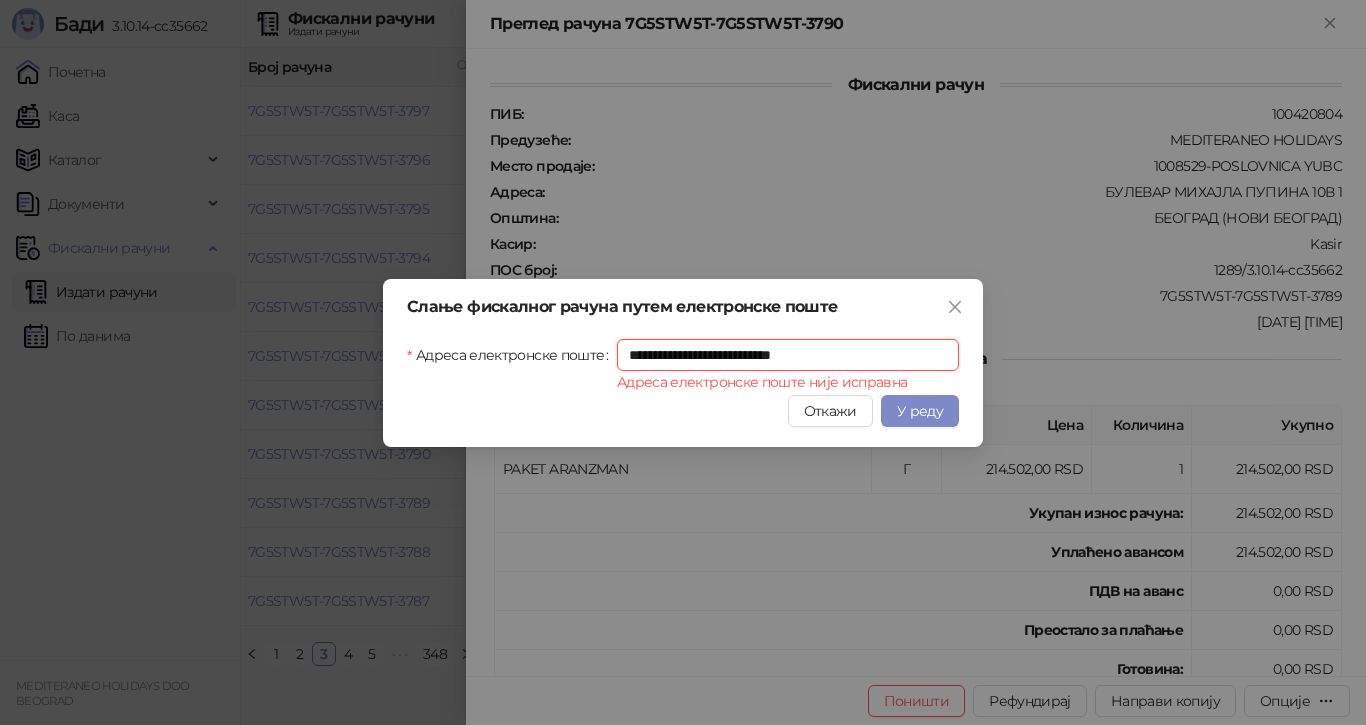 click on "**********" at bounding box center (788, 355) 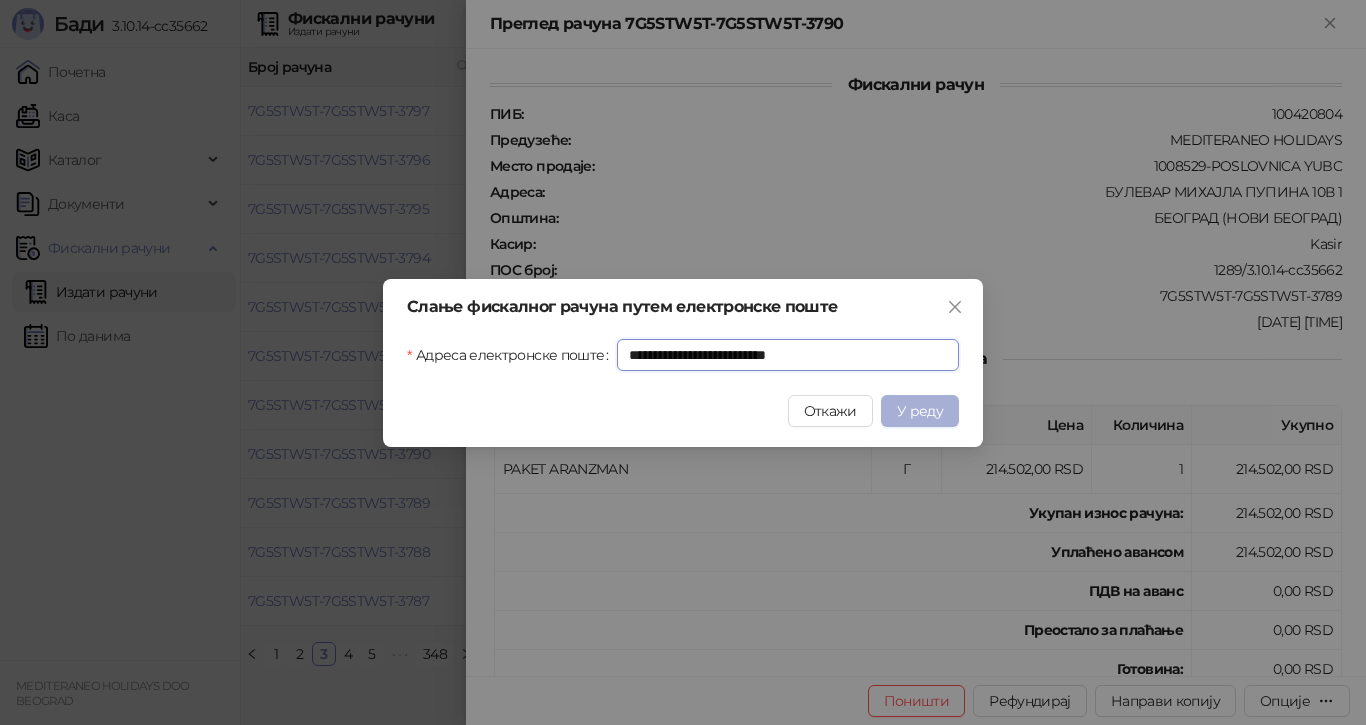 type on "**********" 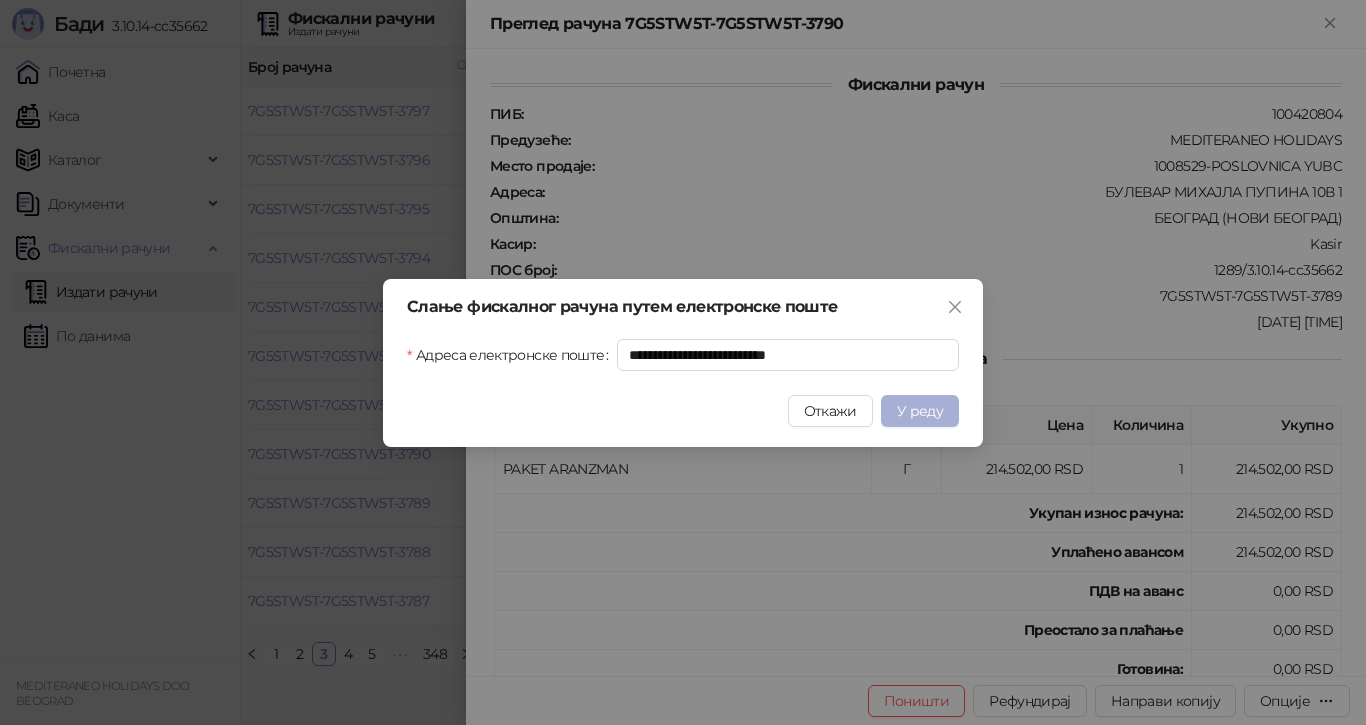 click on "У реду" at bounding box center [920, 411] 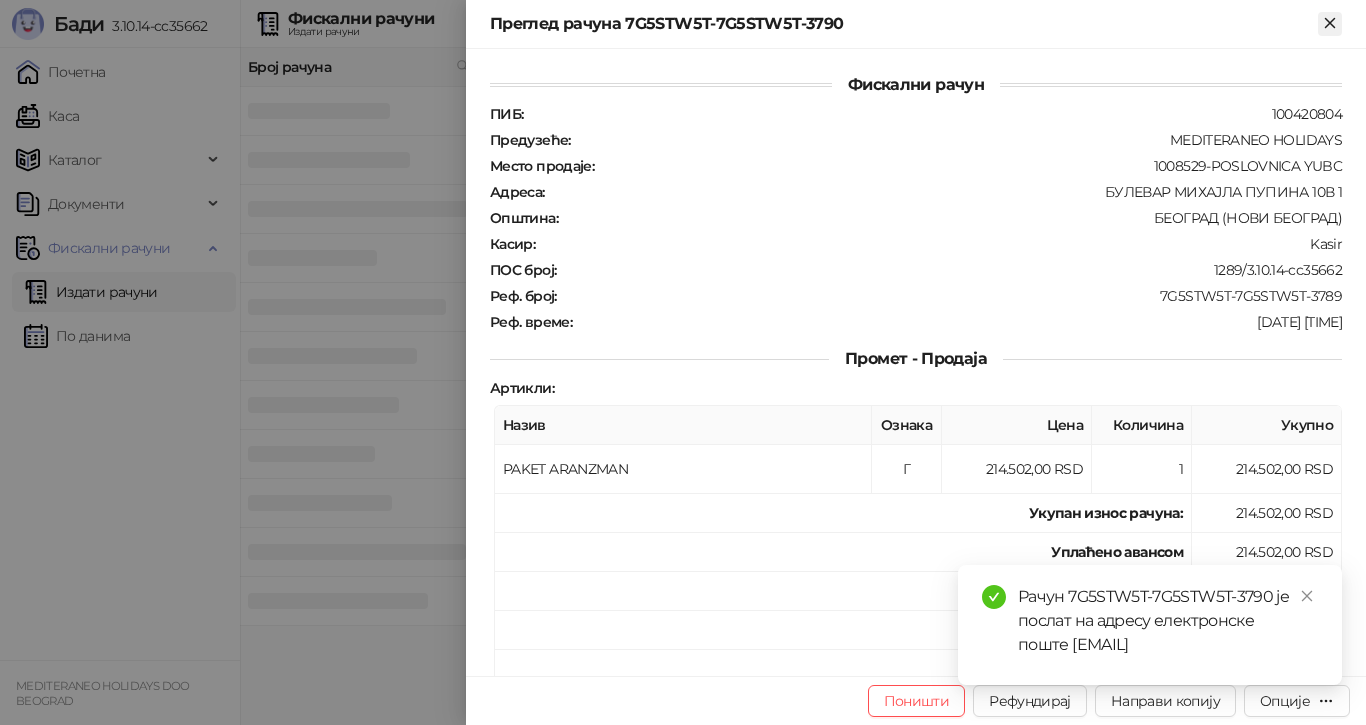 click 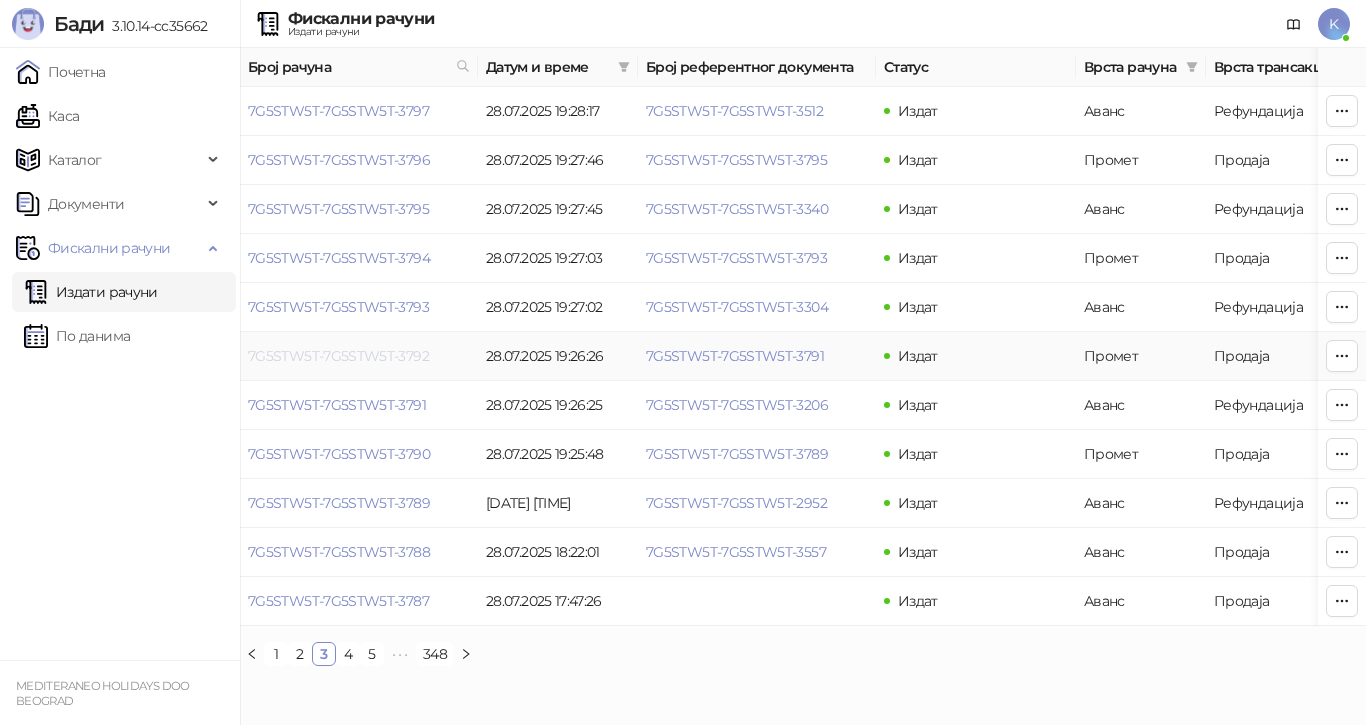 click on "7G5STW5T-7G5STW5T-3792" at bounding box center (338, 356) 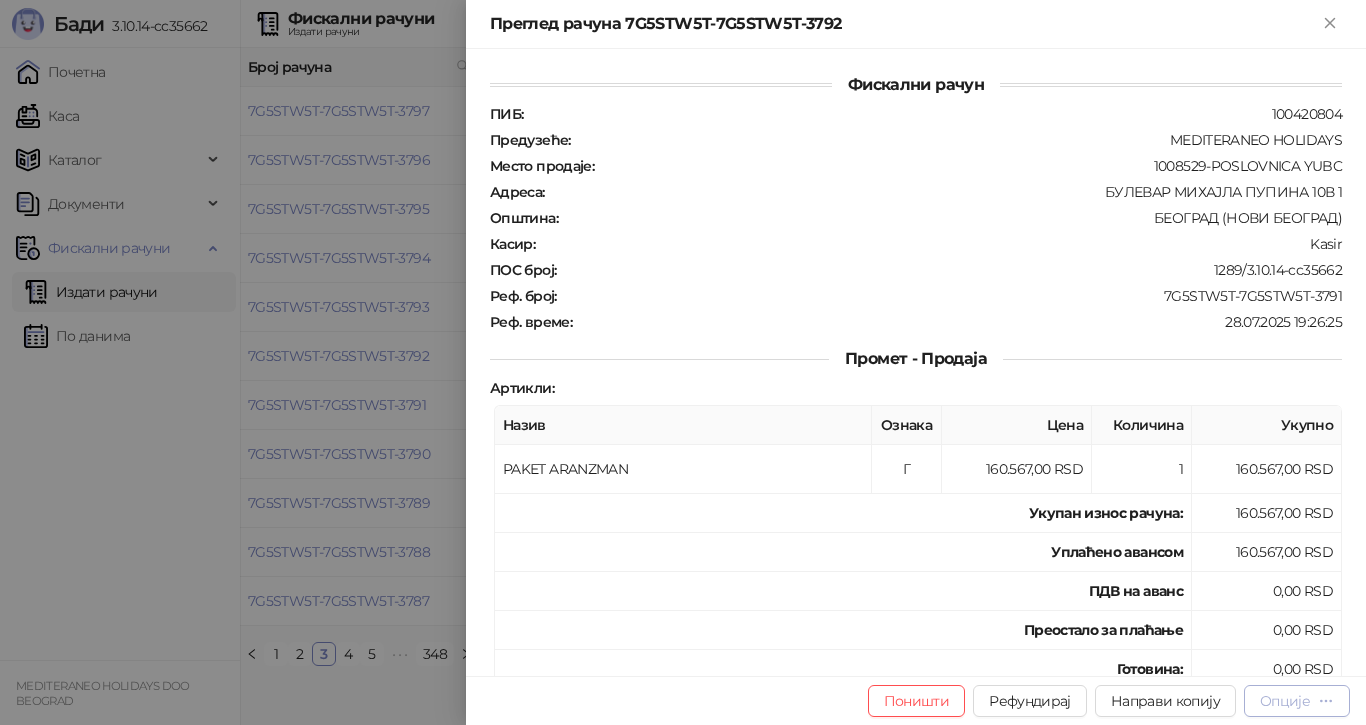 click on "Опције" at bounding box center (1285, 701) 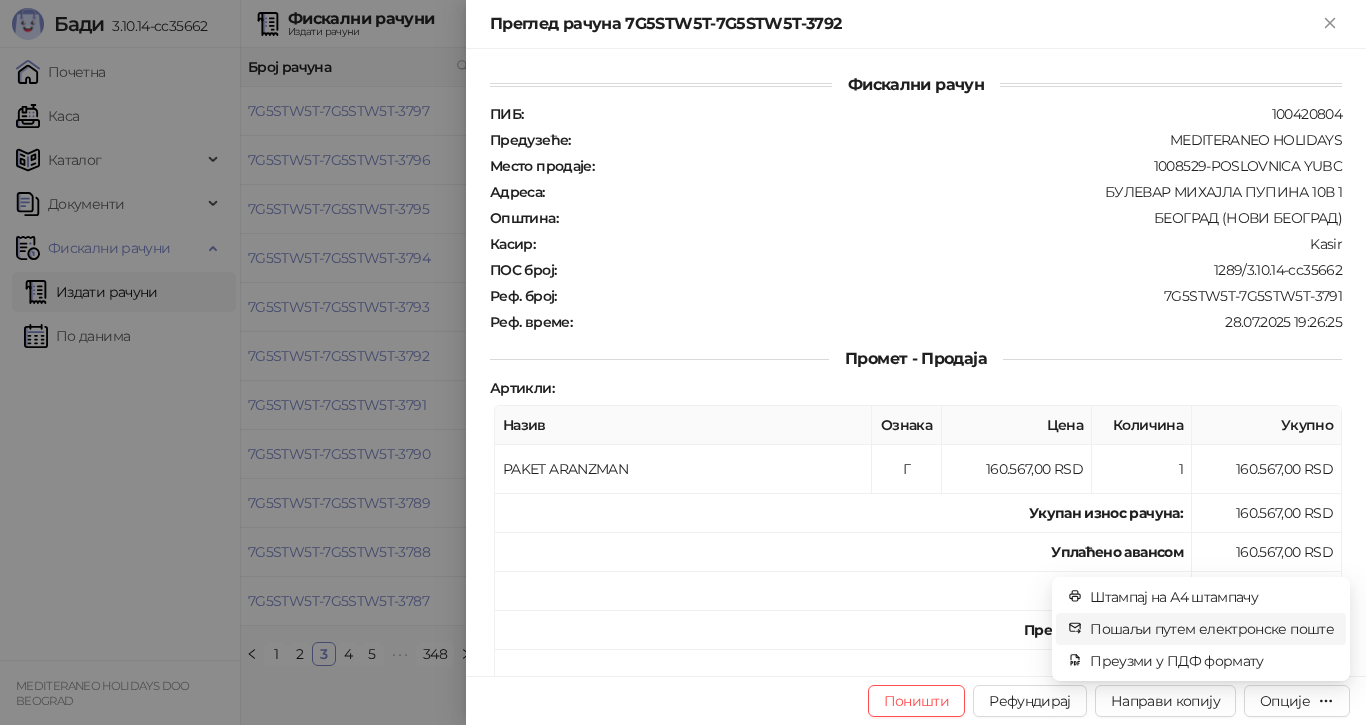 click on "Пошаљи путем електронске поште" at bounding box center (1212, 629) 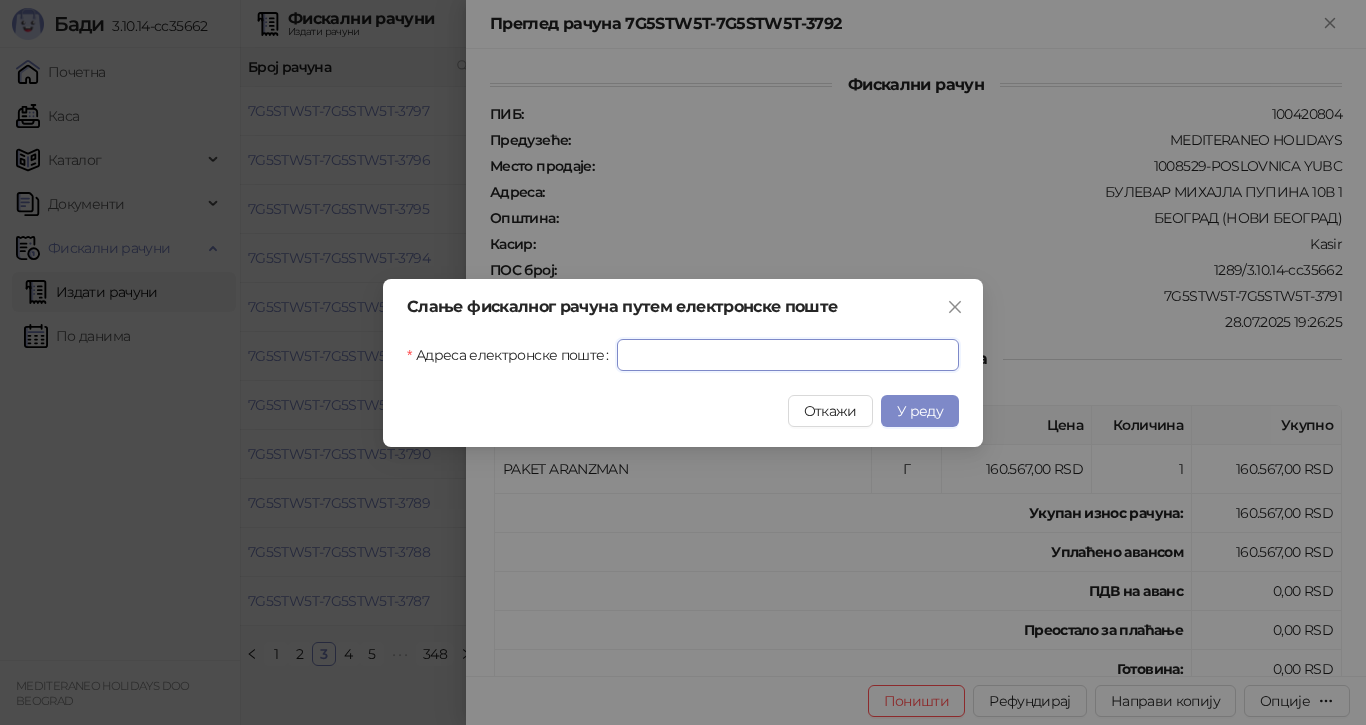 click on "Адреса електронске поште" at bounding box center [788, 355] 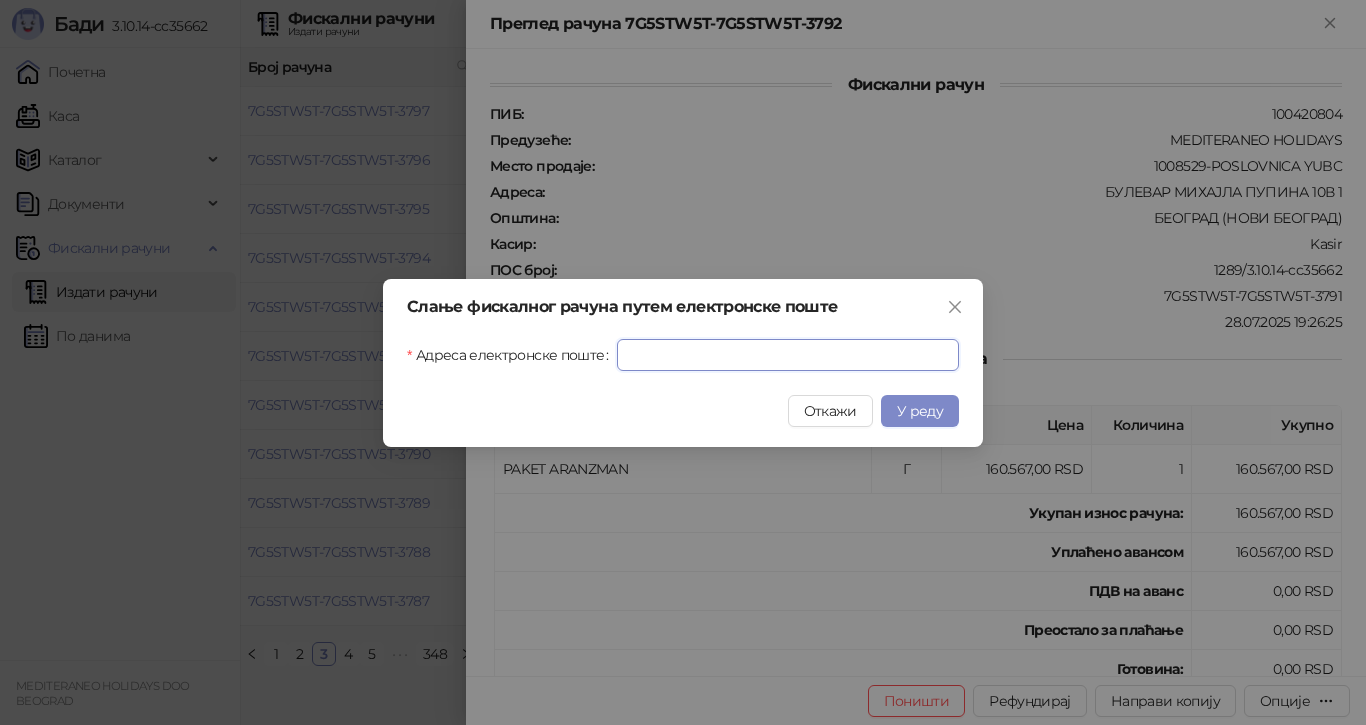 paste on "**********" 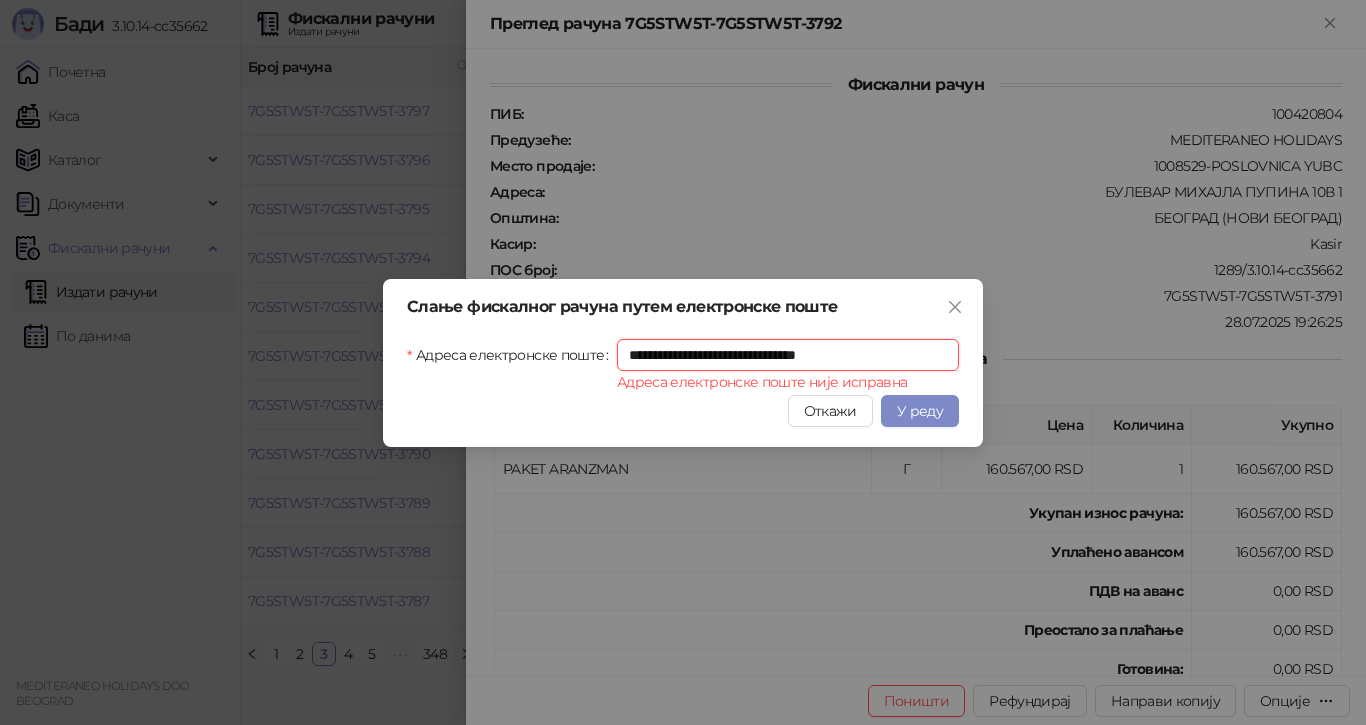 click on "**********" at bounding box center (788, 355) 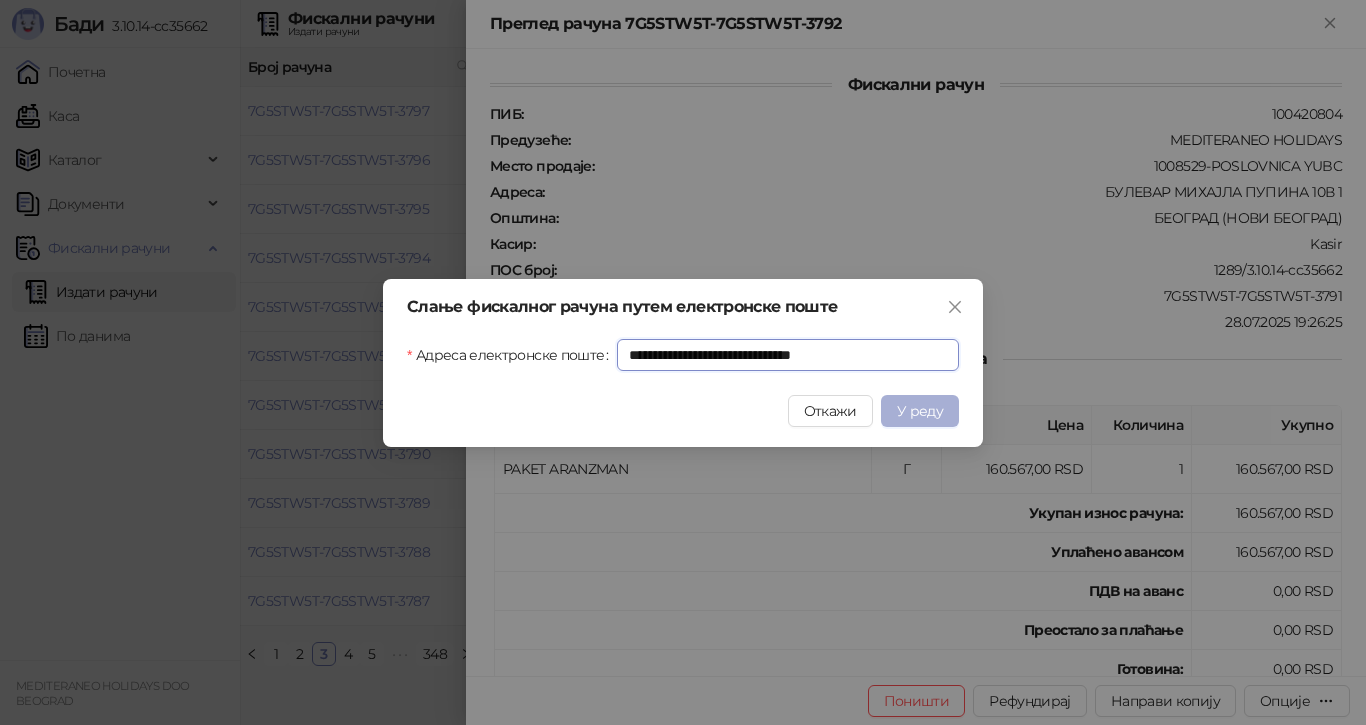 type on "**********" 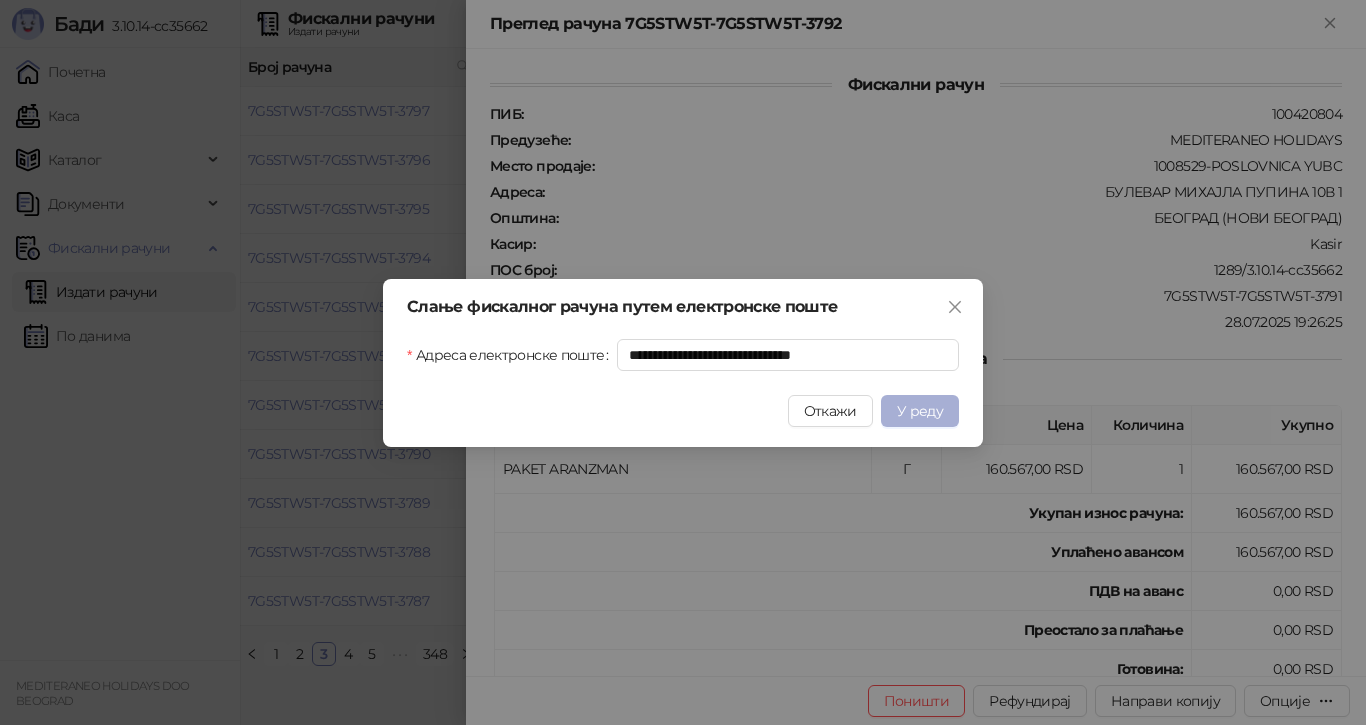 click on "У реду" at bounding box center [920, 411] 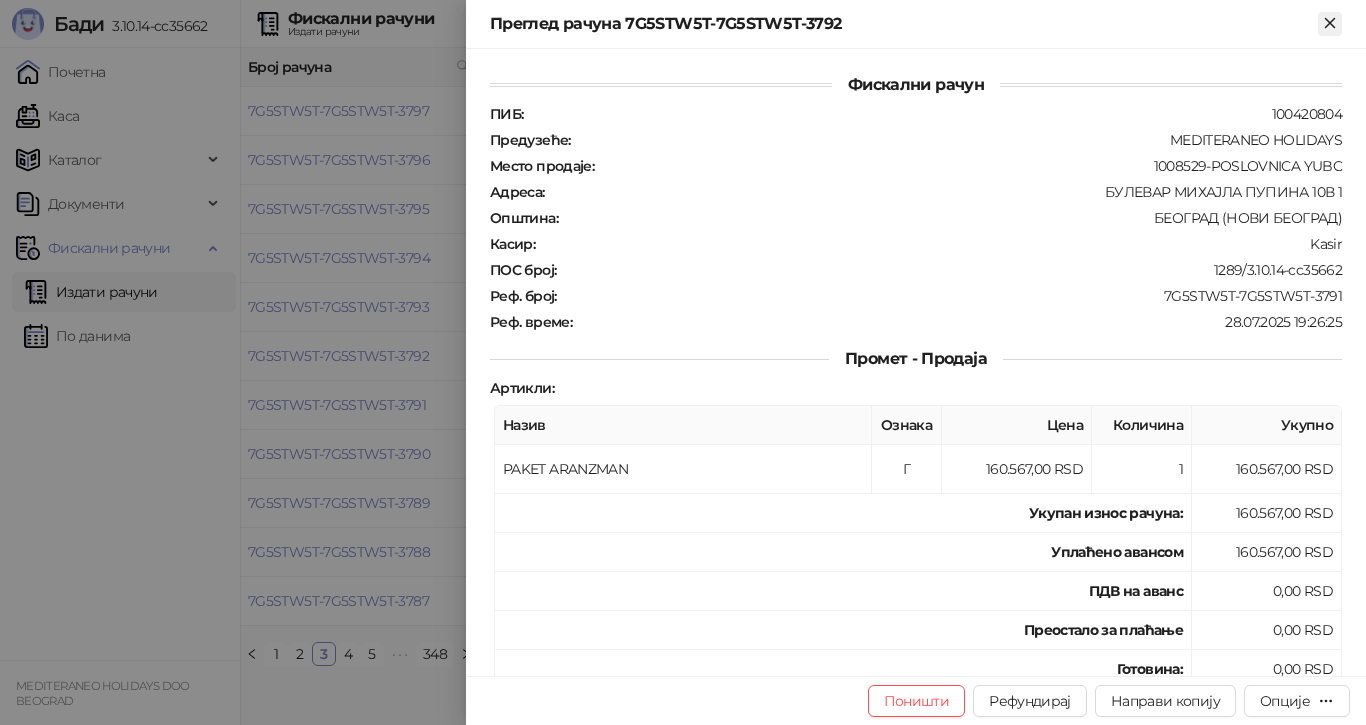 click 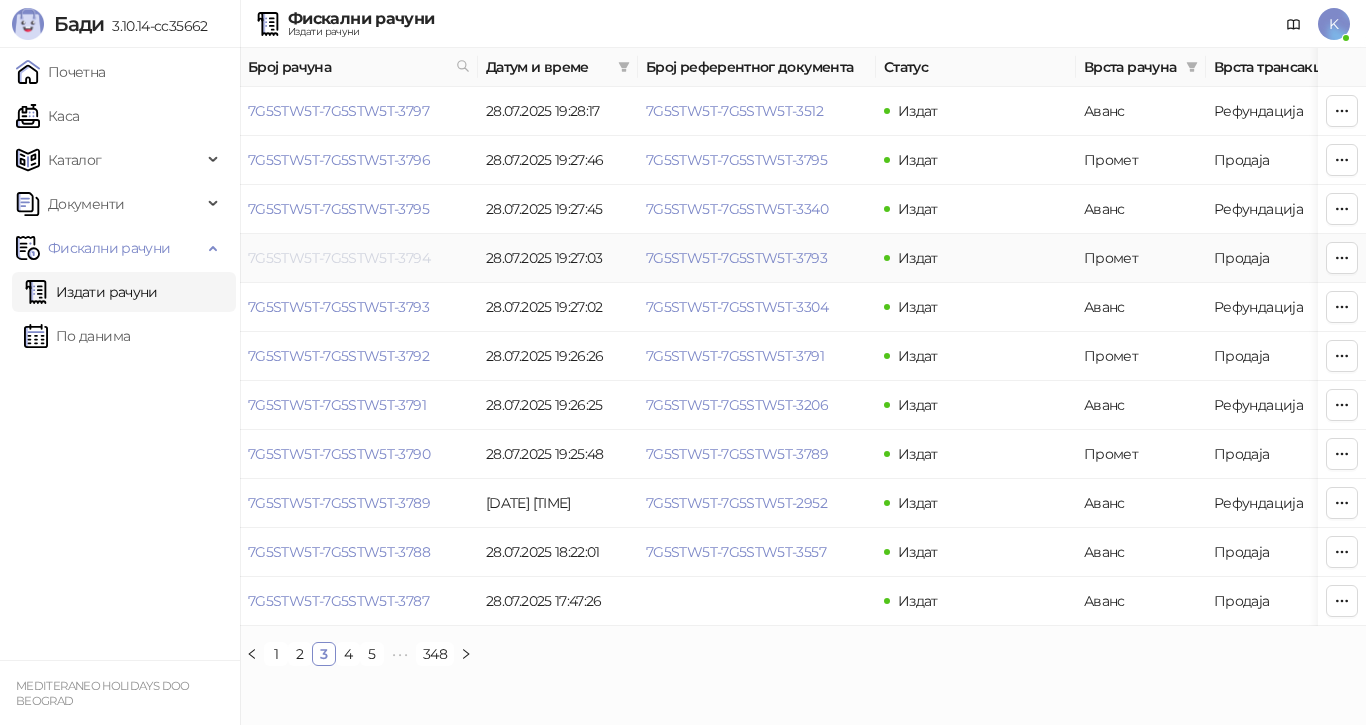 click on "7G5STW5T-7G5STW5T-3794" at bounding box center (339, 258) 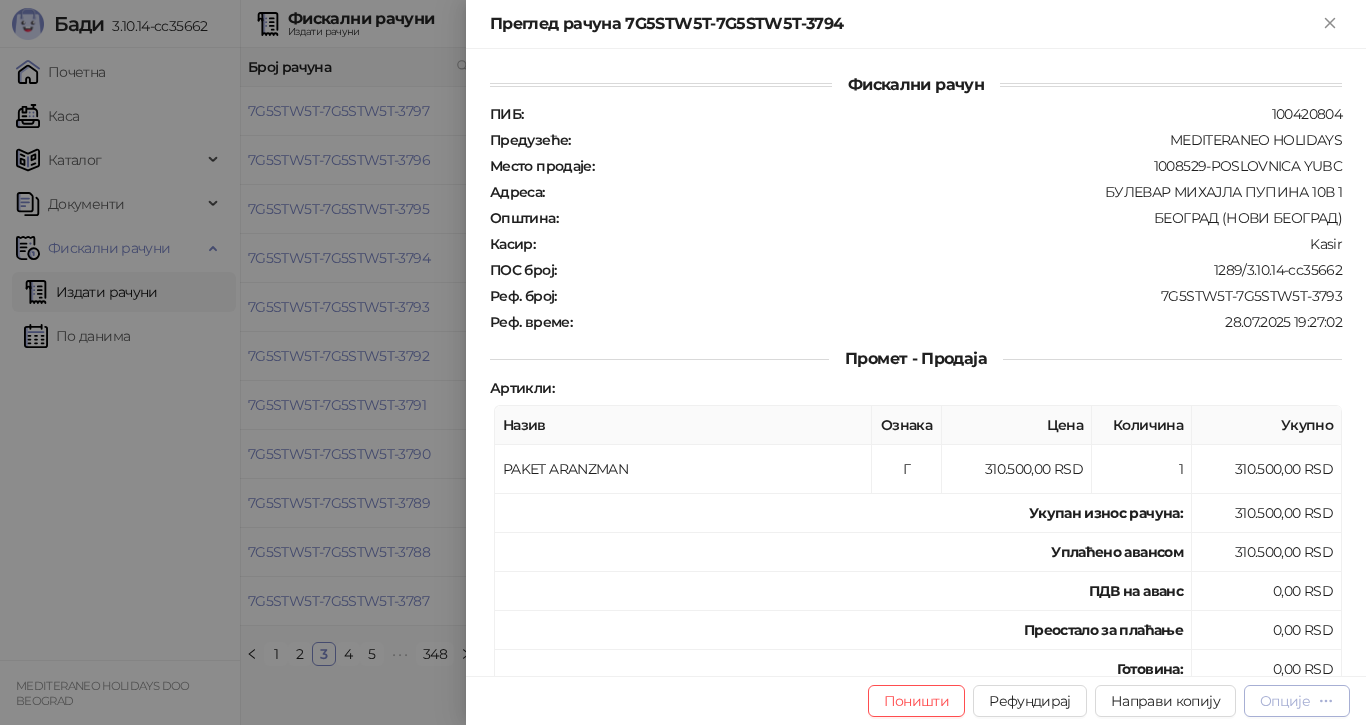 click on "Опције" at bounding box center (1285, 701) 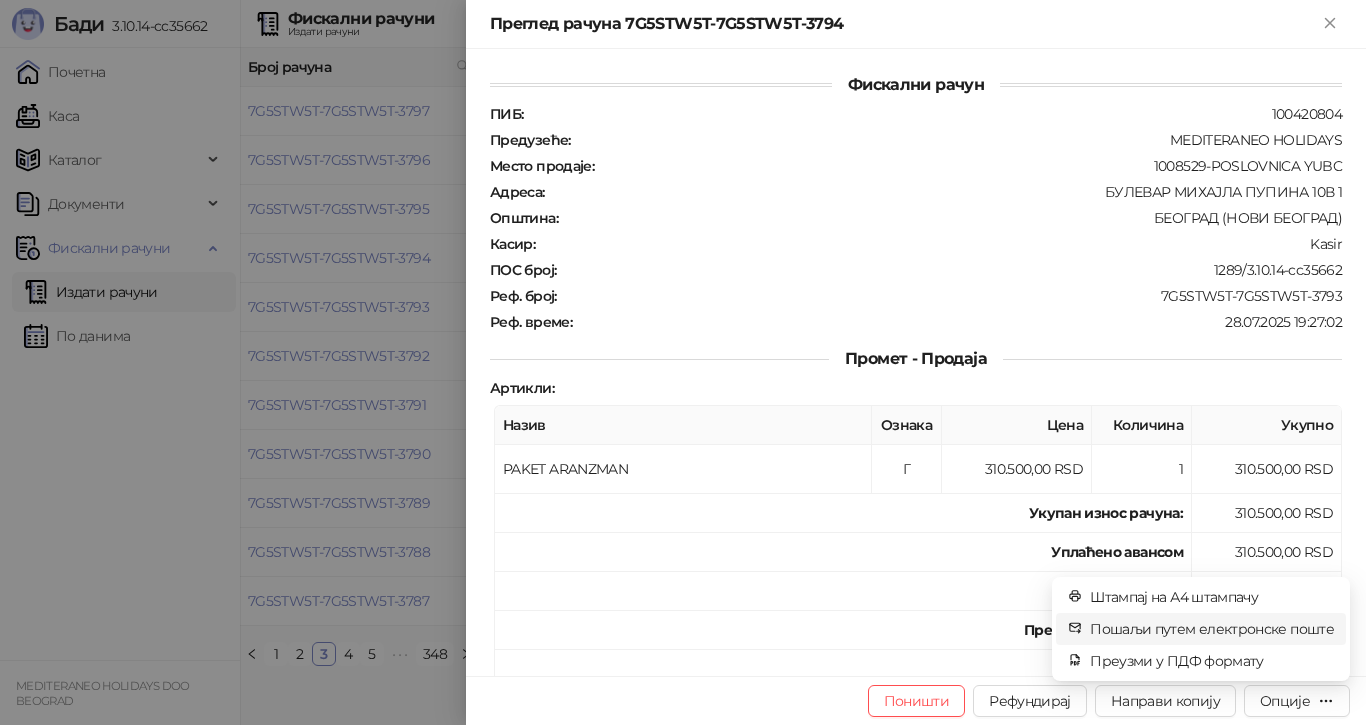 click on "Пошаљи путем електронске поште" at bounding box center (1212, 629) 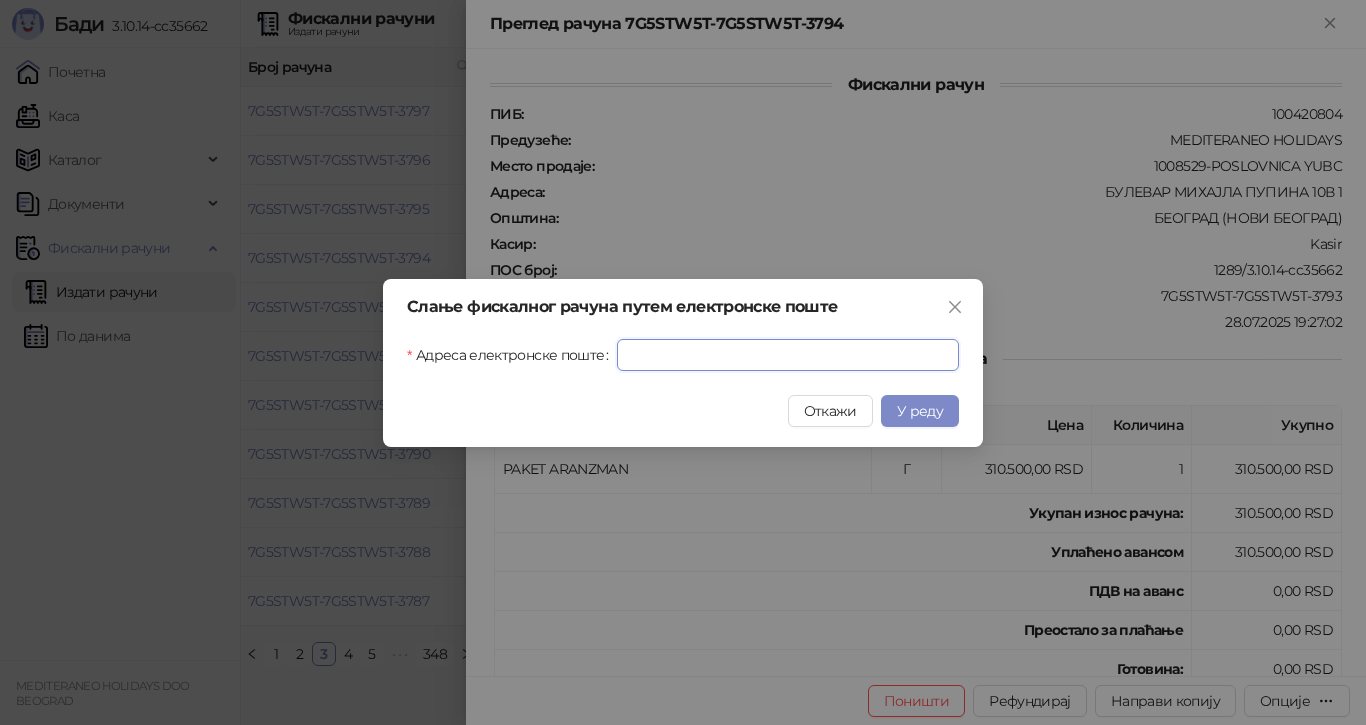 click on "Адреса електронске поште" at bounding box center [788, 355] 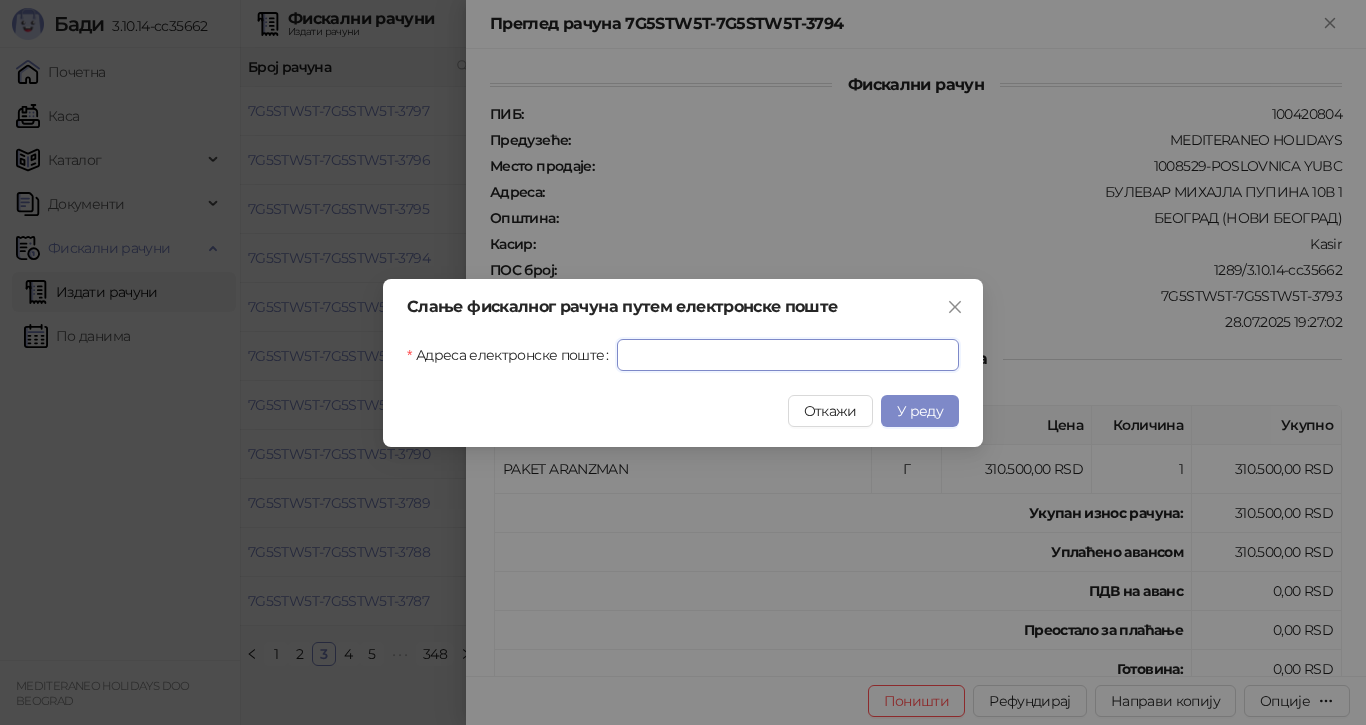 paste on "**********" 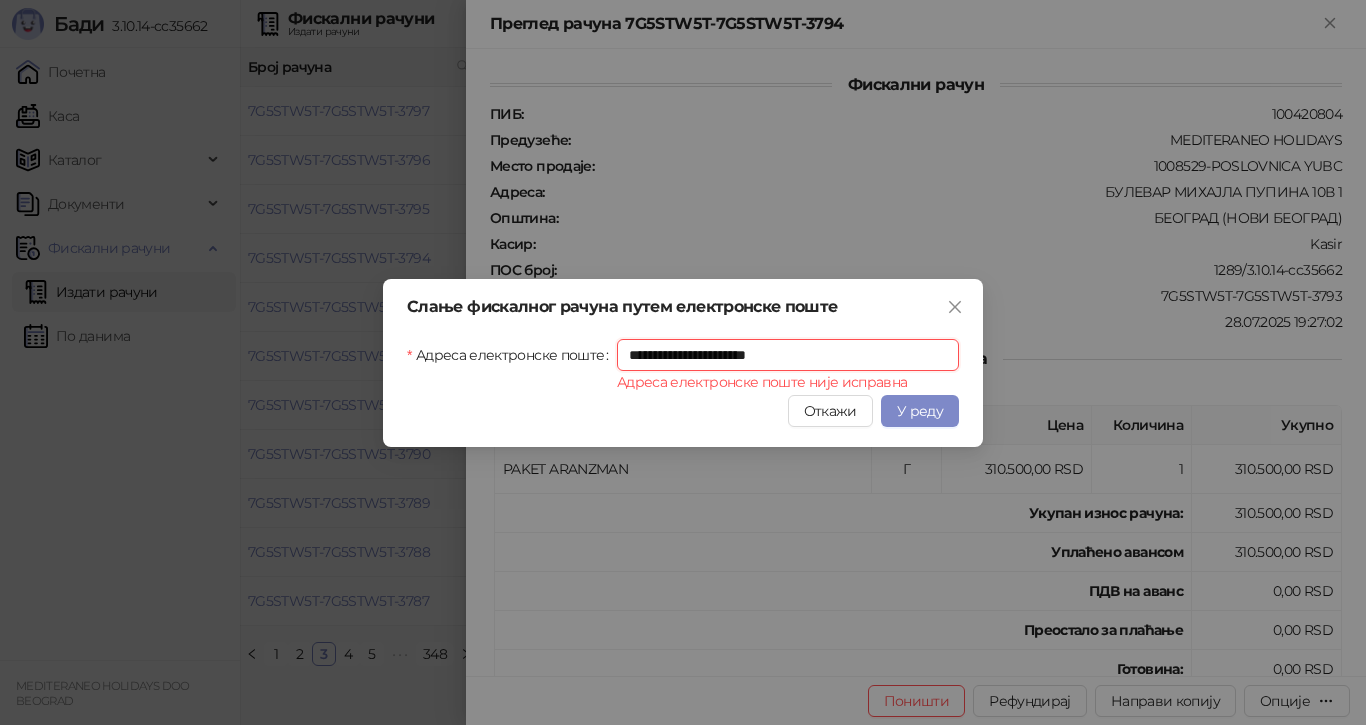 click on "**********" at bounding box center (788, 355) 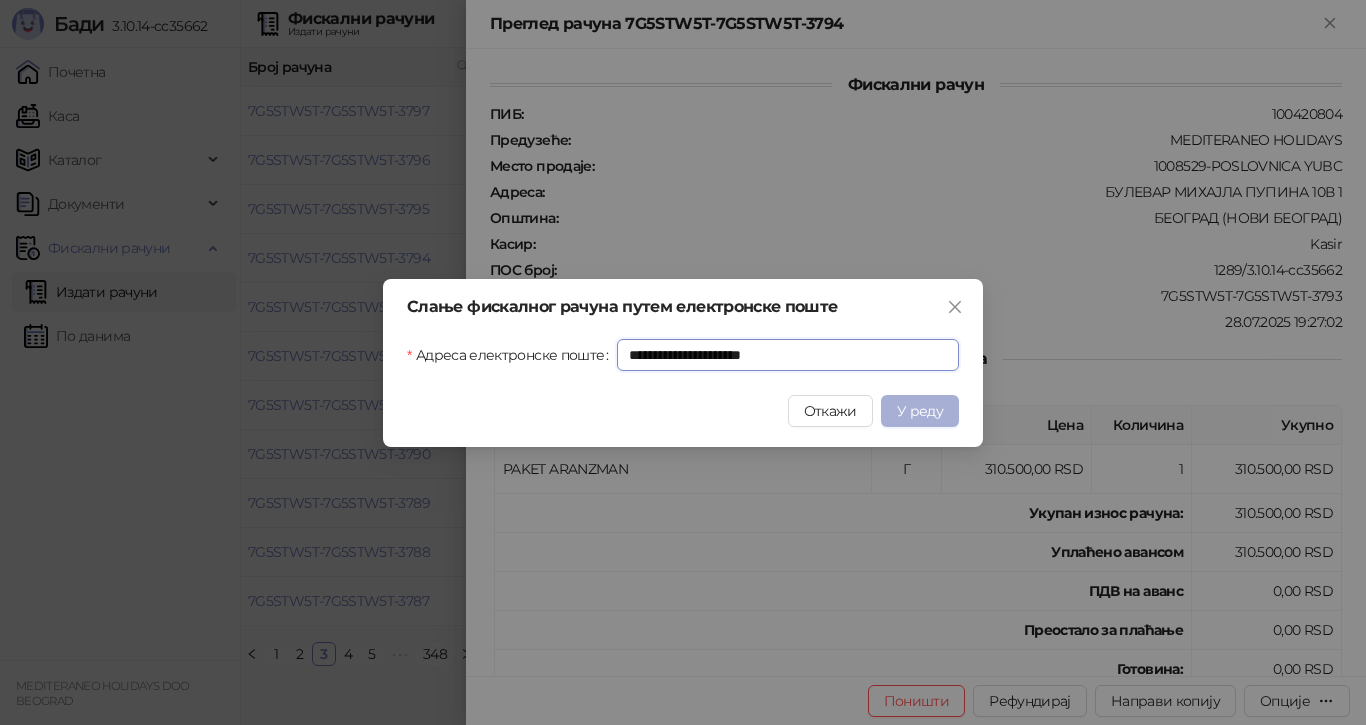 type on "**********" 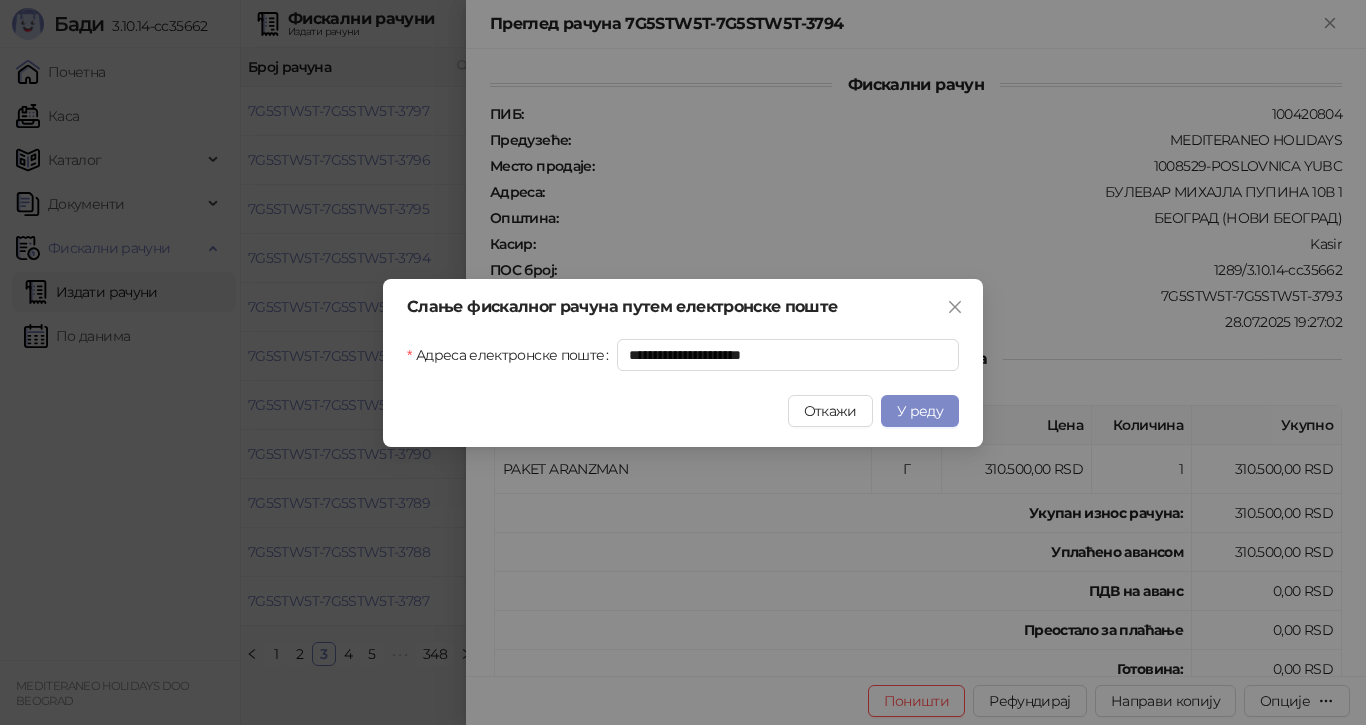 click on "У реду" at bounding box center [920, 411] 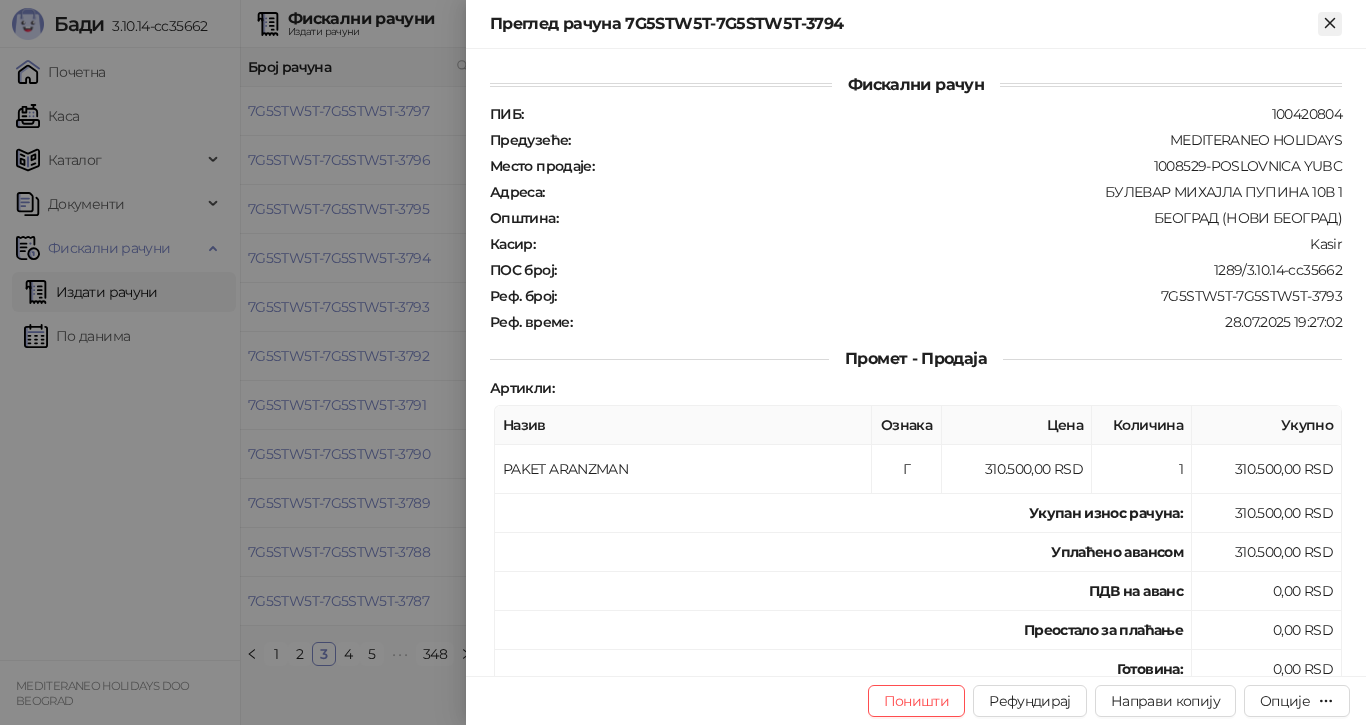 click 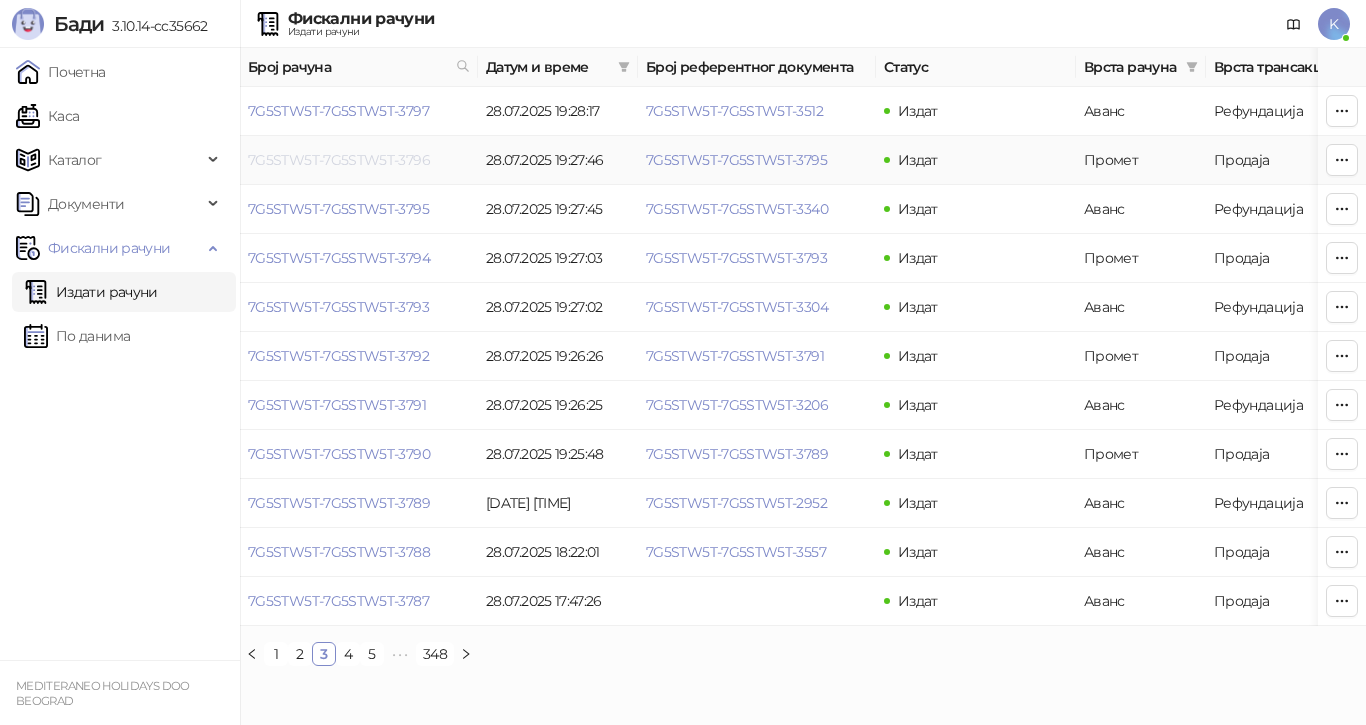 click on "7G5STW5T-7G5STW5T-3796" at bounding box center (339, 160) 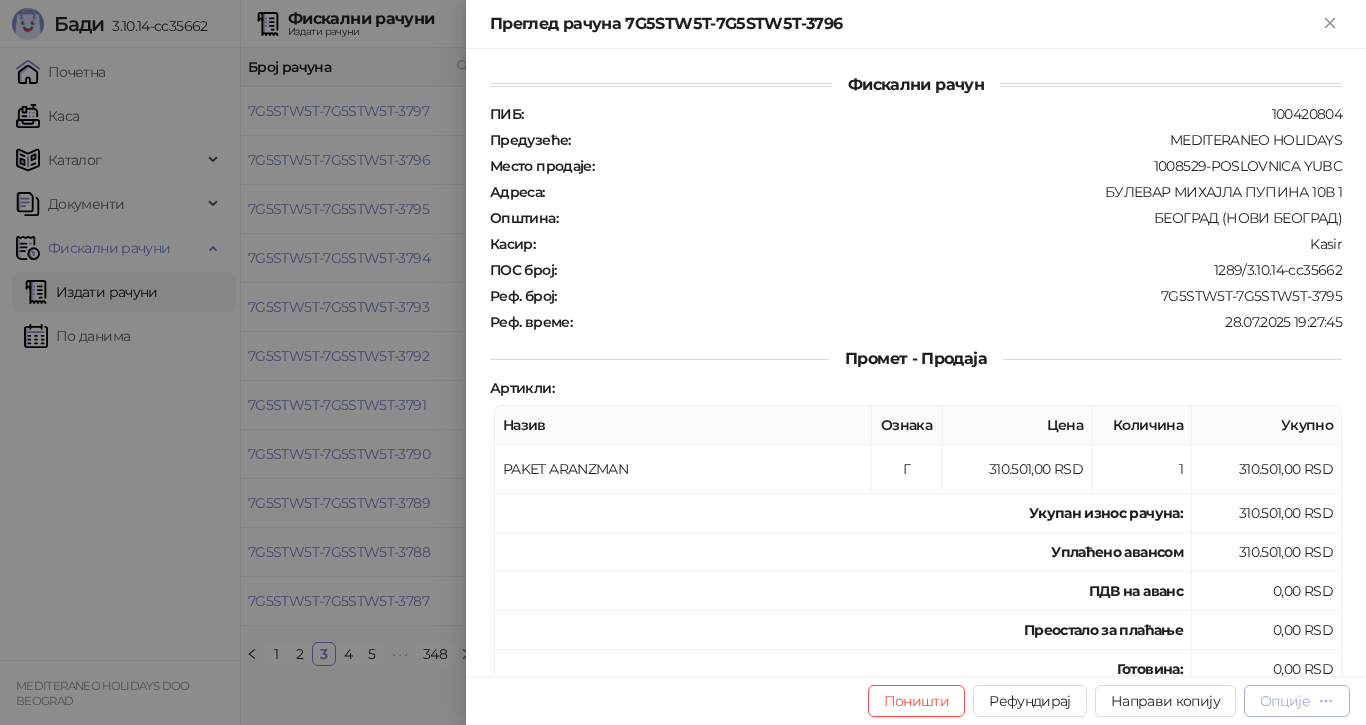 click on "Опције" at bounding box center (1285, 701) 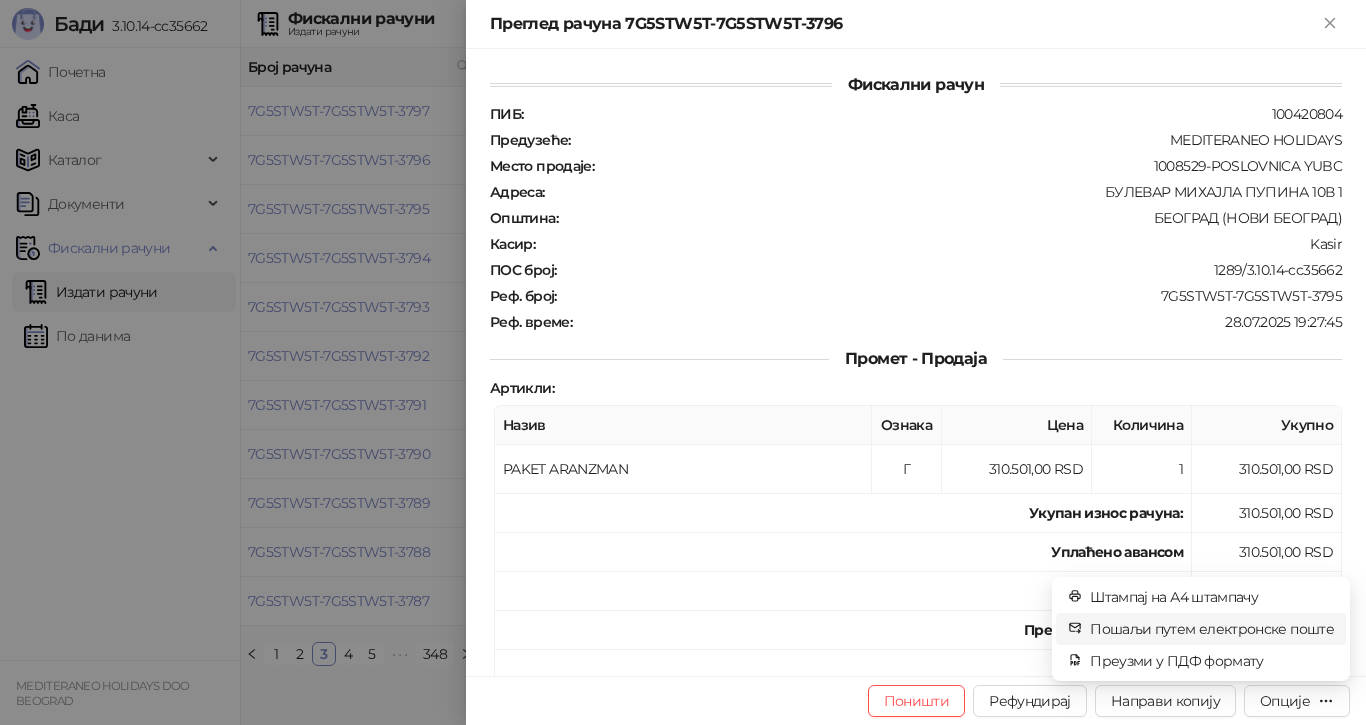 click on "Пошаљи путем електронске поште" at bounding box center (1212, 629) 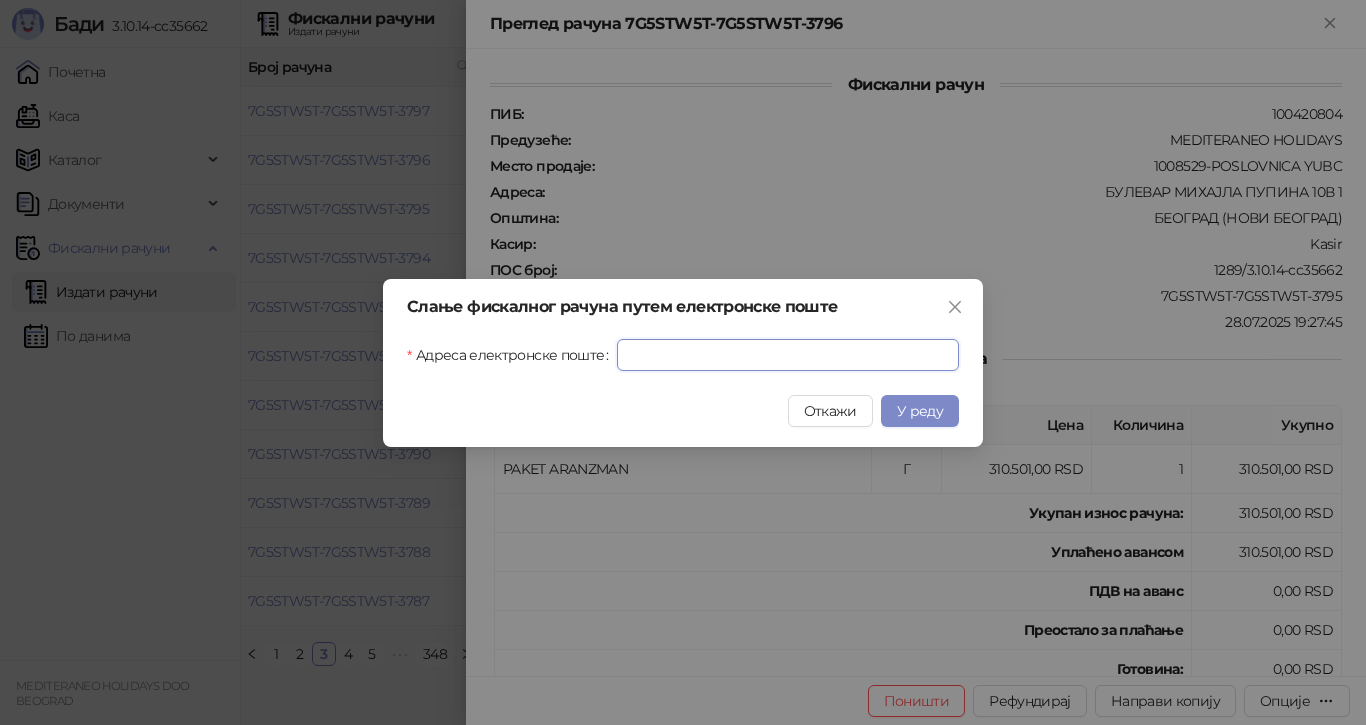 click on "Адреса електронске поште" at bounding box center (788, 355) 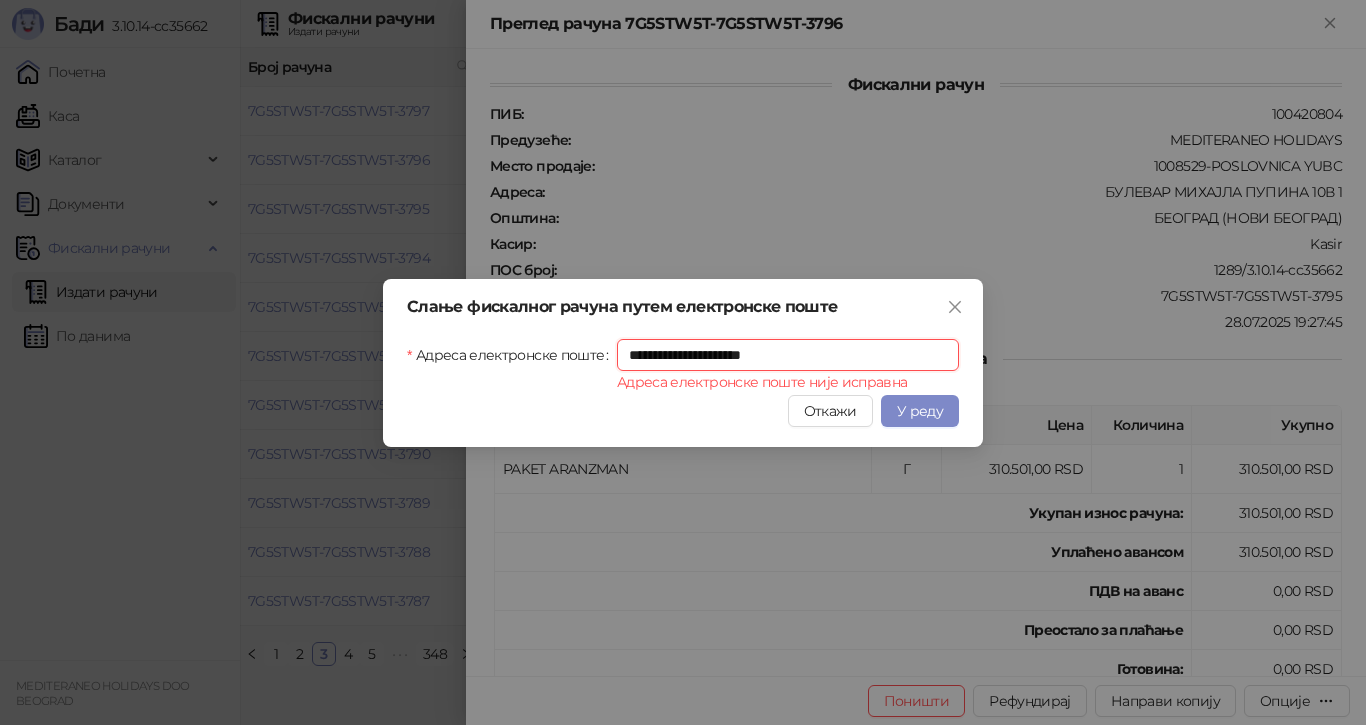 click on "**********" at bounding box center [788, 355] 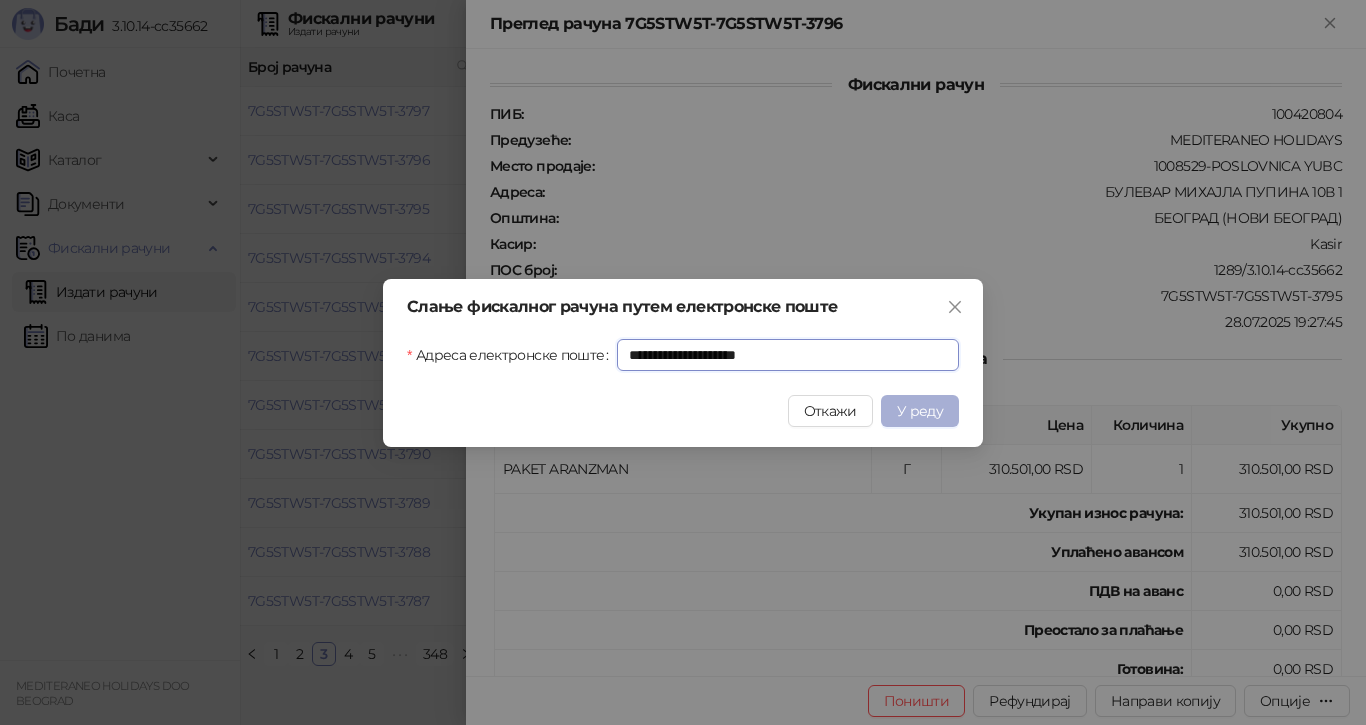type on "**********" 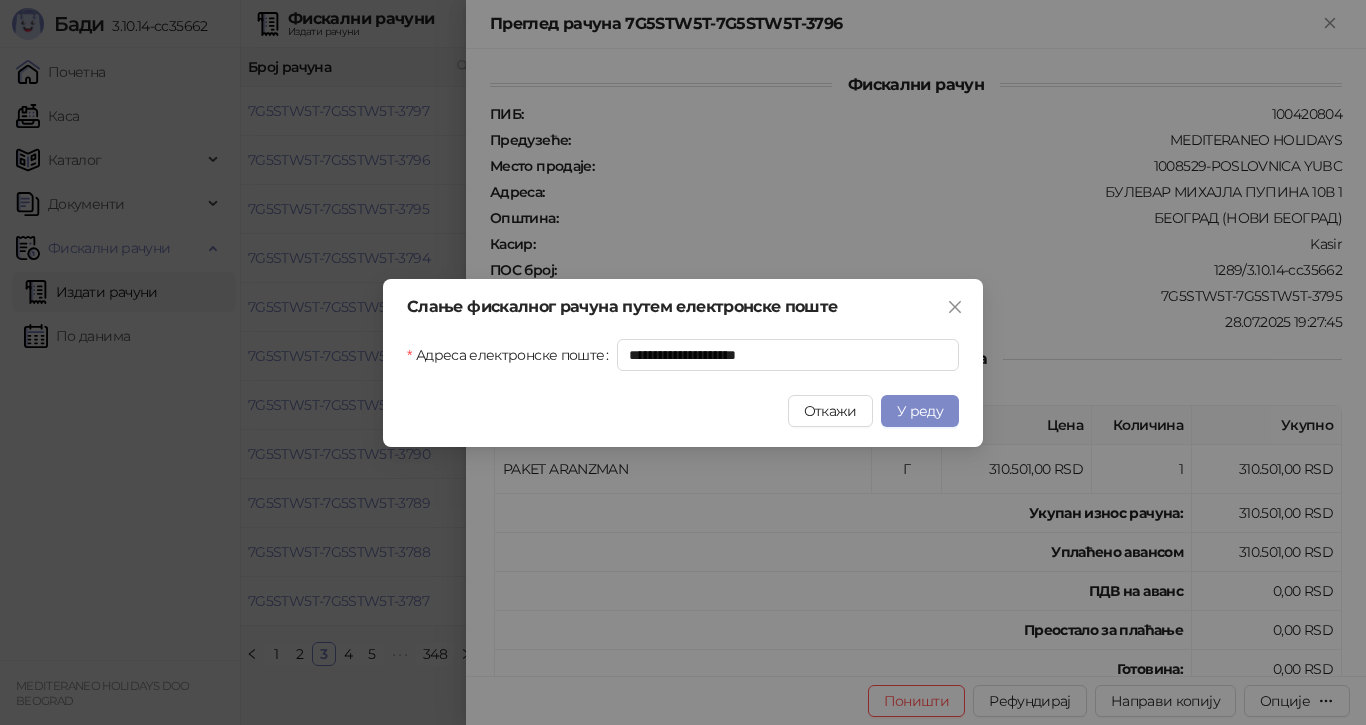 click on "У реду" at bounding box center (920, 411) 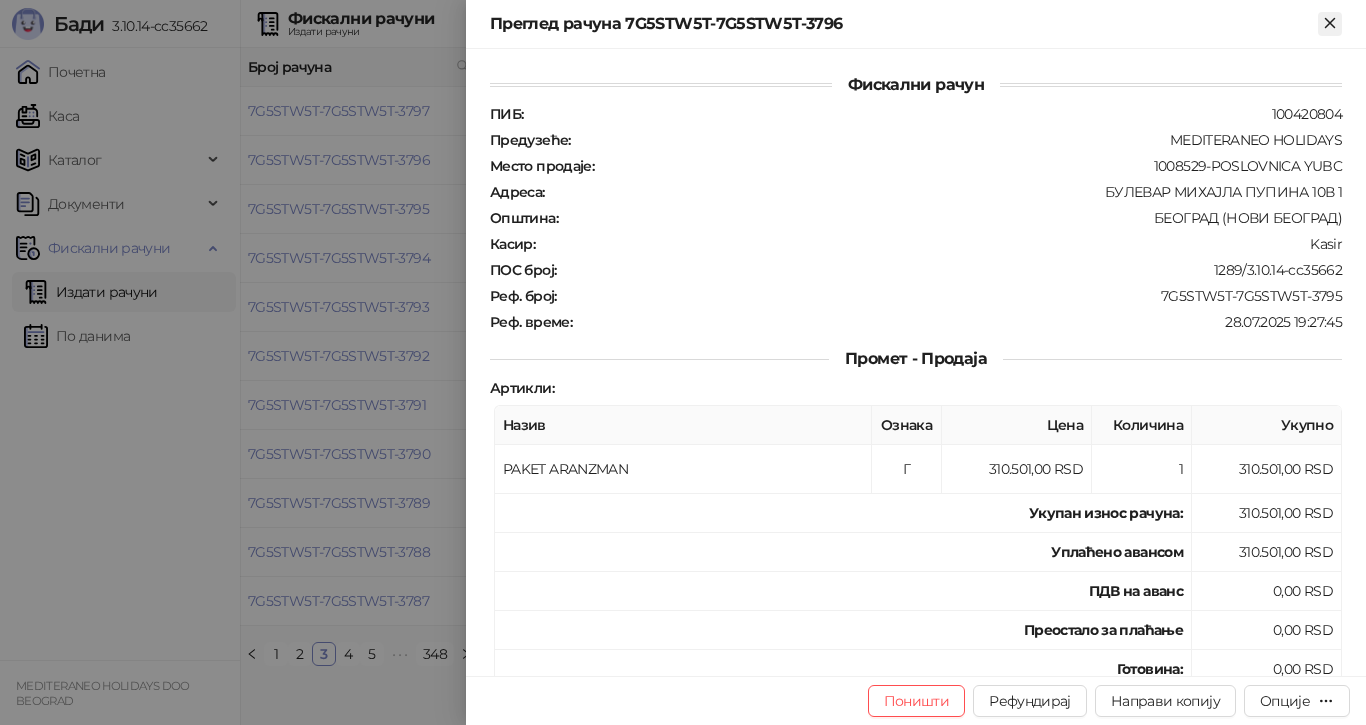 click 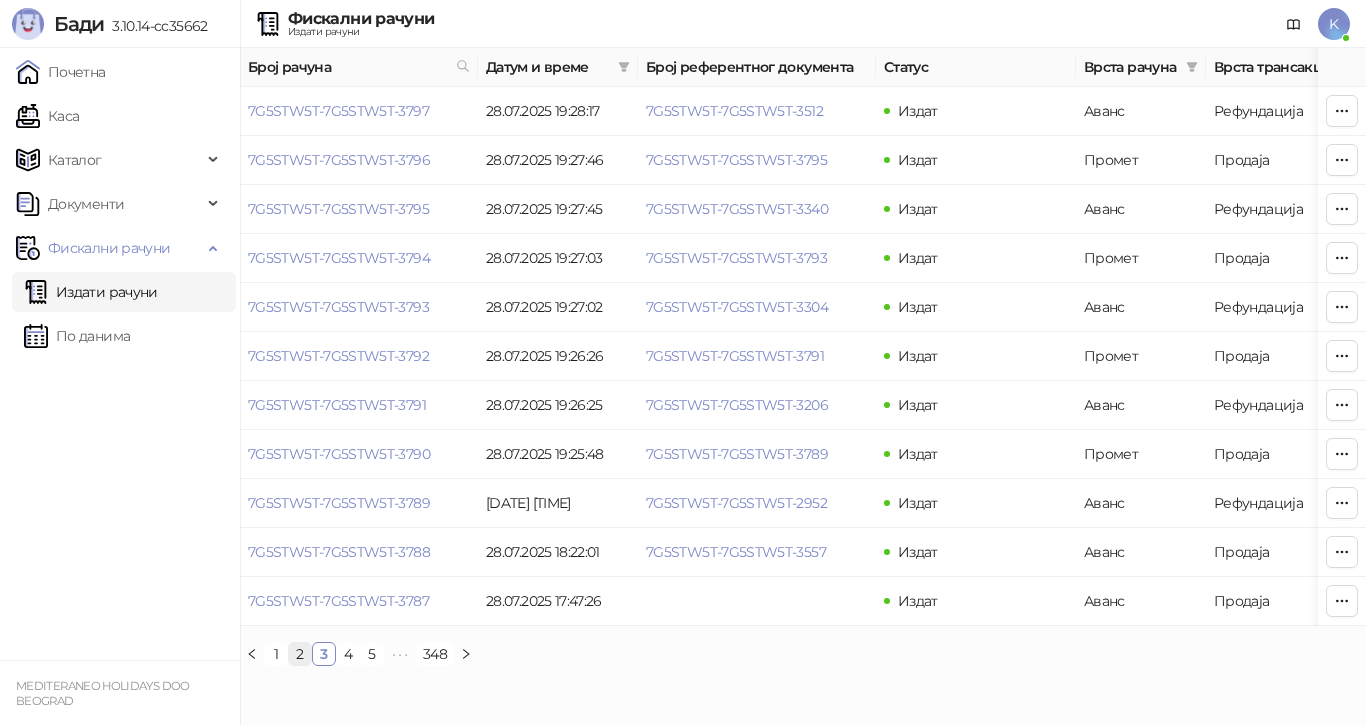 click on "2" at bounding box center (300, 654) 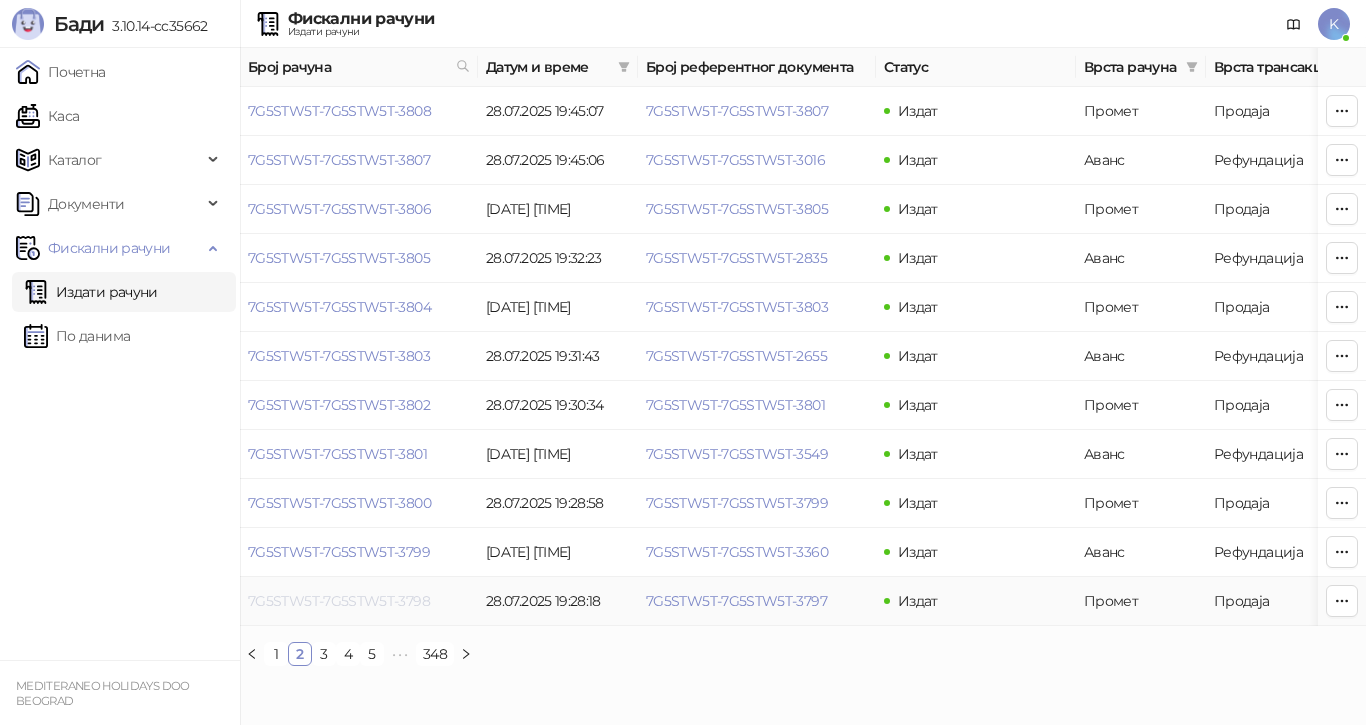 click on "7G5STW5T-7G5STW5T-3798" at bounding box center (339, 601) 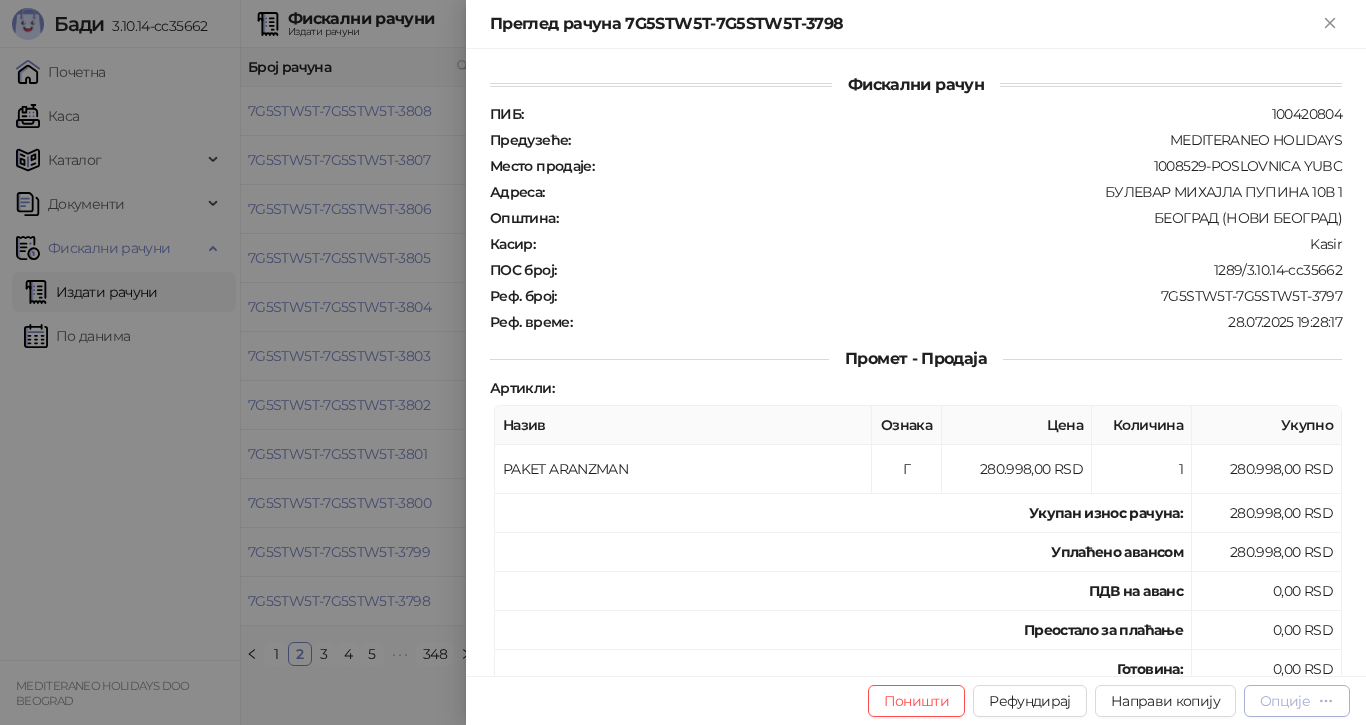 click on "Опције" at bounding box center (1285, 701) 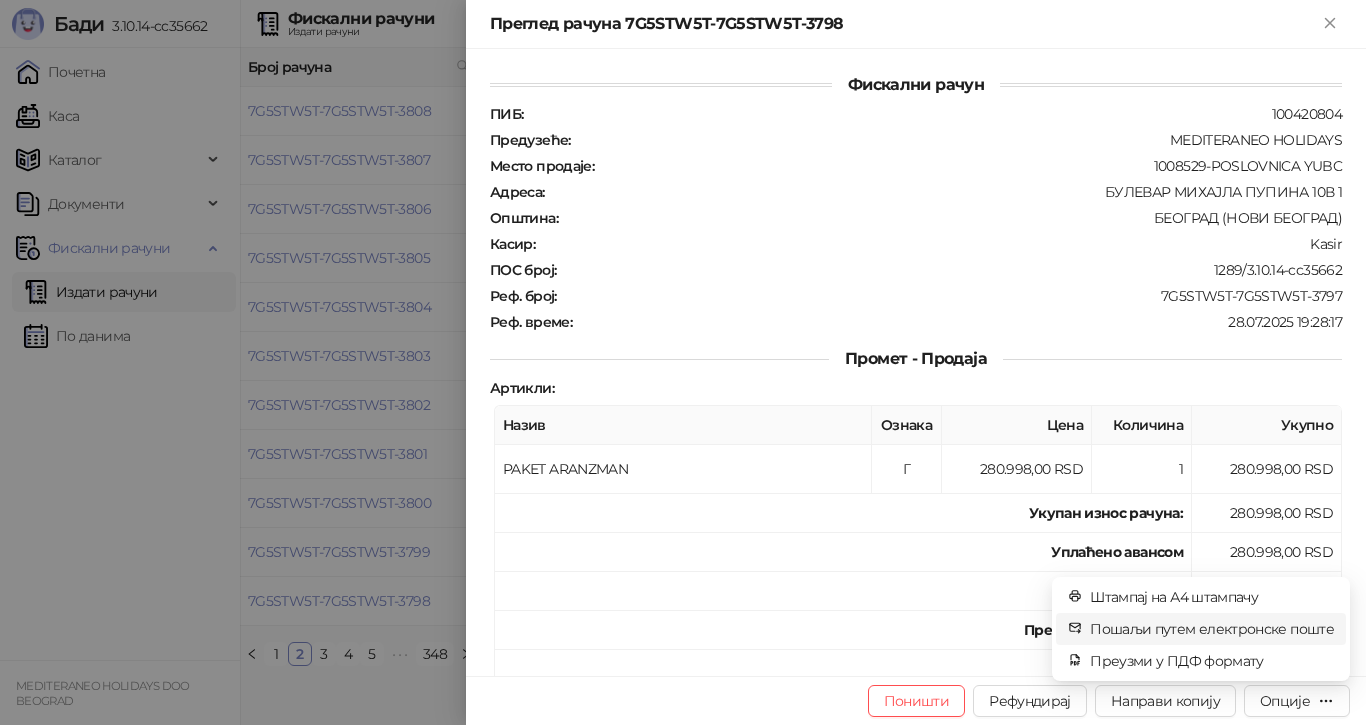 click on "Пошаљи путем електронске поште" at bounding box center [1212, 629] 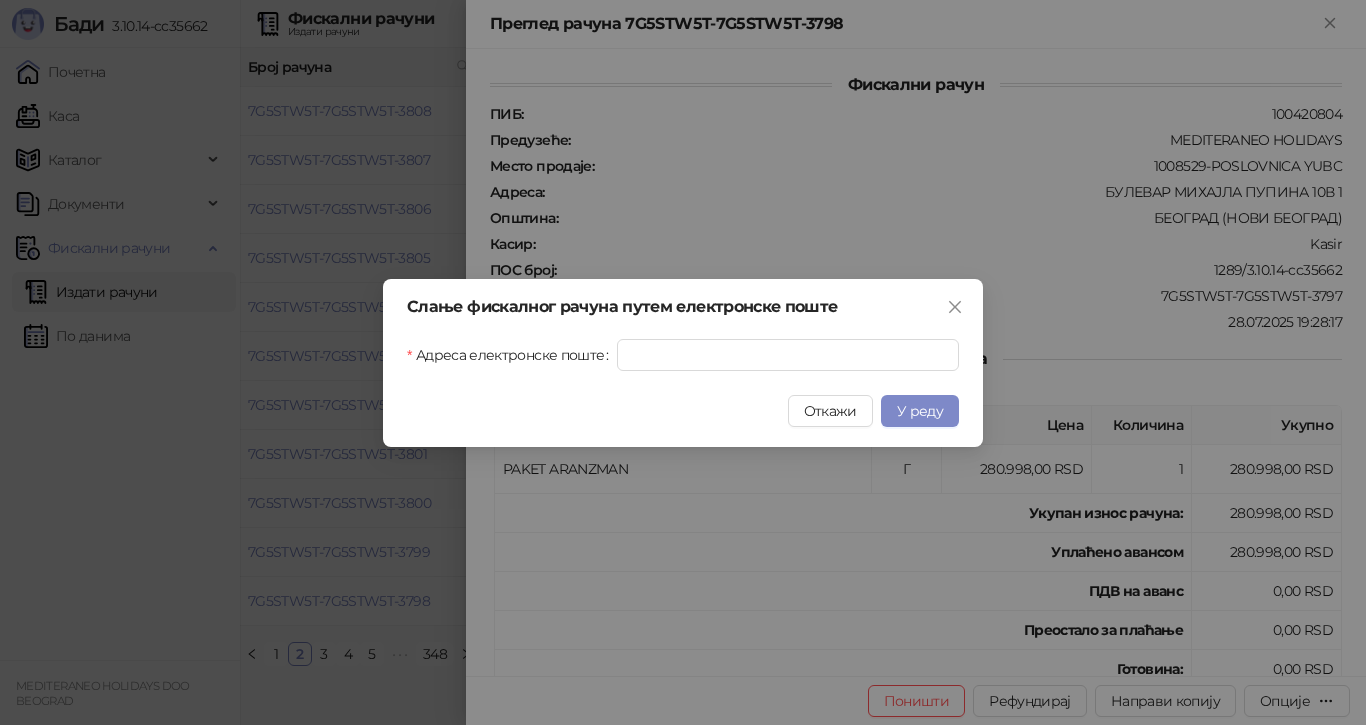 click on "Адреса електронске поште" at bounding box center (512, 355) 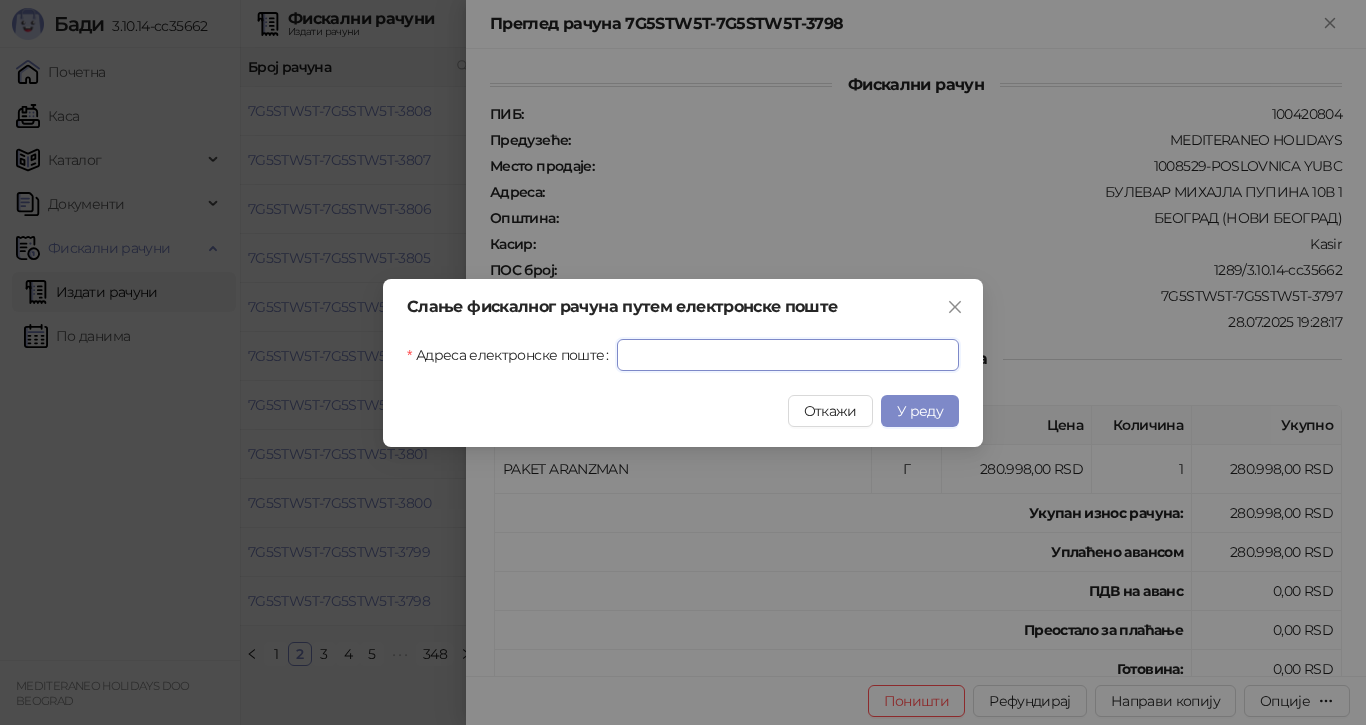 click on "Адреса електронске поште" at bounding box center (788, 355) 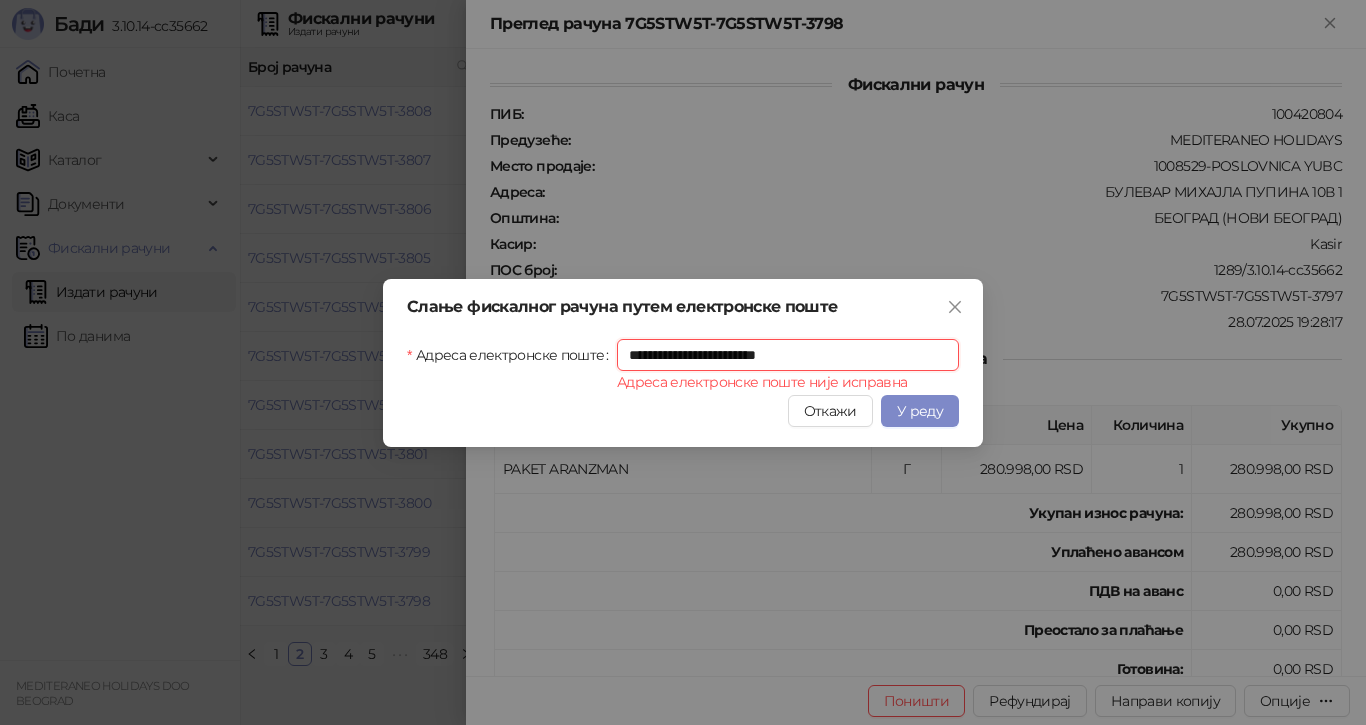 click on "**********" at bounding box center [788, 355] 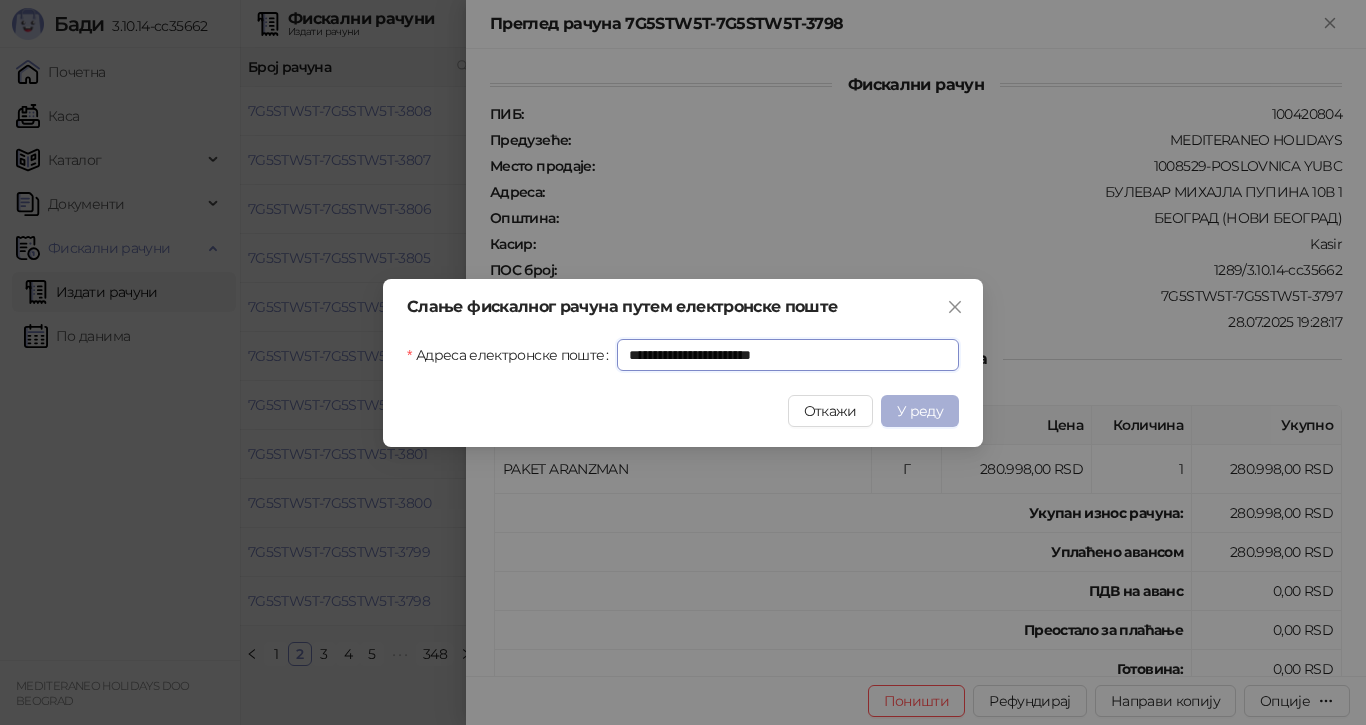 type on "**********" 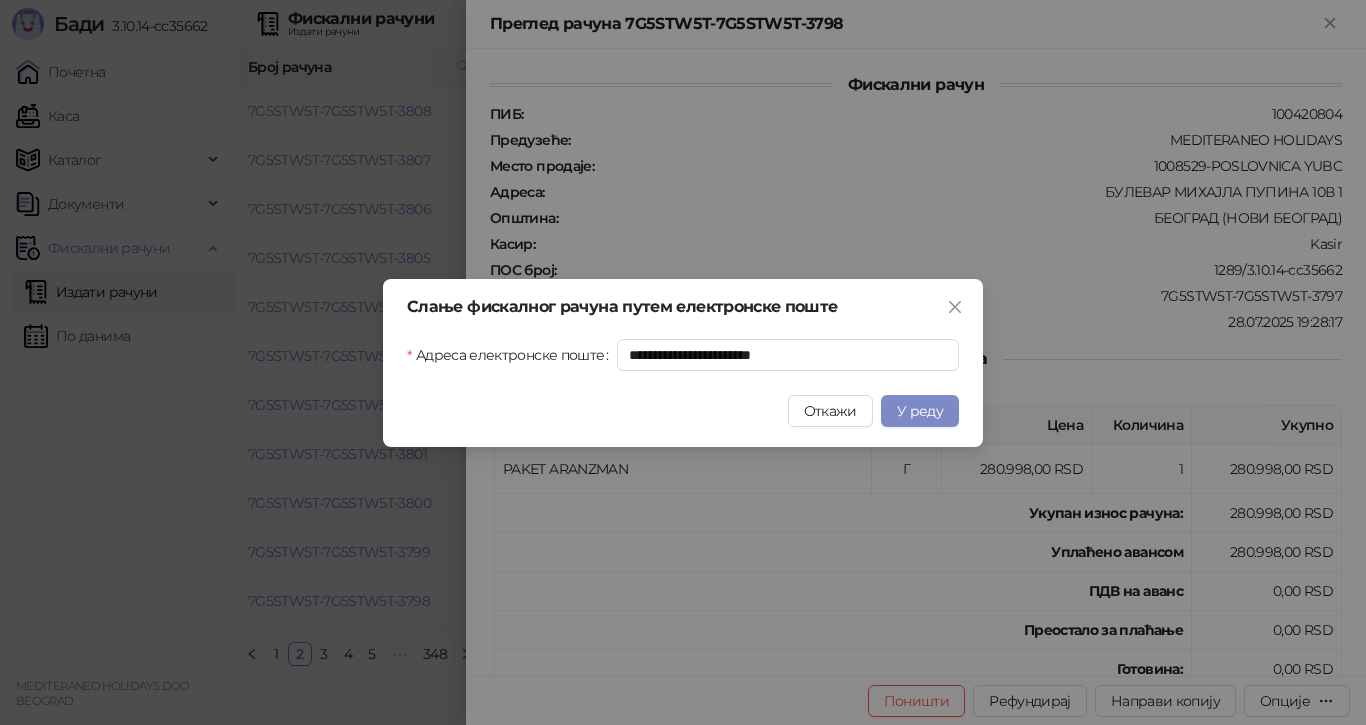 click on "У реду" at bounding box center [920, 411] 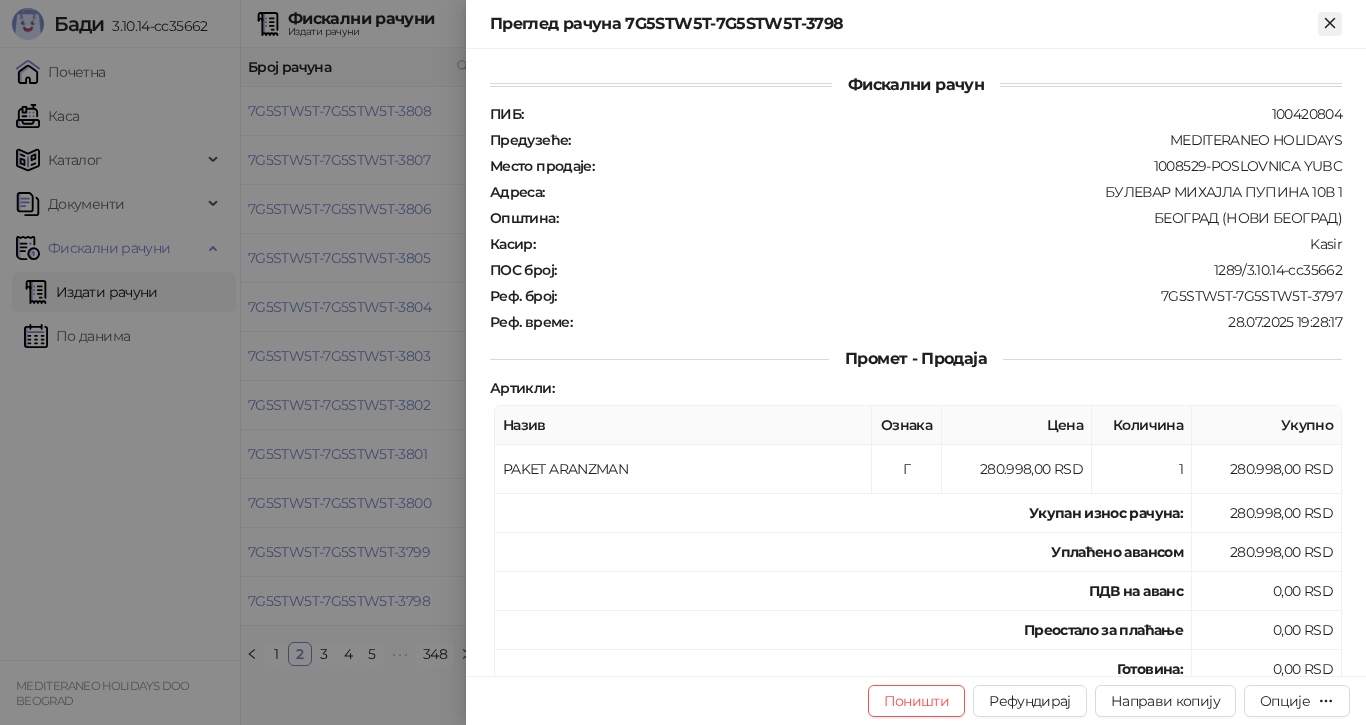 click 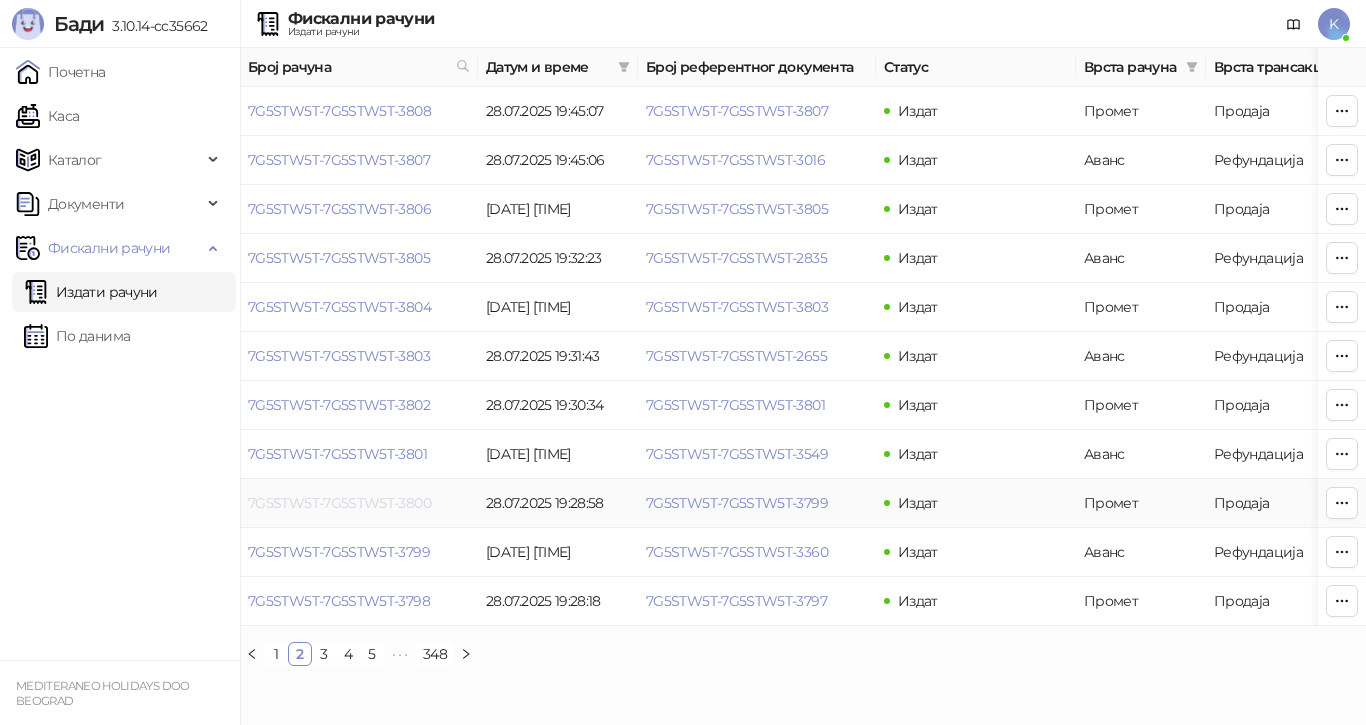 click on "7G5STW5T-7G5STW5T-3800" at bounding box center (339, 503) 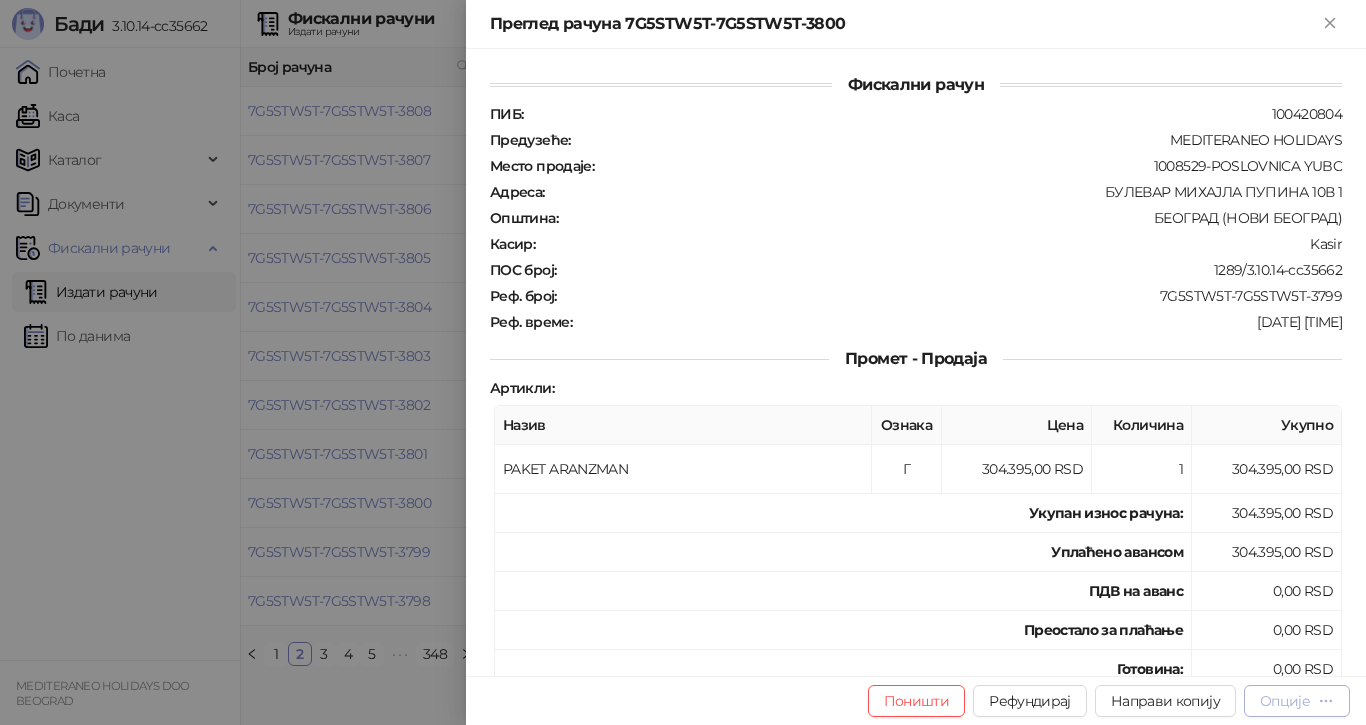 click on "Опције" at bounding box center (1285, 701) 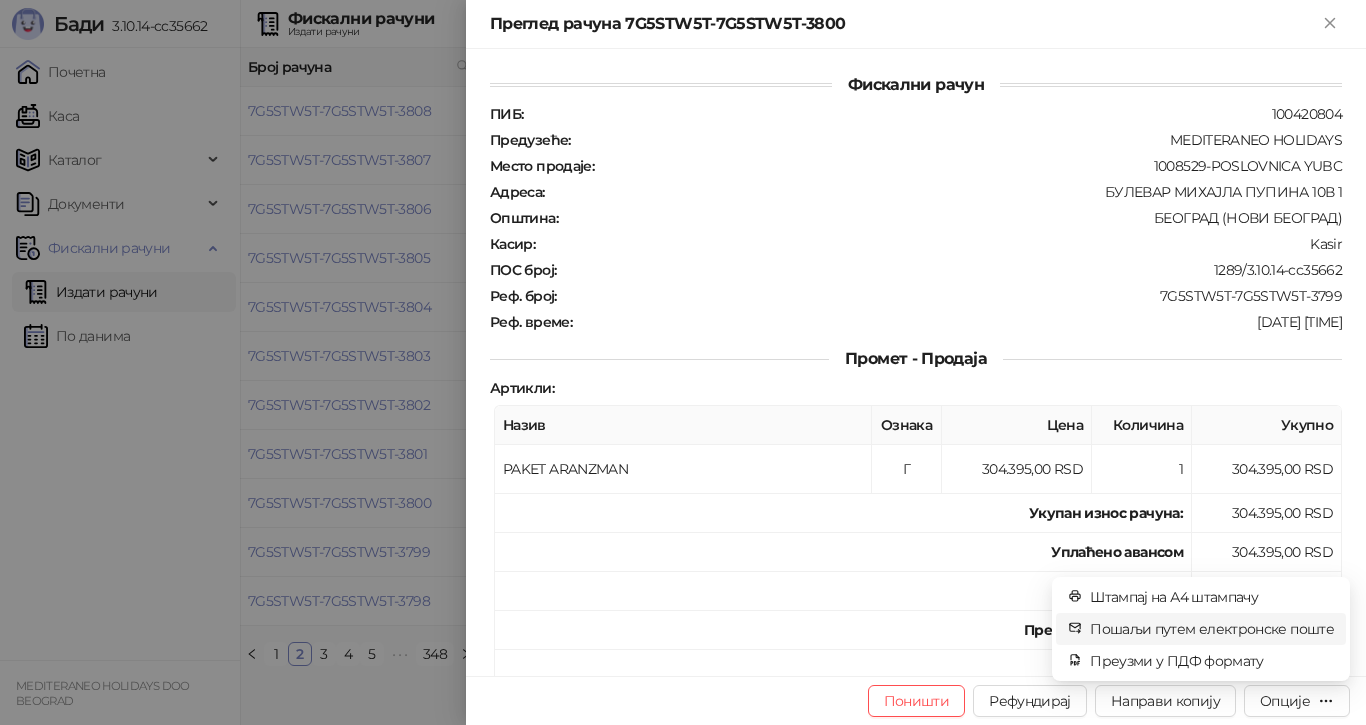 click on "Пошаљи путем електронске поште" at bounding box center (1212, 629) 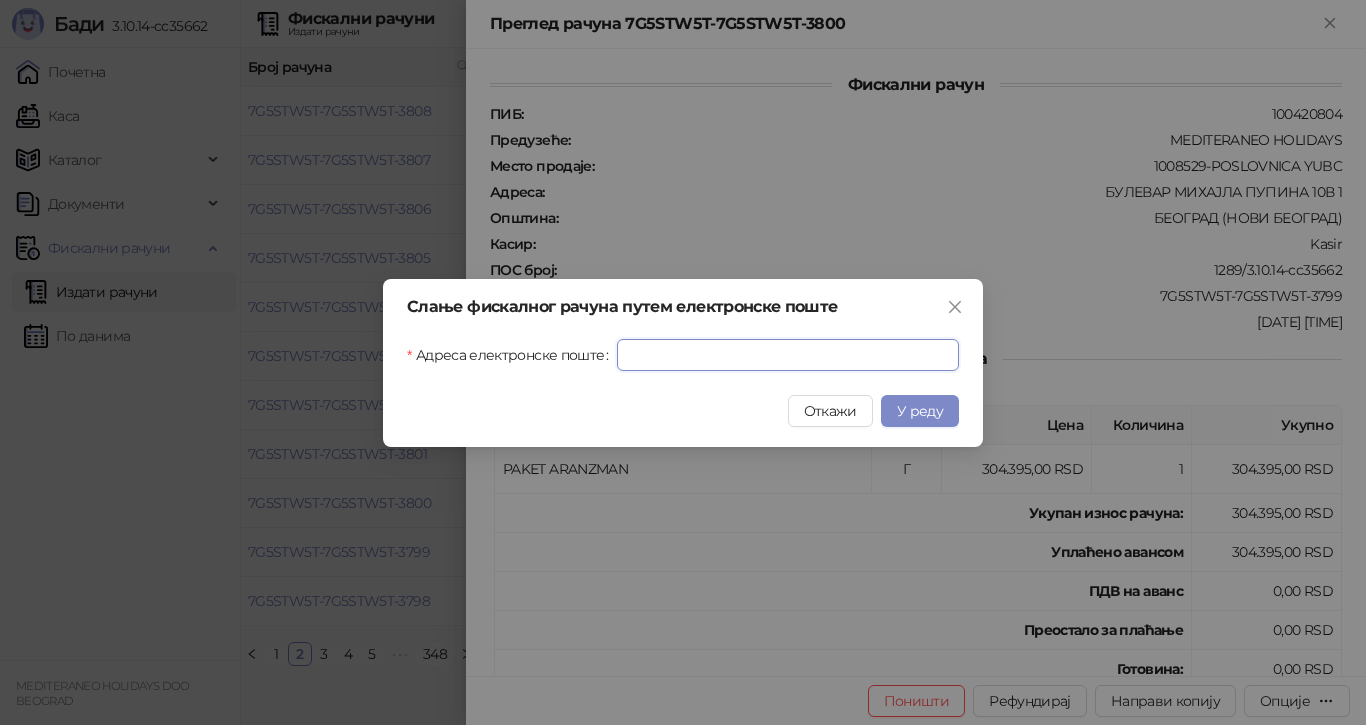 click on "Адреса електронске поште" at bounding box center (788, 355) 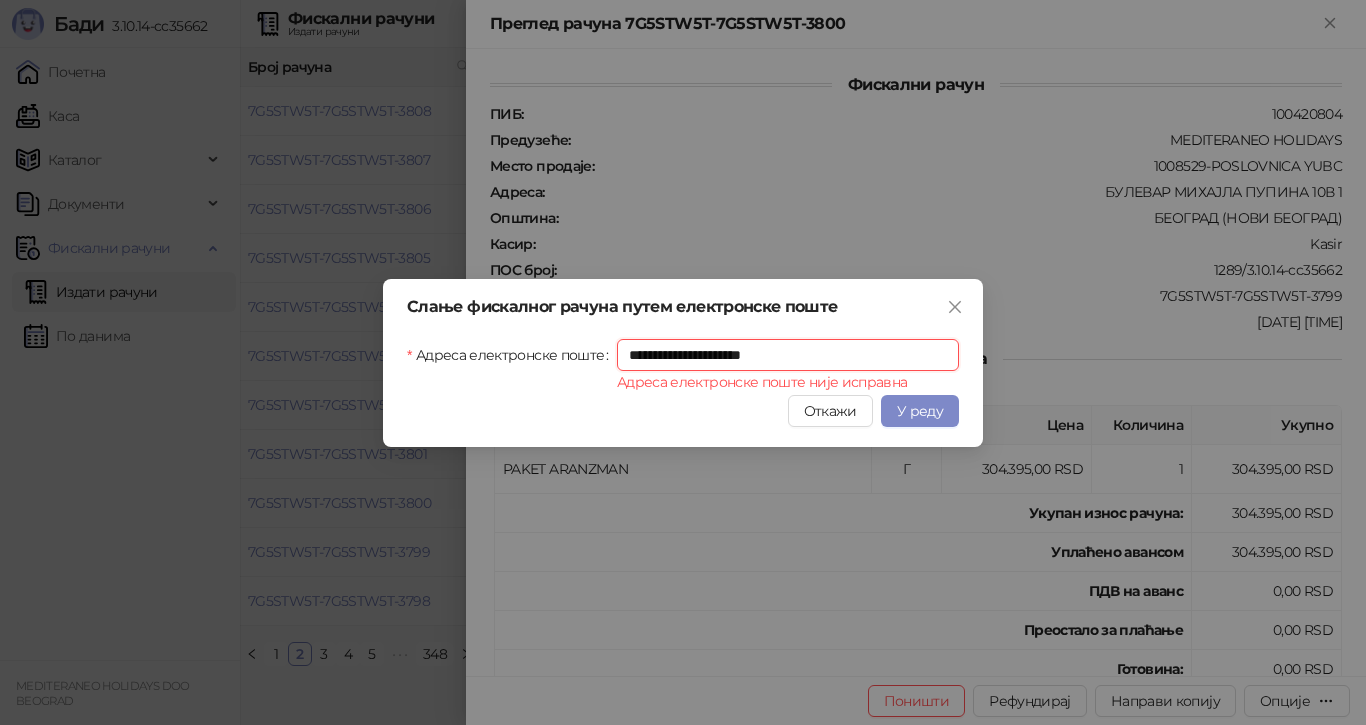 click on "**********" at bounding box center [788, 355] 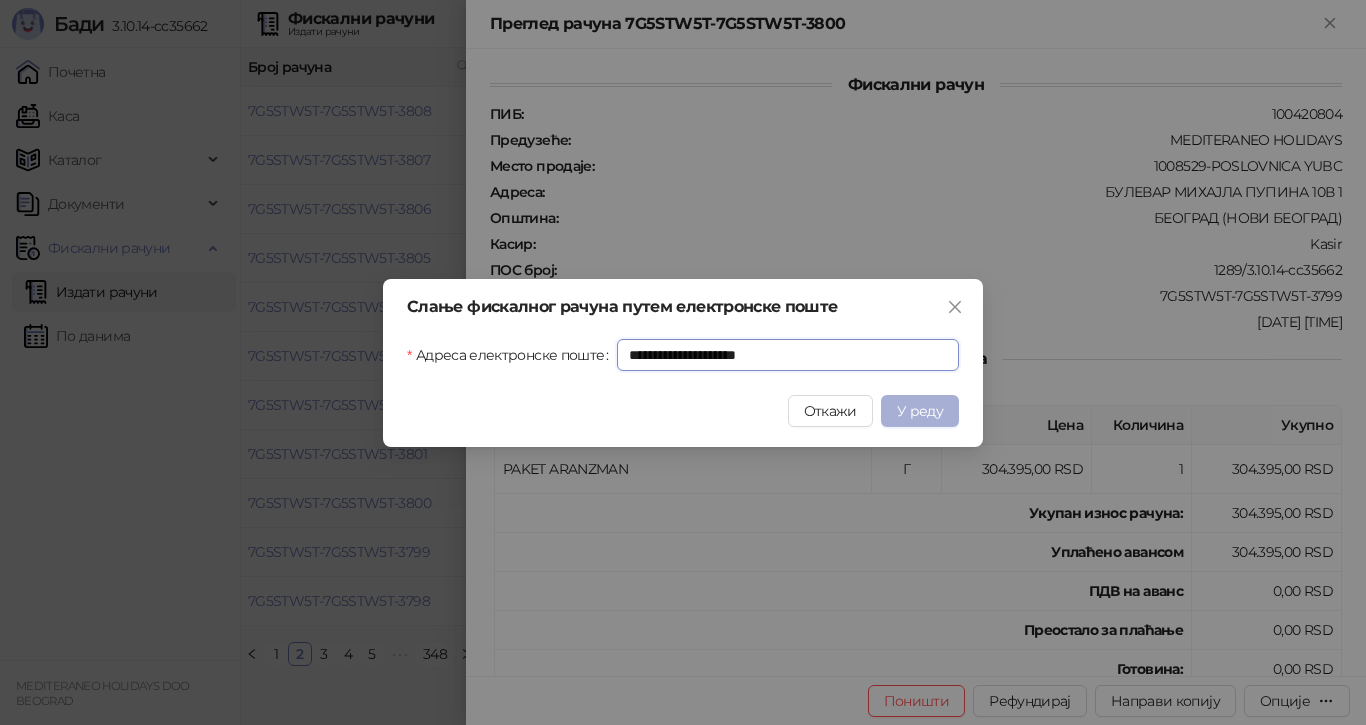 type on "**********" 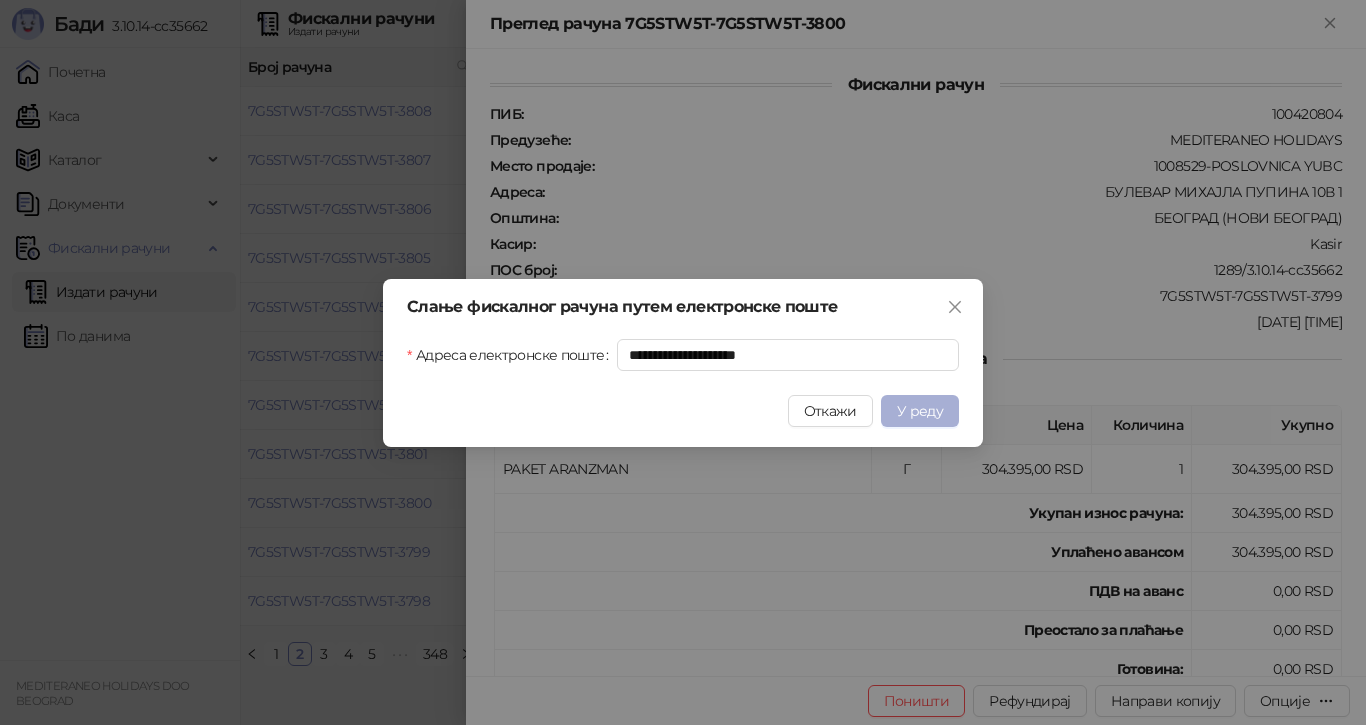 click on "У реду" at bounding box center (920, 411) 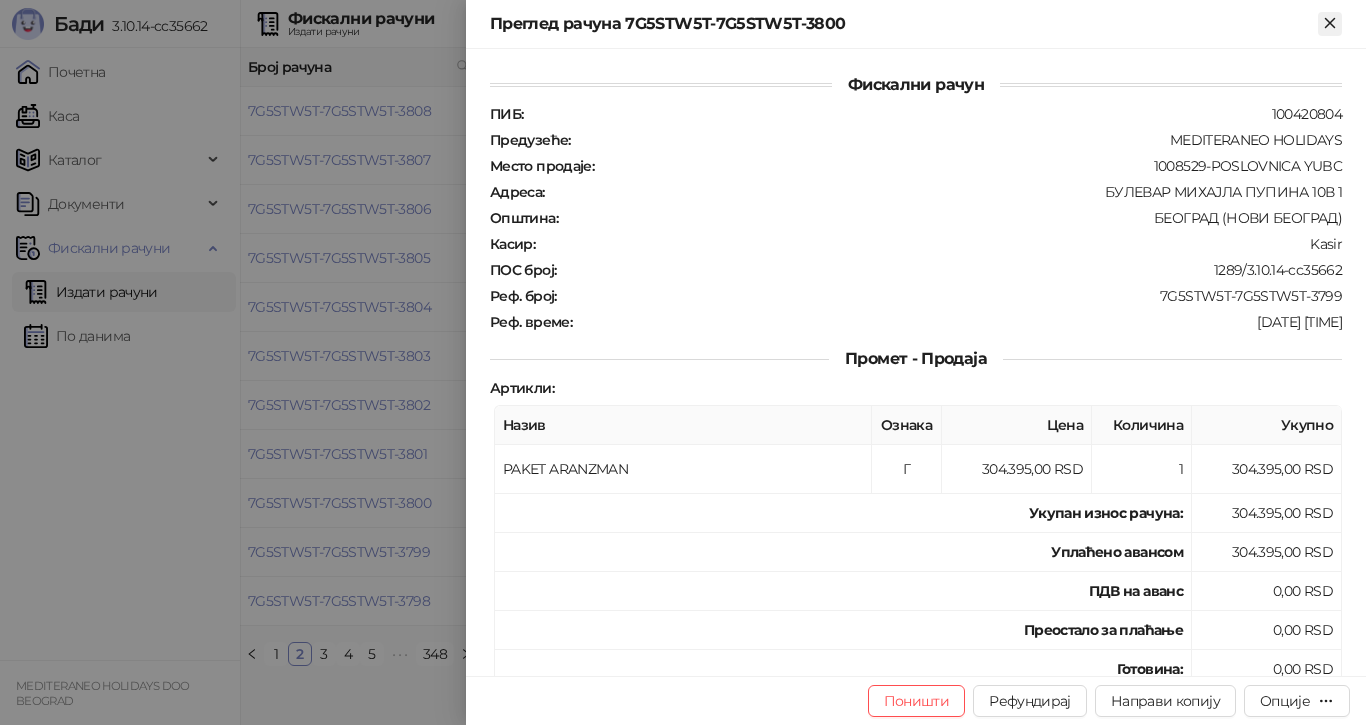 click 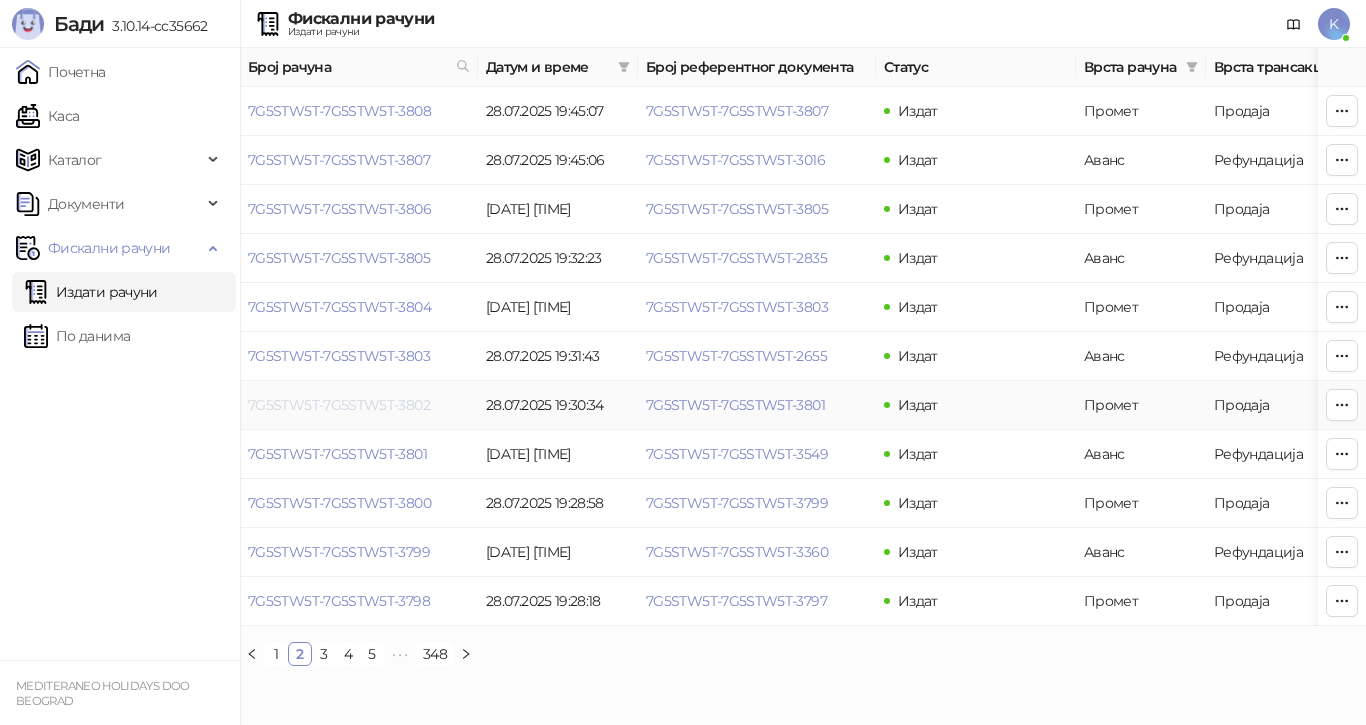 click on "7G5STW5T-7G5STW5T-3802" at bounding box center [339, 405] 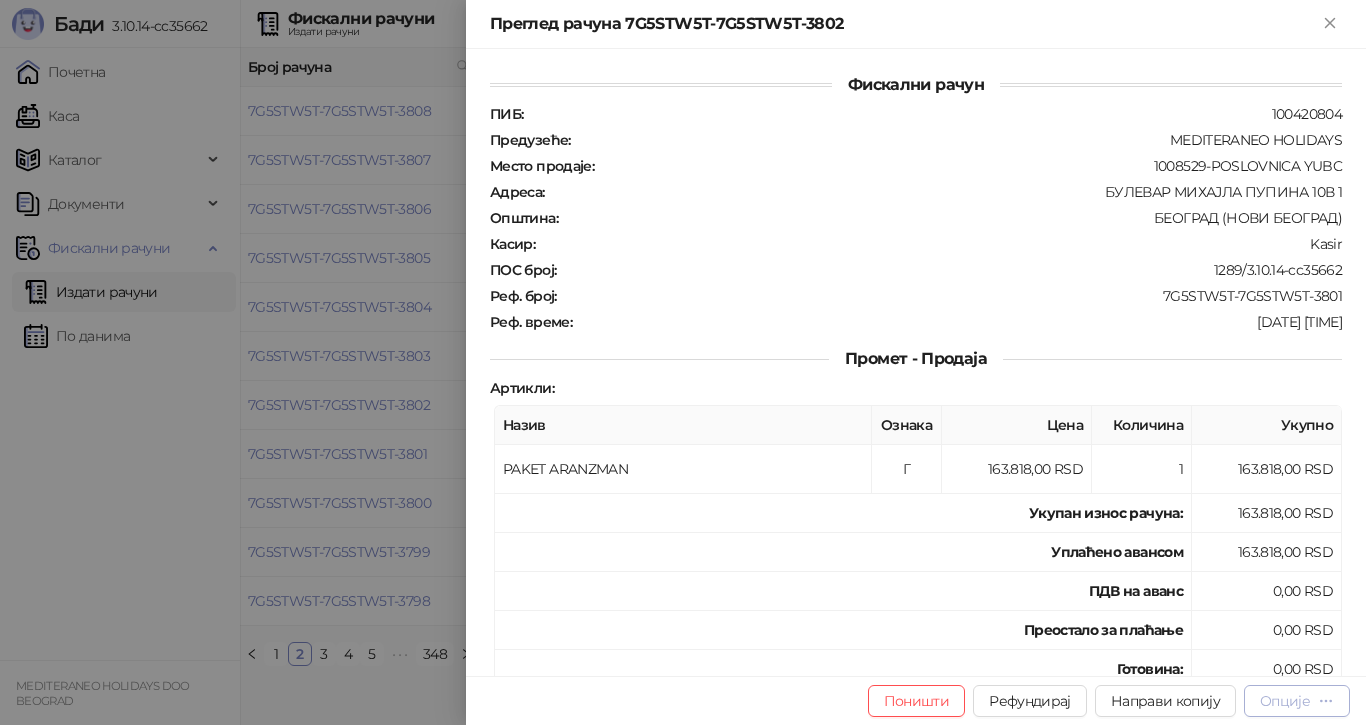 click on "Опције" at bounding box center (1285, 701) 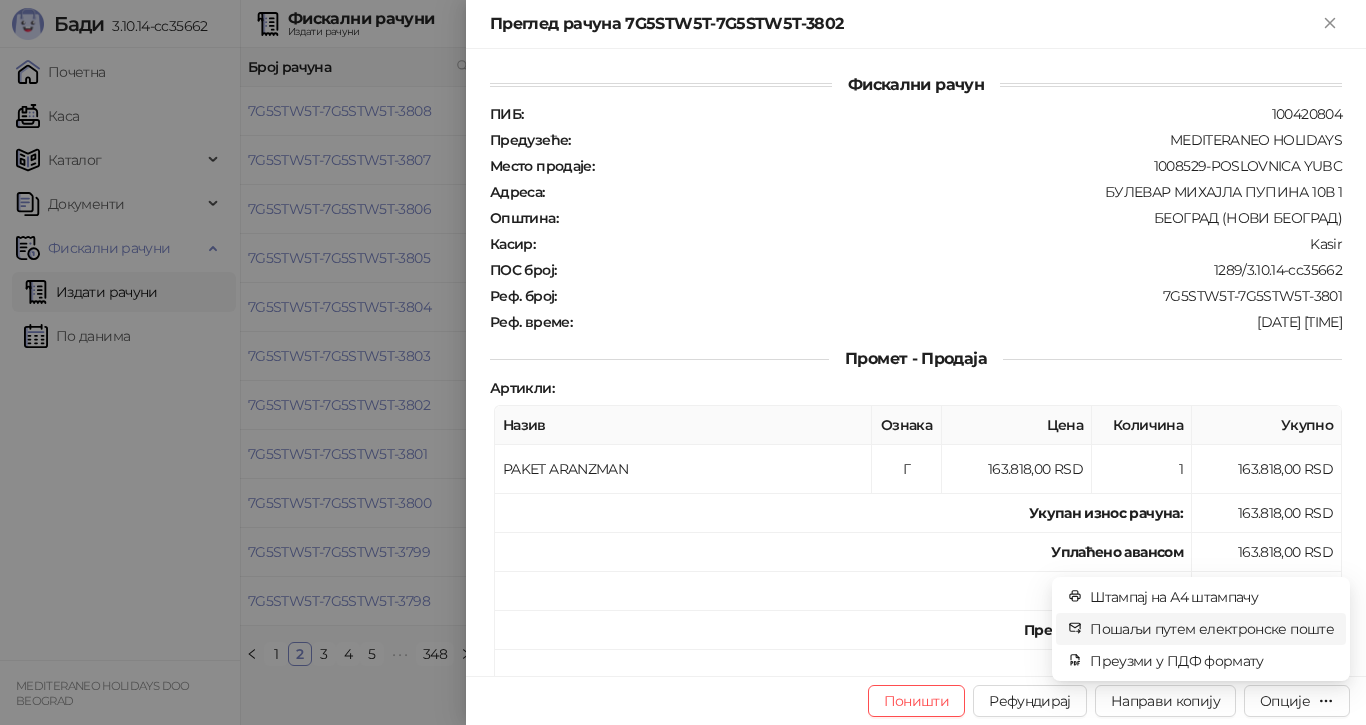 click on "Пошаљи путем електронске поште" at bounding box center [1212, 629] 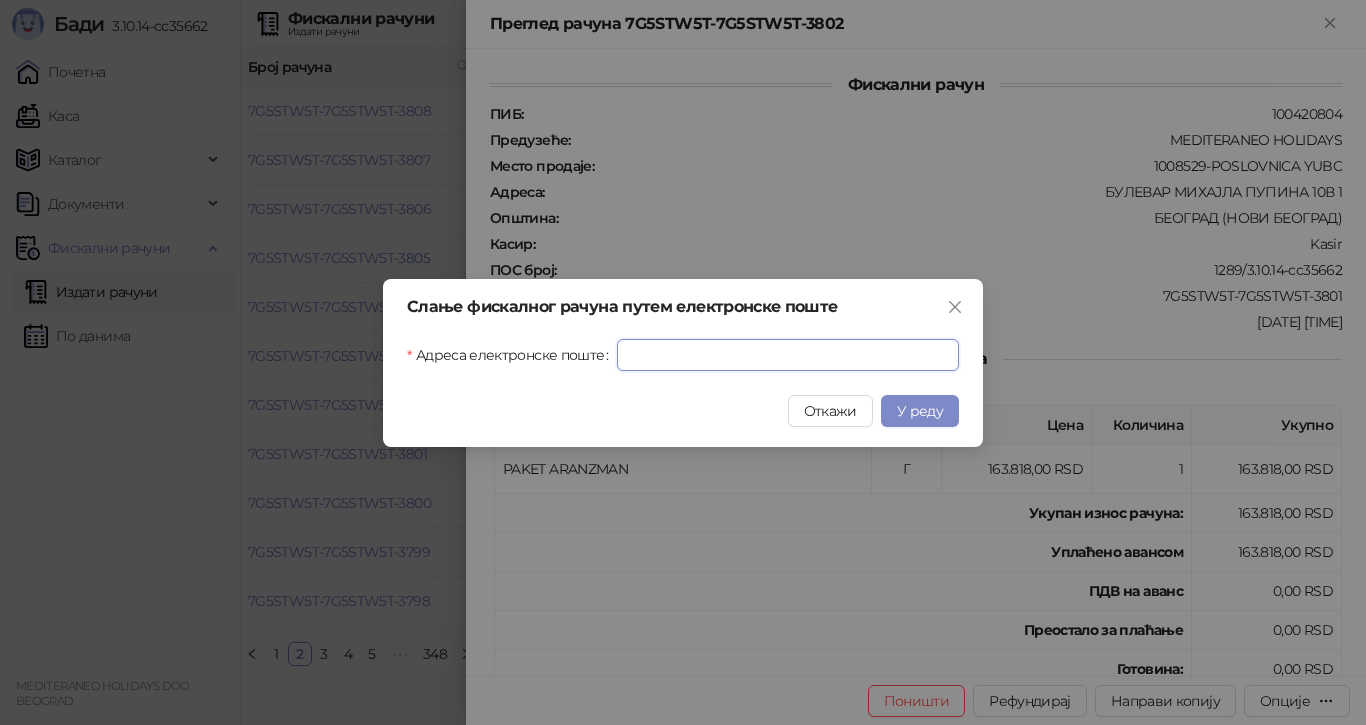 click on "Адреса електронске поште" at bounding box center (788, 355) 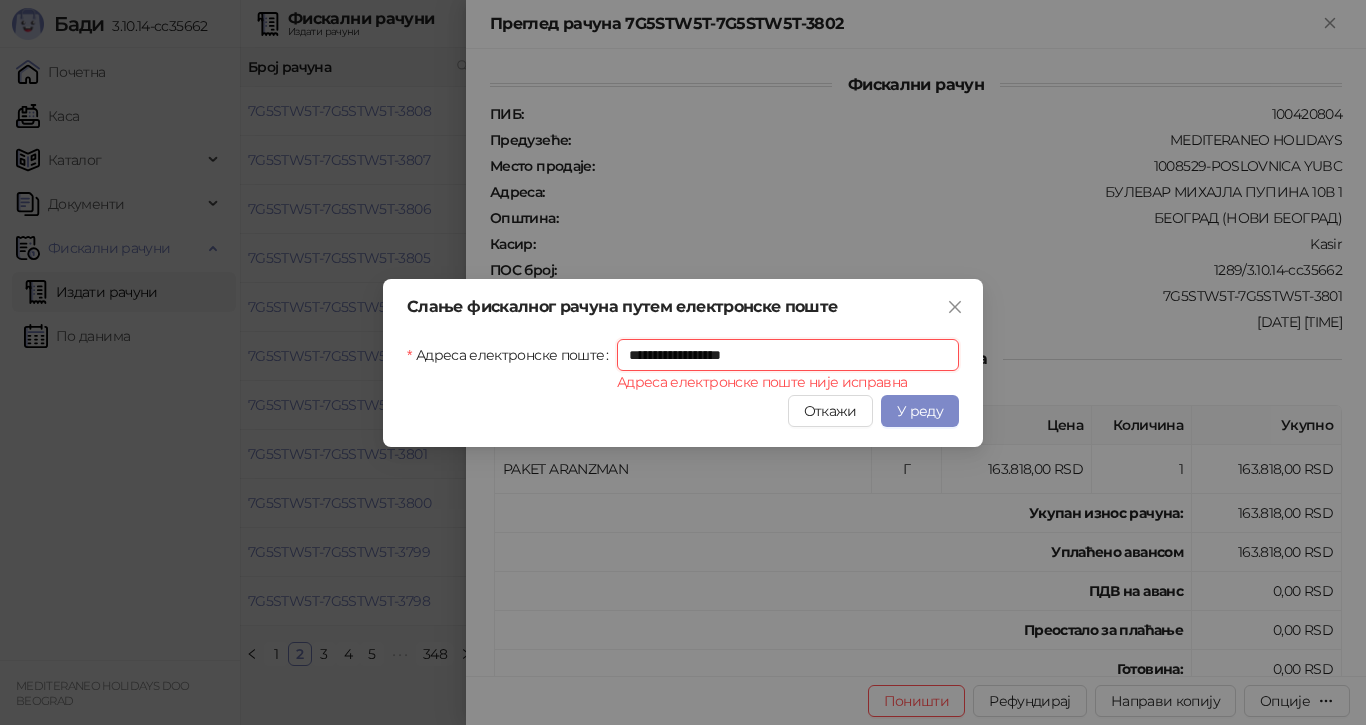 click on "**********" at bounding box center [788, 355] 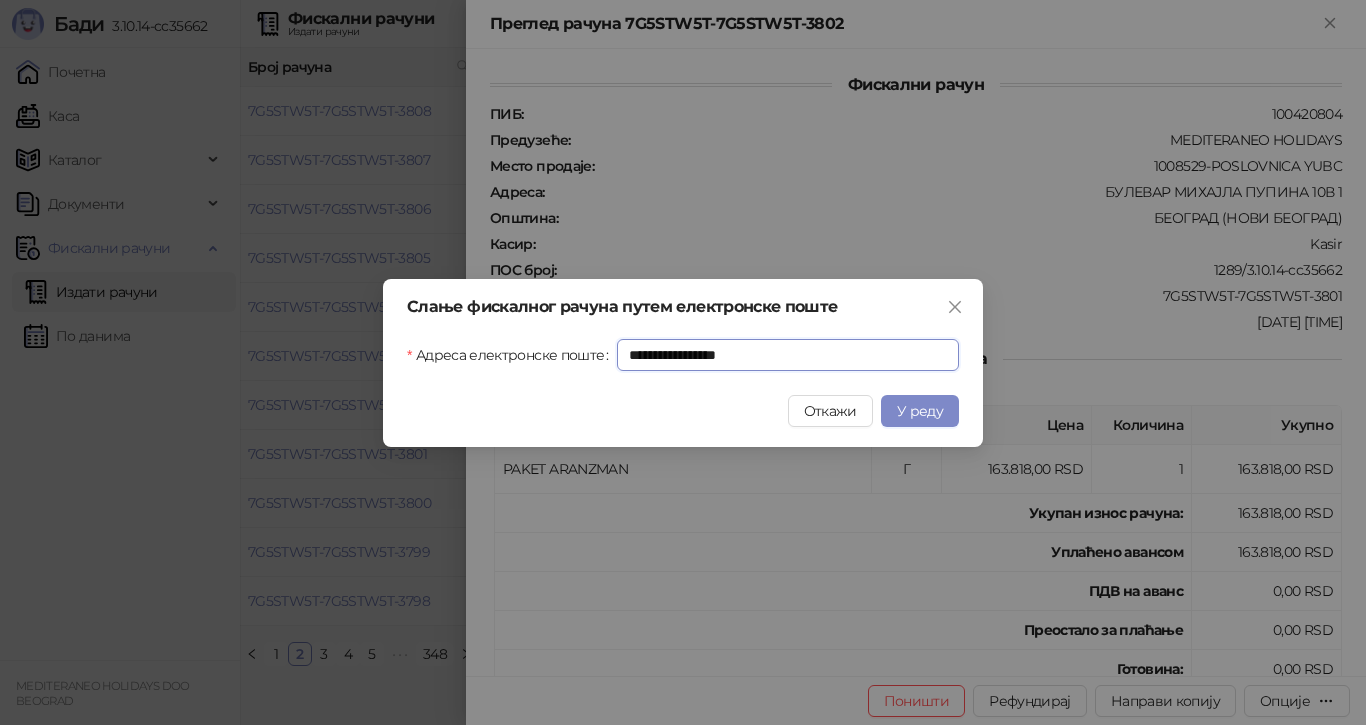type on "**********" 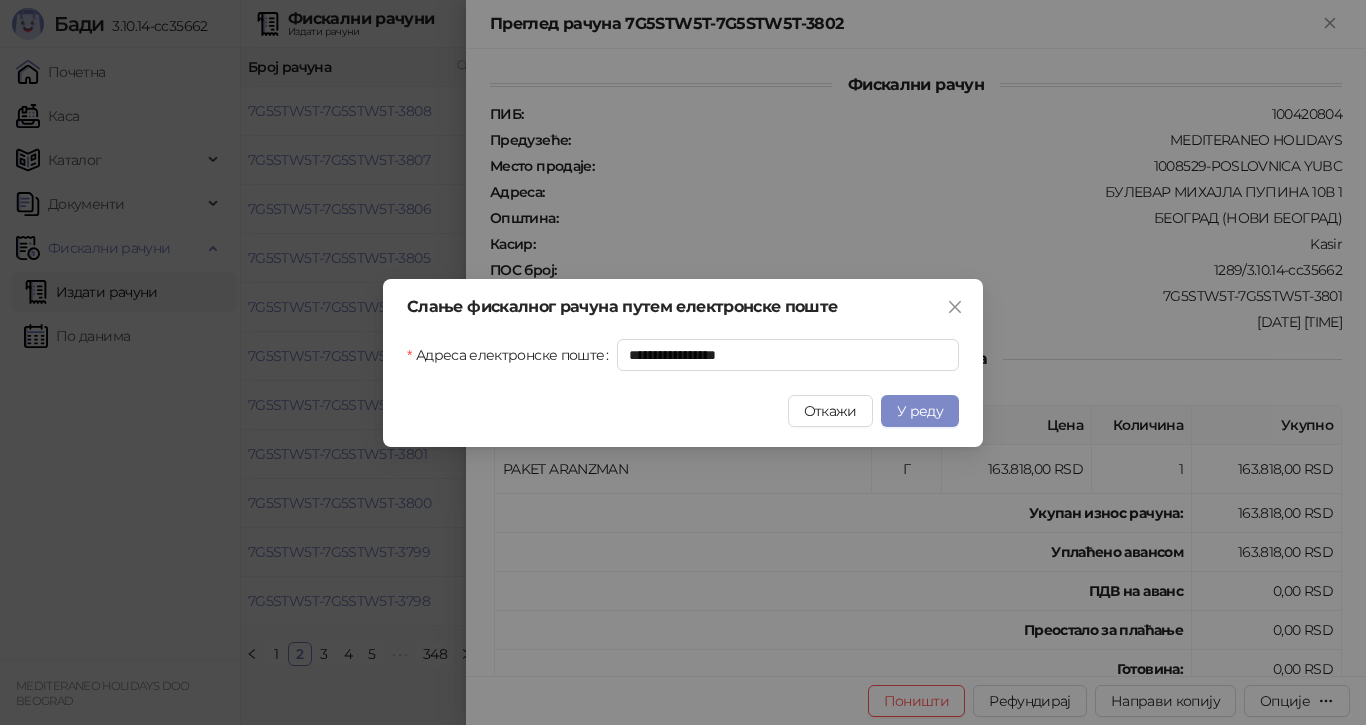 click on "У реду" at bounding box center [920, 411] 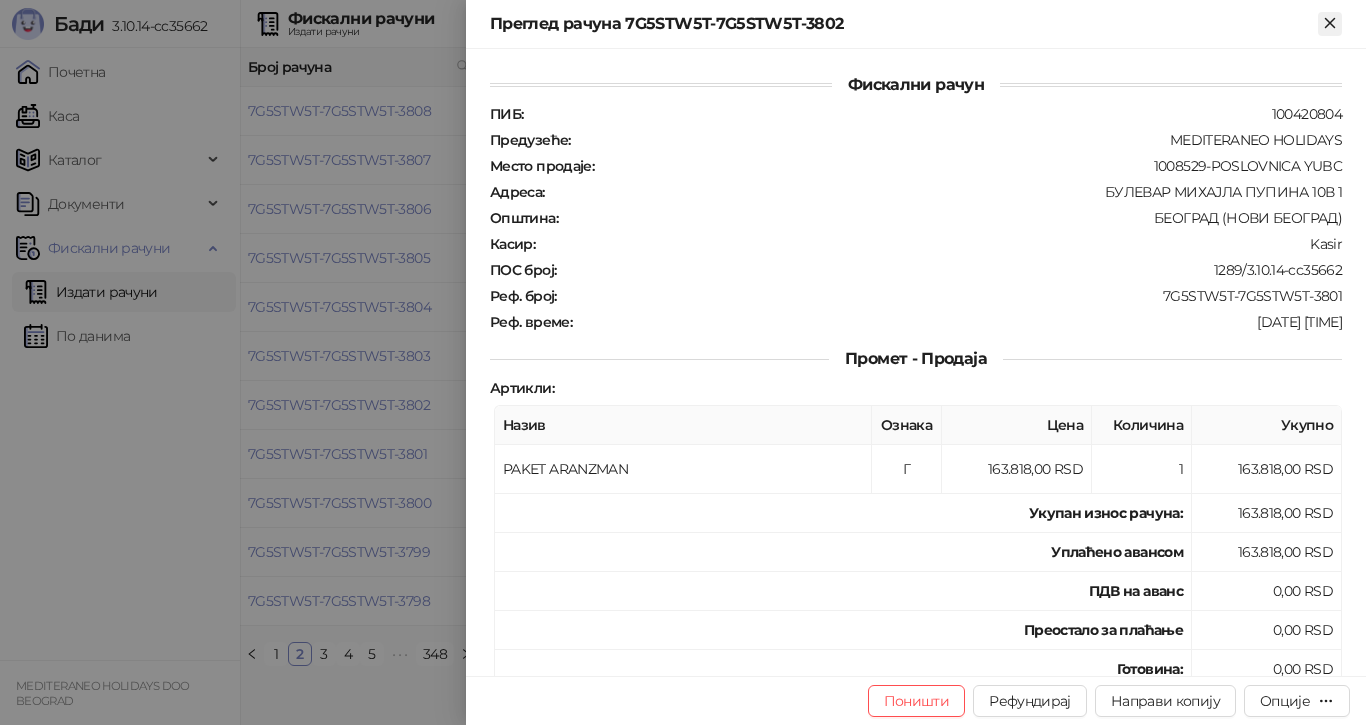 click 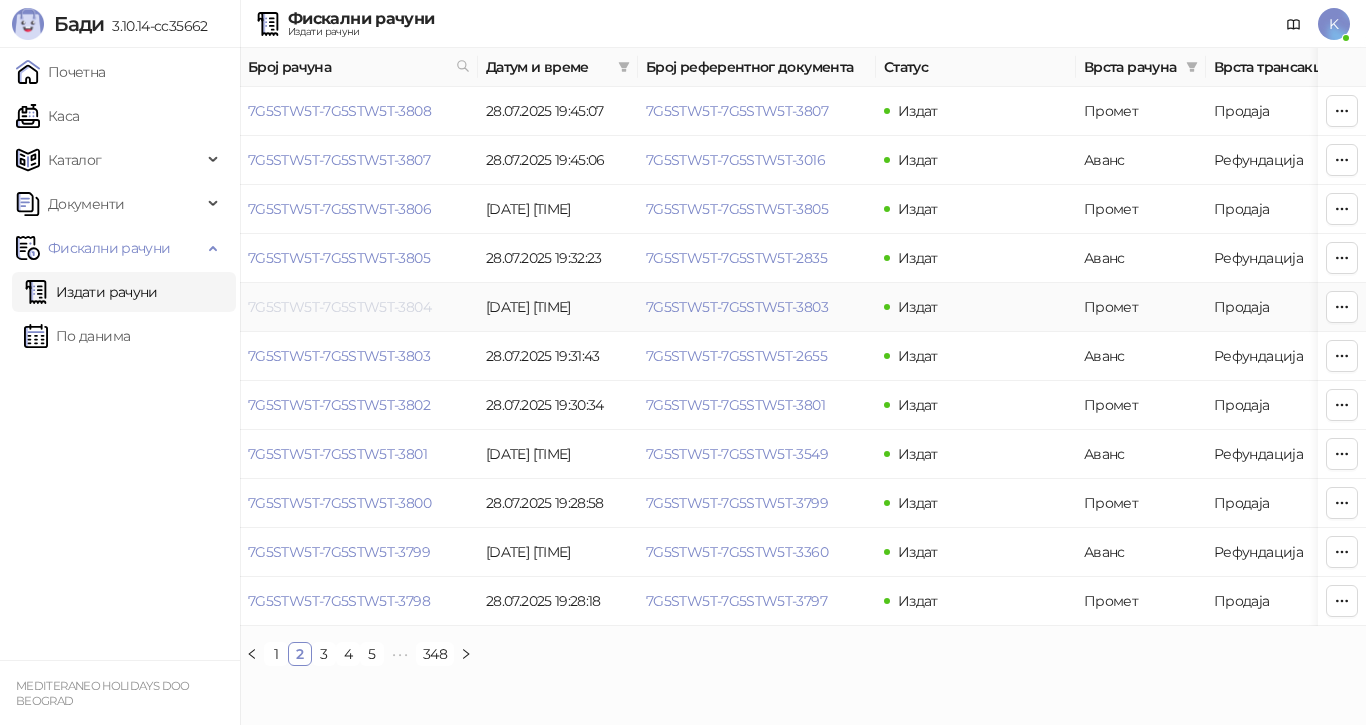 click on "7G5STW5T-7G5STW5T-3804" at bounding box center (339, 307) 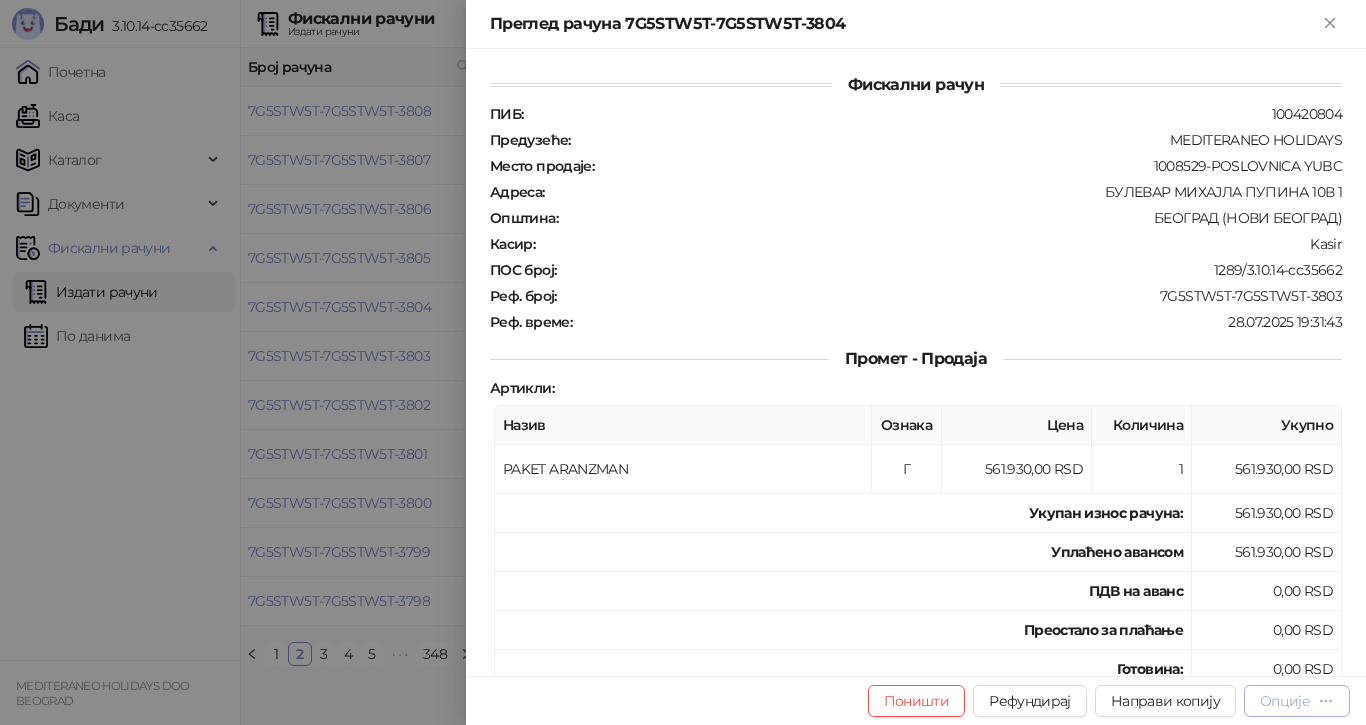 click on "Опције" at bounding box center [1285, 701] 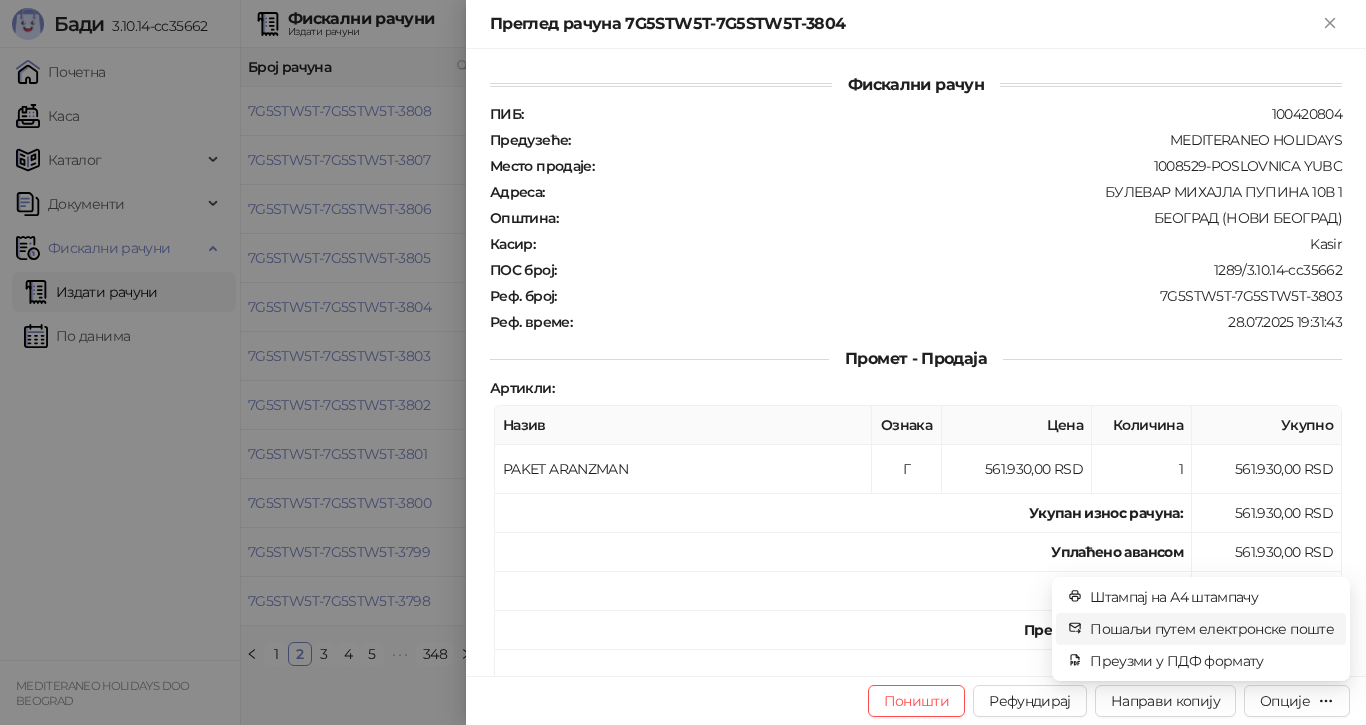 click on "Пошаљи путем електронске поште" at bounding box center [1212, 629] 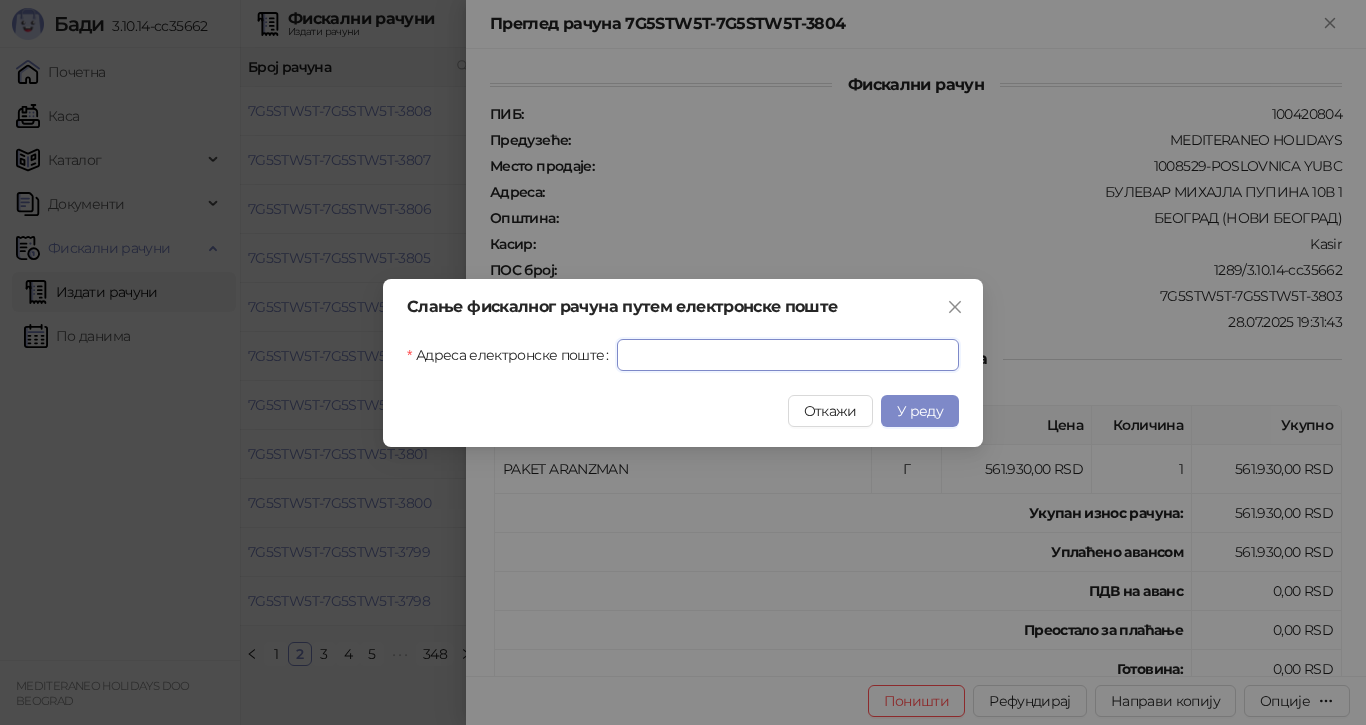 click on "Адреса електронске поште" at bounding box center [788, 355] 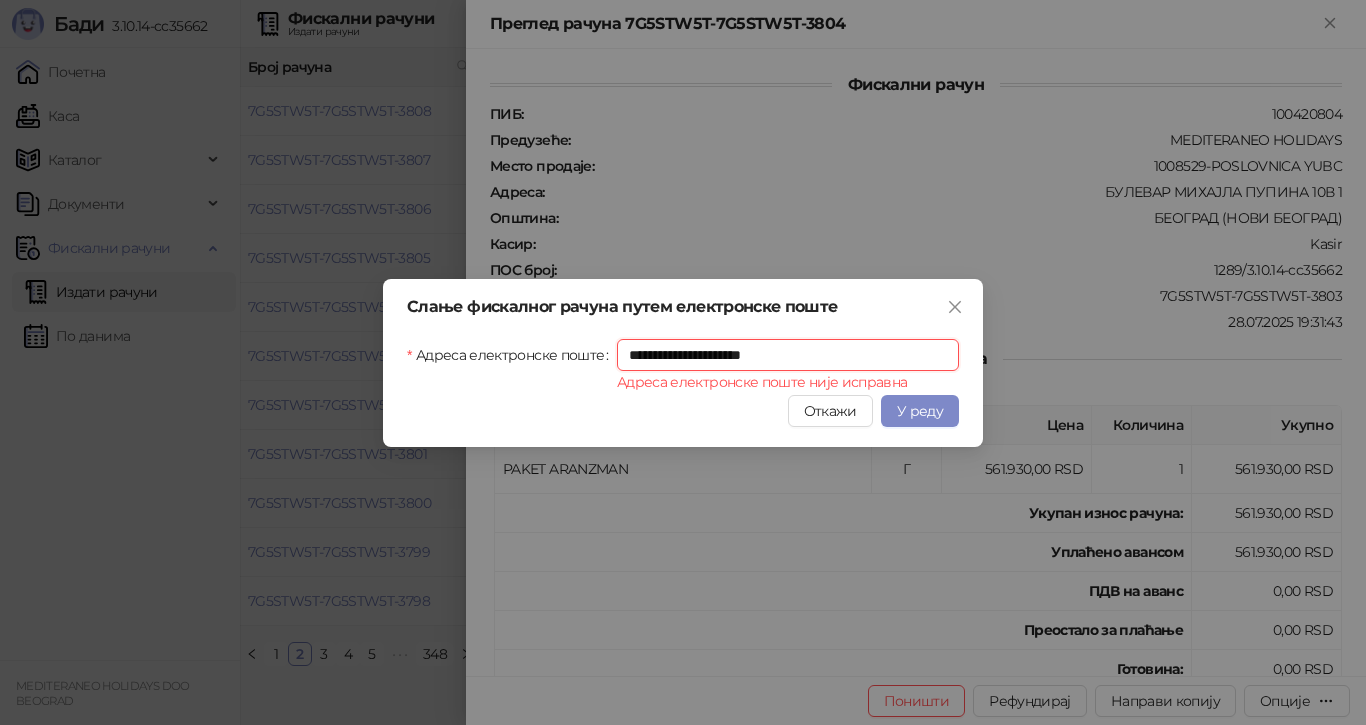 click on "**********" at bounding box center [788, 355] 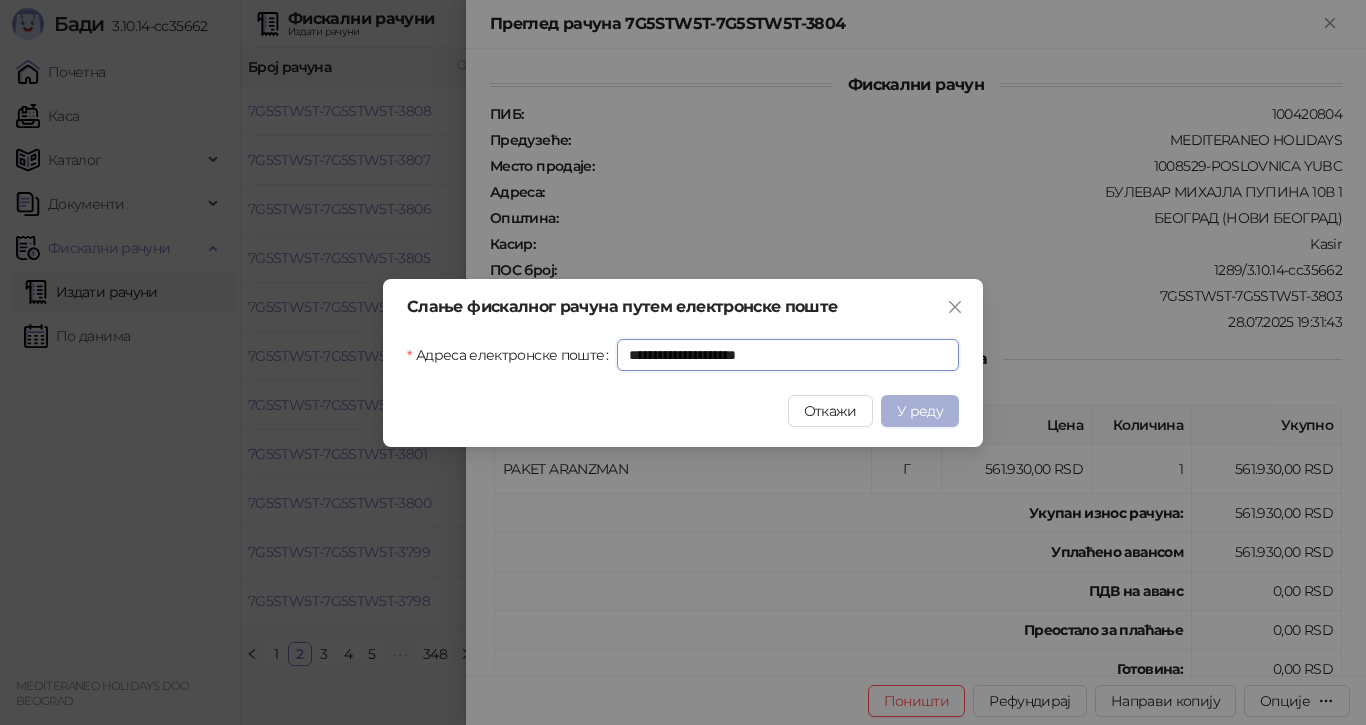 type on "**********" 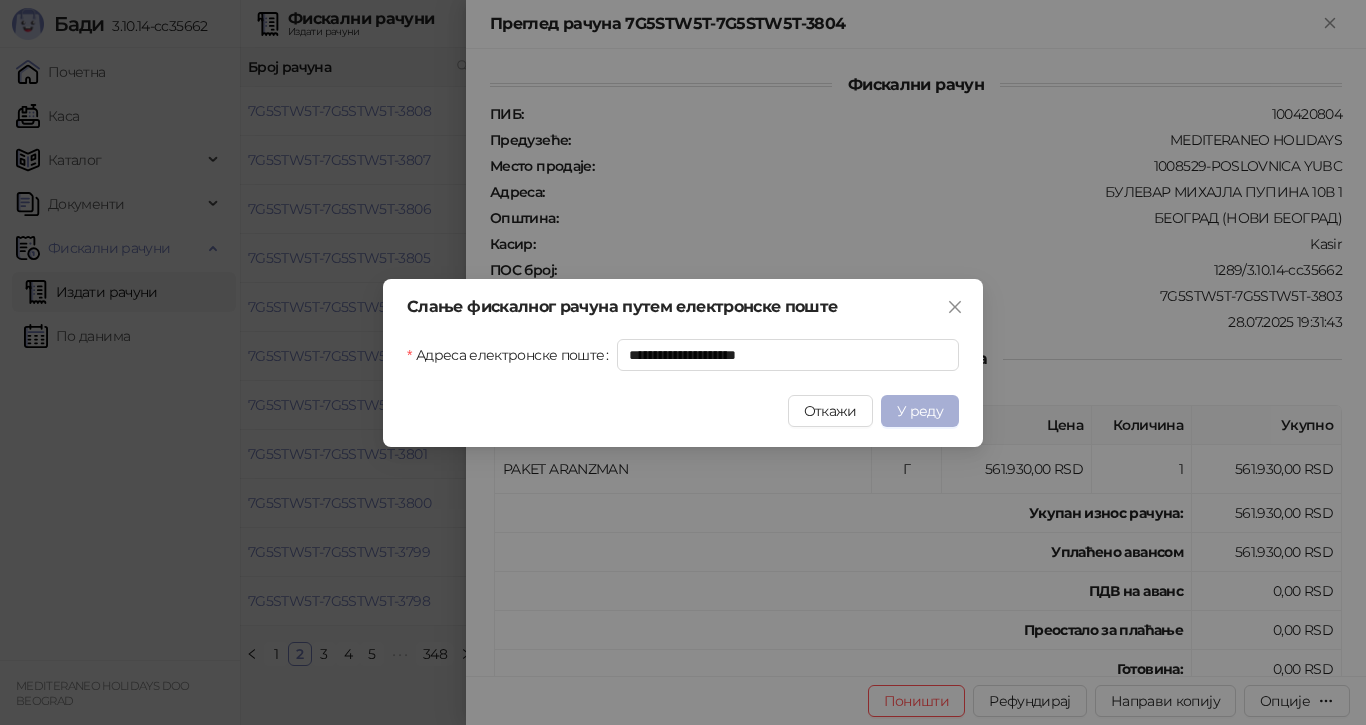 click on "У реду" at bounding box center [920, 411] 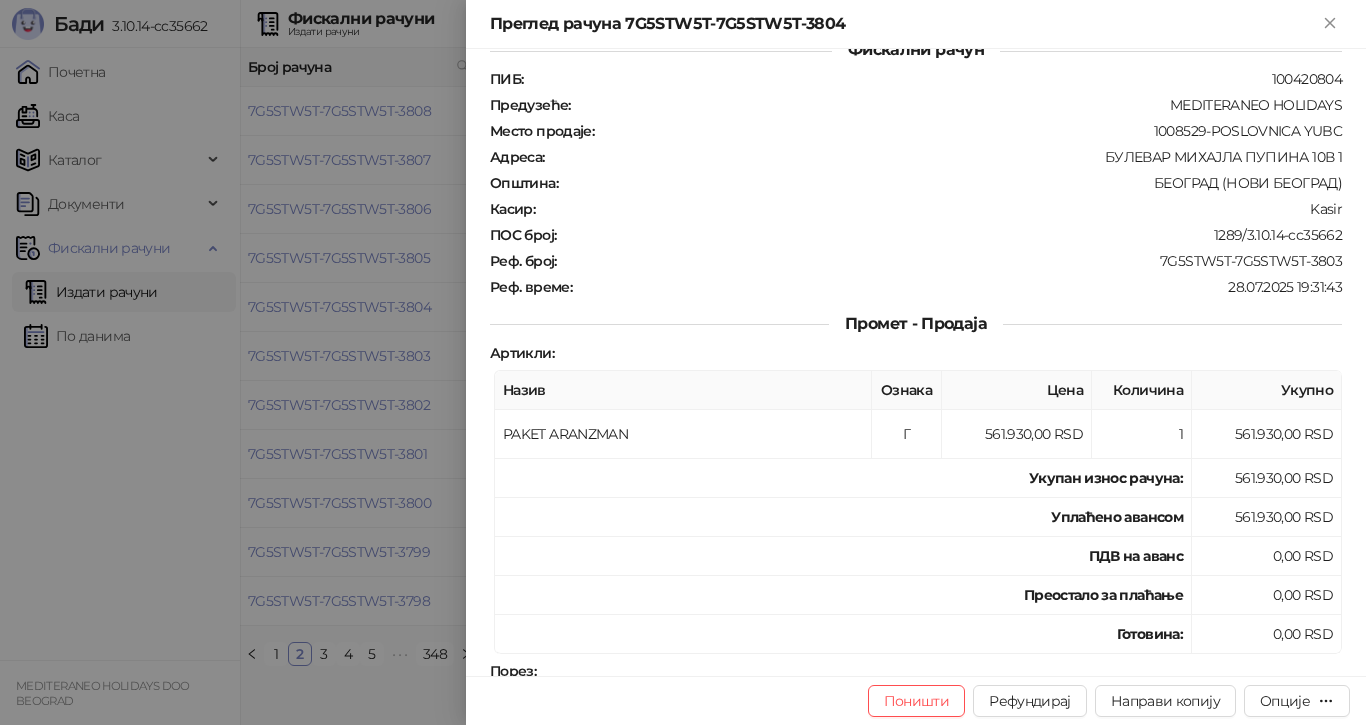 scroll, scrollTop: 0, scrollLeft: 0, axis: both 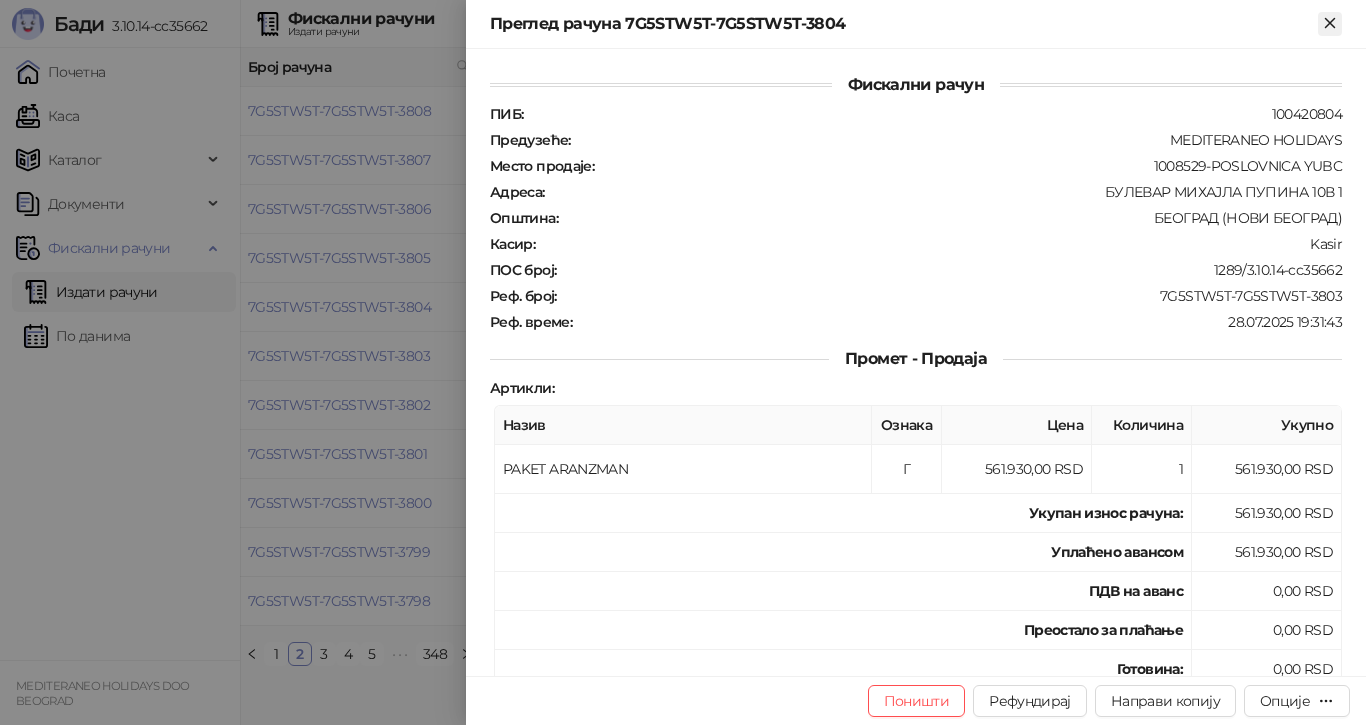 click 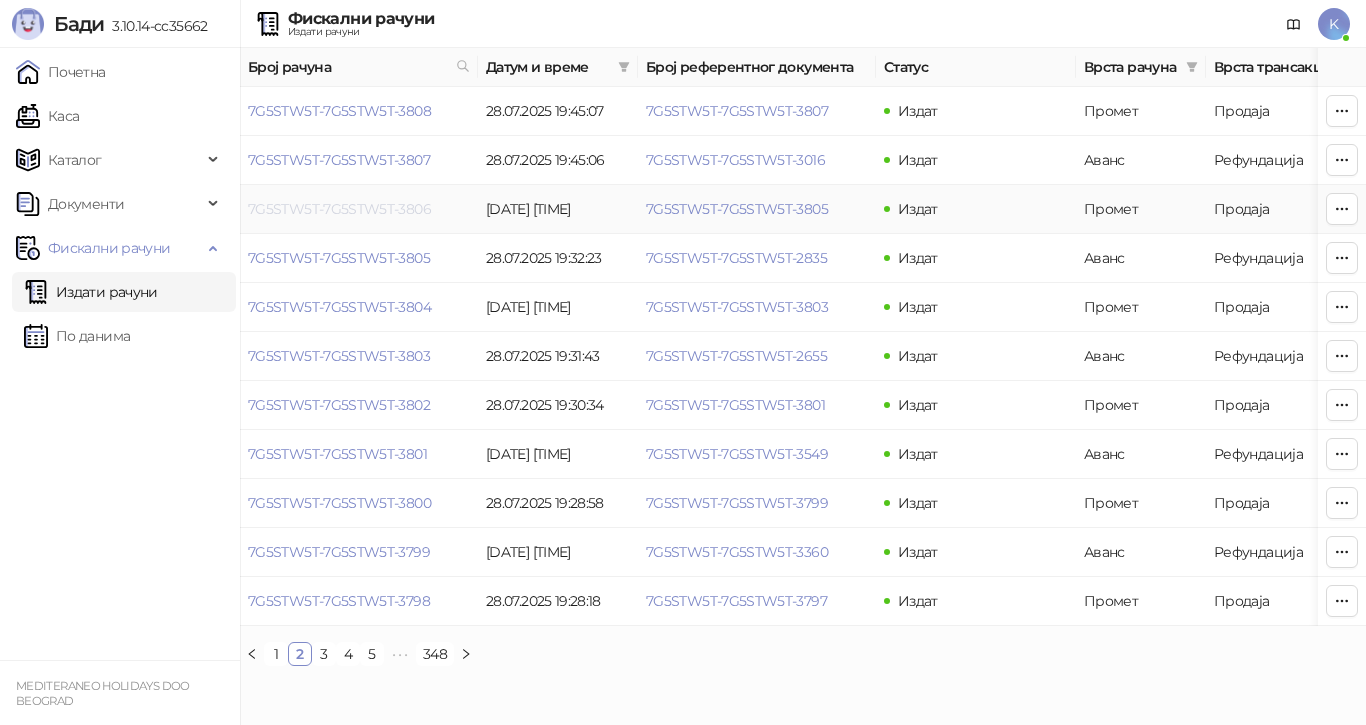 click on "7G5STW5T-7G5STW5T-3806" at bounding box center [339, 209] 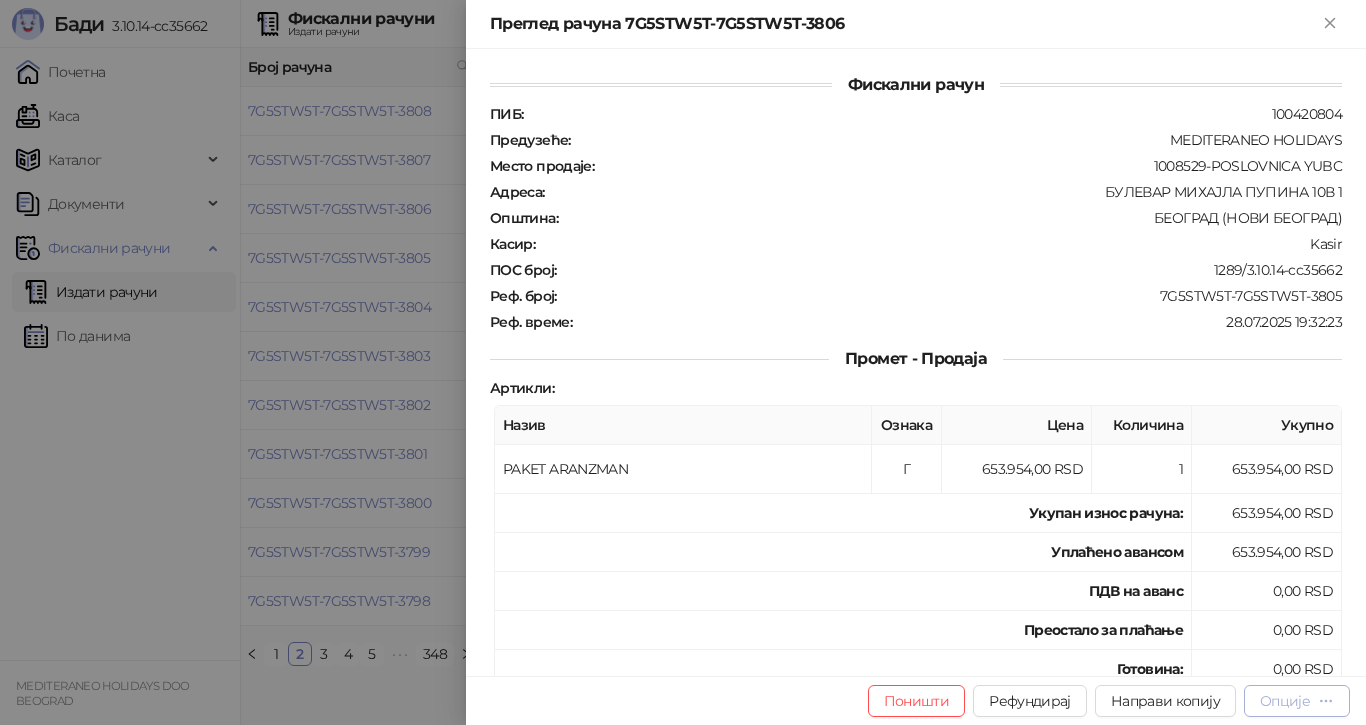 click on "Опције" at bounding box center (1285, 701) 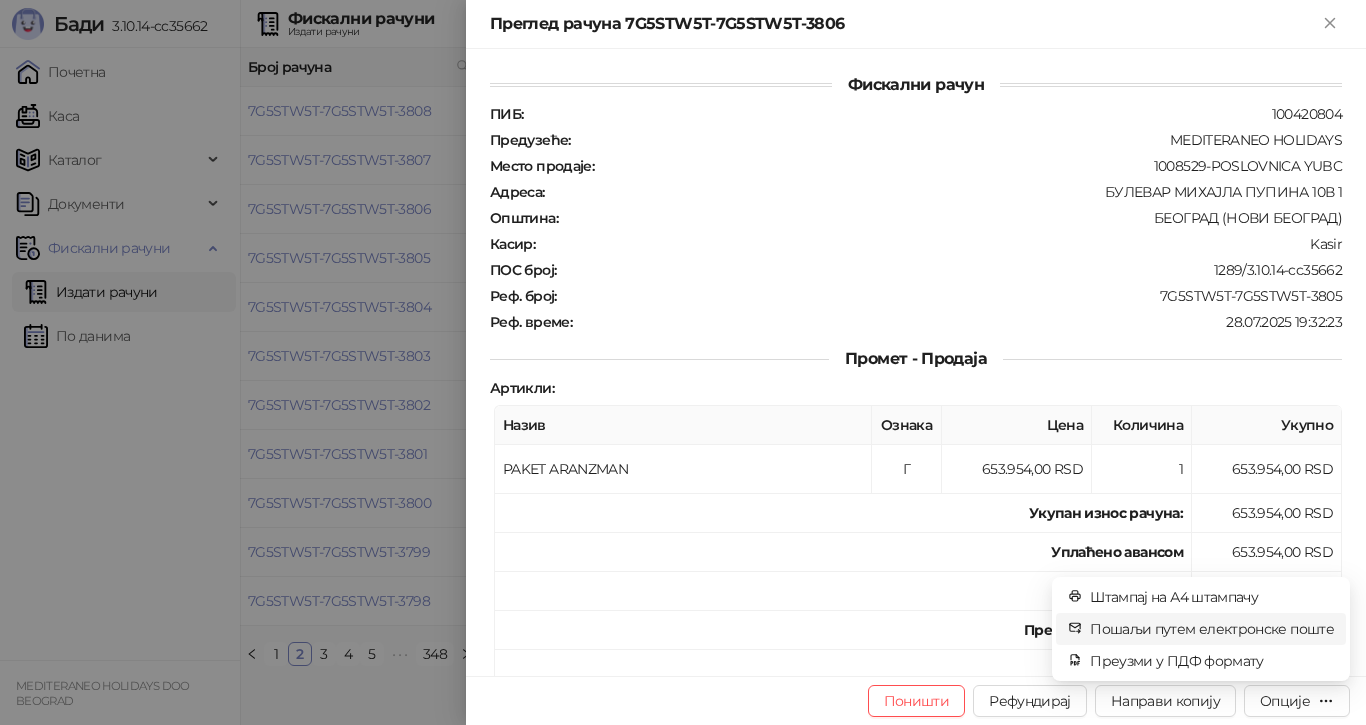 click on "Пошаљи путем електронске поште" at bounding box center [1212, 629] 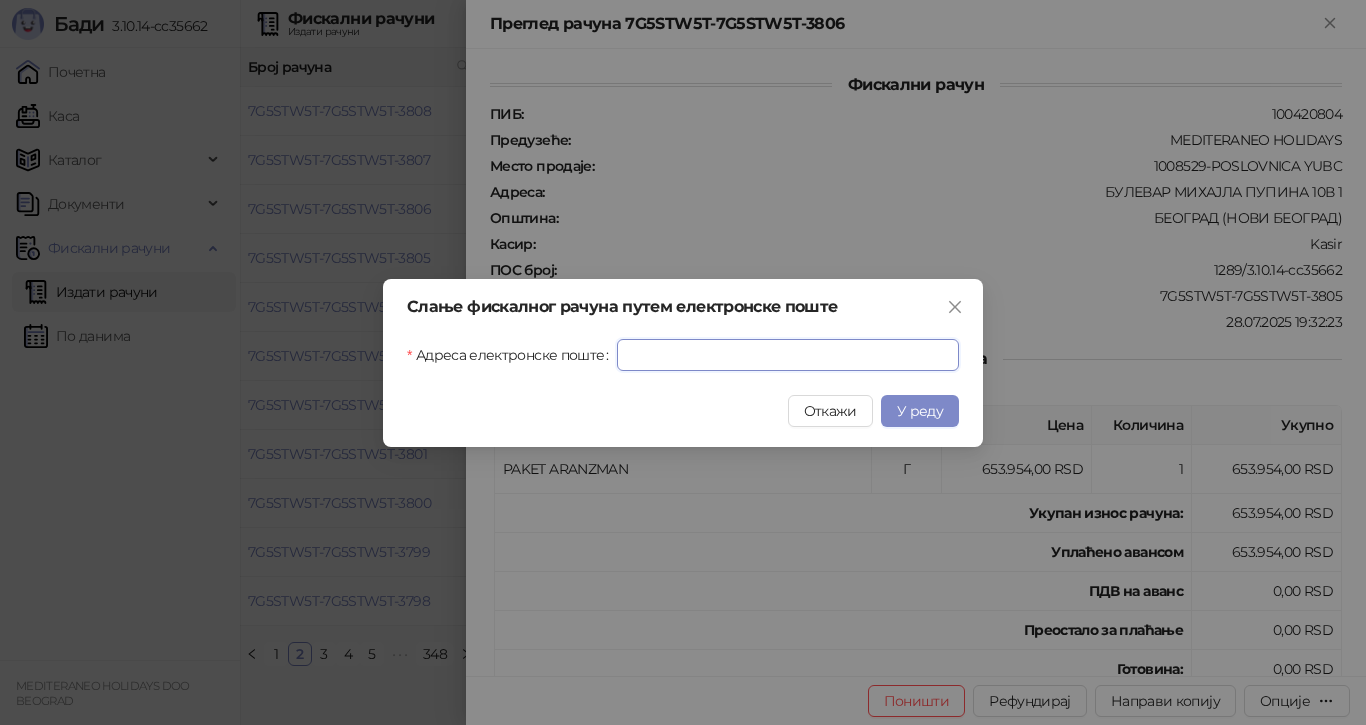 click on "Адреса електронске поште" at bounding box center [788, 355] 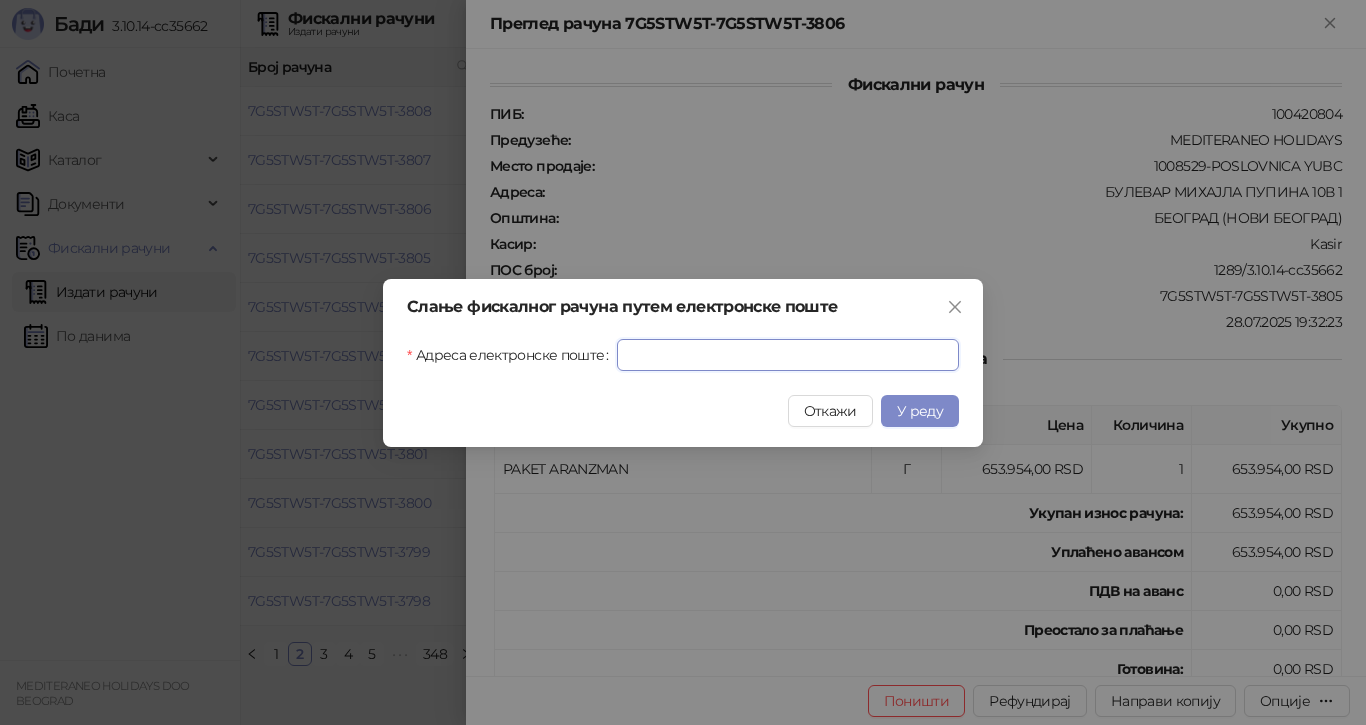 paste on "**********" 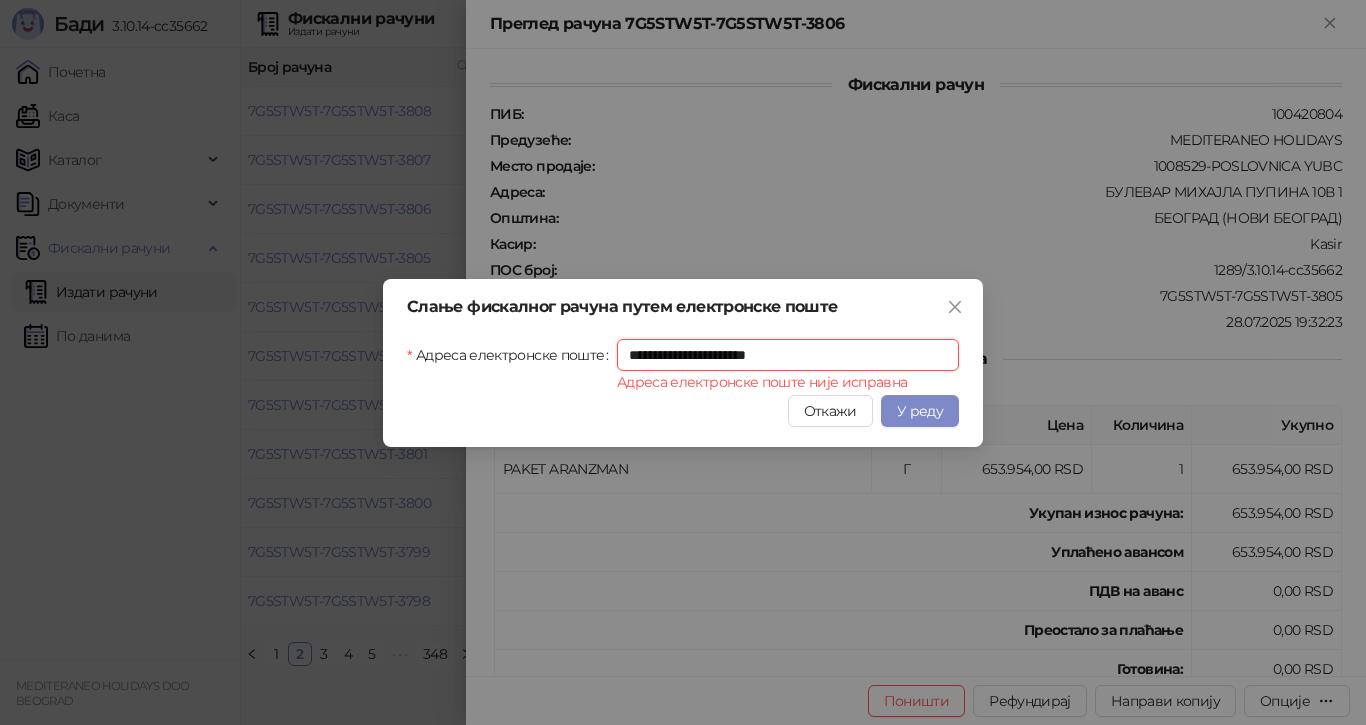 click on "**********" at bounding box center (788, 355) 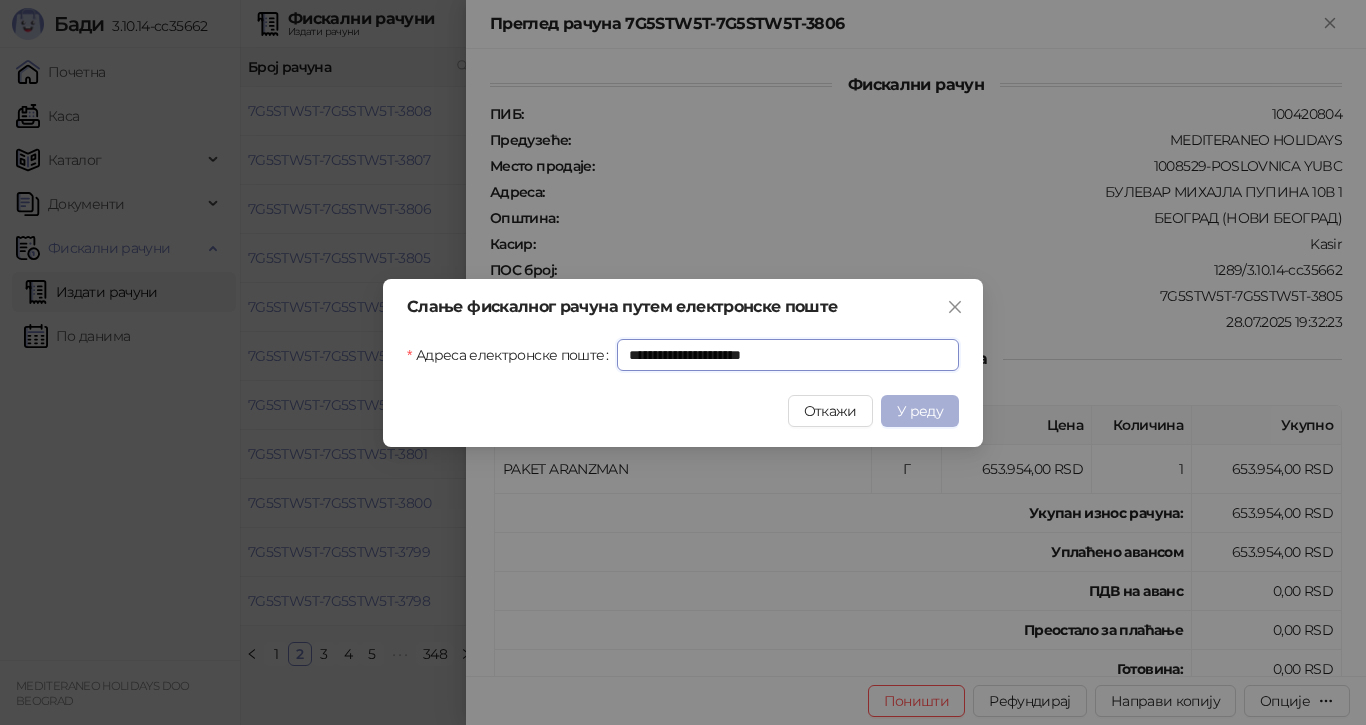 type on "**********" 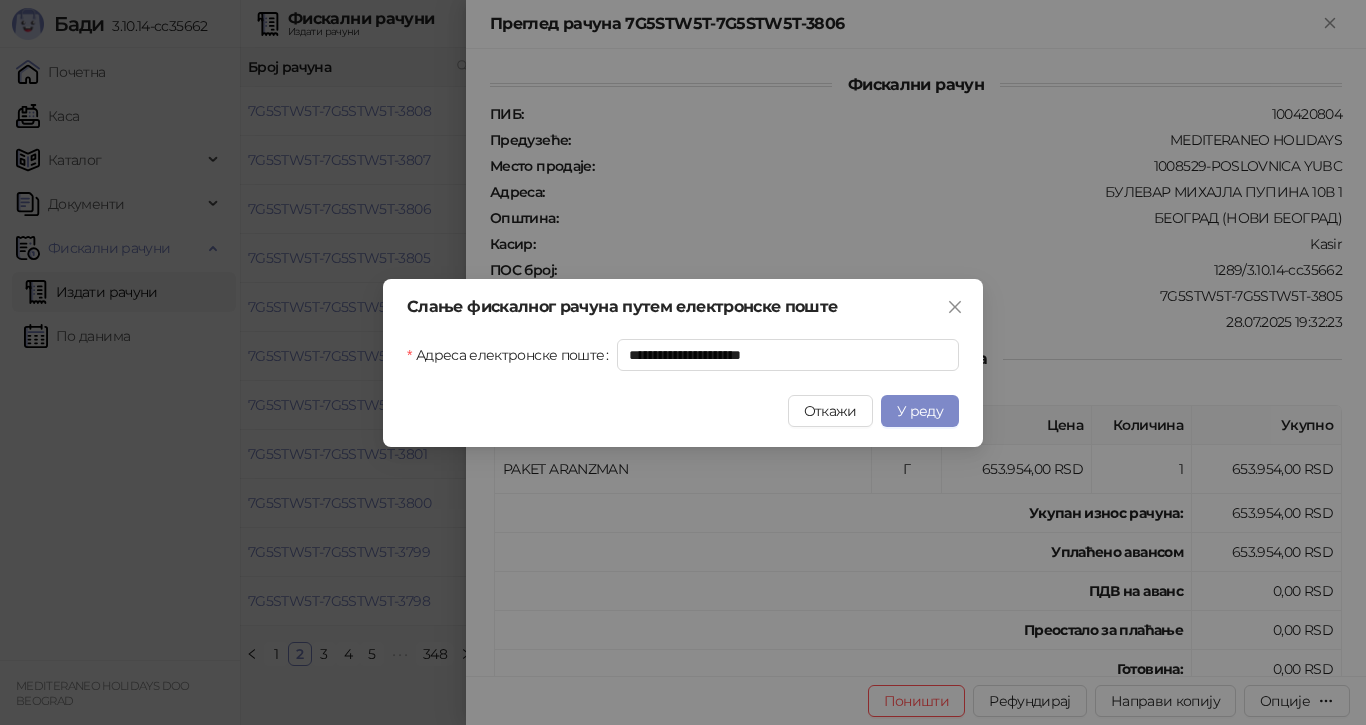 click on "У реду" at bounding box center [920, 411] 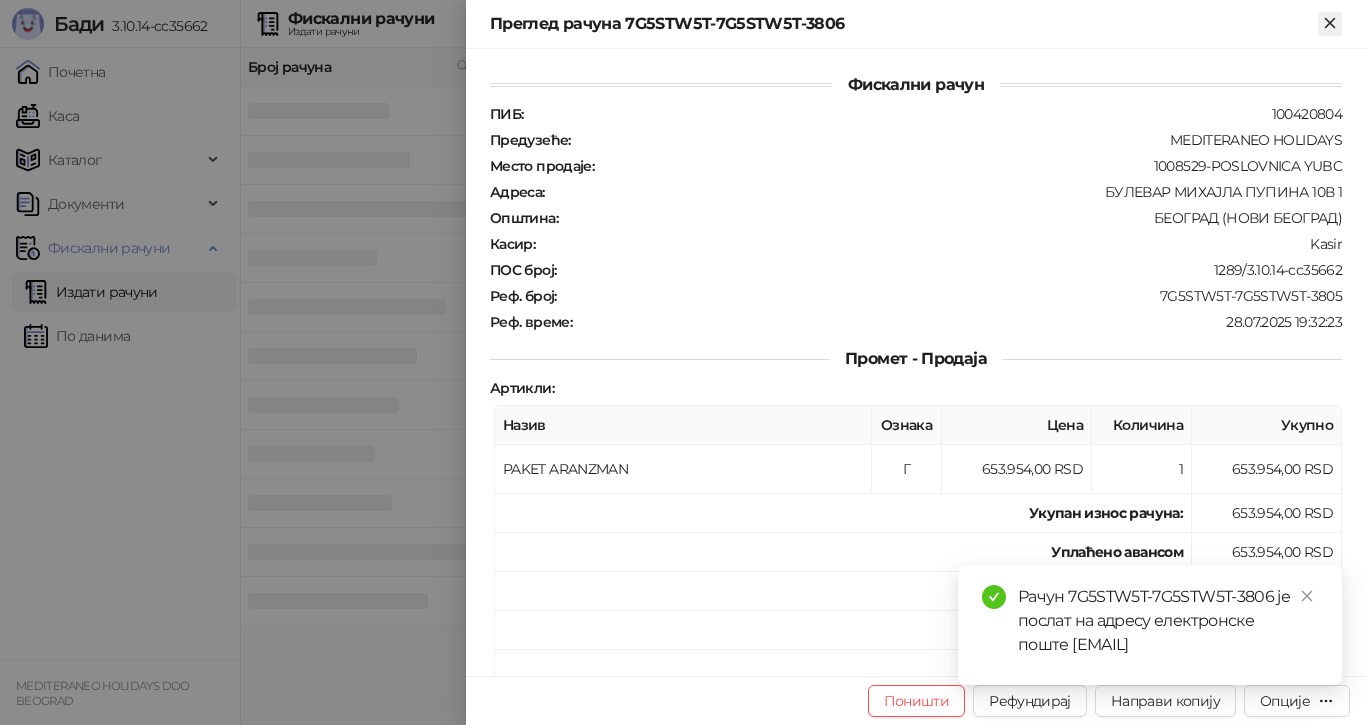 click 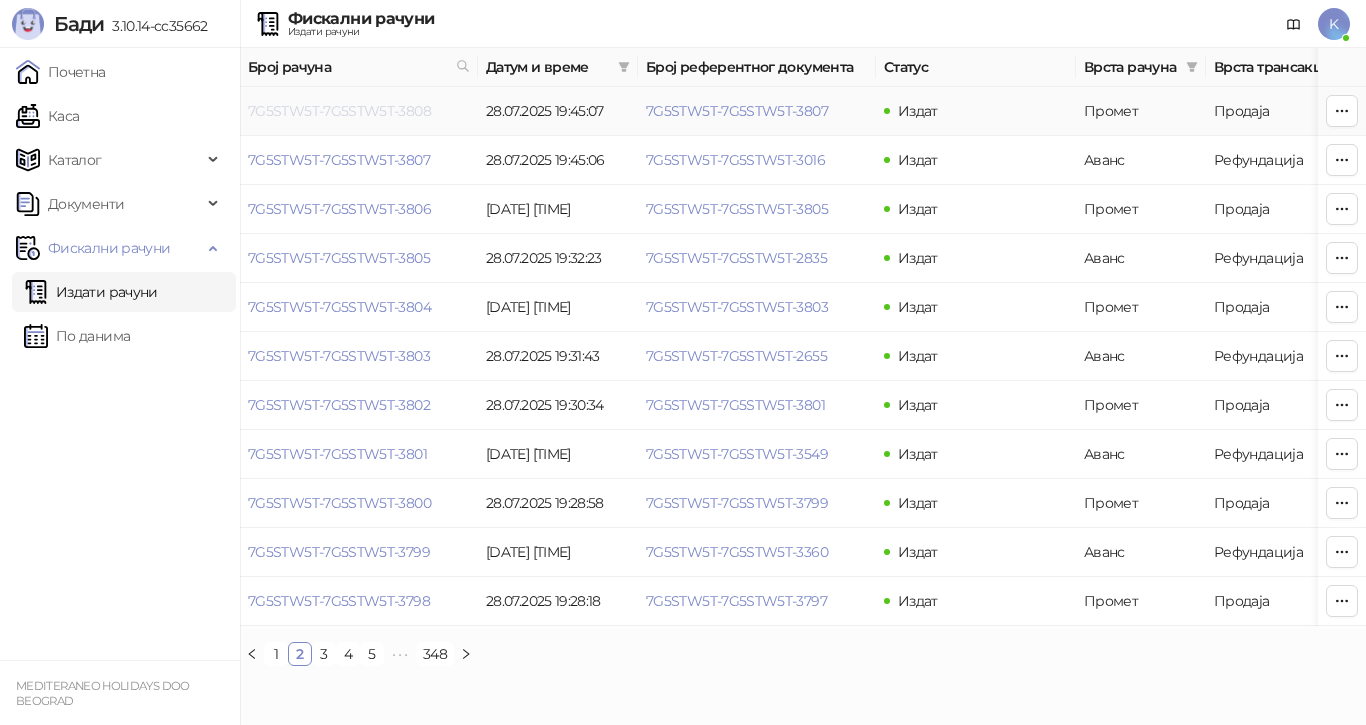 click on "7G5STW5T-7G5STW5T-3808" at bounding box center [339, 111] 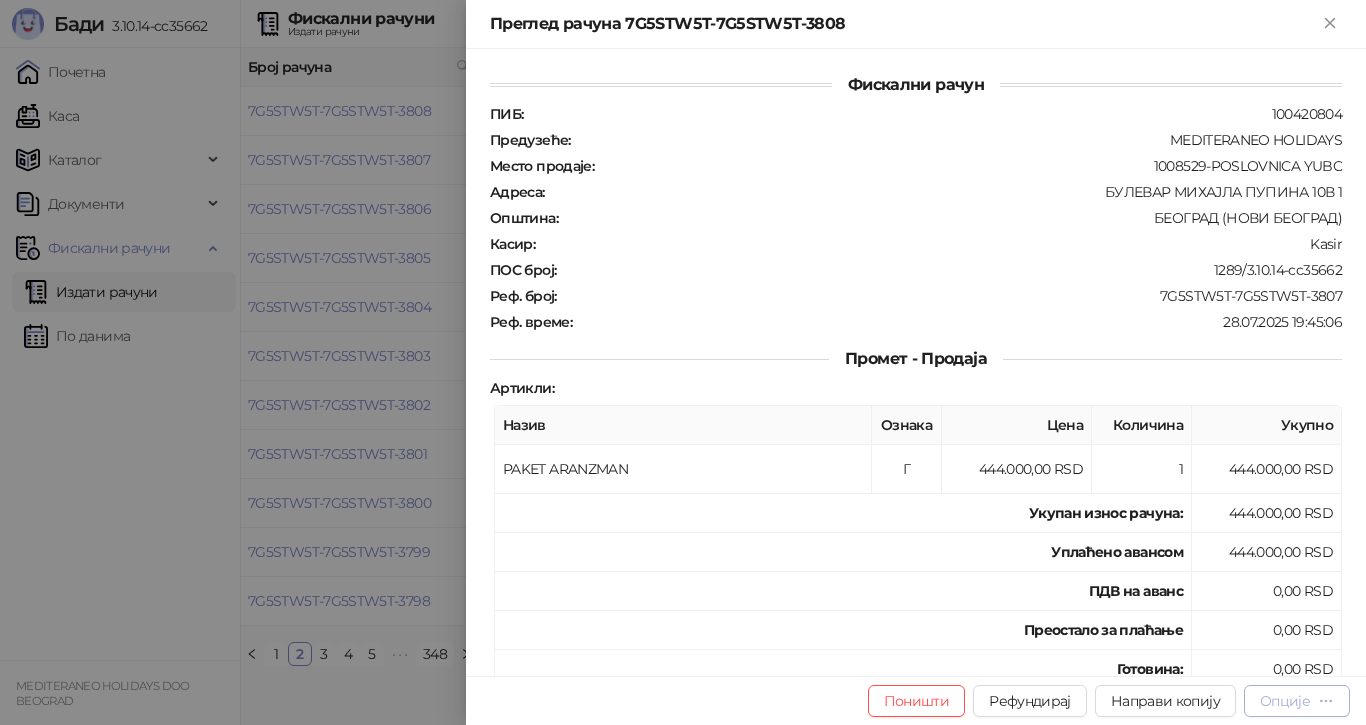 click on "Опције" at bounding box center (1285, 701) 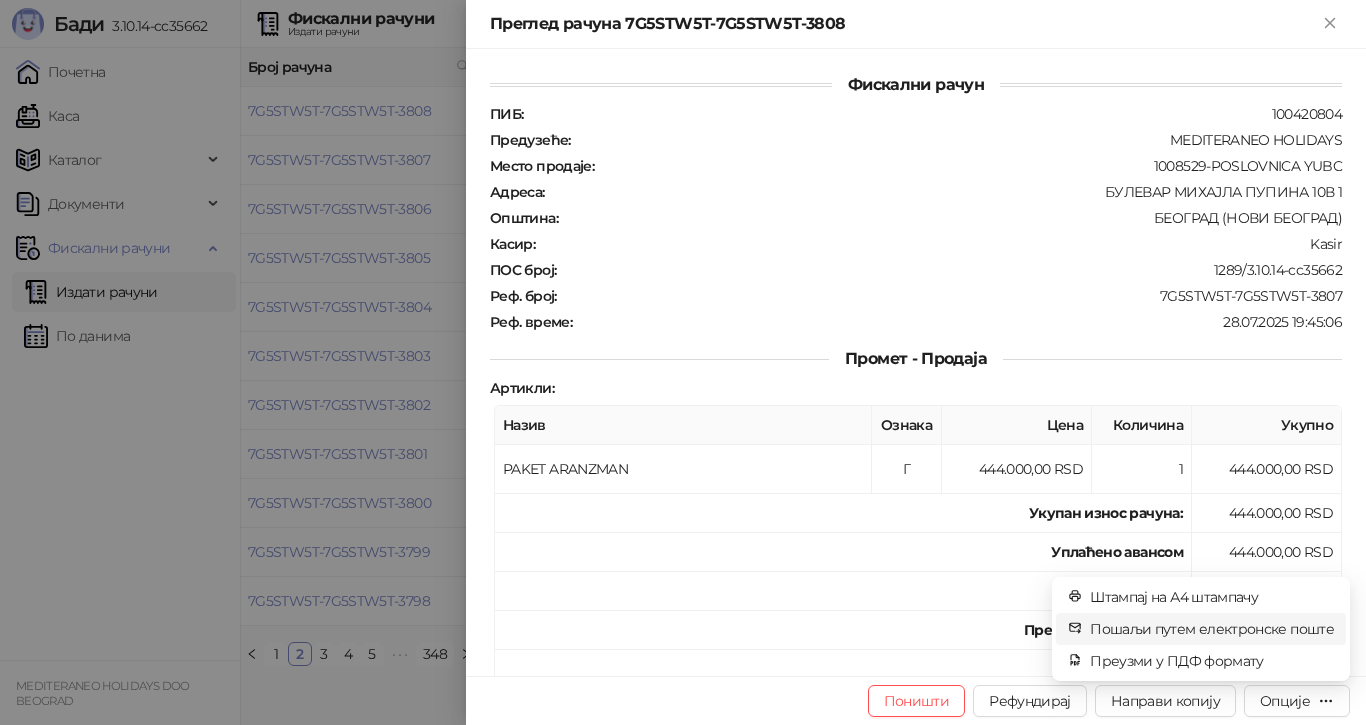 click on "Пошаљи путем електронске поште" at bounding box center [1212, 629] 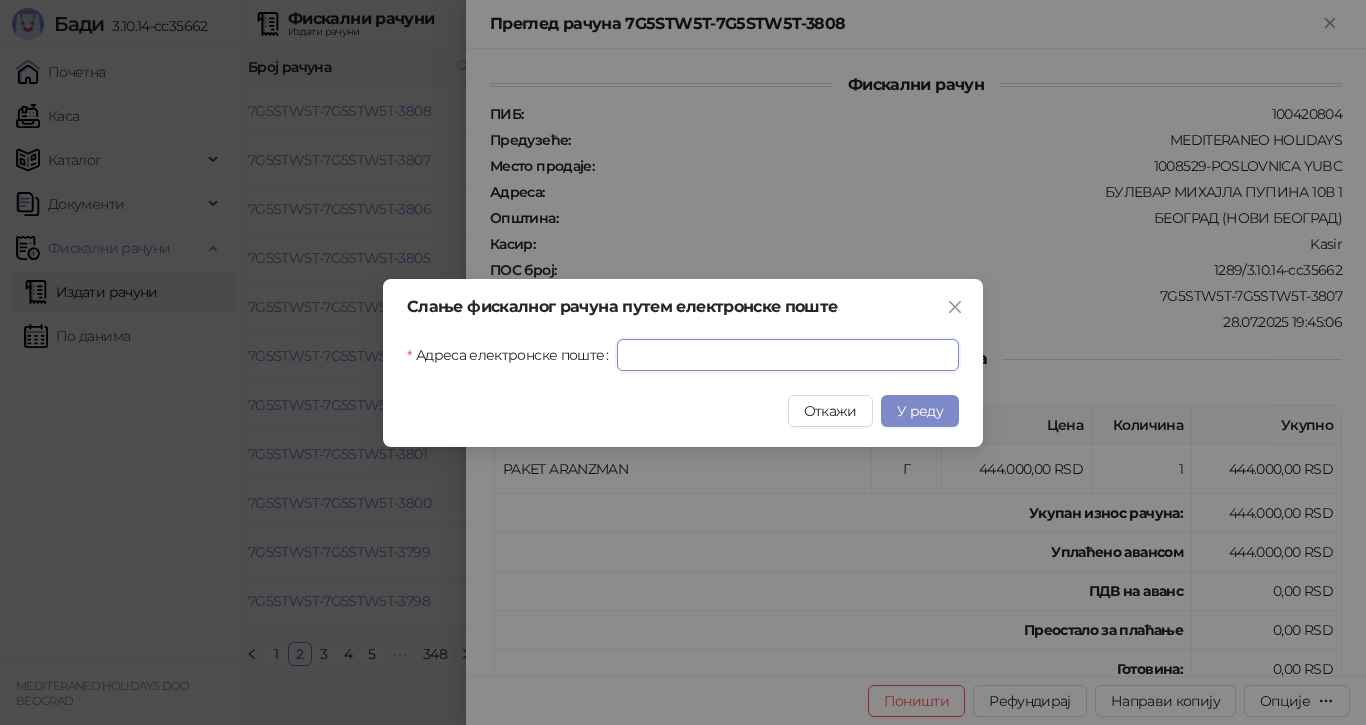 drag, startPoint x: 620, startPoint y: 356, endPoint x: 635, endPoint y: 375, distance: 24.207438 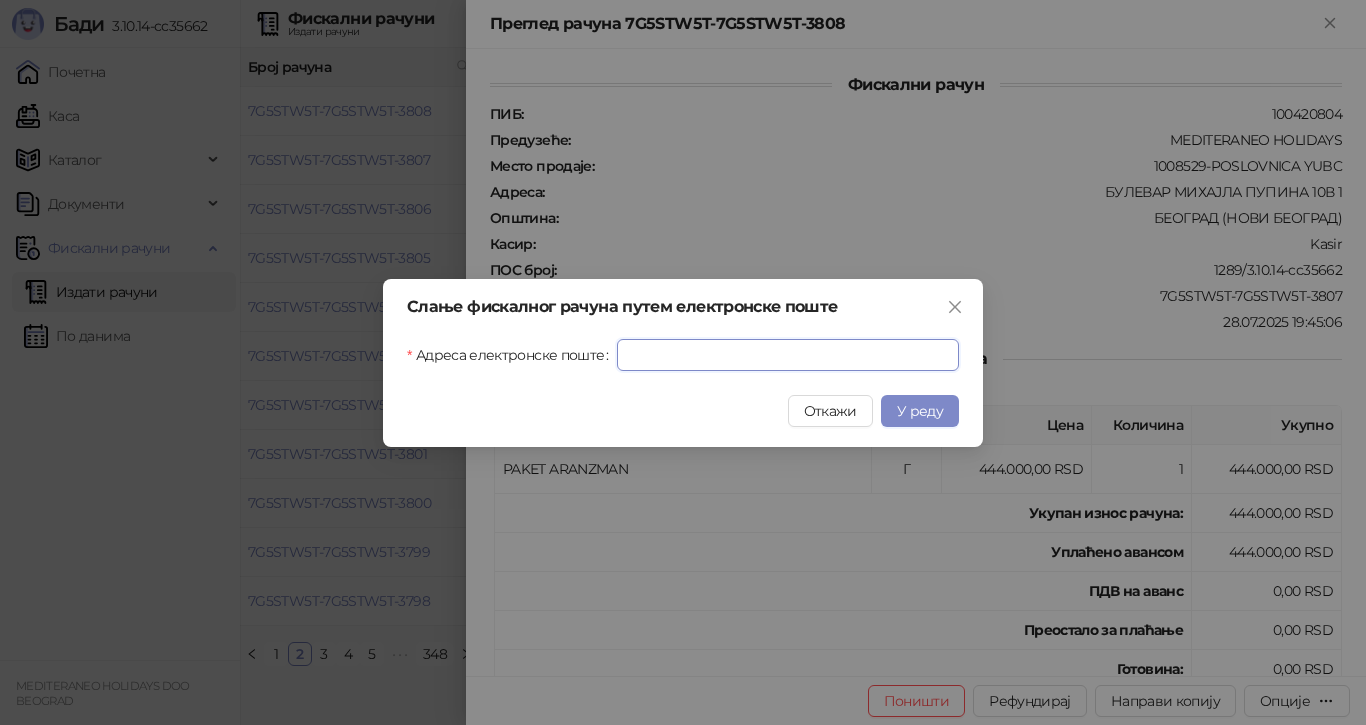 paste on "**********" 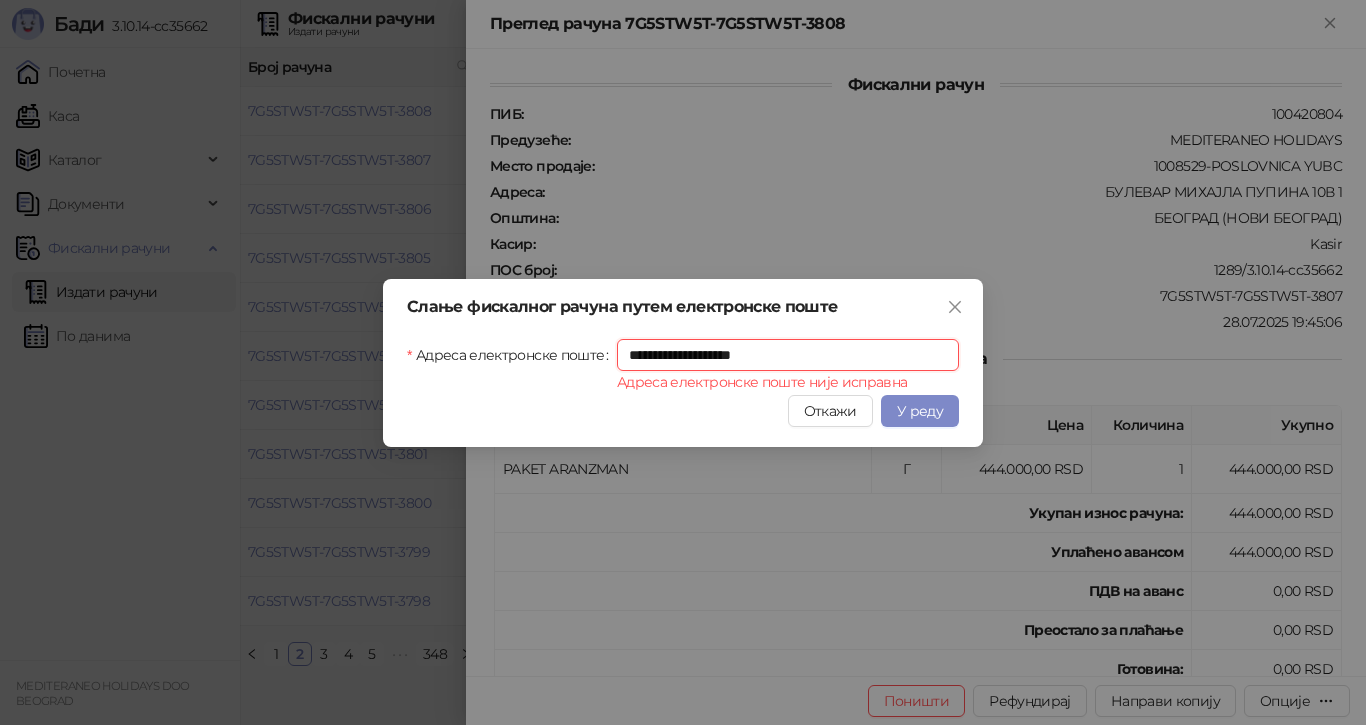 click on "**********" at bounding box center [788, 355] 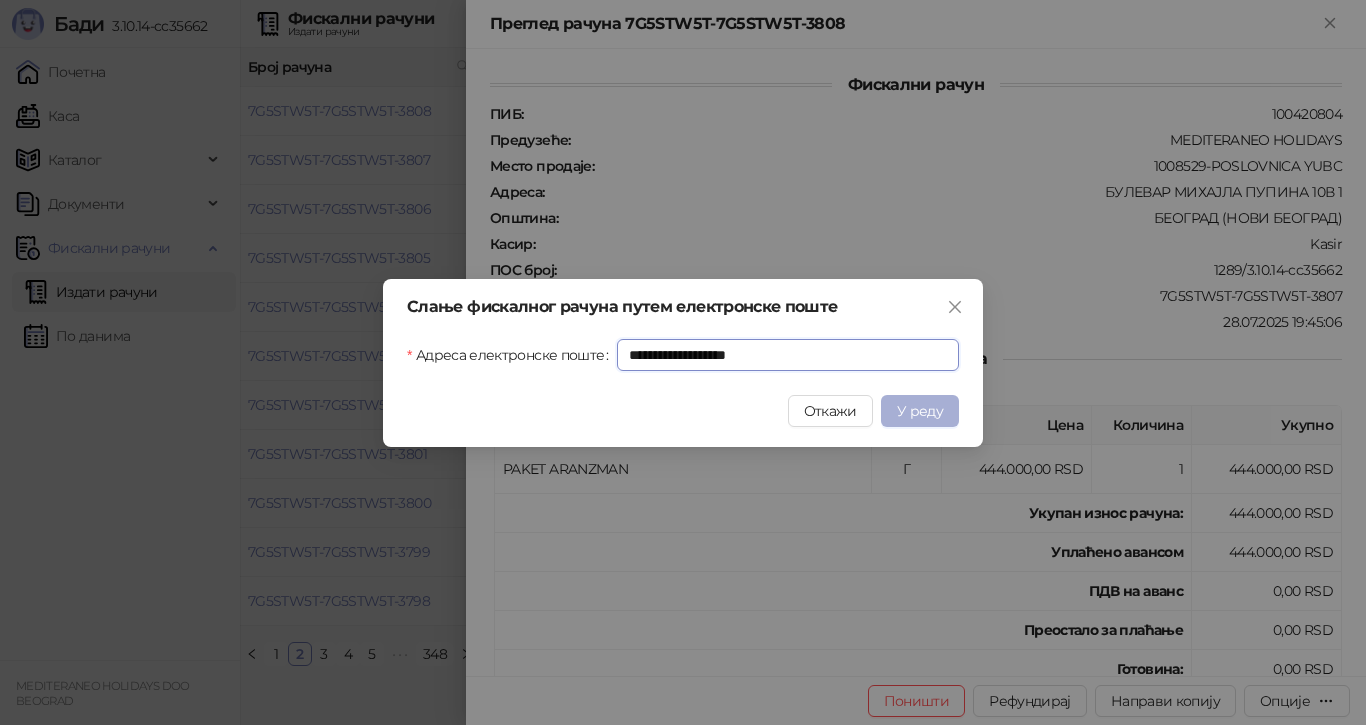 type on "**********" 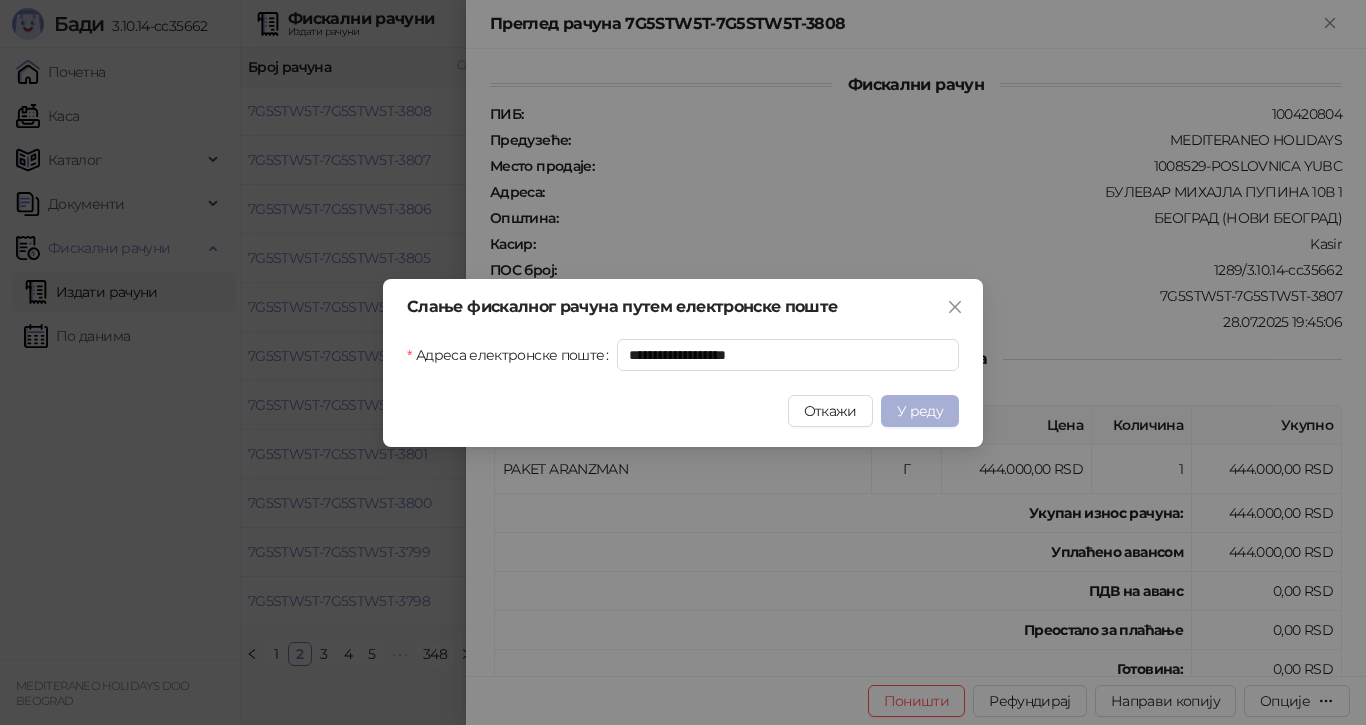 click on "У реду" at bounding box center [920, 411] 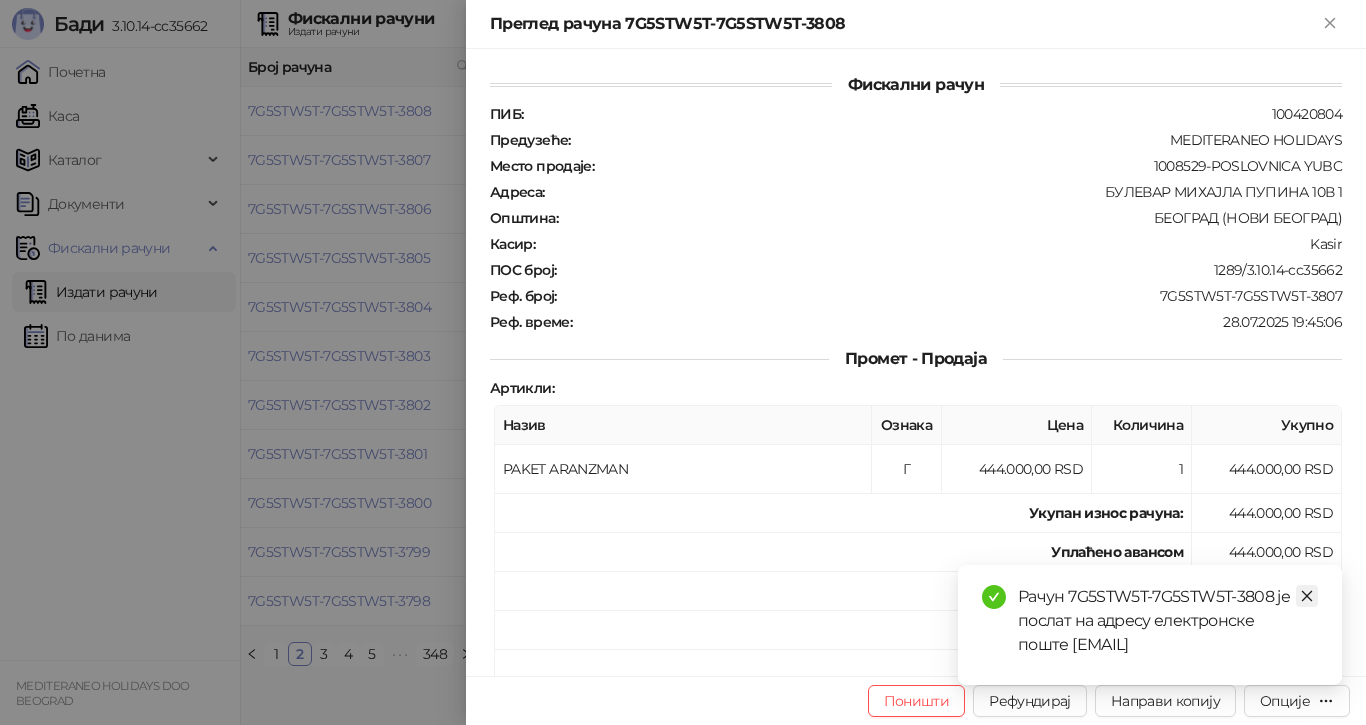 click 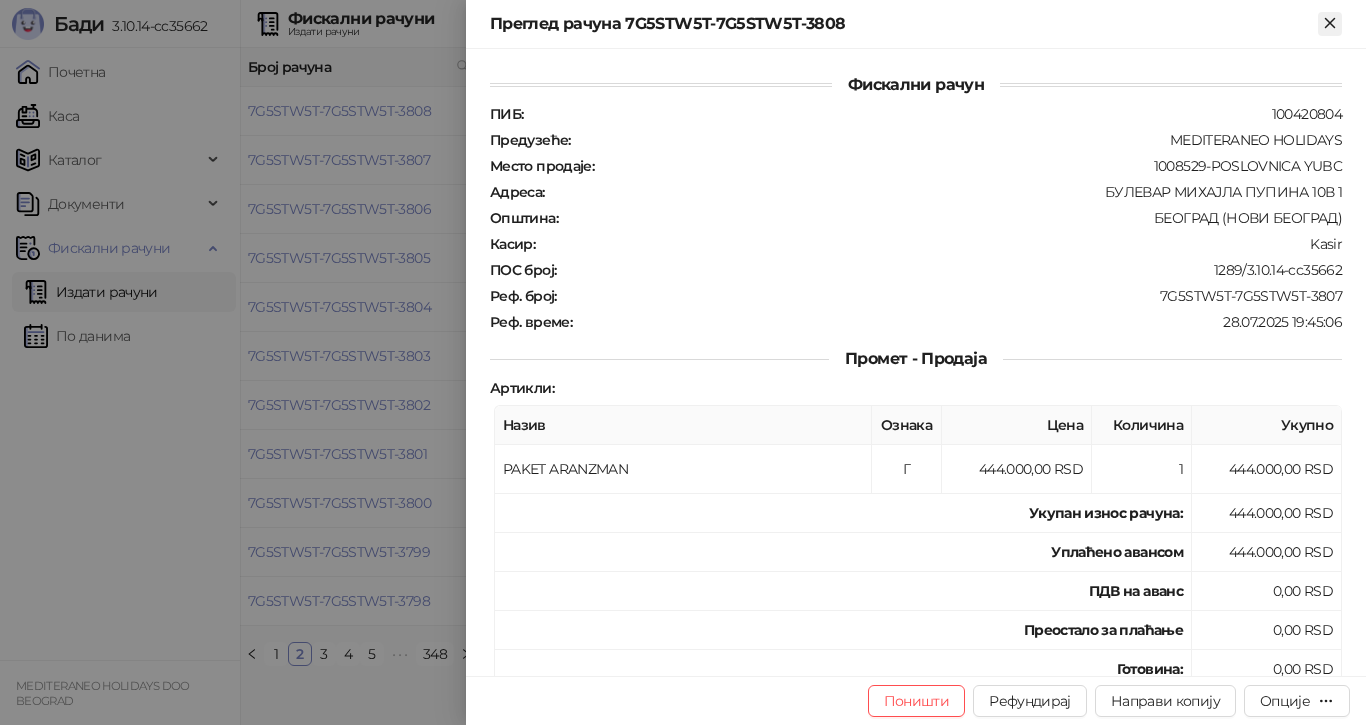 click 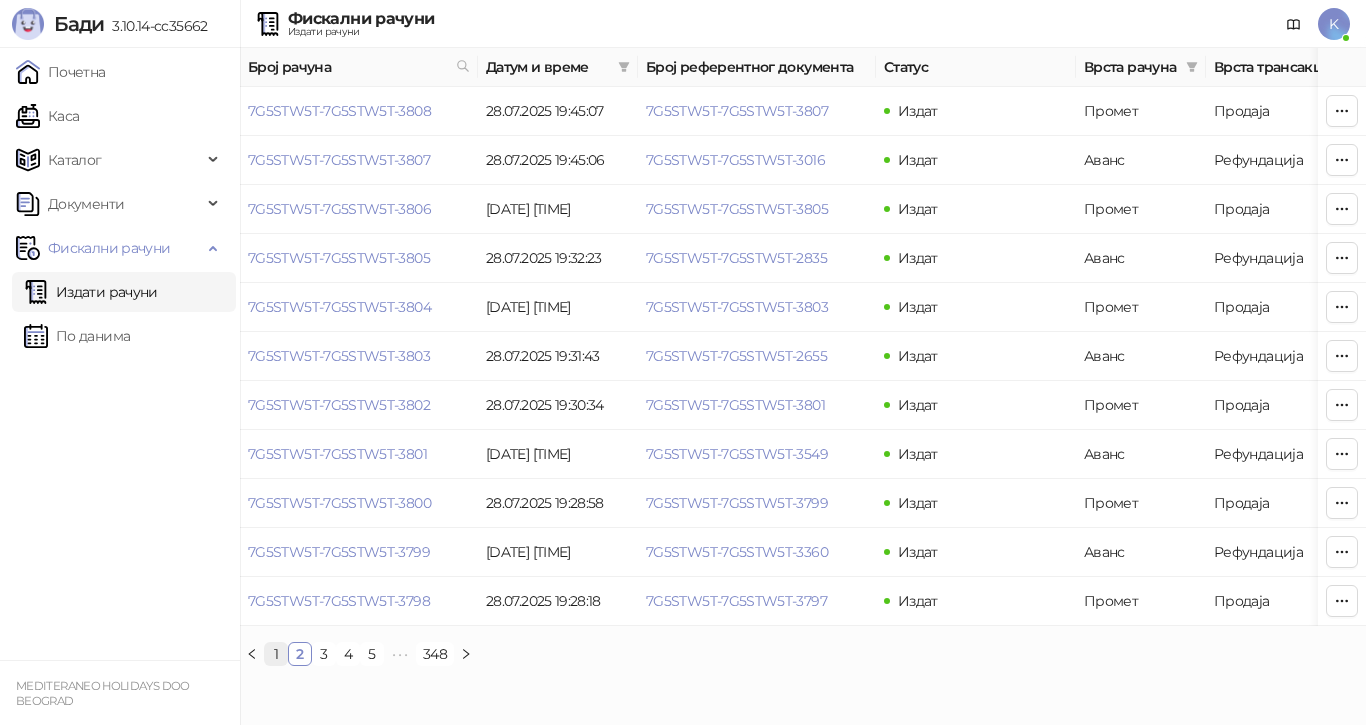 click on "1" at bounding box center [276, 654] 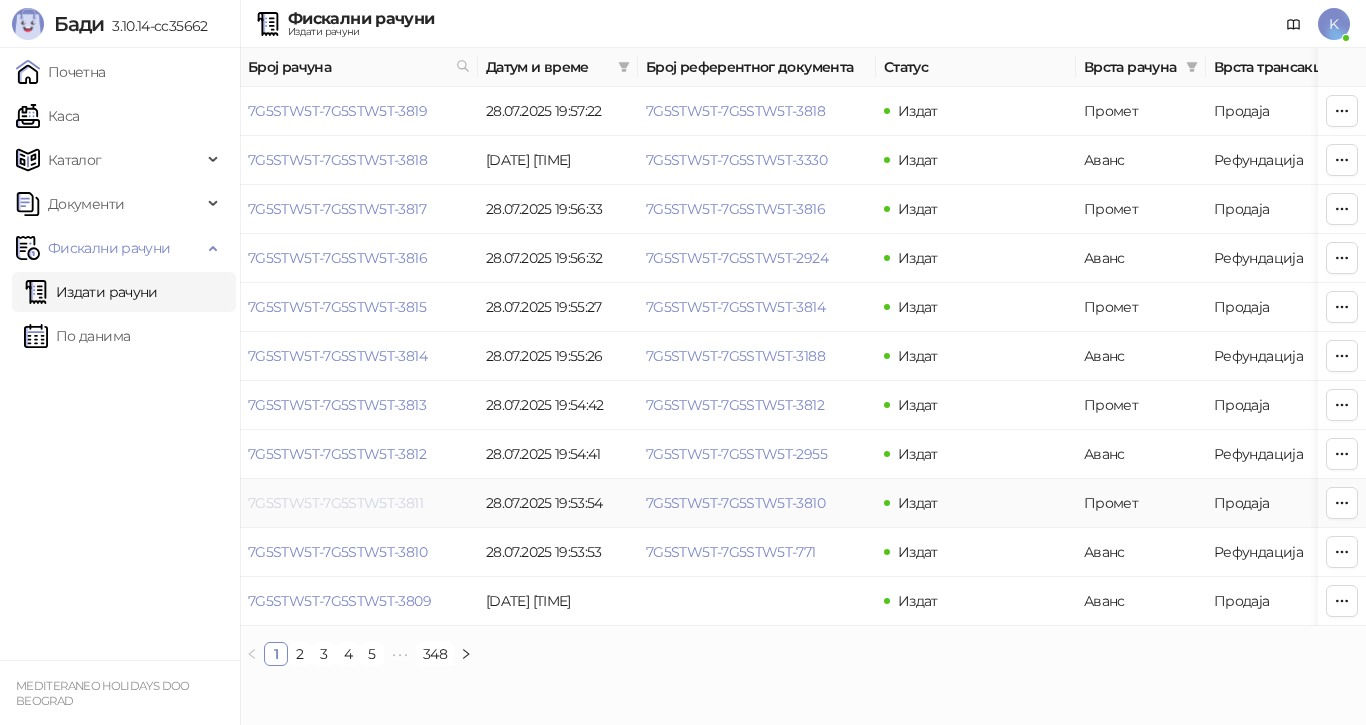 click on "7G5STW5T-7G5STW5T-3811" at bounding box center (335, 503) 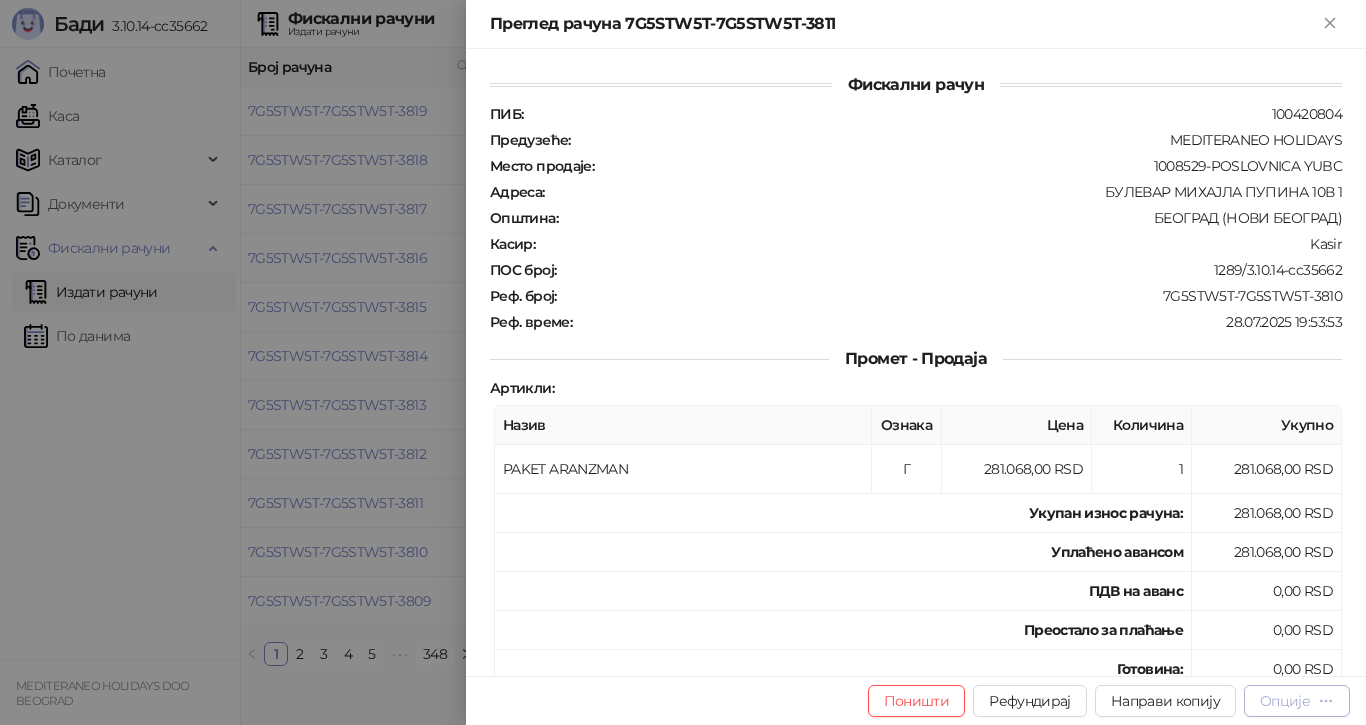 click on "Опције" at bounding box center [1285, 701] 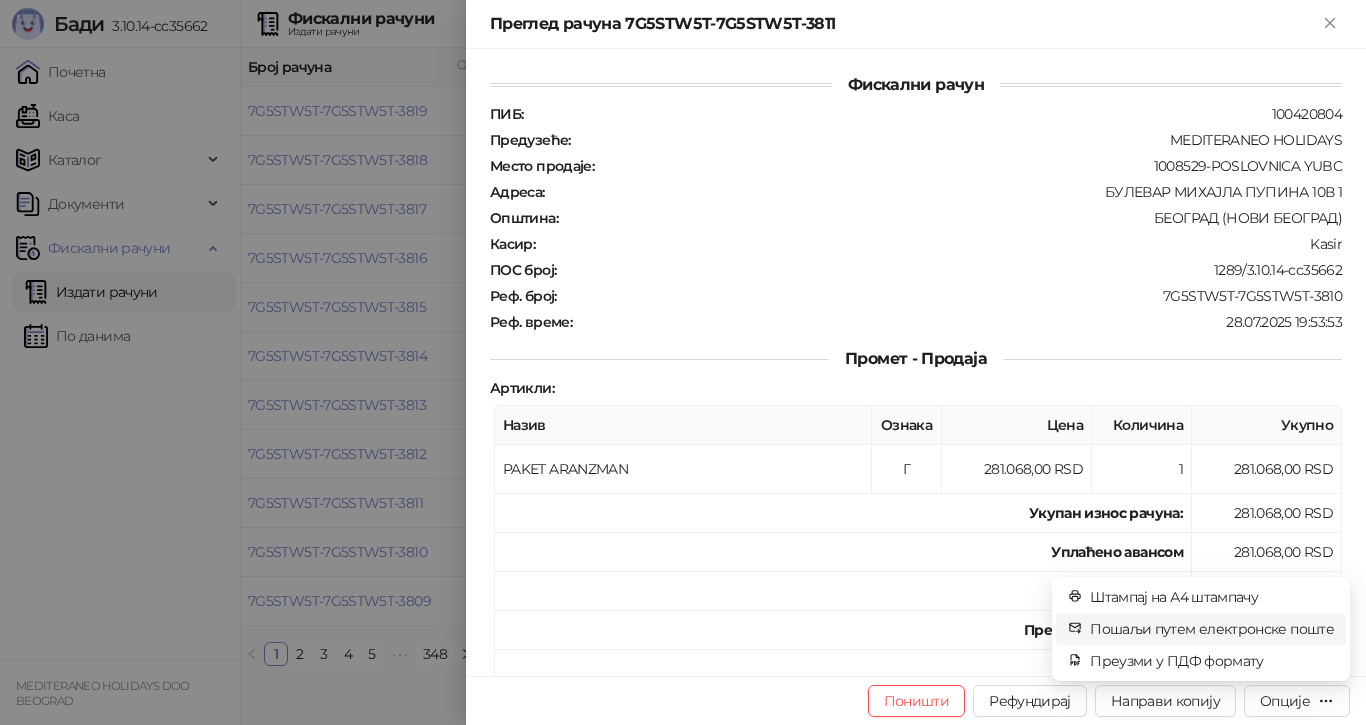 click on "Пошаљи путем електронске поште" at bounding box center [1212, 629] 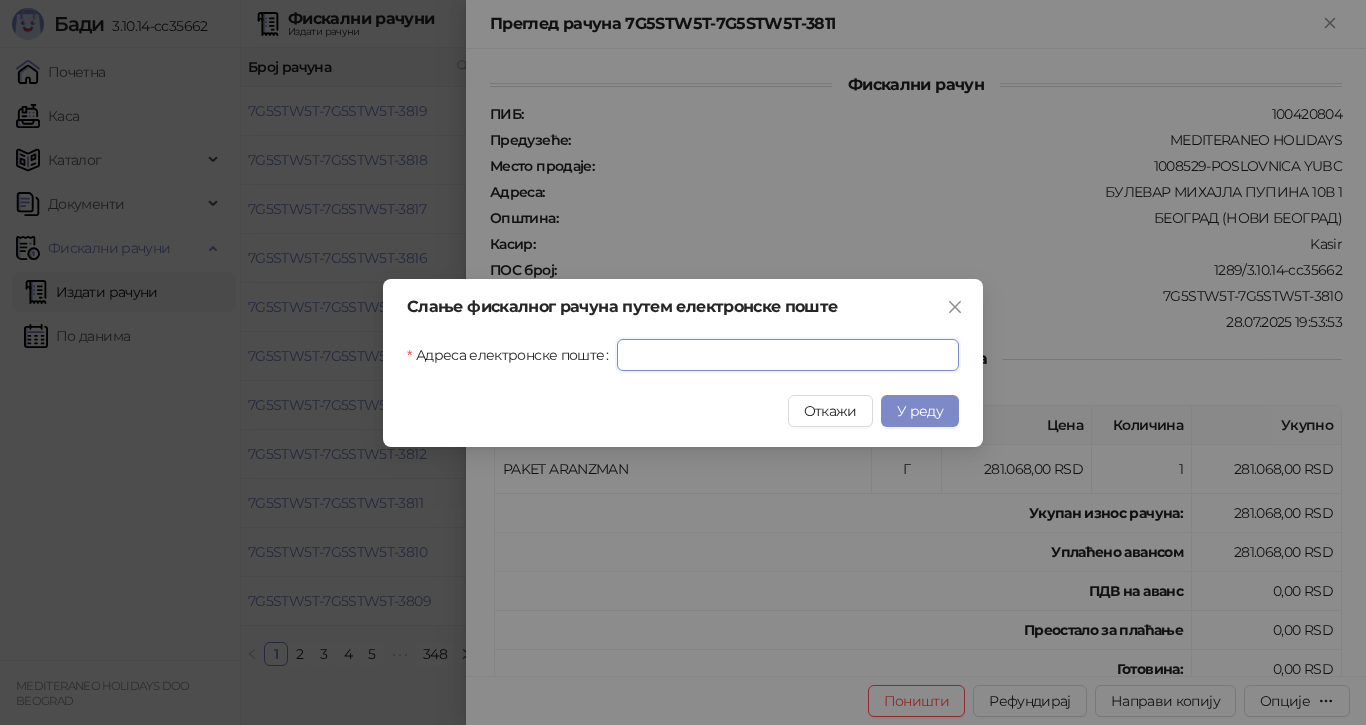 click on "Адреса електронске поште" at bounding box center [788, 355] 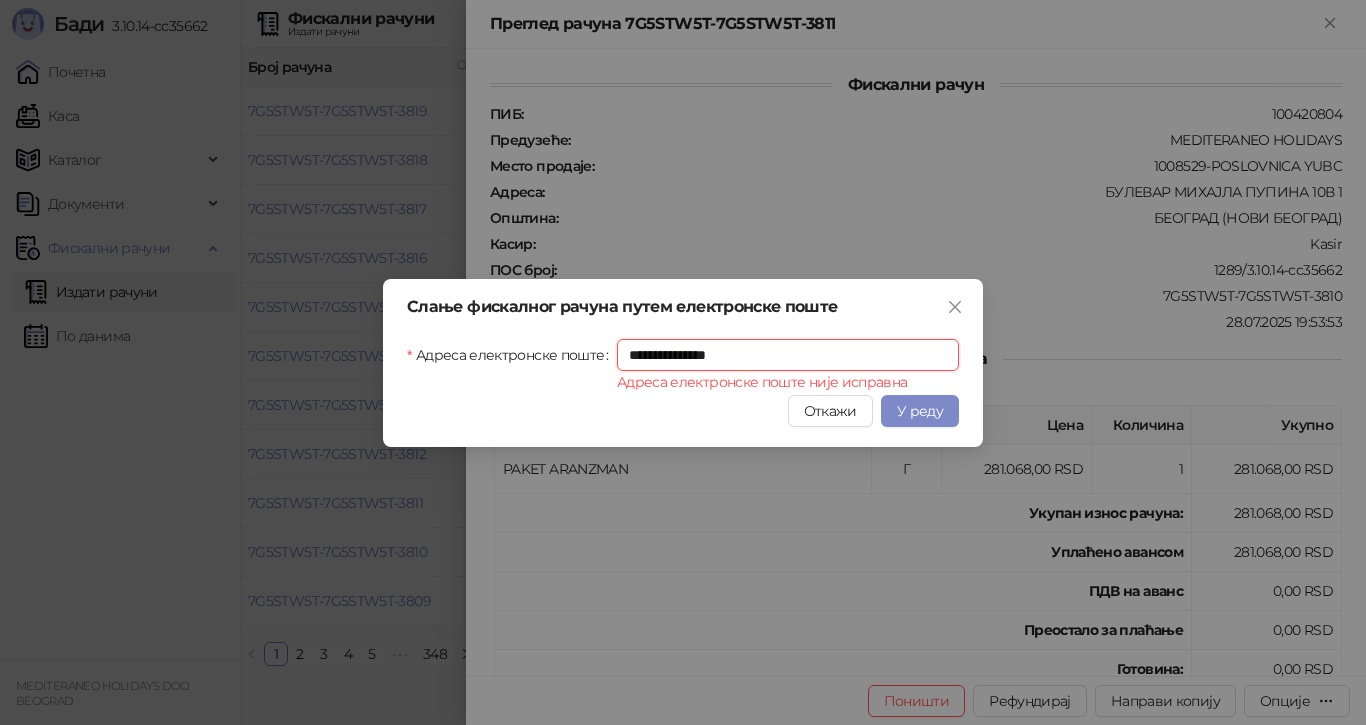 click on "**********" at bounding box center (788, 355) 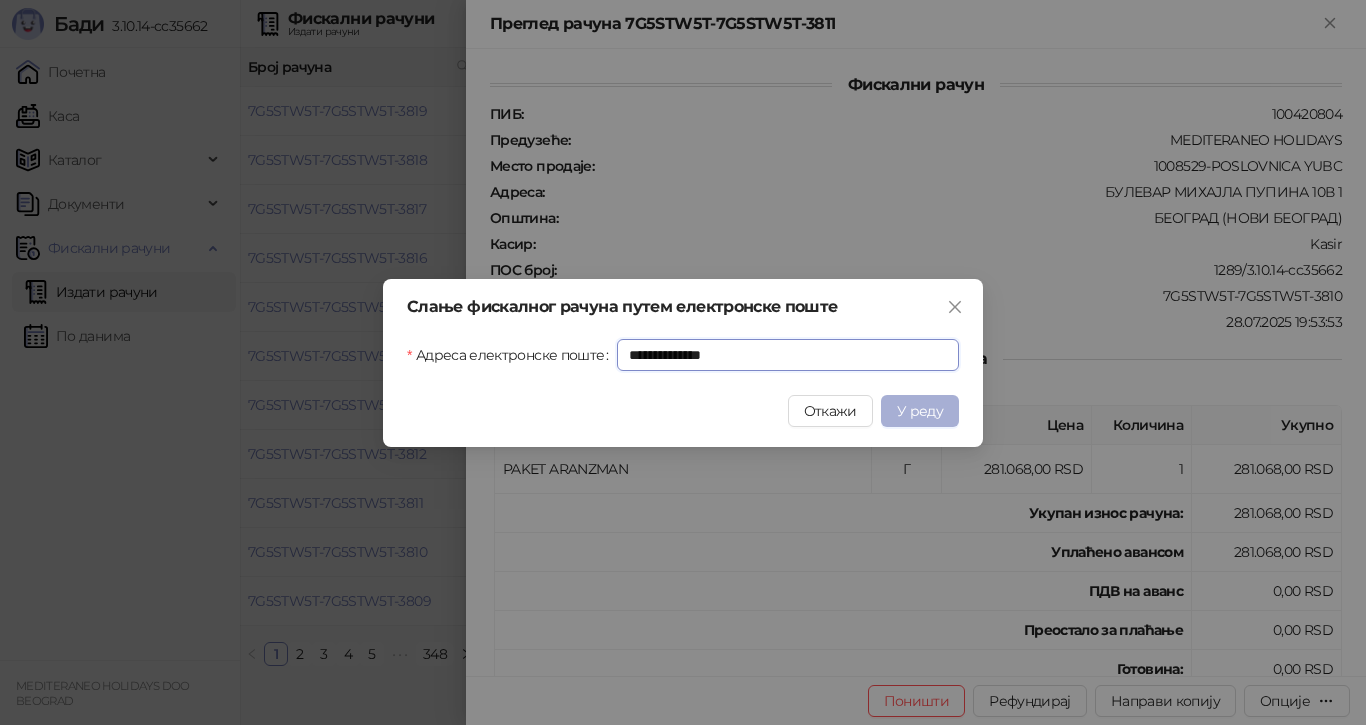 type on "**********" 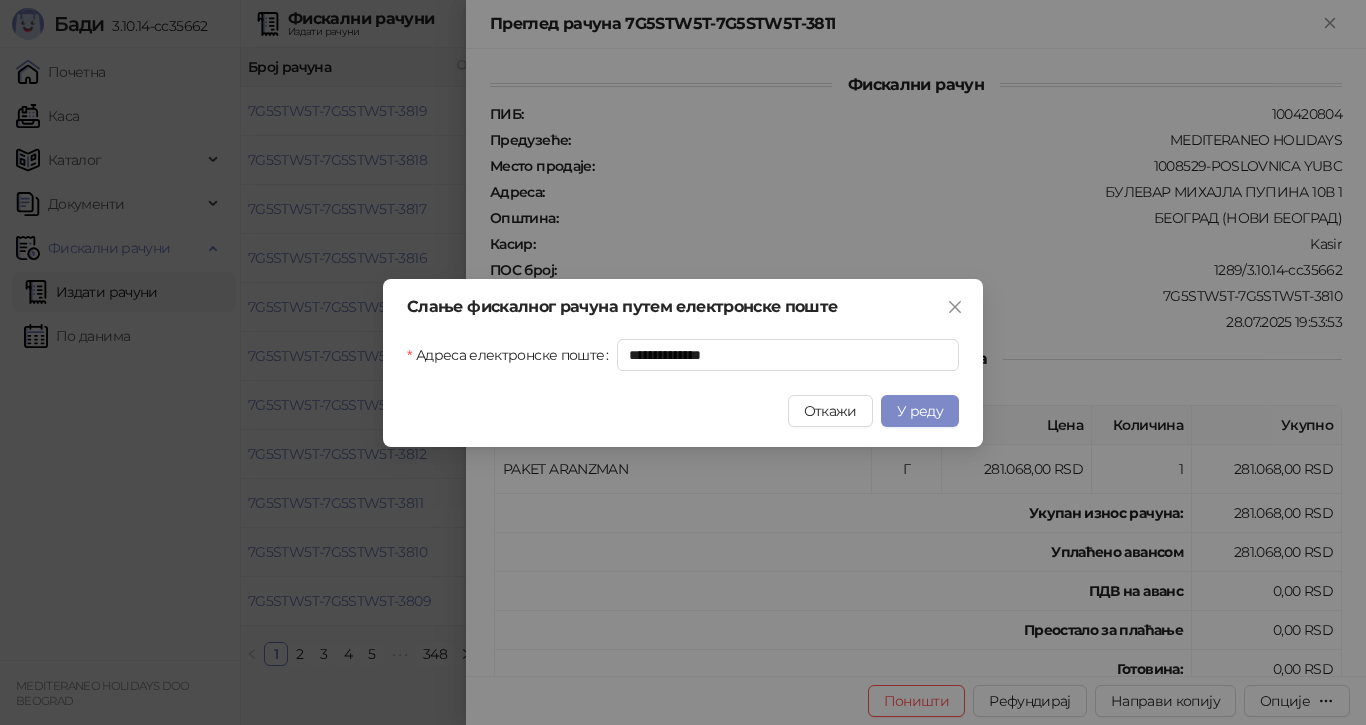 click on "У реду" at bounding box center [920, 411] 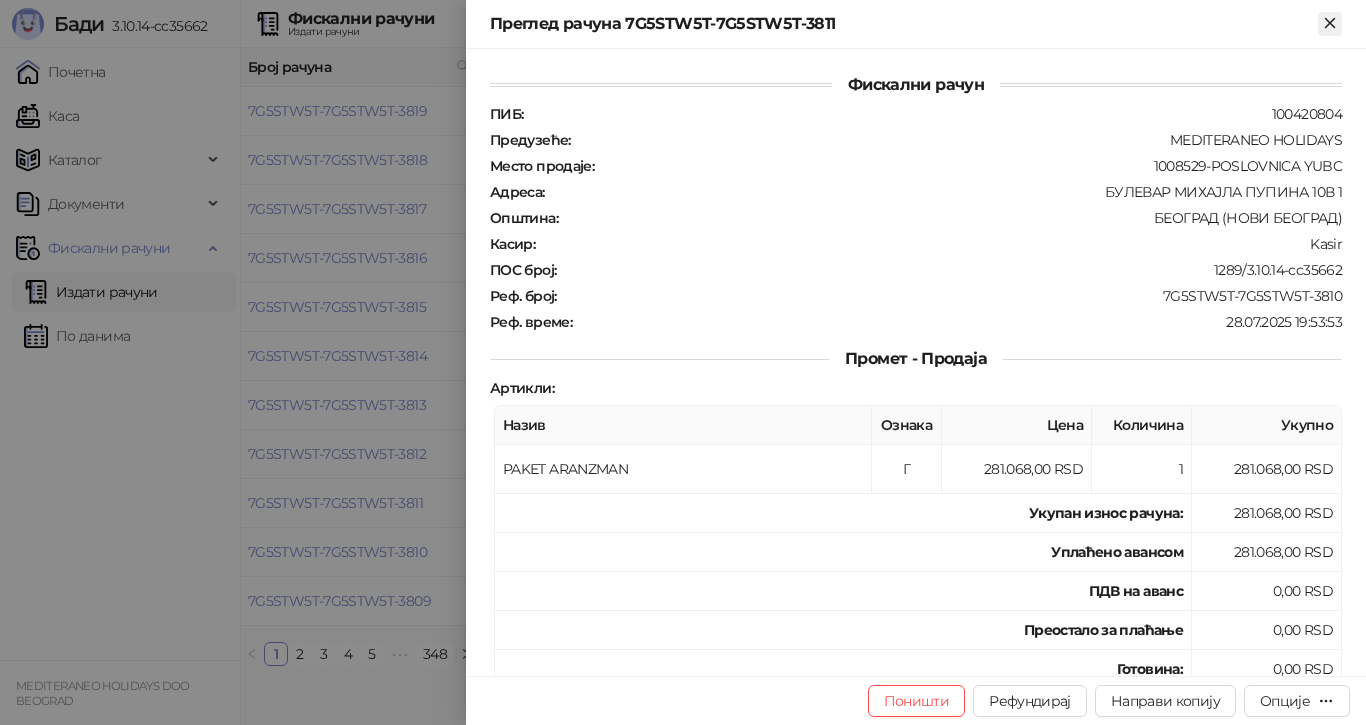 click 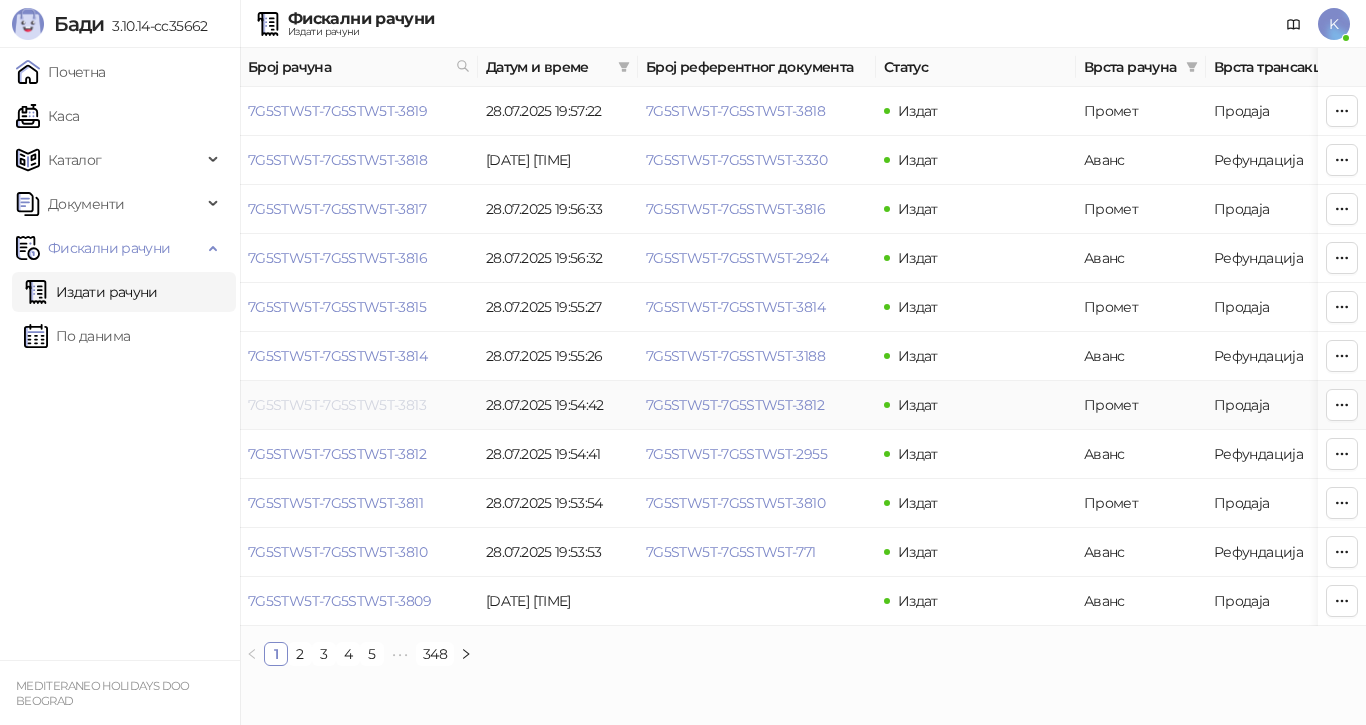 click on "7G5STW5T-7G5STW5T-3813" at bounding box center (337, 405) 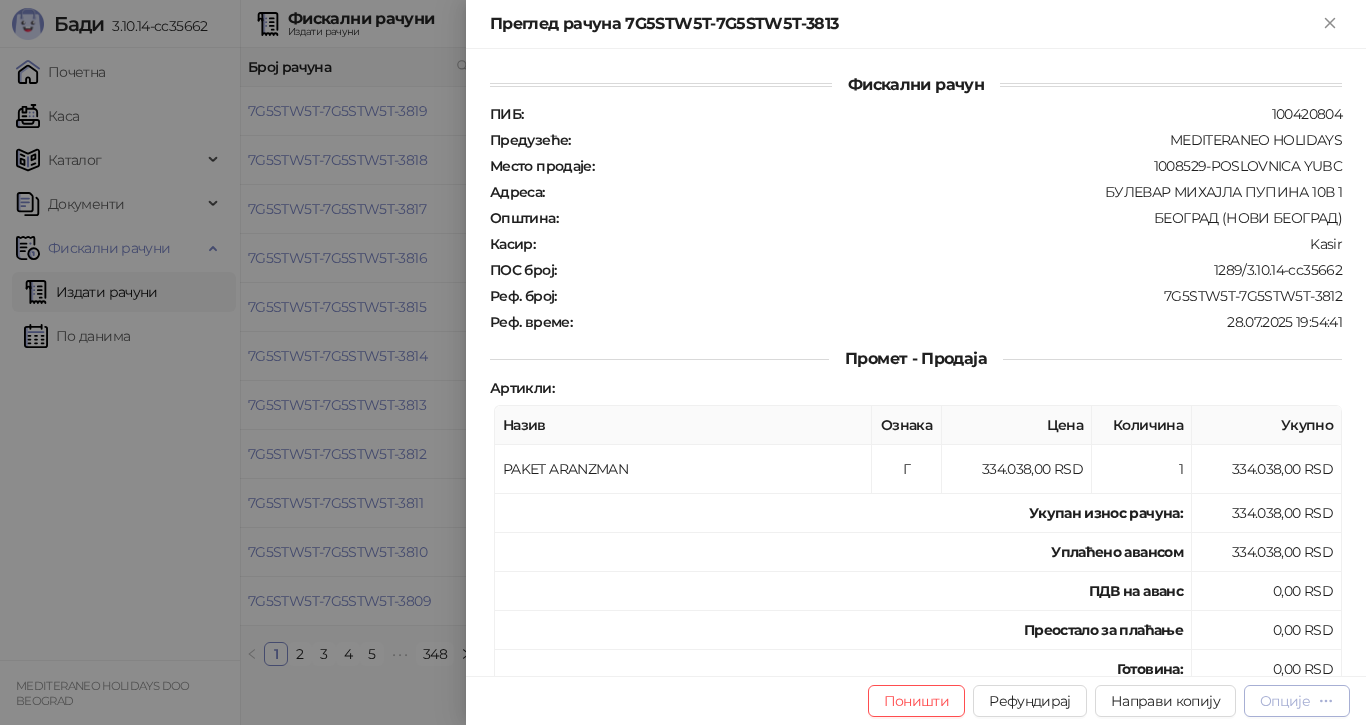 click on "Опције" at bounding box center [1285, 701] 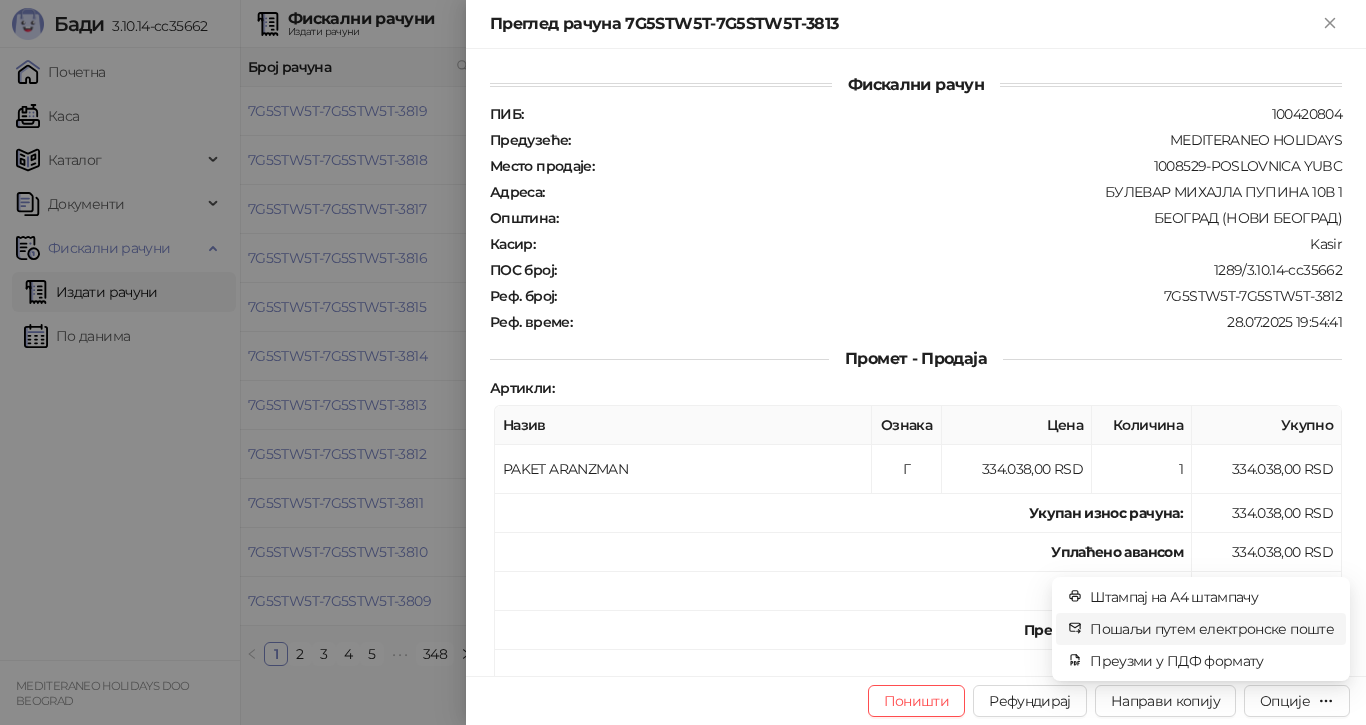 click on "Пошаљи путем електронске поште" at bounding box center (1212, 629) 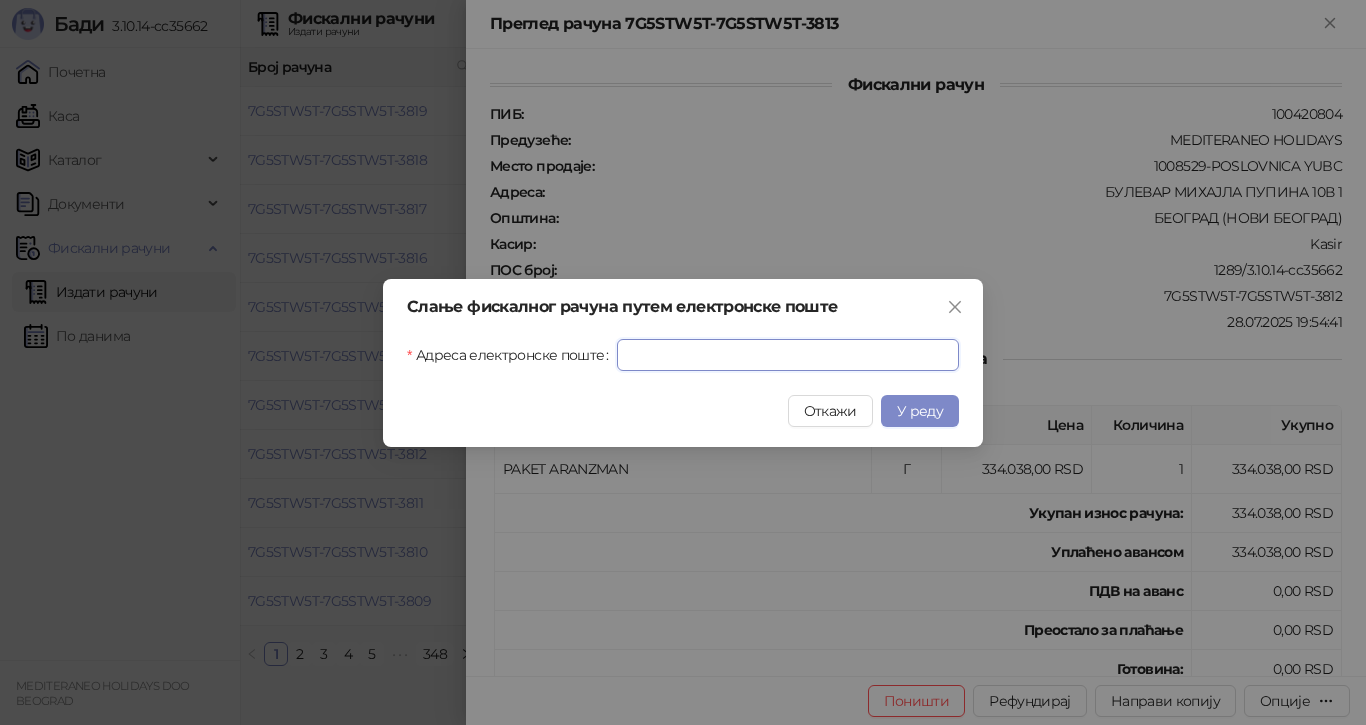 click on "Адреса електронске поште" at bounding box center [788, 355] 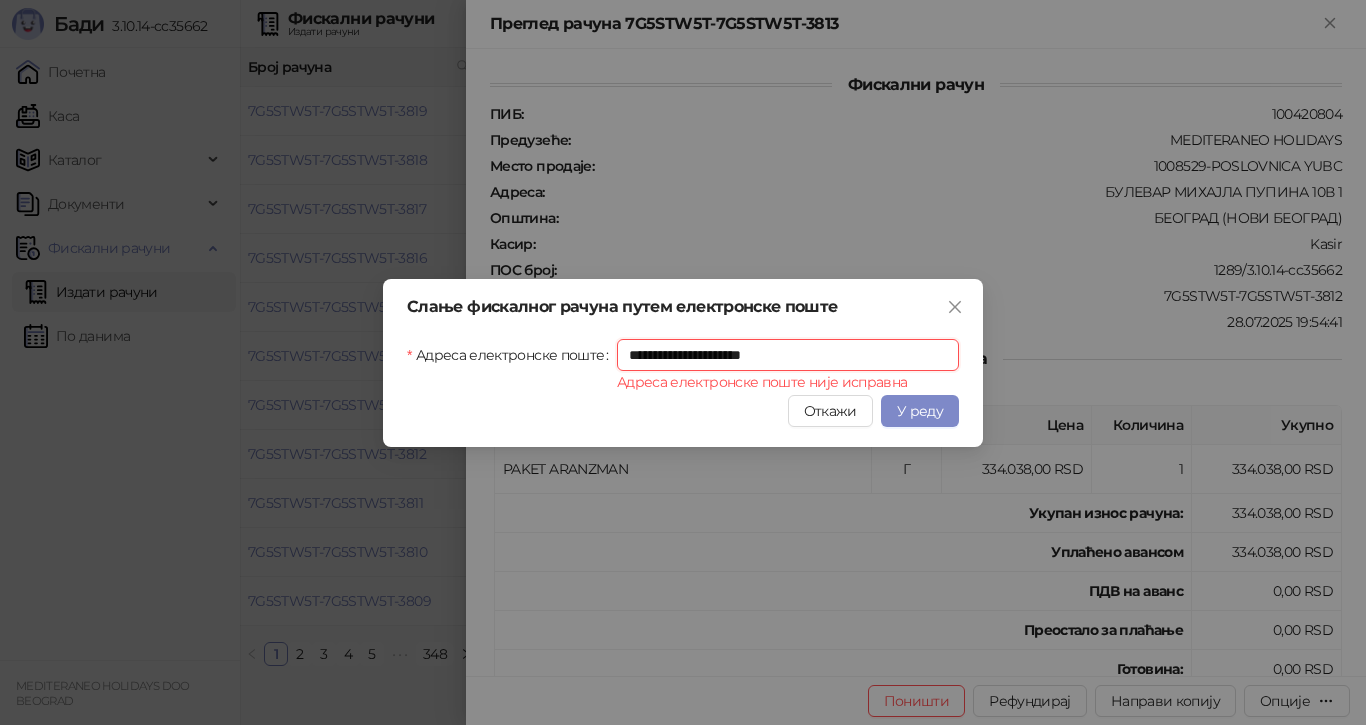 click on "**********" at bounding box center [788, 355] 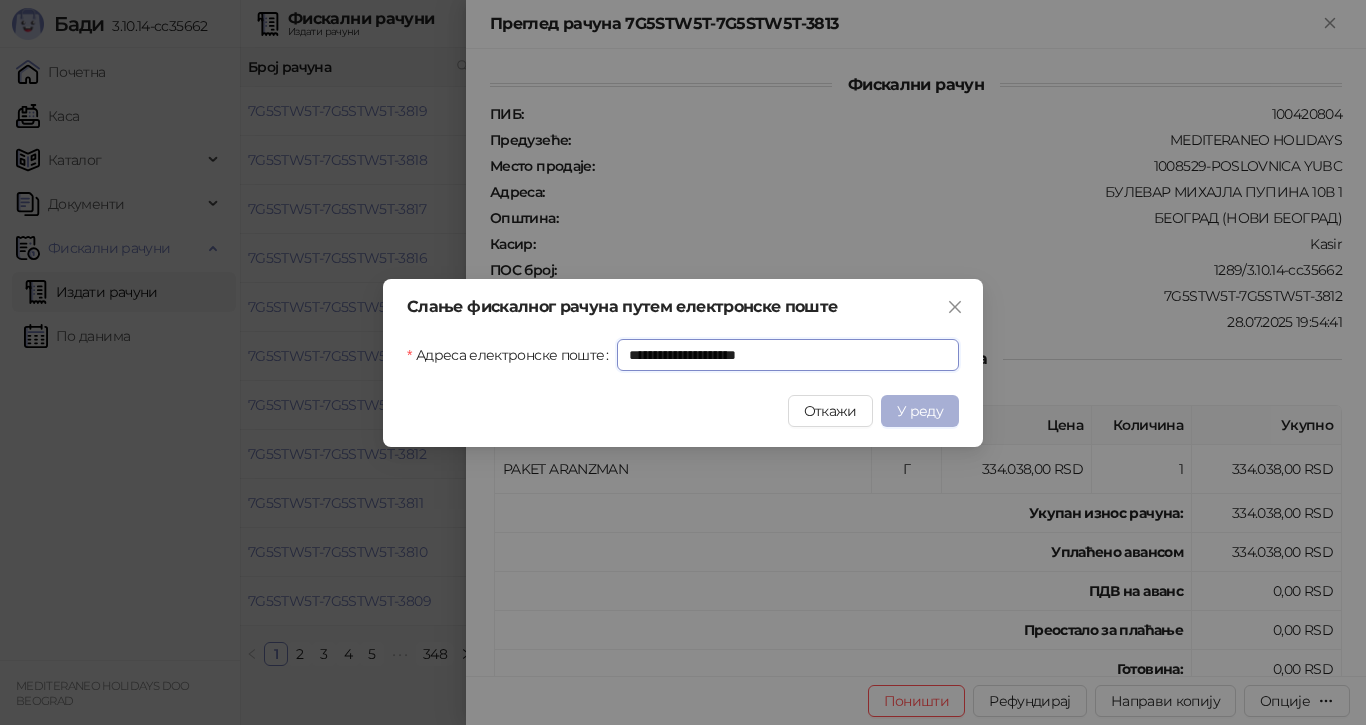 type on "**********" 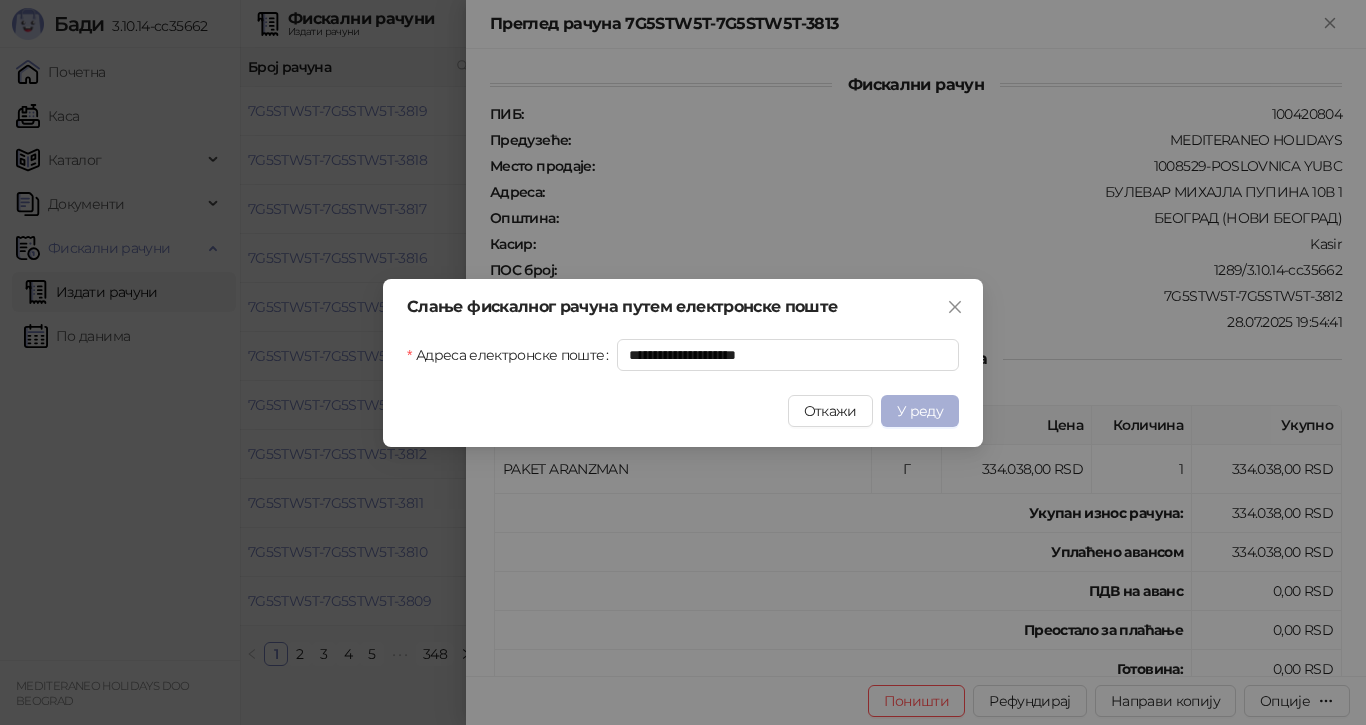 click on "У реду" at bounding box center (920, 411) 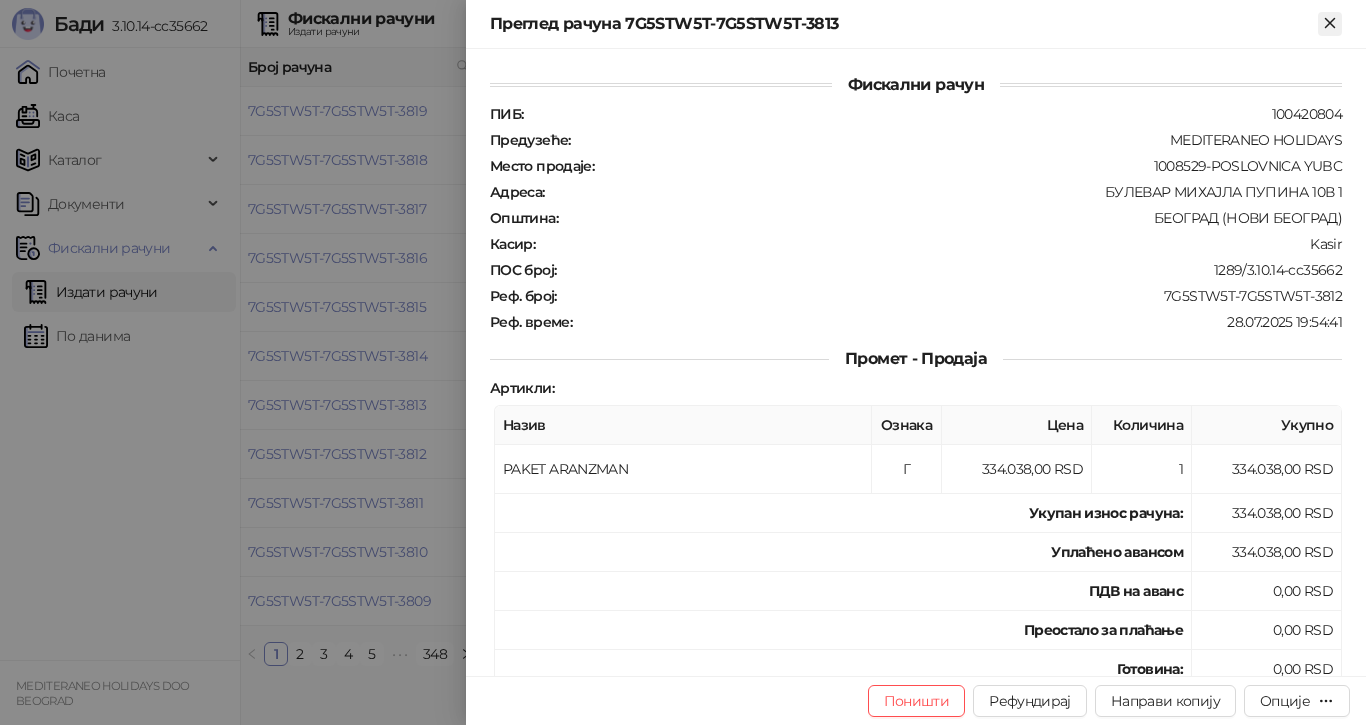click 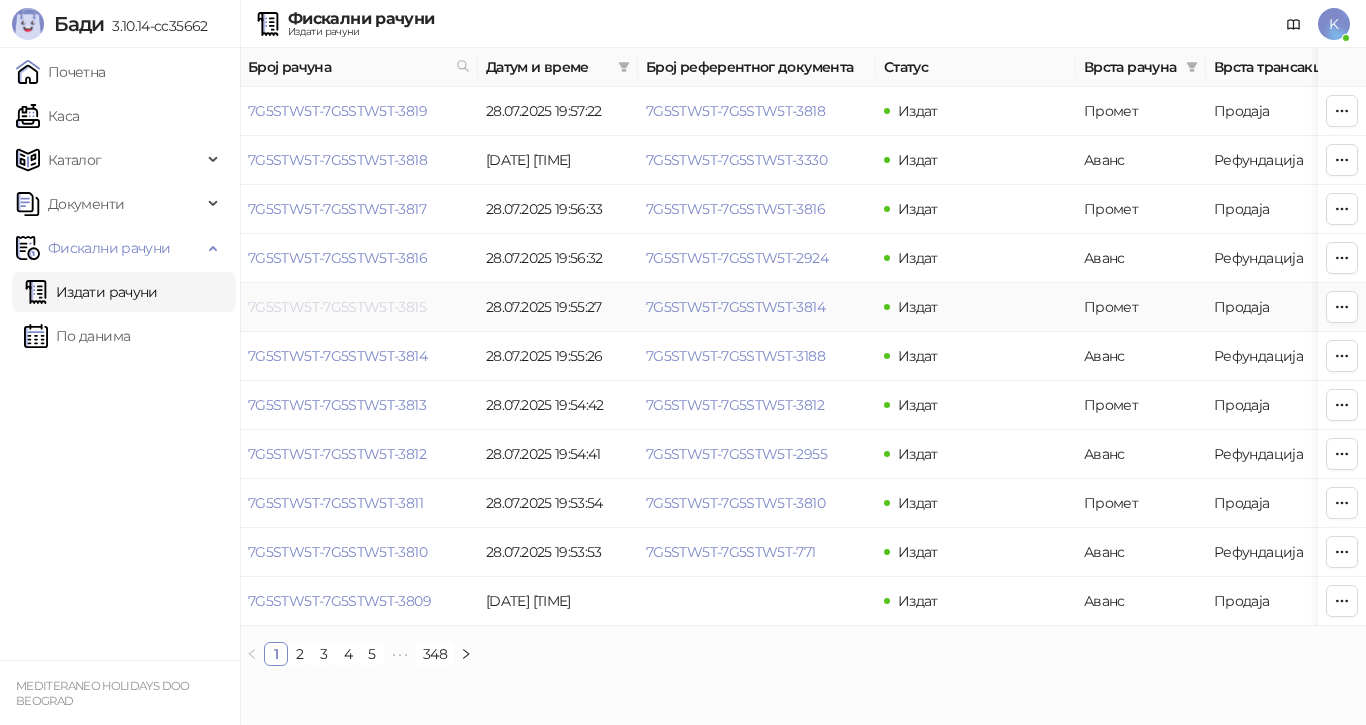 click on "7G5STW5T-7G5STW5T-3815" at bounding box center [337, 307] 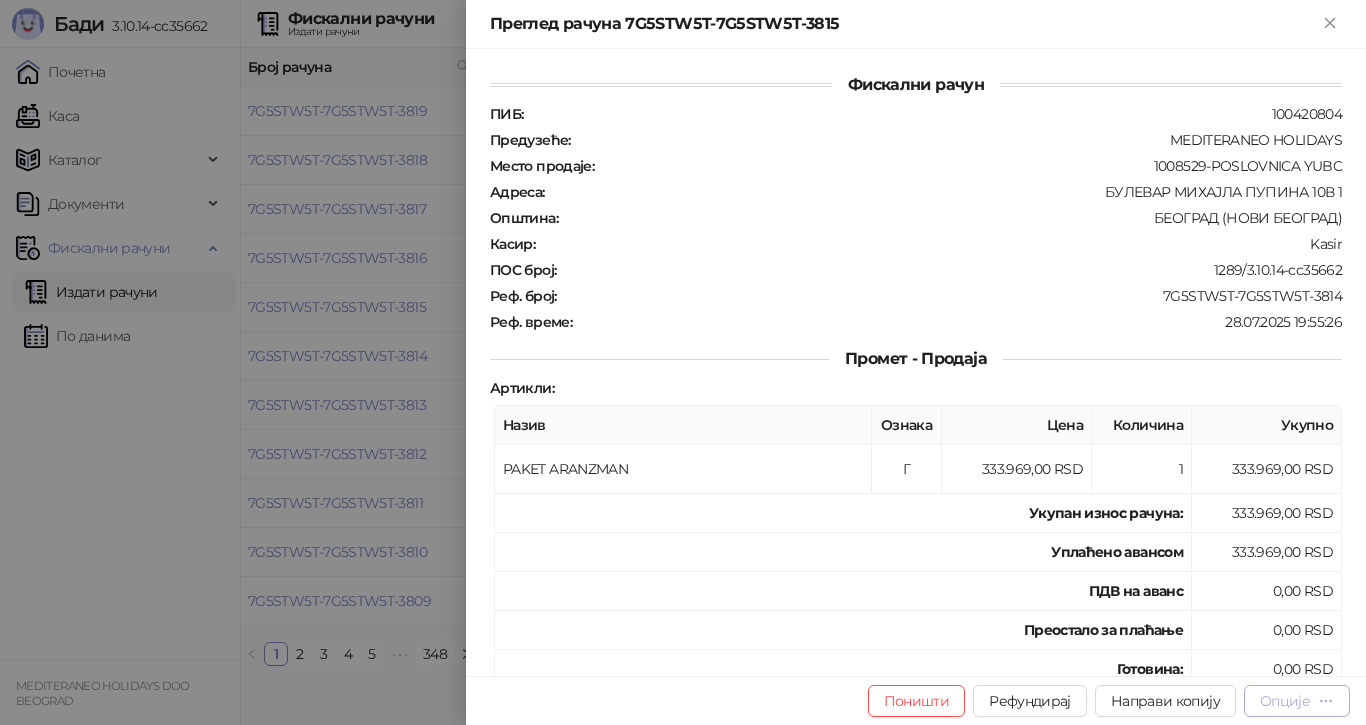 click on "Опције" at bounding box center (1285, 701) 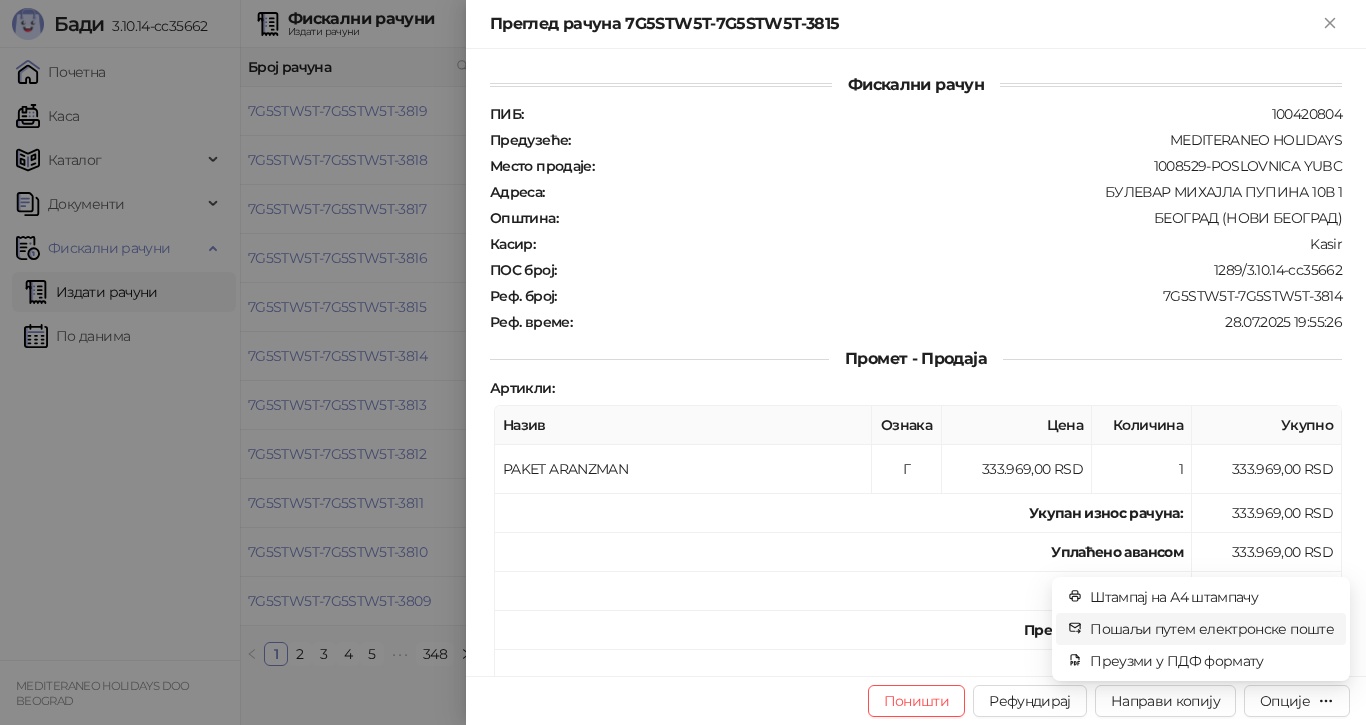 click on "Пошаљи путем електронске поште" at bounding box center [1212, 629] 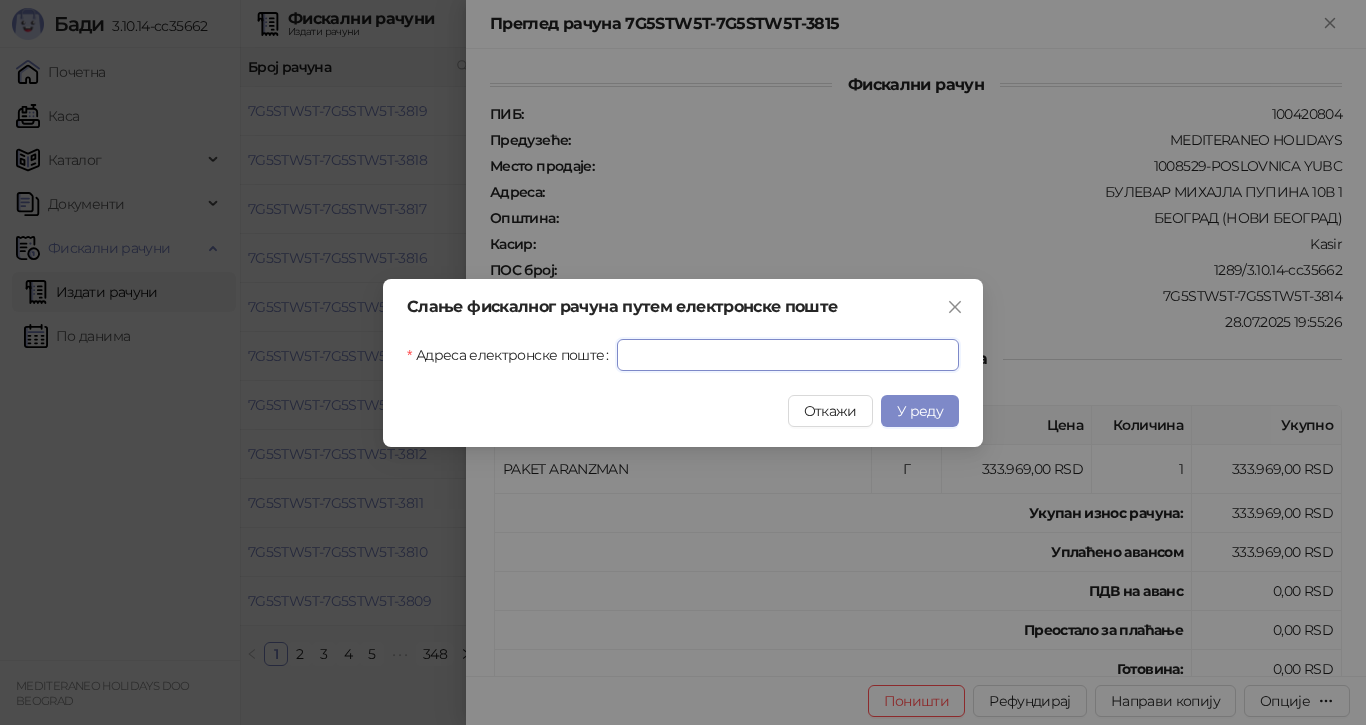 click on "Адреса електронске поште" at bounding box center (788, 355) 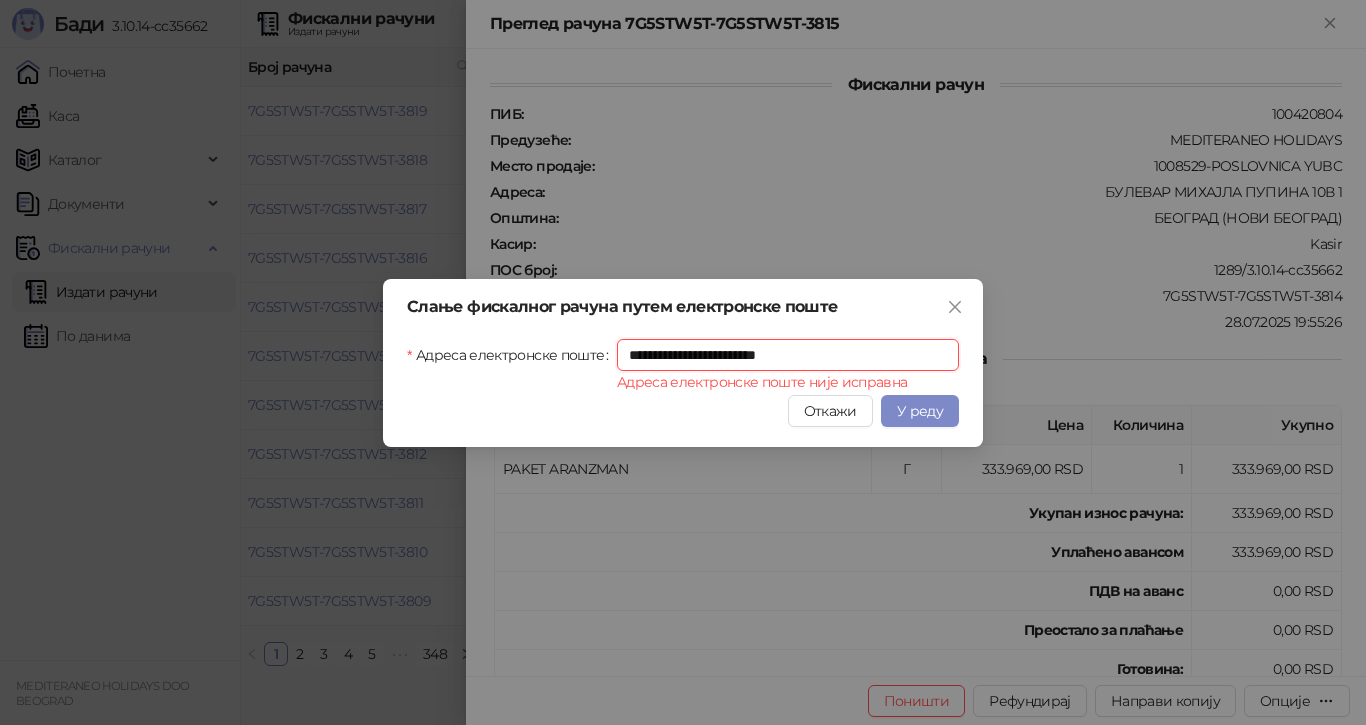 click on "**********" at bounding box center (788, 355) 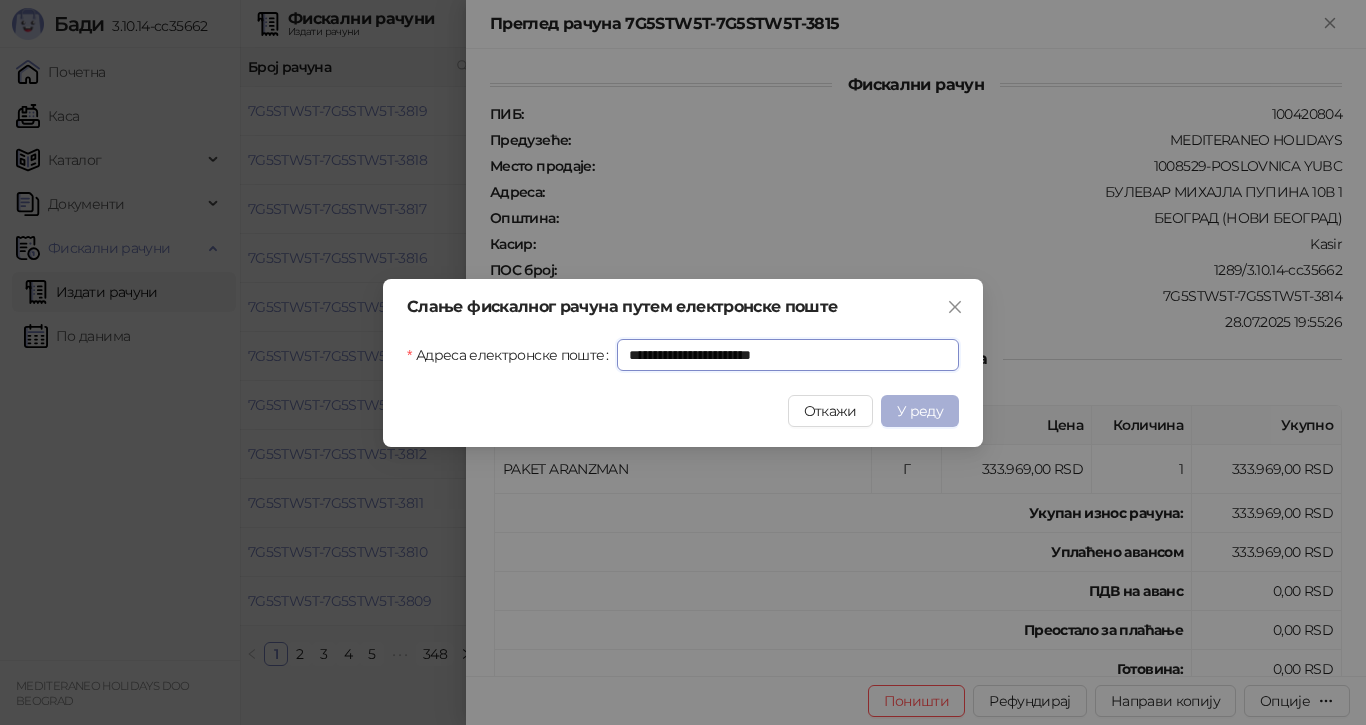 type on "**********" 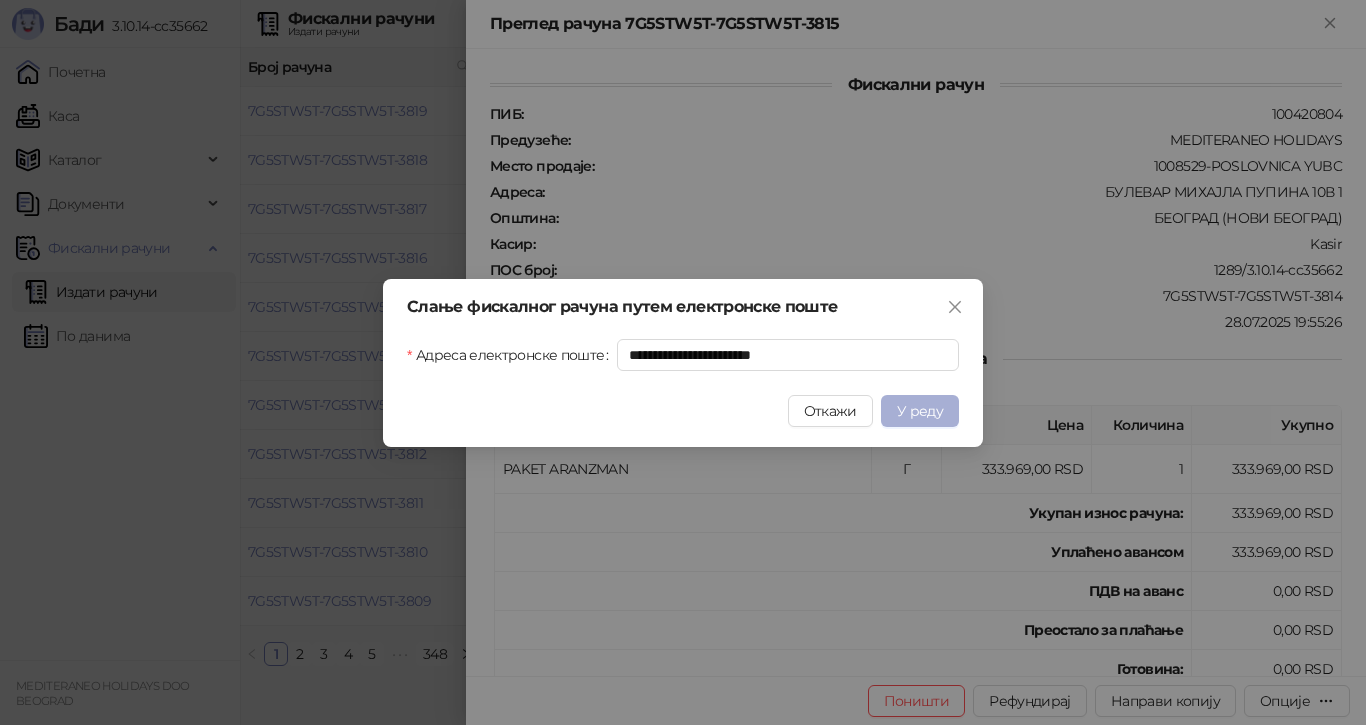 click on "У реду" at bounding box center [920, 411] 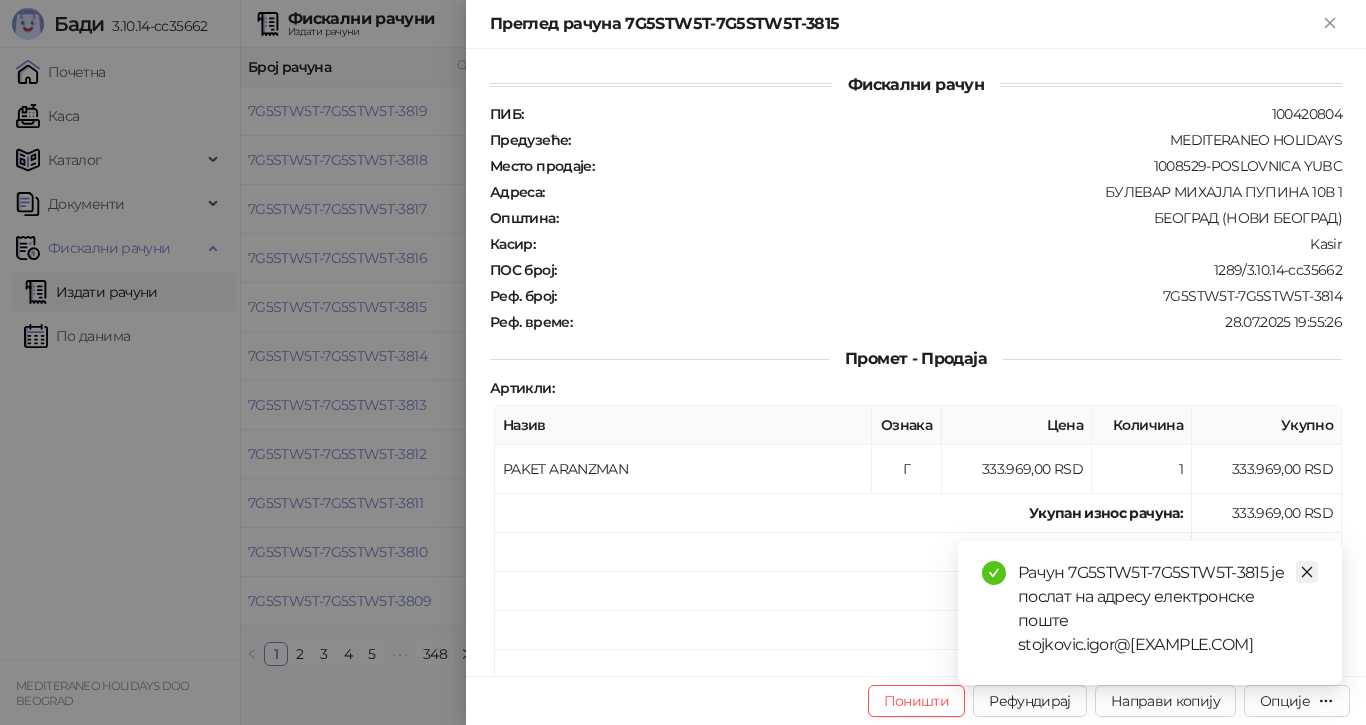 click 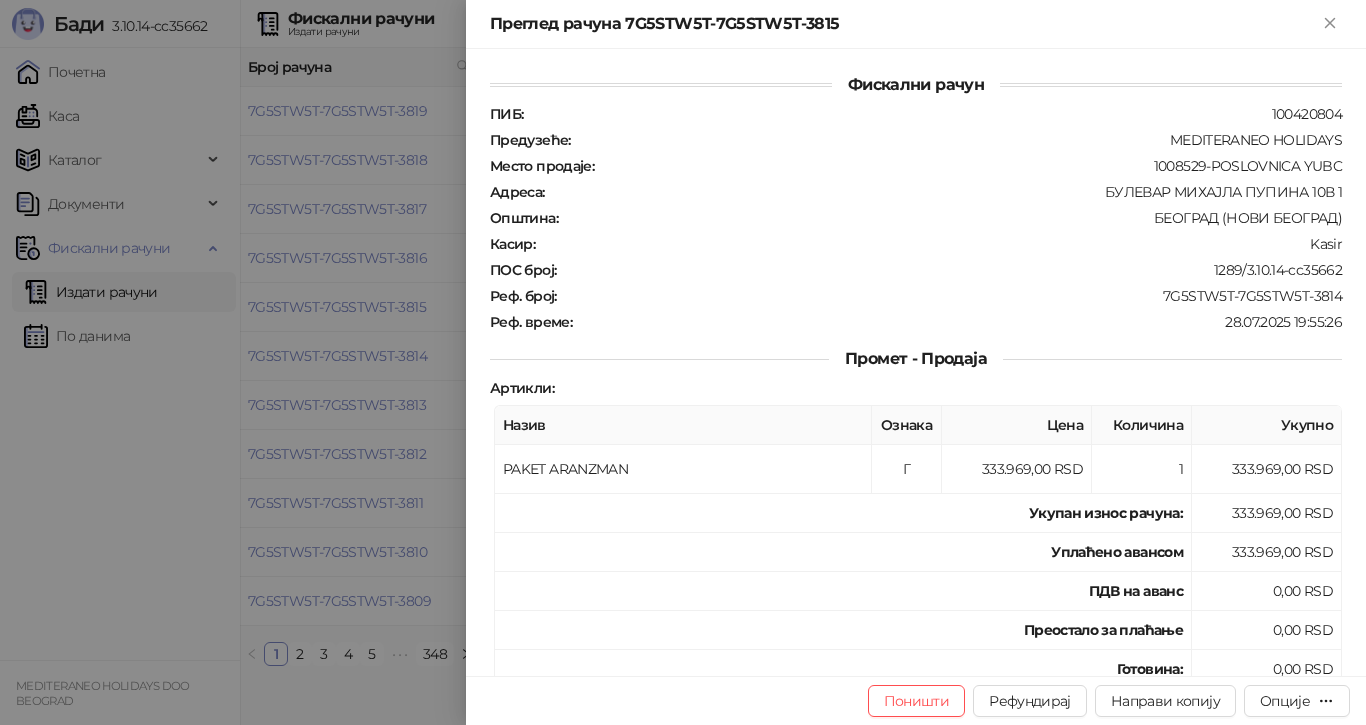 click at bounding box center [683, 362] 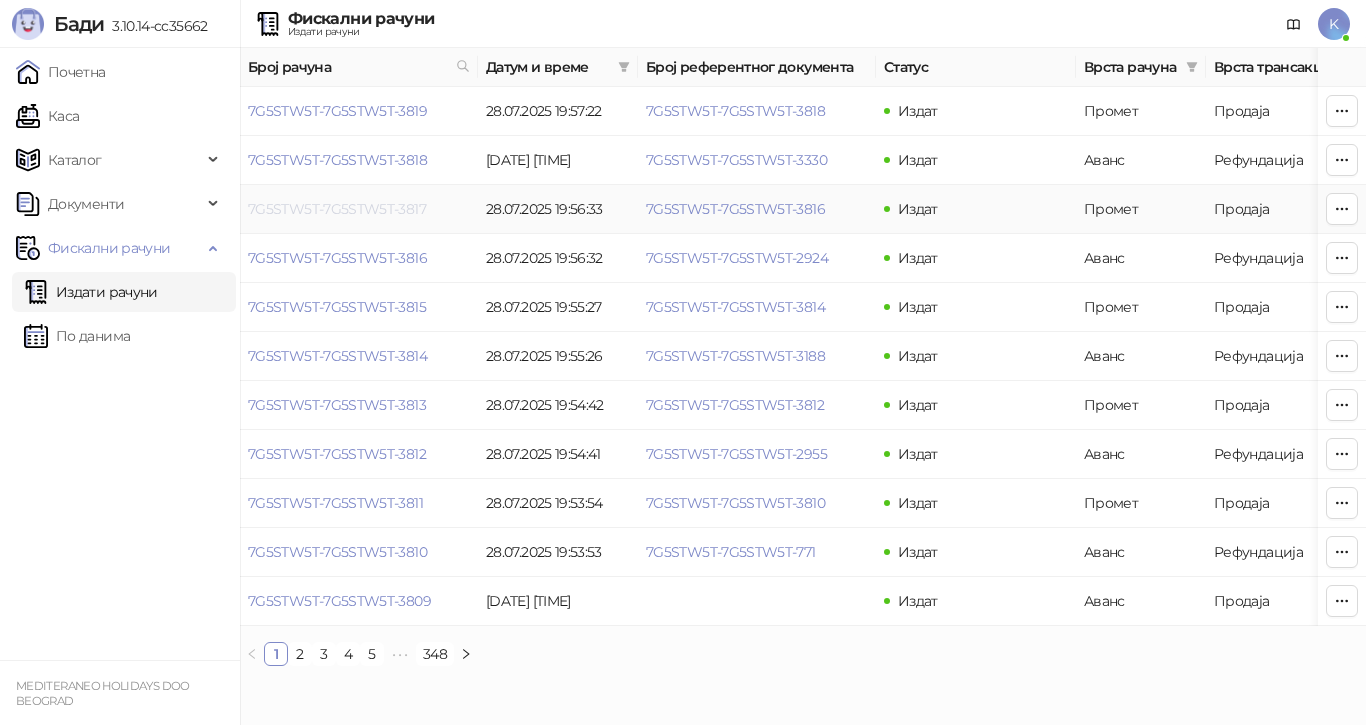 click on "7G5STW5T-7G5STW5T-3817" at bounding box center [337, 209] 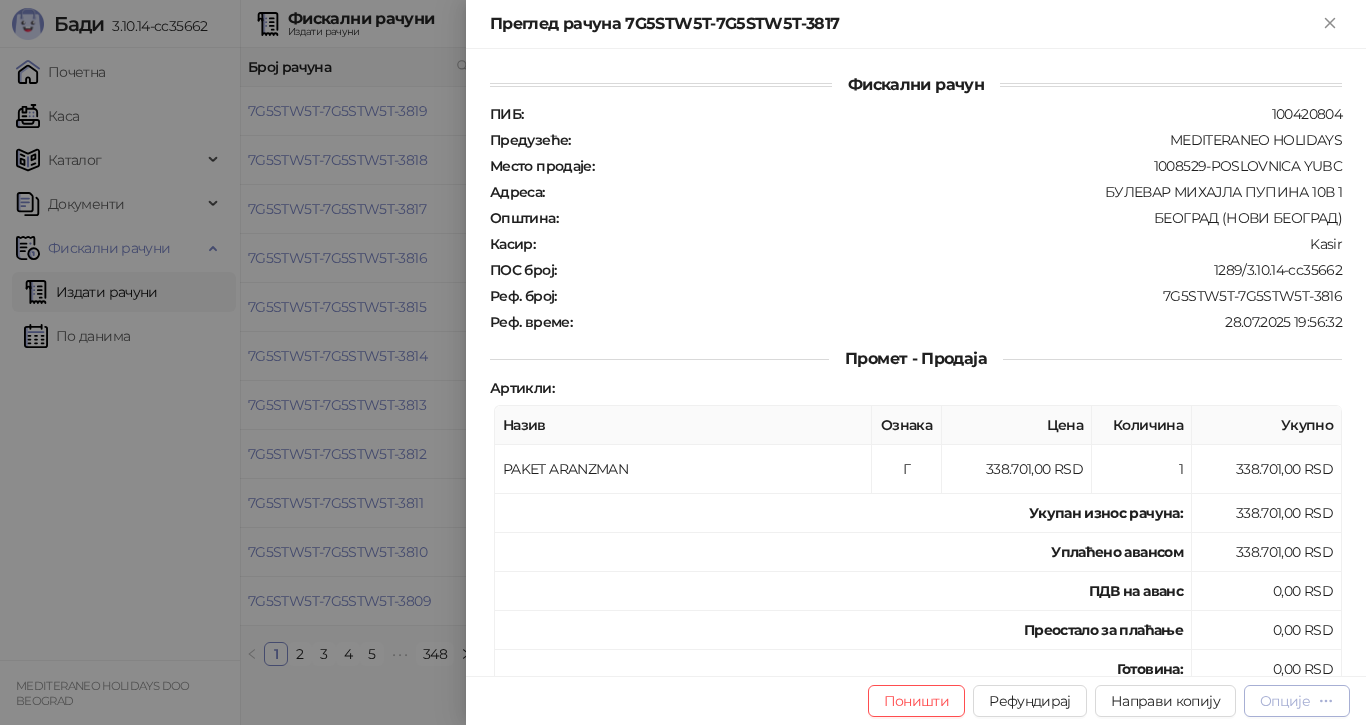click on "Опције" at bounding box center (1285, 701) 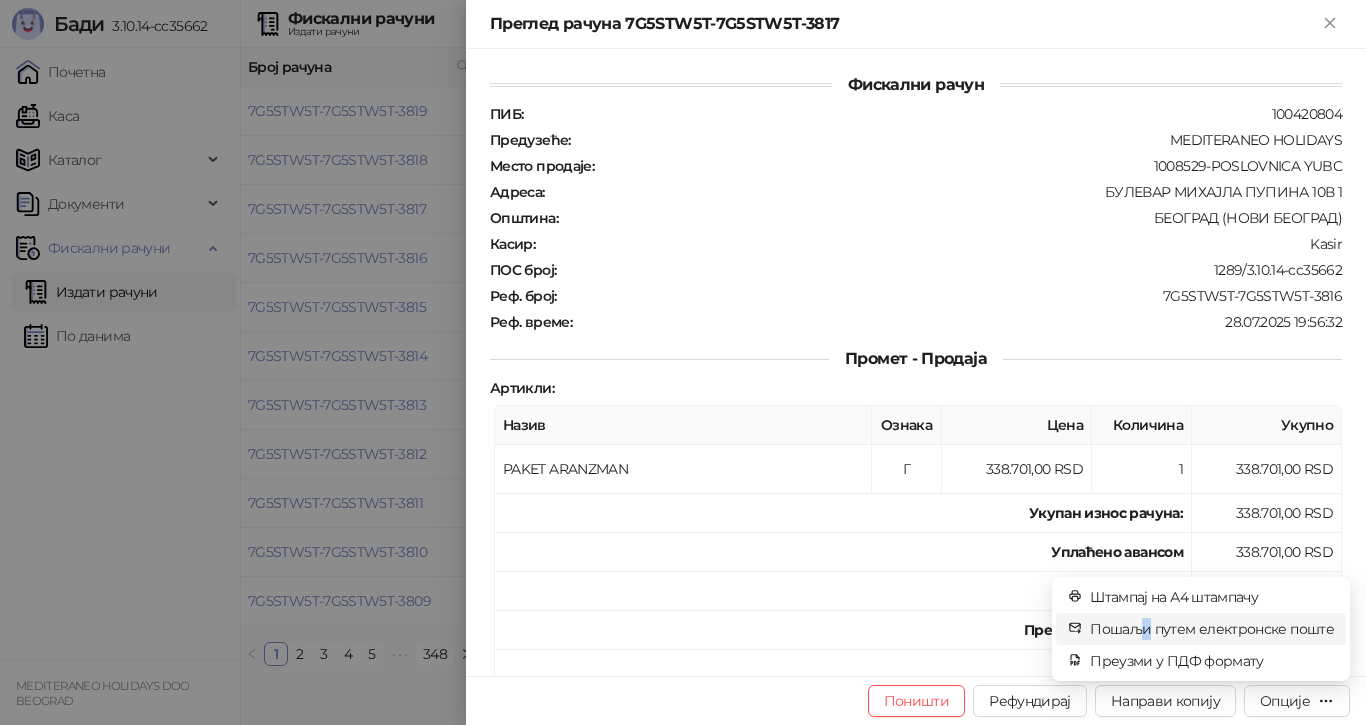 click on "Пошаљи путем електронске поште" at bounding box center [1212, 629] 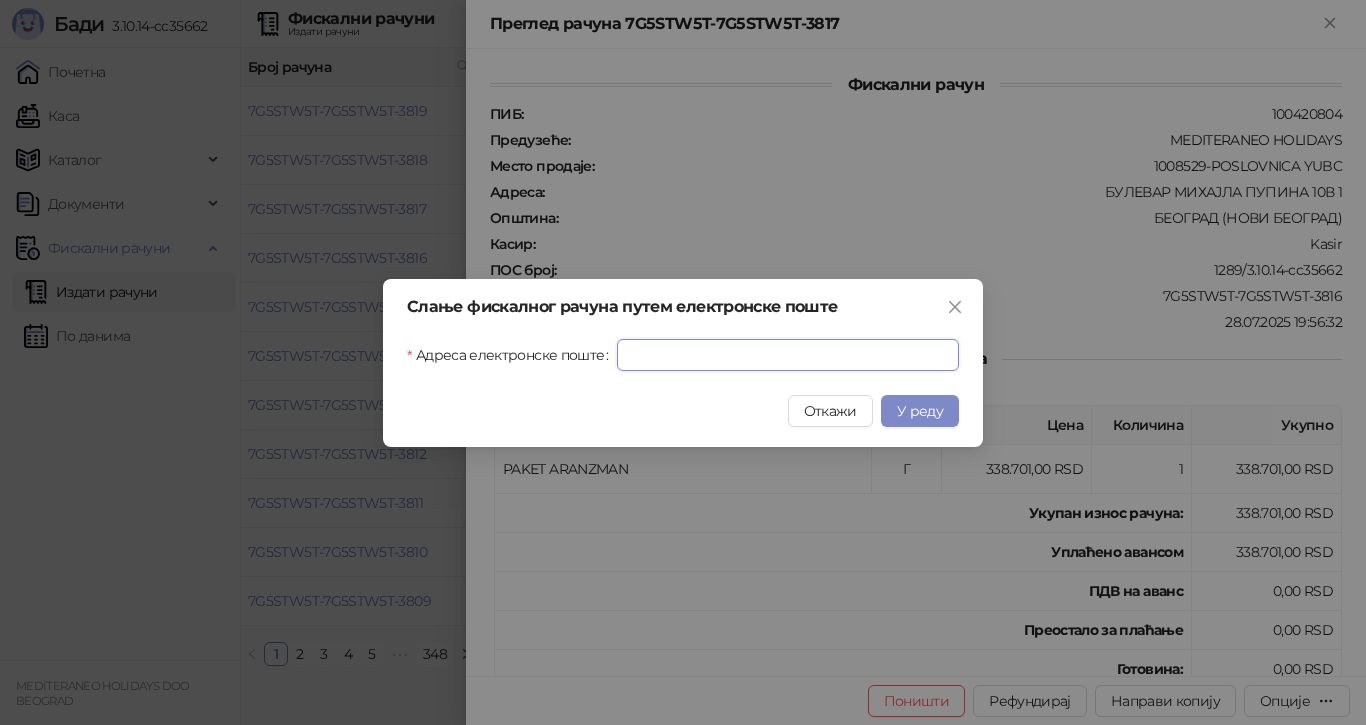 click on "Адреса електронске поште" at bounding box center (788, 355) 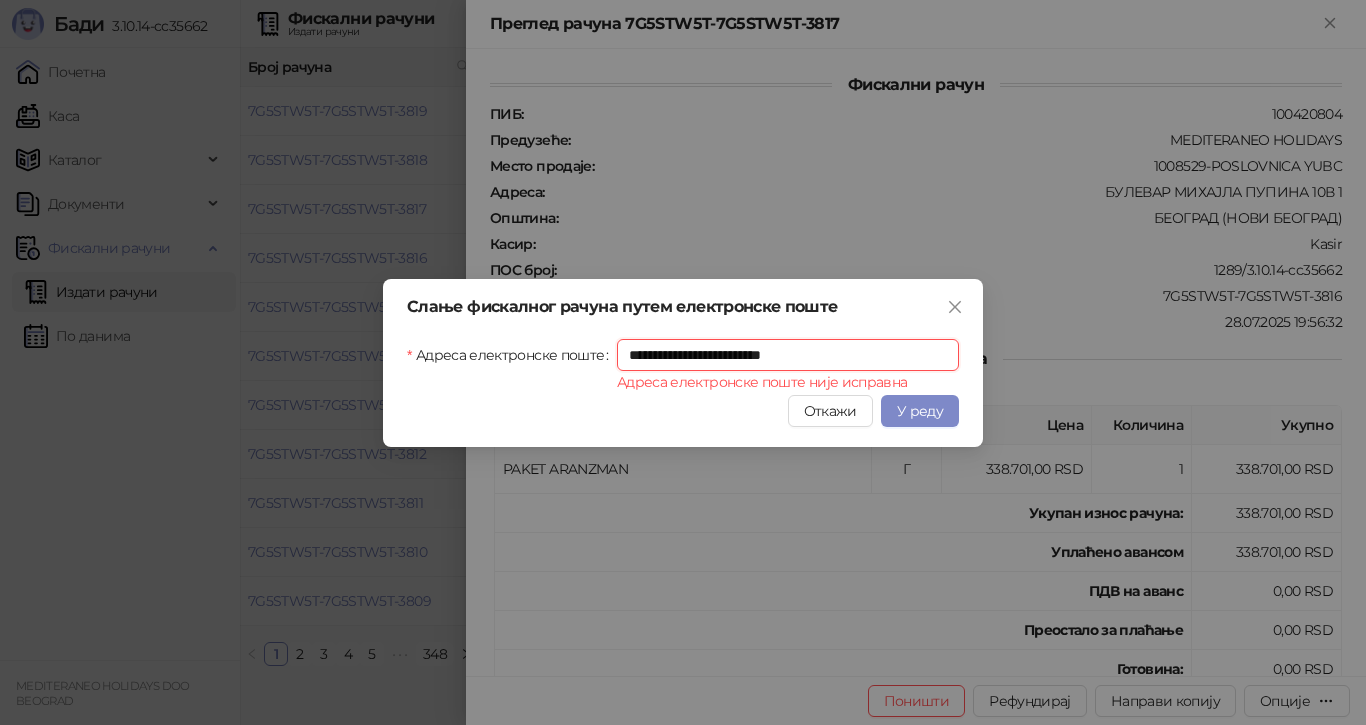 click on "**********" at bounding box center [788, 355] 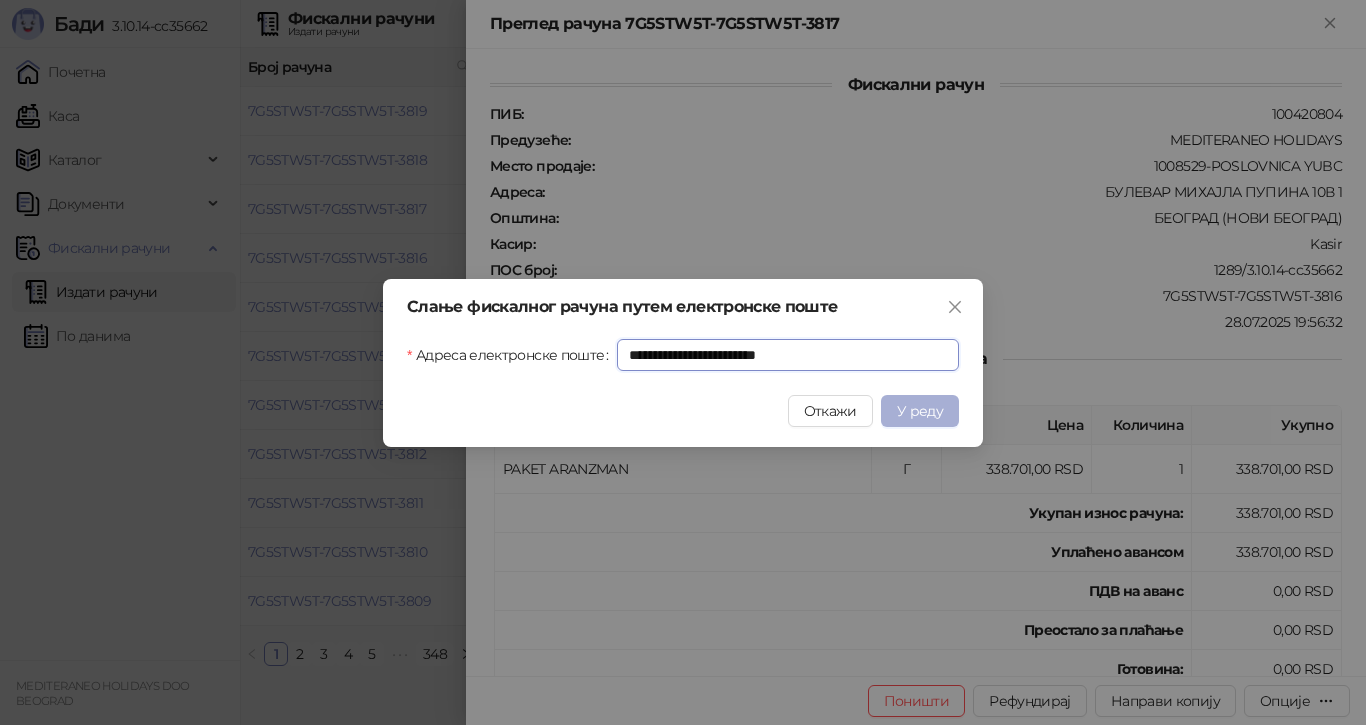 type on "**********" 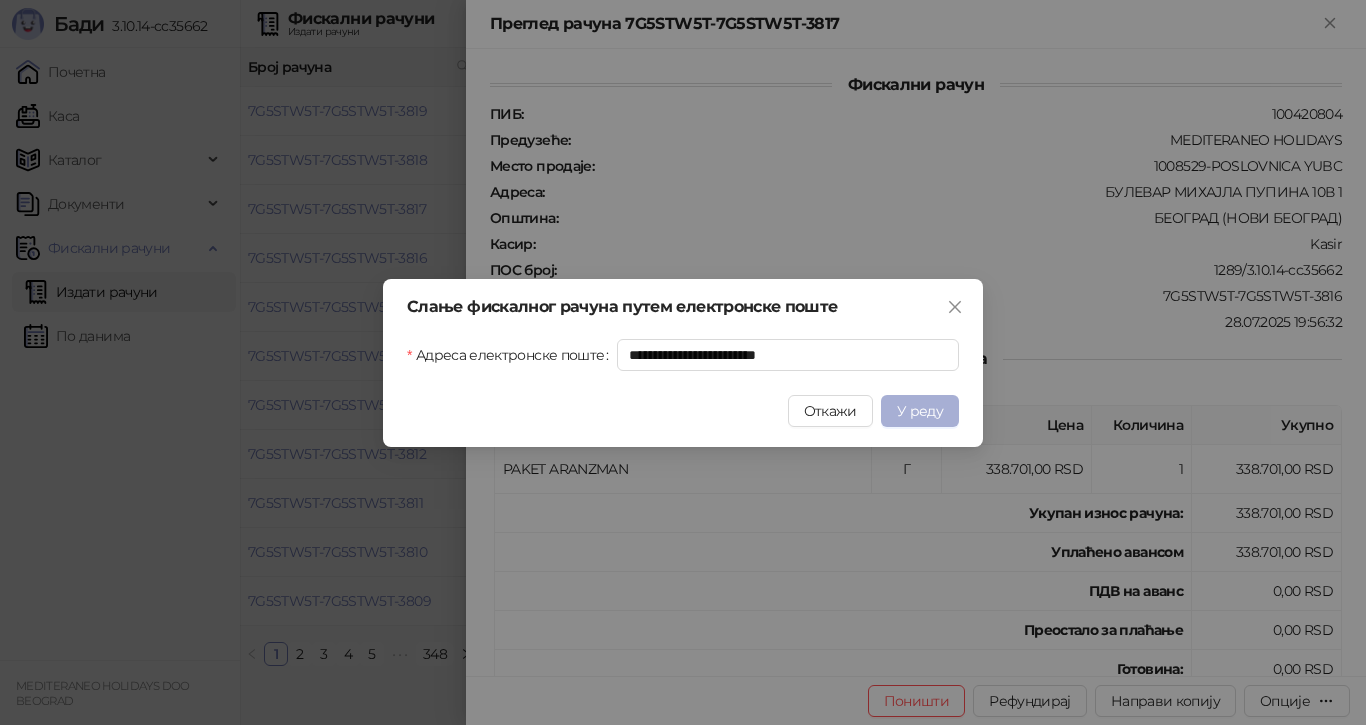 click on "У реду" at bounding box center (920, 411) 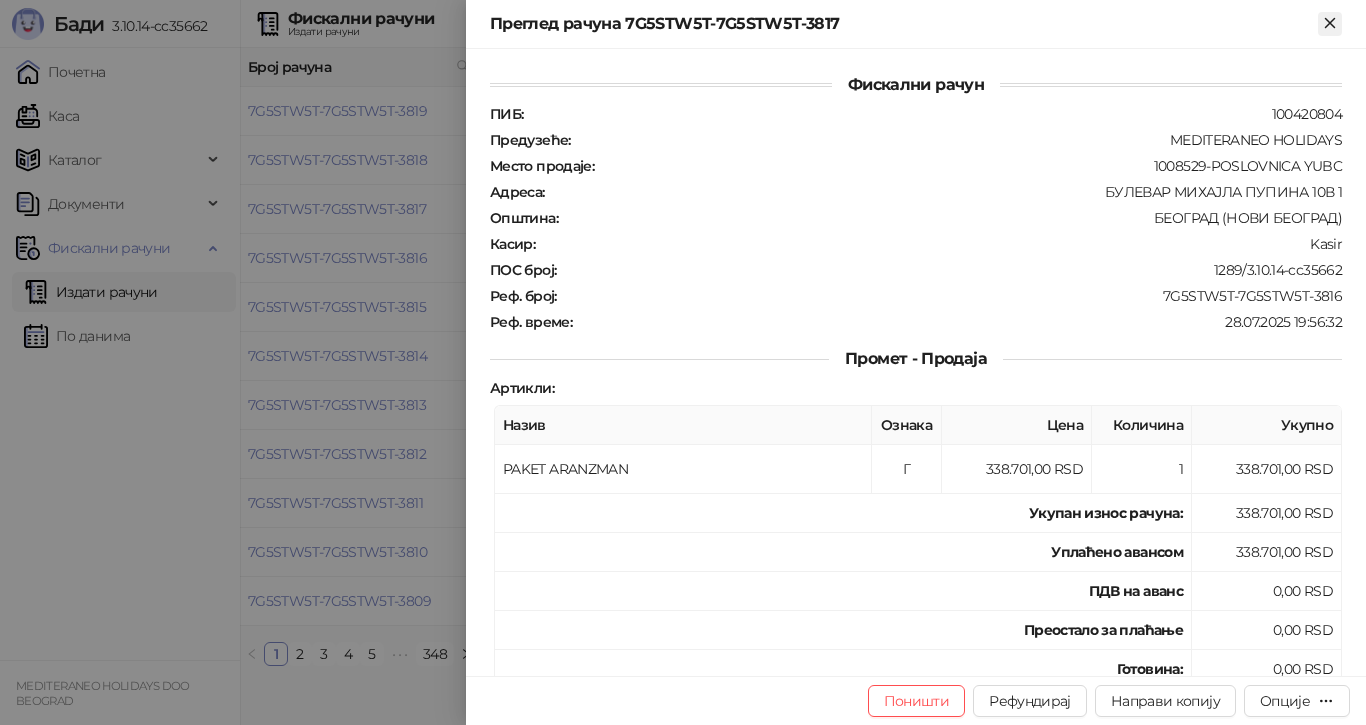 click 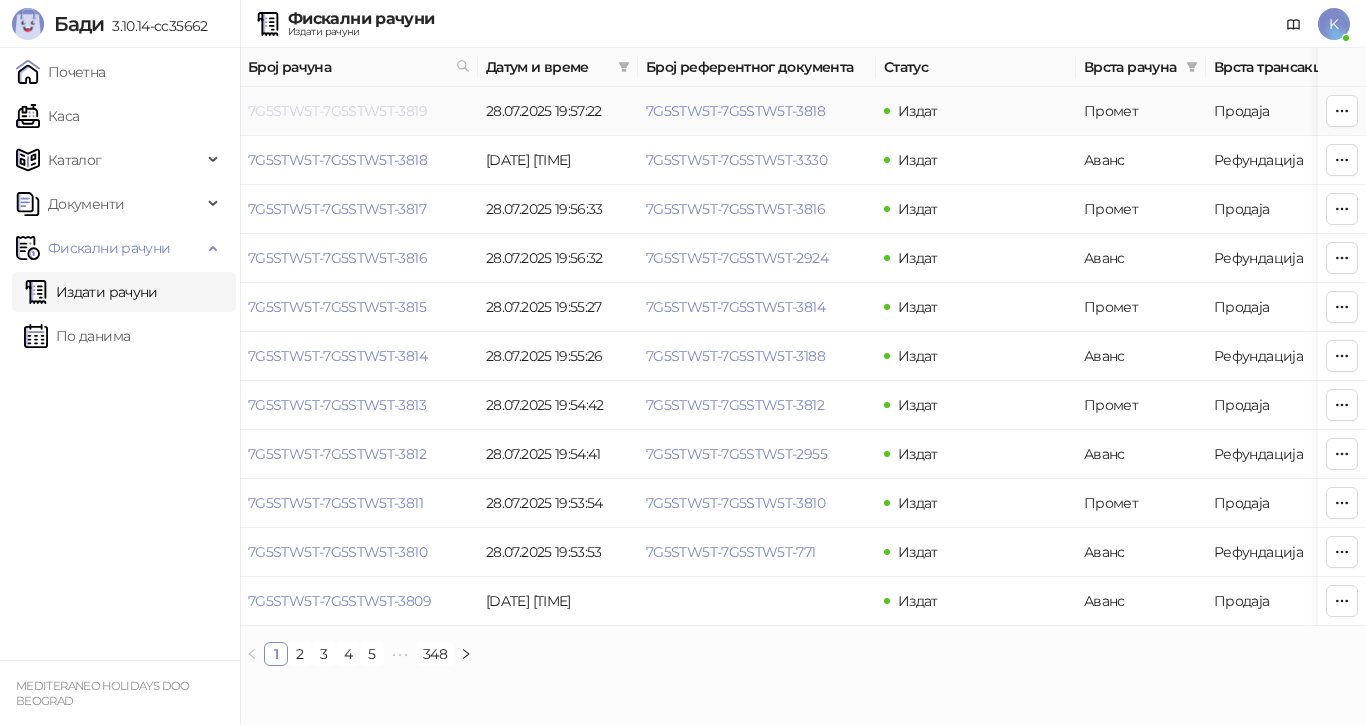 click on "7G5STW5T-7G5STW5T-3819" at bounding box center (337, 111) 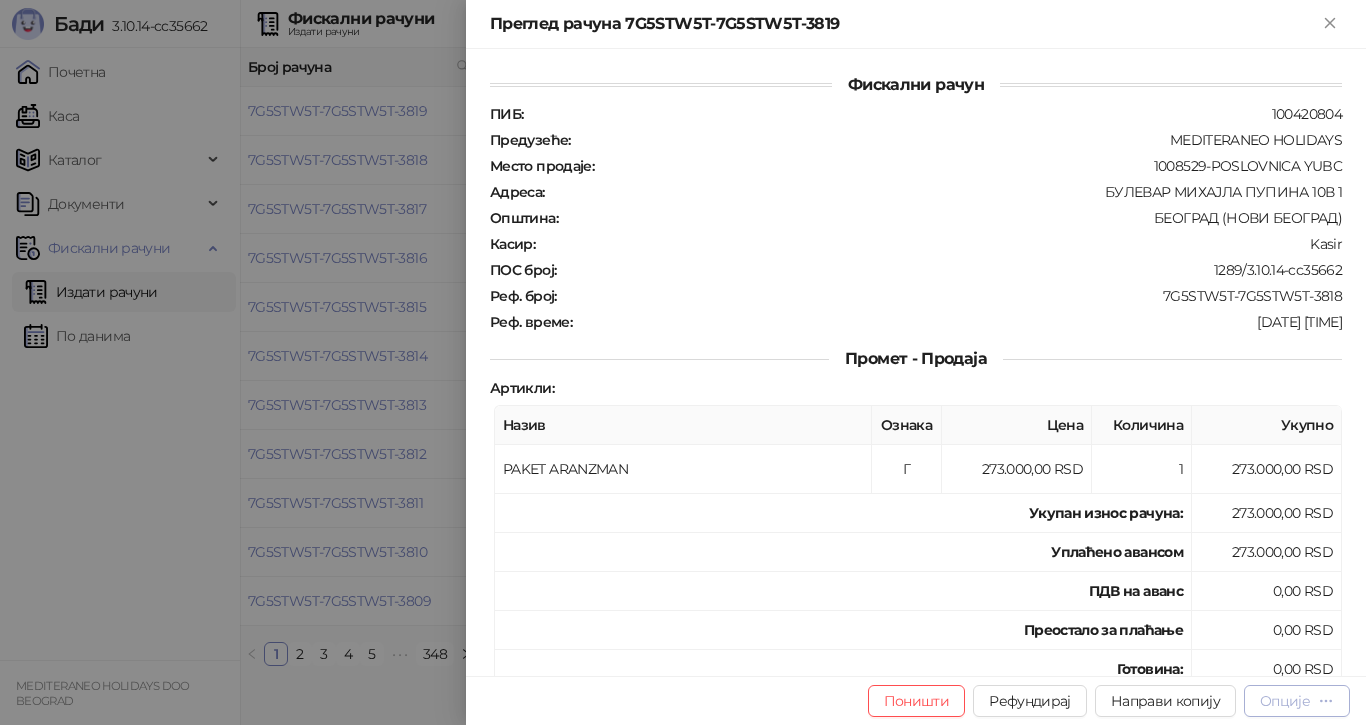 click on "Опције" at bounding box center (1285, 701) 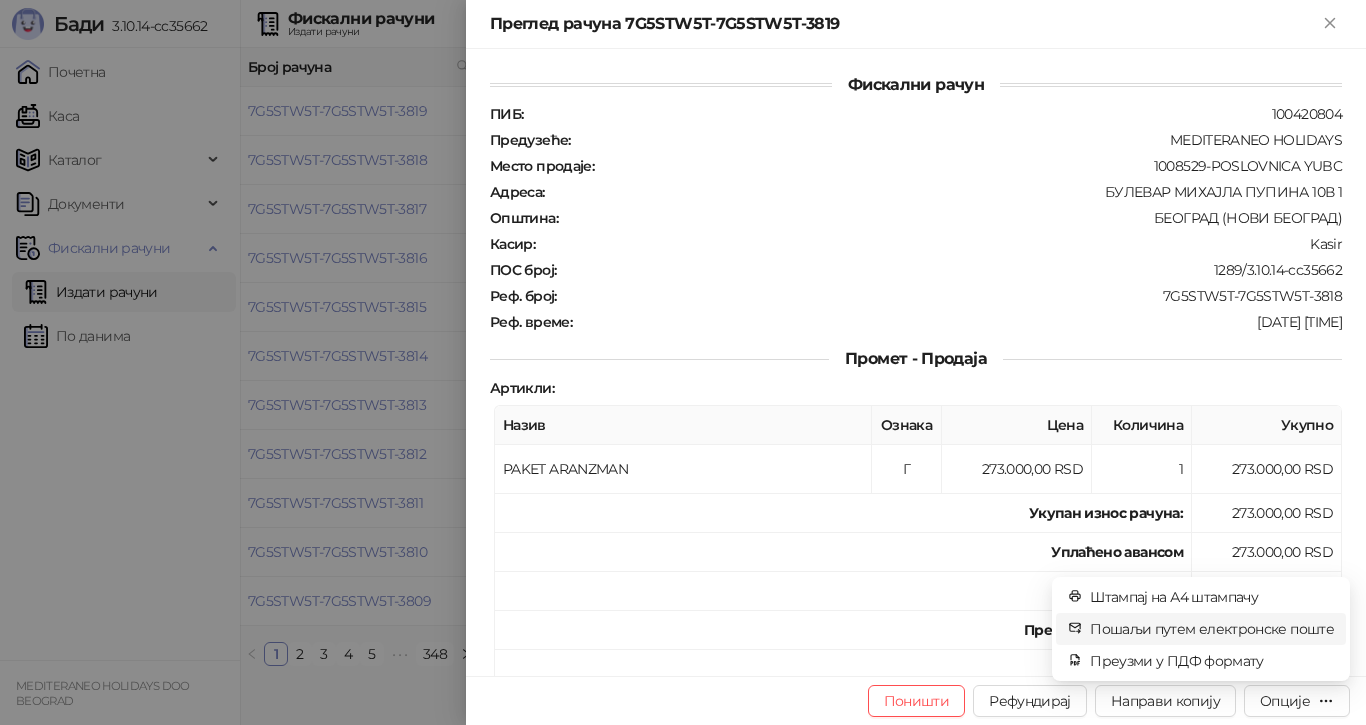 click on "Пошаљи путем електронске поште" at bounding box center (1212, 629) 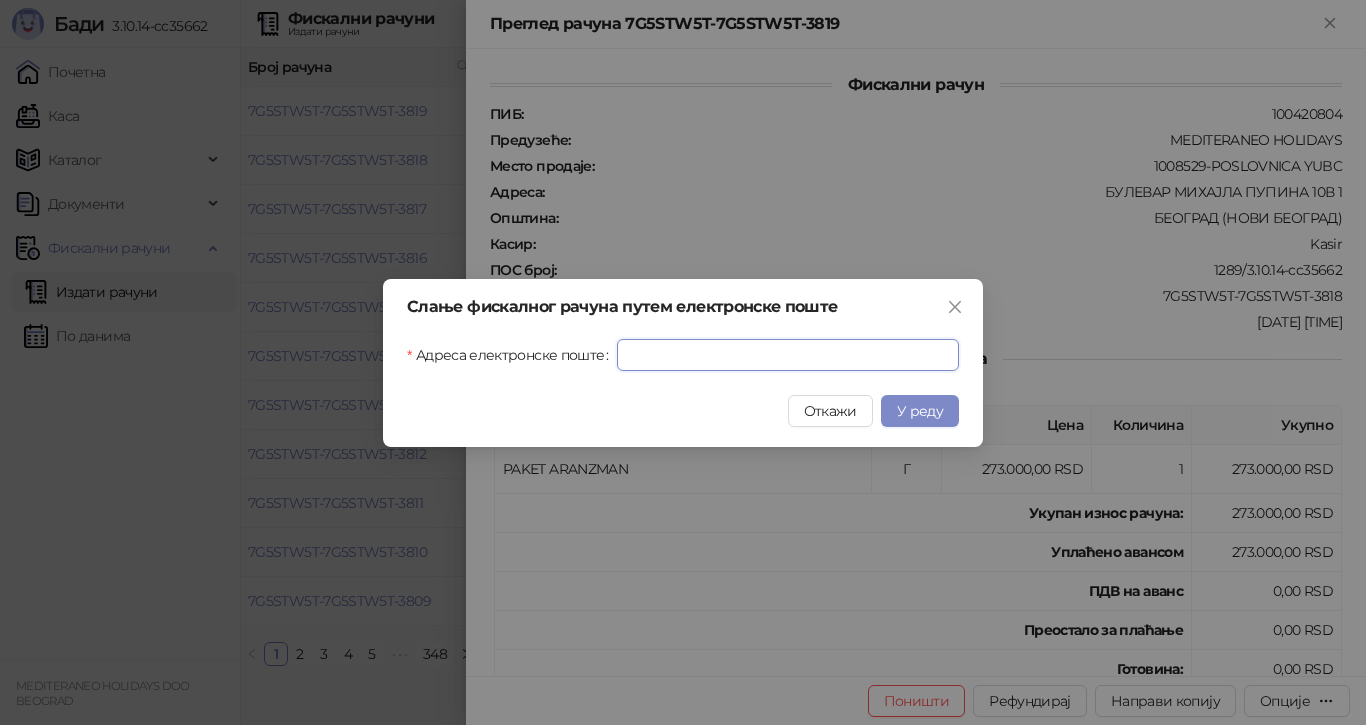 click on "Адреса електронске поште" at bounding box center [788, 355] 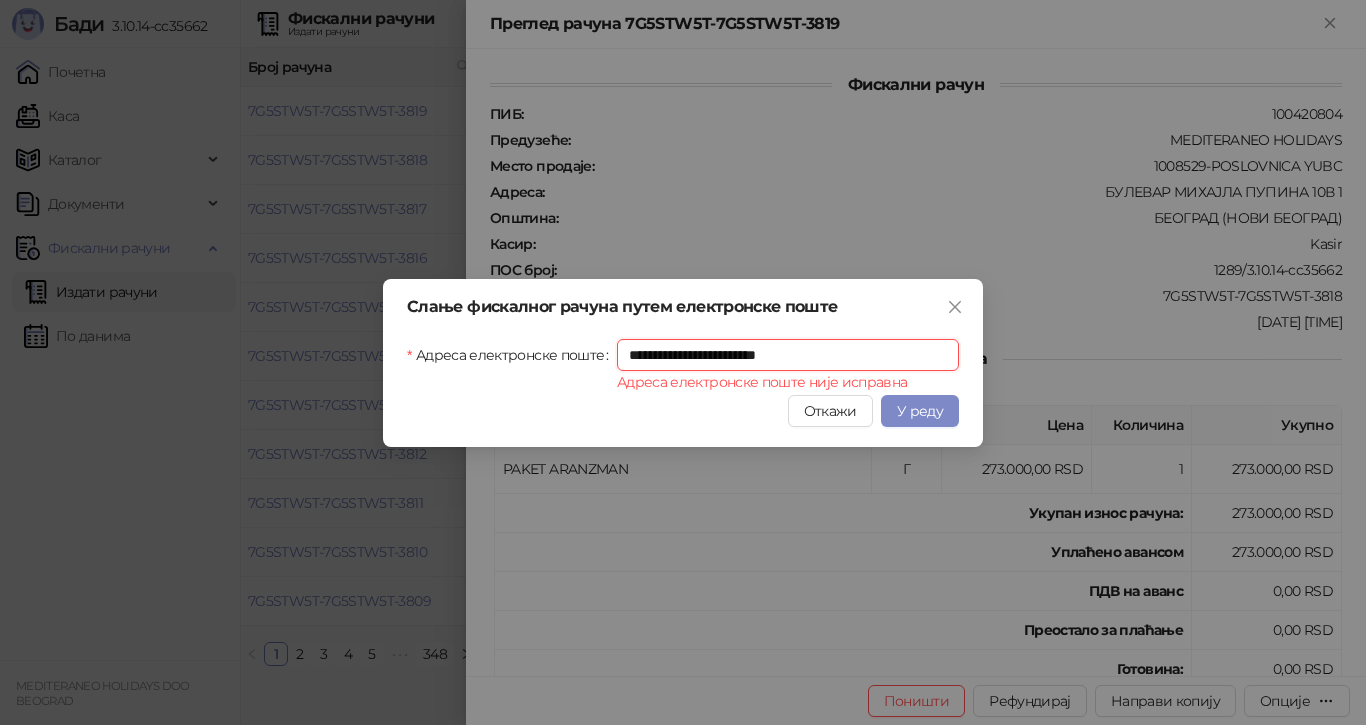 click on "**********" at bounding box center [788, 355] 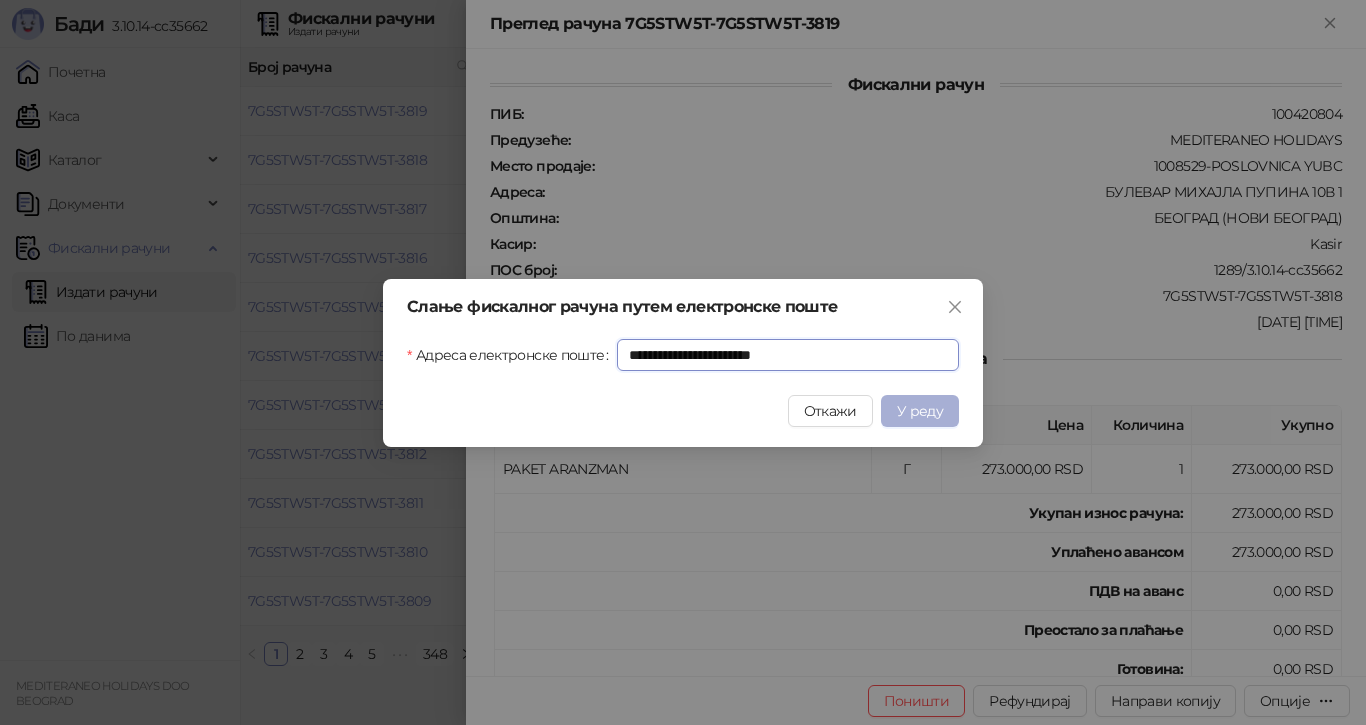 type on "**********" 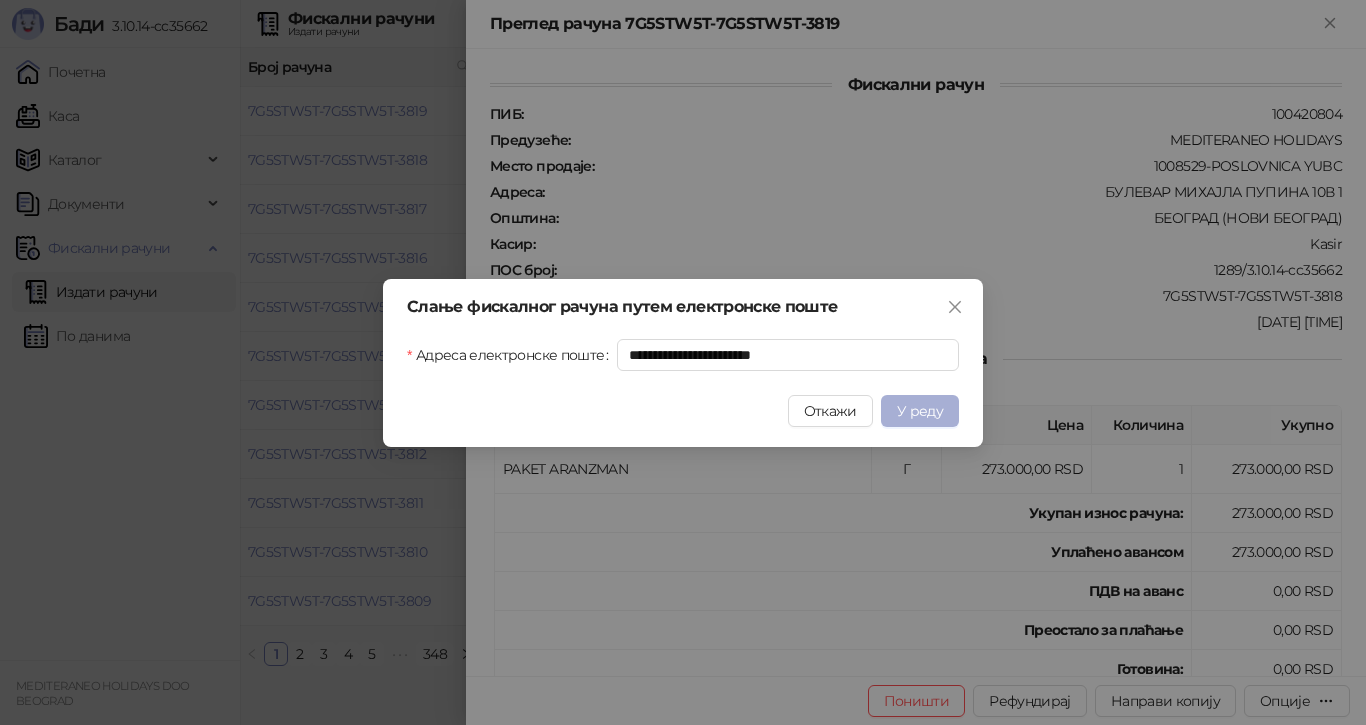 click on "У реду" at bounding box center [920, 411] 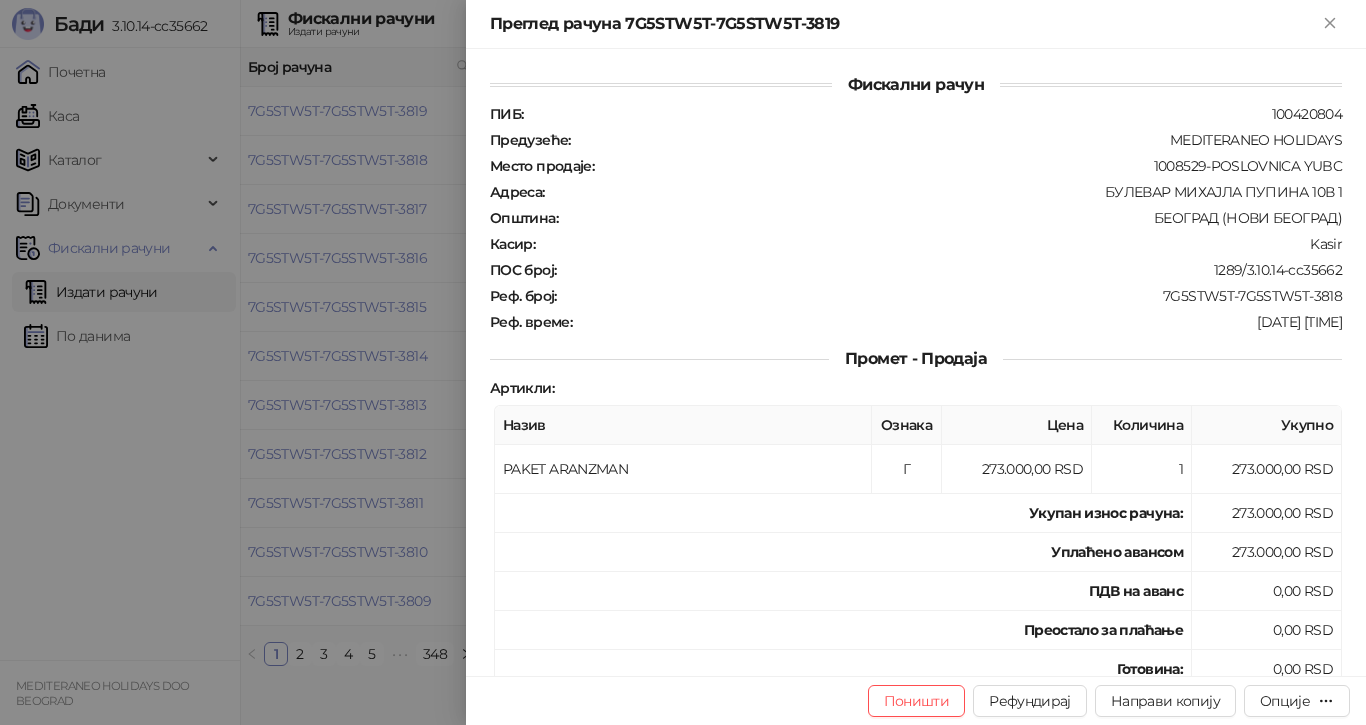 click on "Преглед рачуна 7G5STW5T-7G5STW5T-3819" at bounding box center (916, 24) 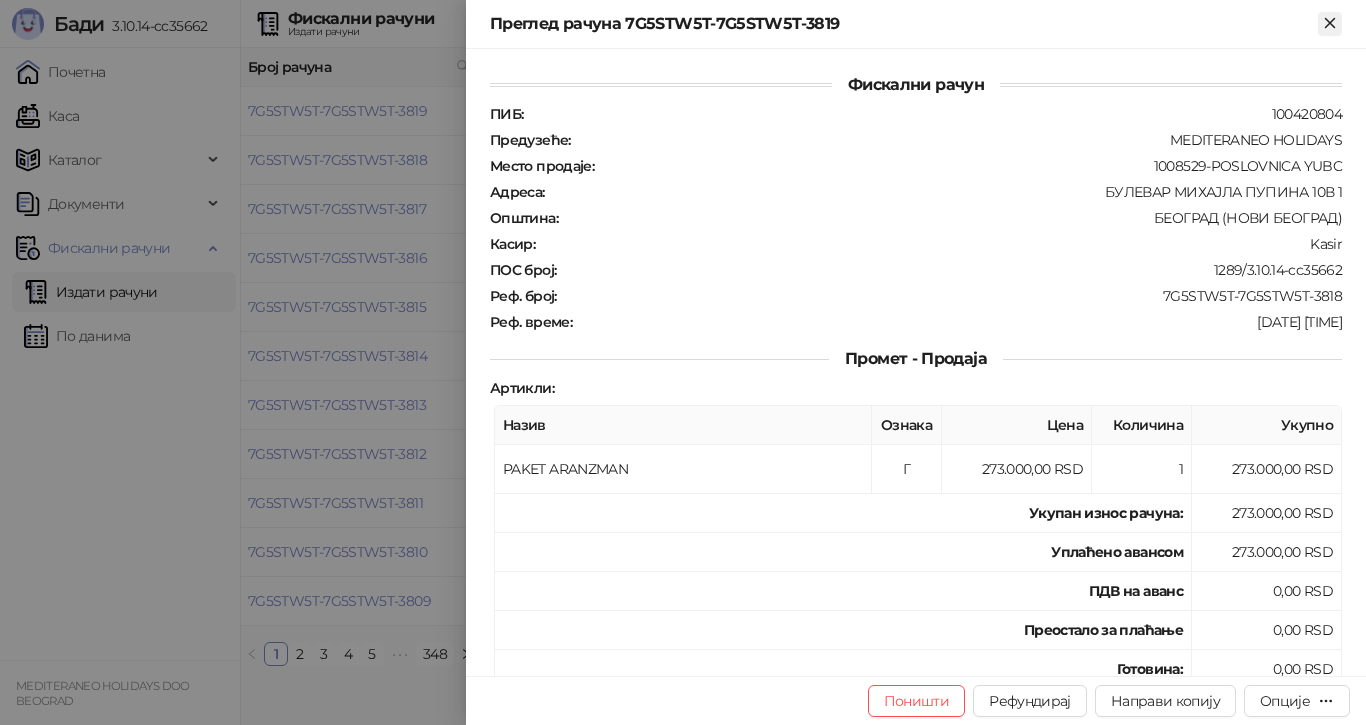 click 